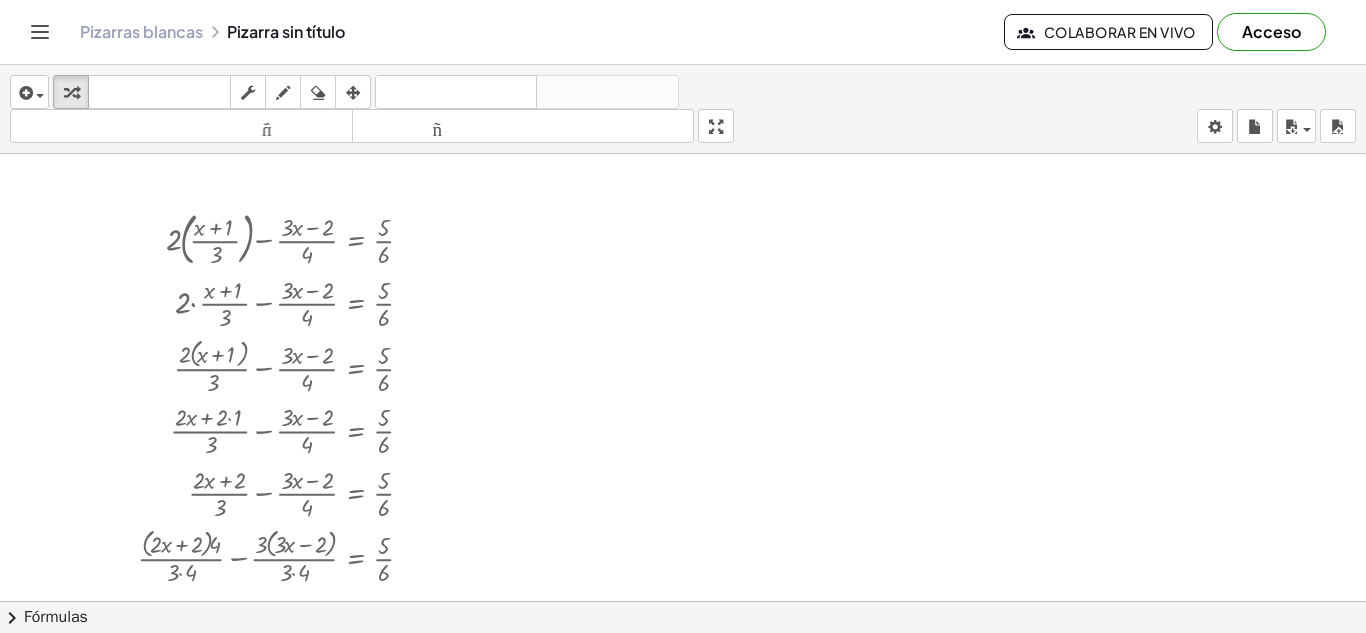 scroll, scrollTop: 0, scrollLeft: 0, axis: both 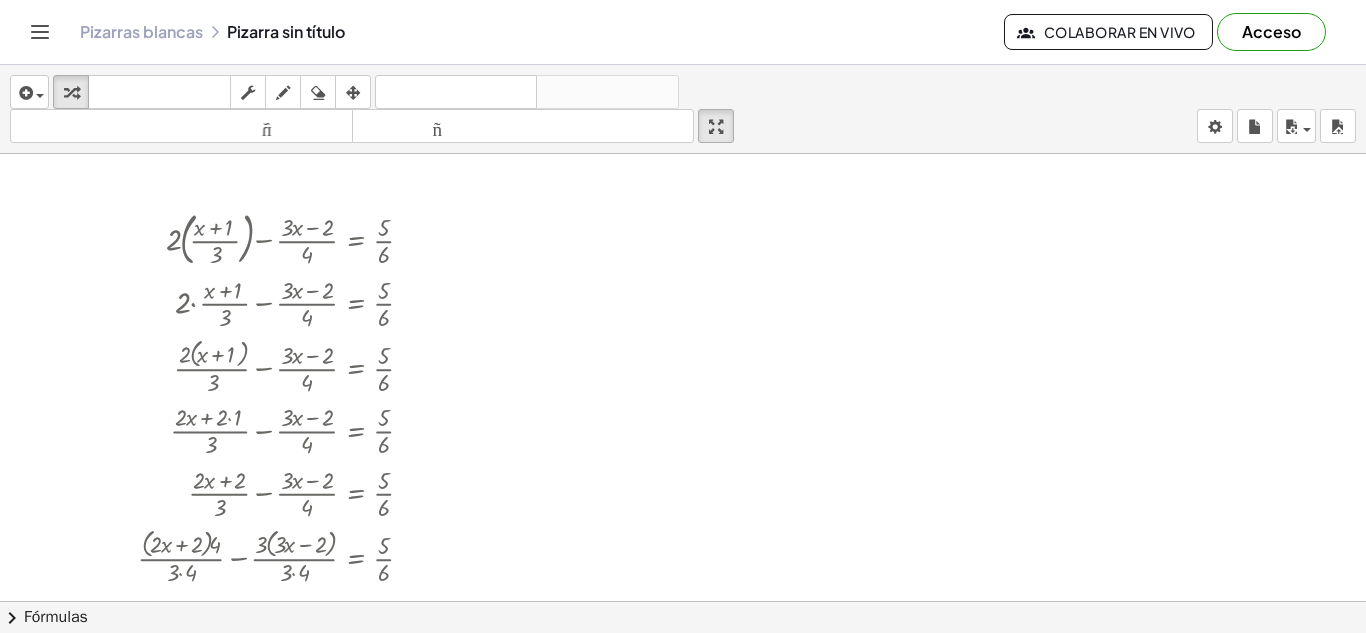 drag, startPoint x: 729, startPoint y: 115, endPoint x: 729, endPoint y: 202, distance: 87 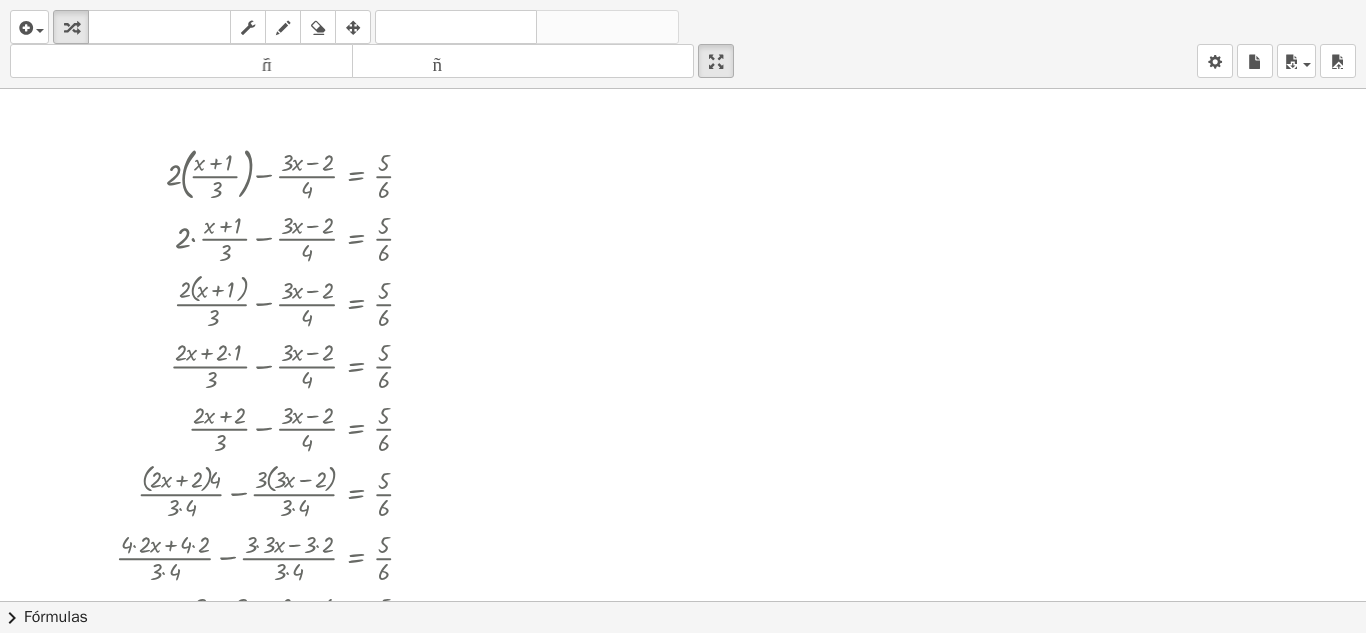 click on "insertar Seleccione uno: Expresión matemática Función Texto Vídeo de YouTube Graficando Geometría Geometría 3D transformar teclado teclado fregar dibujar borrar arreglar deshacer deshacer rehacer rehacer tamaño_del_formato menor tamaño_del_formato más grande pantalla completa carga   ahorrar Inicie sesión para acceder a esta funcionalidad. Acceso nuevo ajustes + · 2 · ( · ( + x + 1 ) · 3 ) − · ( + · 3 · x − 2 ) · 4 = · 5 · 6 + · 2 · · ( + x + 1 ) · 3 − · ( + · 3 · x − 2 ) · 4 = · 5 · 6 + · 2 · ( + x + 1 ) · 3 − · ( + · 3 · x − 2 ) · 4 = · 5 · 6 + · ( + · 2 · x + · 2 · 1 ) · 3 − · ( + · 3 · x − 2 ) · 4 = · 5 · 6 + · ( + · 2 · x + 2 ) · 3 − · ( + · 3 · x − 2 ) · 4 = · 5 · 6 + · ( + · 2 · x + 2 ) · 4 · 3 · 4 − · 3 · ( + · 3 · x − 2 ) · 3 · 4 = · 5 · 6 + · ( + · 4 · 2 · x + · 4 · 2 ) · 3 · 4 − · 3 · ( + · 3 · x − 2 ) · 3 · 4 = · 5 · 6 + · ( + · 4 · 2 · x + · 4 · 2 ) · 3 · 4 − · ( +" at bounding box center (683, 316) 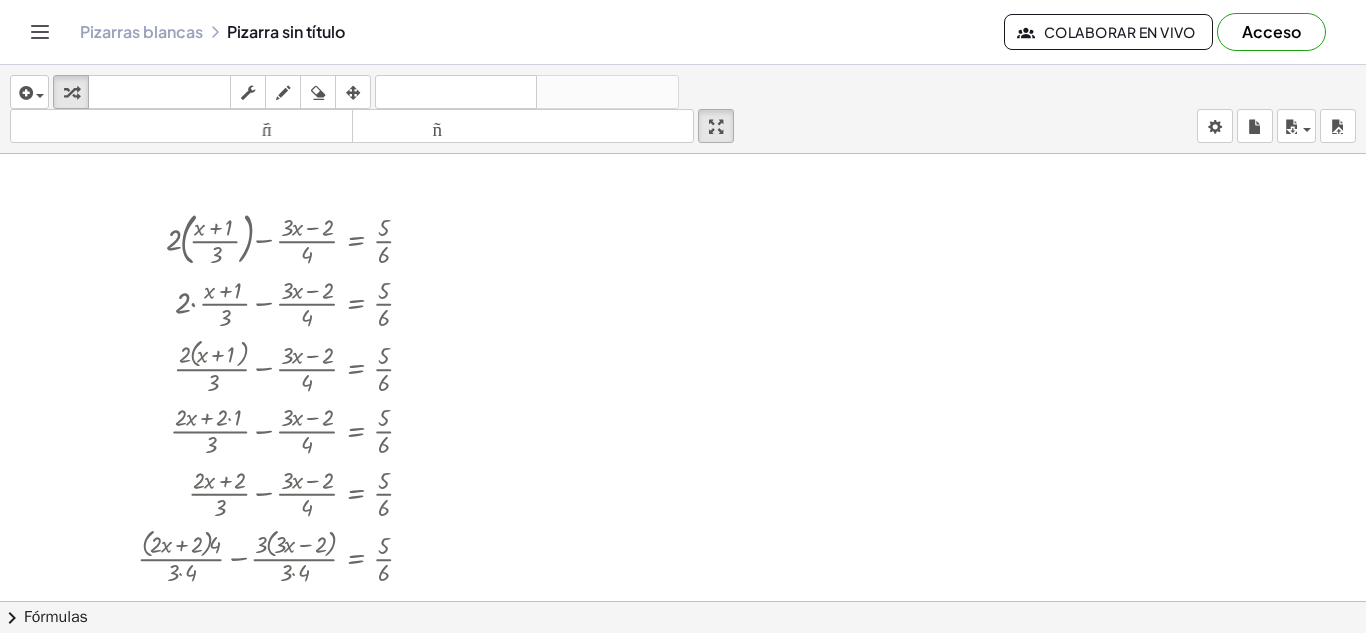 click on "chevron_right Fórmulas" 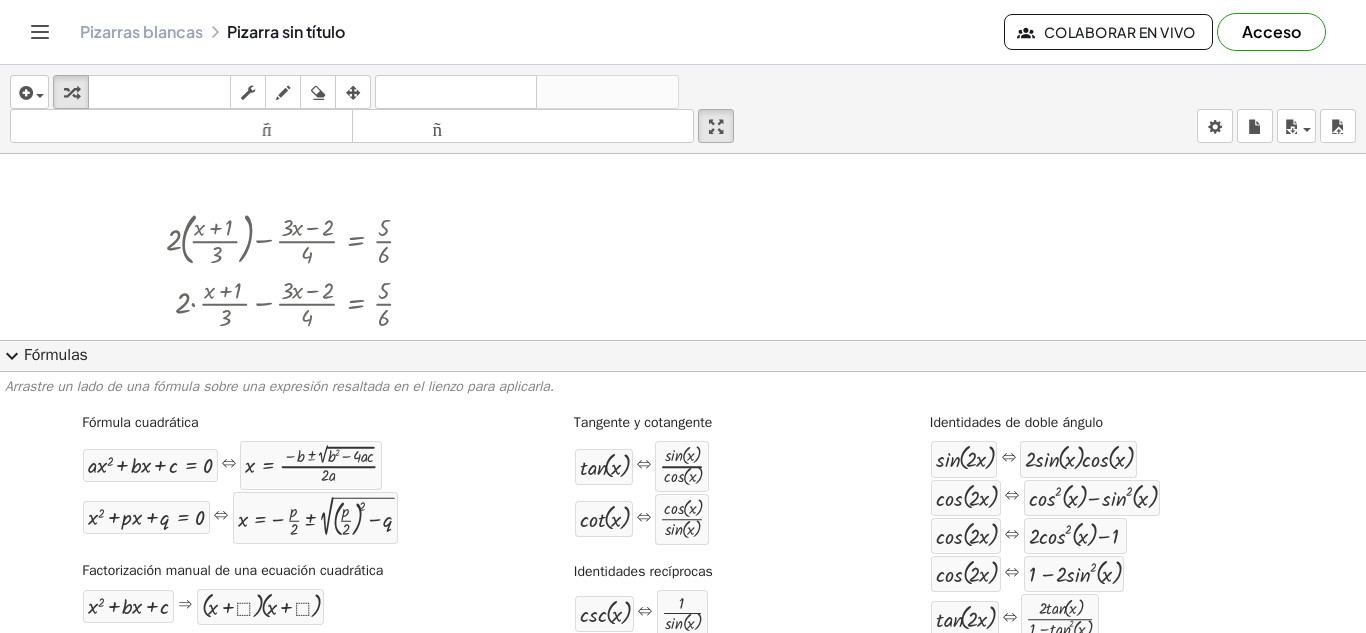 click on "expand_more" at bounding box center [12, 356] 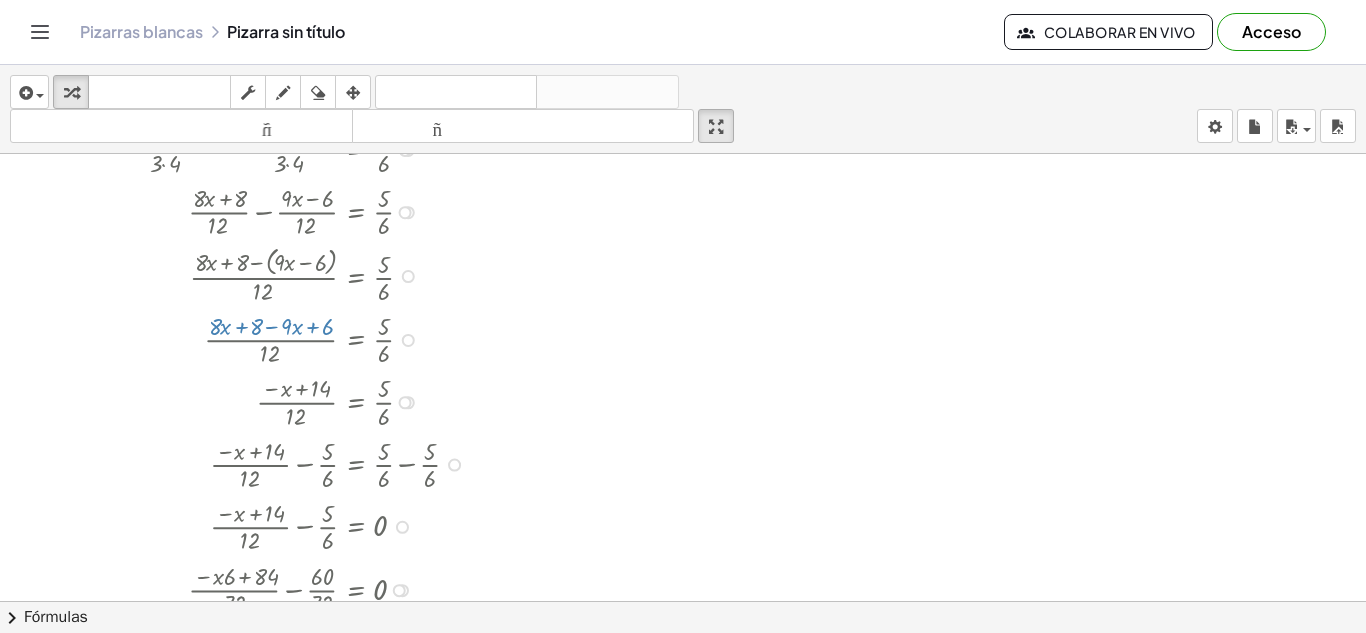 scroll, scrollTop: 472, scrollLeft: 0, axis: vertical 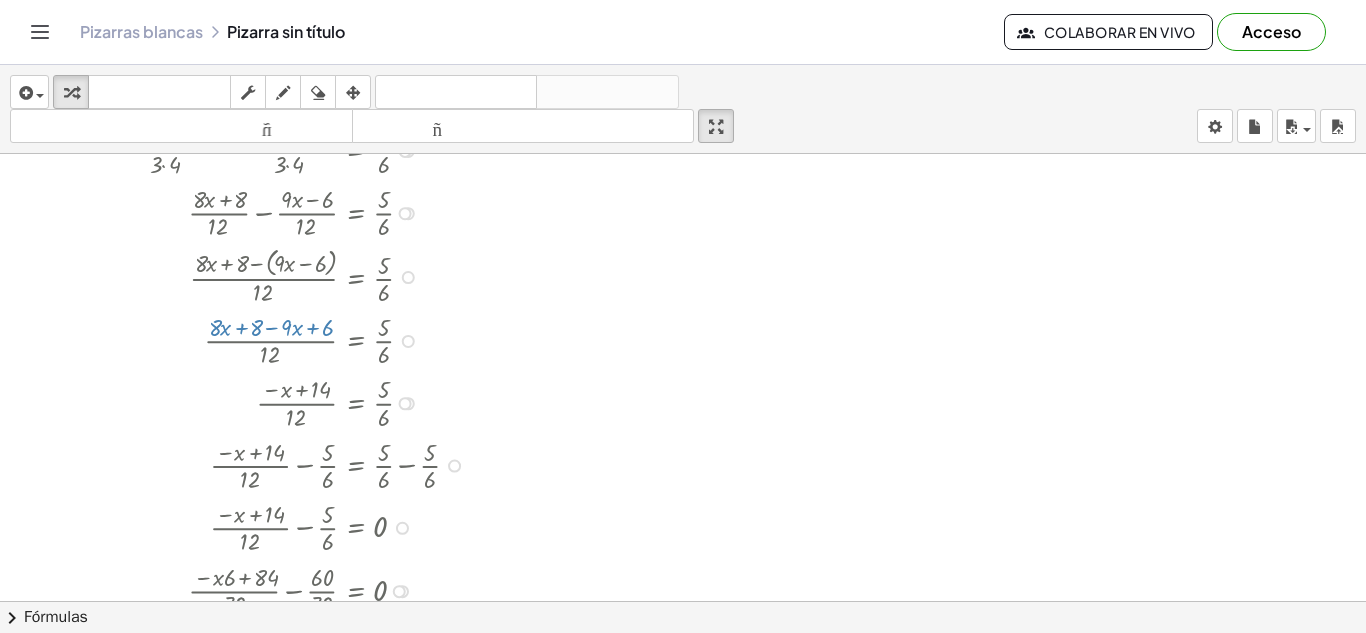 click at bounding box center [295, 339] 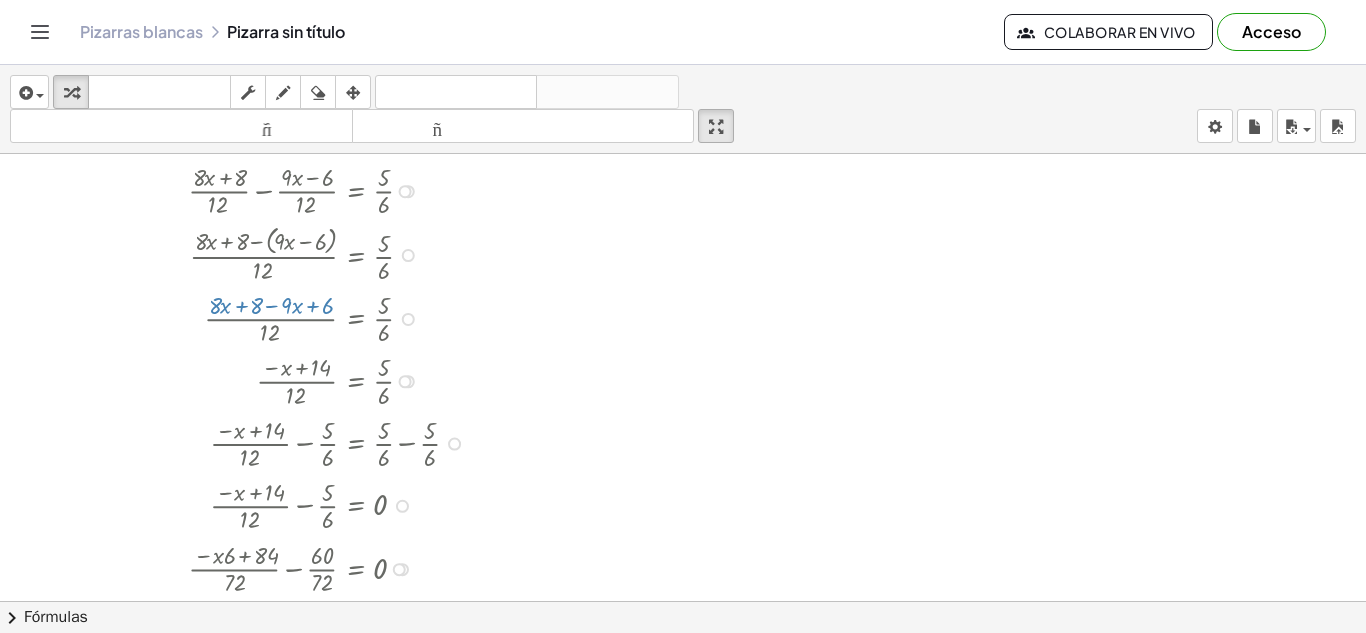 scroll, scrollTop: 498, scrollLeft: 0, axis: vertical 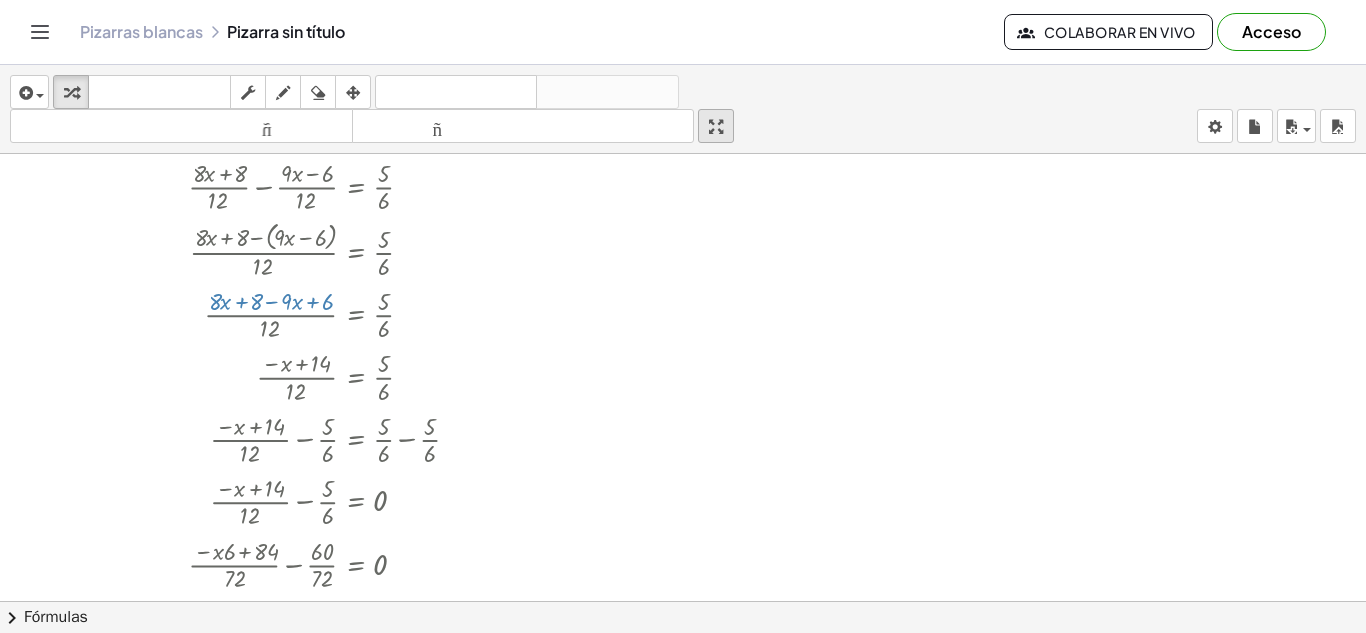 click at bounding box center [716, 127] 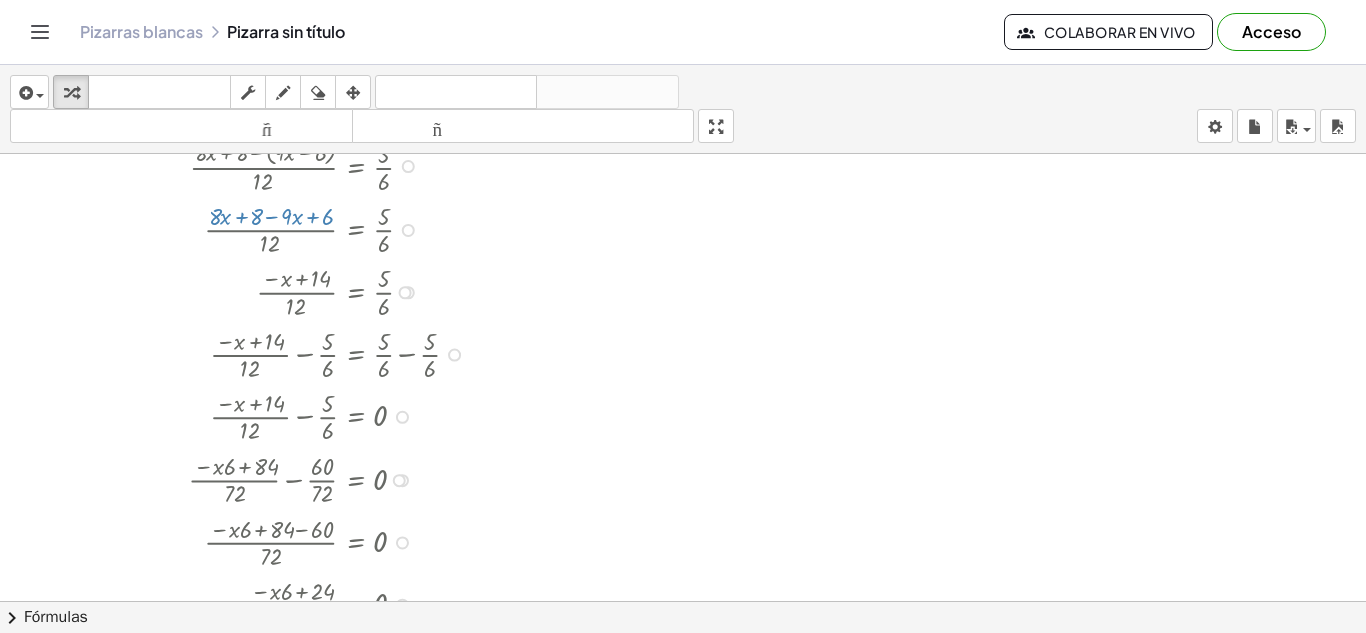 scroll, scrollTop: 585, scrollLeft: 0, axis: vertical 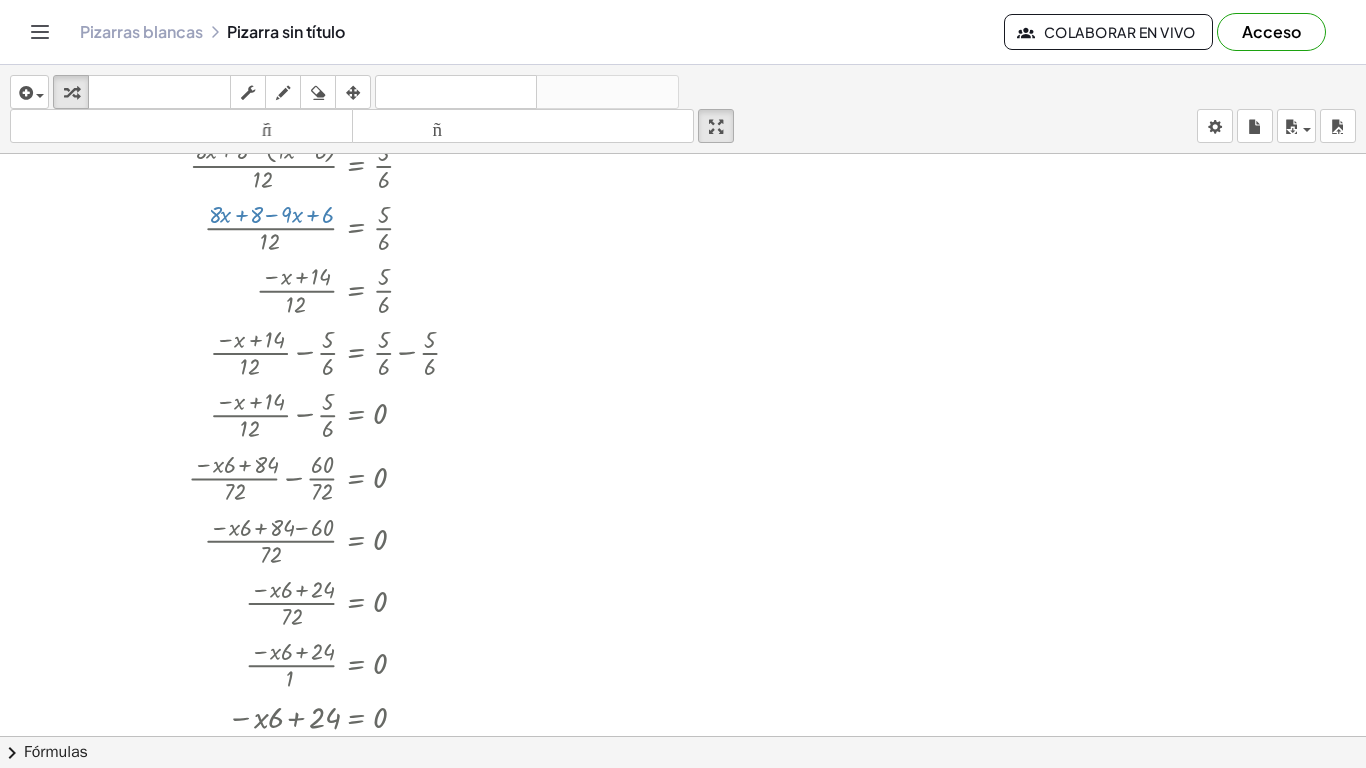 drag, startPoint x: 730, startPoint y: 135, endPoint x: 730, endPoint y: 222, distance: 87 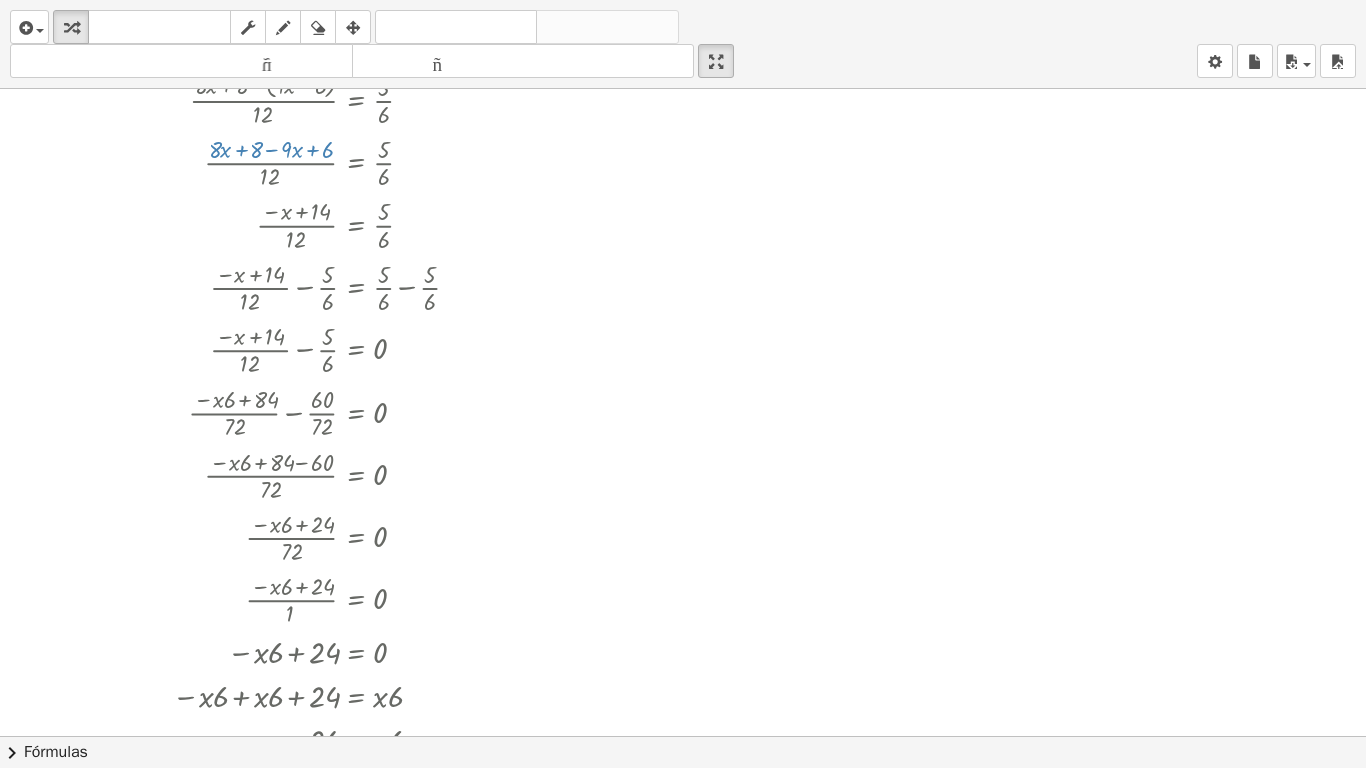 click on "insertar Seleccione uno: Expresión matemática Función Texto Vídeo de YouTube Graficando Geometría Geometría 3D transformar teclado teclado fregar dibujar borrar arreglar deshacer deshacer rehacer rehacer tamaño_del_formato menor tamaño_del_formato más grande pantalla completa carga   ahorrar Inicie sesión para acceder a esta funcionalidad. Acceso nuevo ajustes + · 2 · ( · ( + x + 1 ) · 3 ) − · ( + · 3 · x − 2 ) · 4 = · 5 · 6 + · 2 · · ( + x + 1 ) · 3 − · ( + · 3 · x − 2 ) · 4 = · 5 · 6 + · 2 · ( + x + 1 ) · 3 − · ( + · 3 · x − 2 ) · 4 = · 5 · 6 + · ( + · 2 · x + · 2 · 1 ) · 3 − · ( + · 3 · x − 2 ) · 4 = · 5 · 6 + · ( + · 2 · x + 2 ) · 3 − · ( + · 3 · x − 2 ) · 4 = · 5 · 6 + · ( + · 2 · x + 2 ) · 4 · 3 · 4 − · 3 · ( + · 3 · x − 2 ) · 3 · 4 = · 5 · 6 + · ( + · 4 · 2 · x + · 4 · 2 ) · 3 · 4 − · 3 · ( + · 3 · x − 2 ) · 3 · 4 = · 5 · 6 + · ( + · 4 · 2 · x + · 4 · 2 ) · 3 · 4 − · ( +" at bounding box center [683, 384] 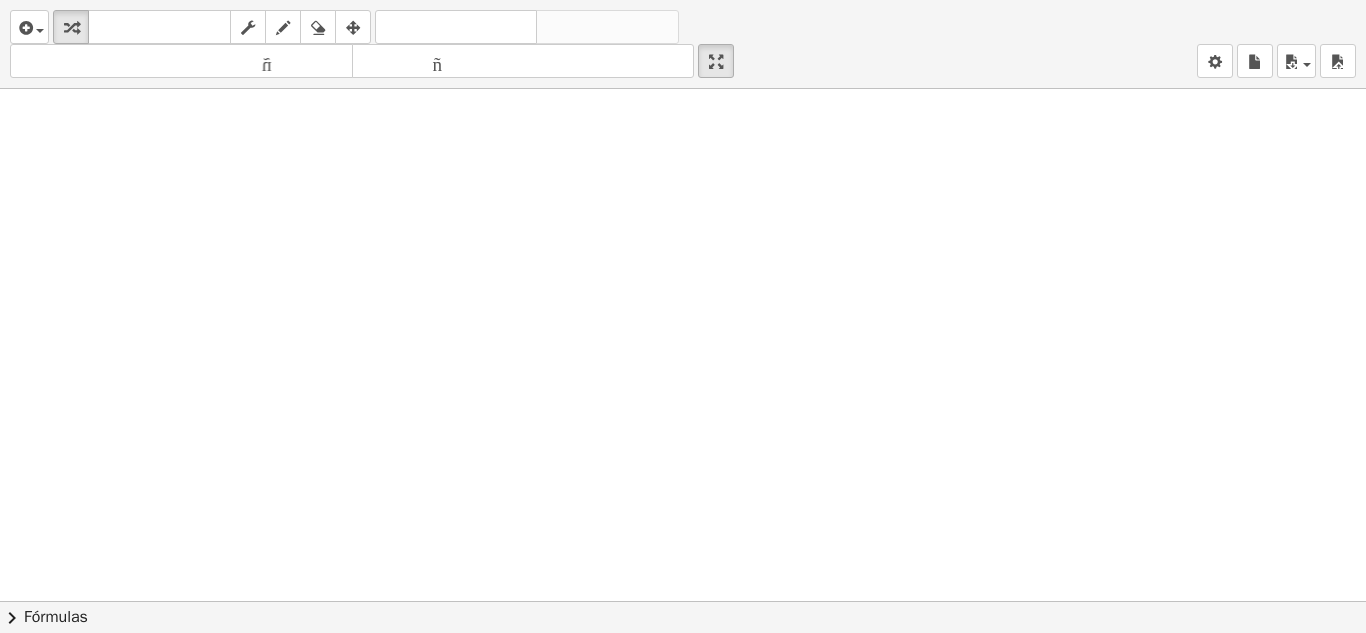 scroll, scrollTop: 2762, scrollLeft: 0, axis: vertical 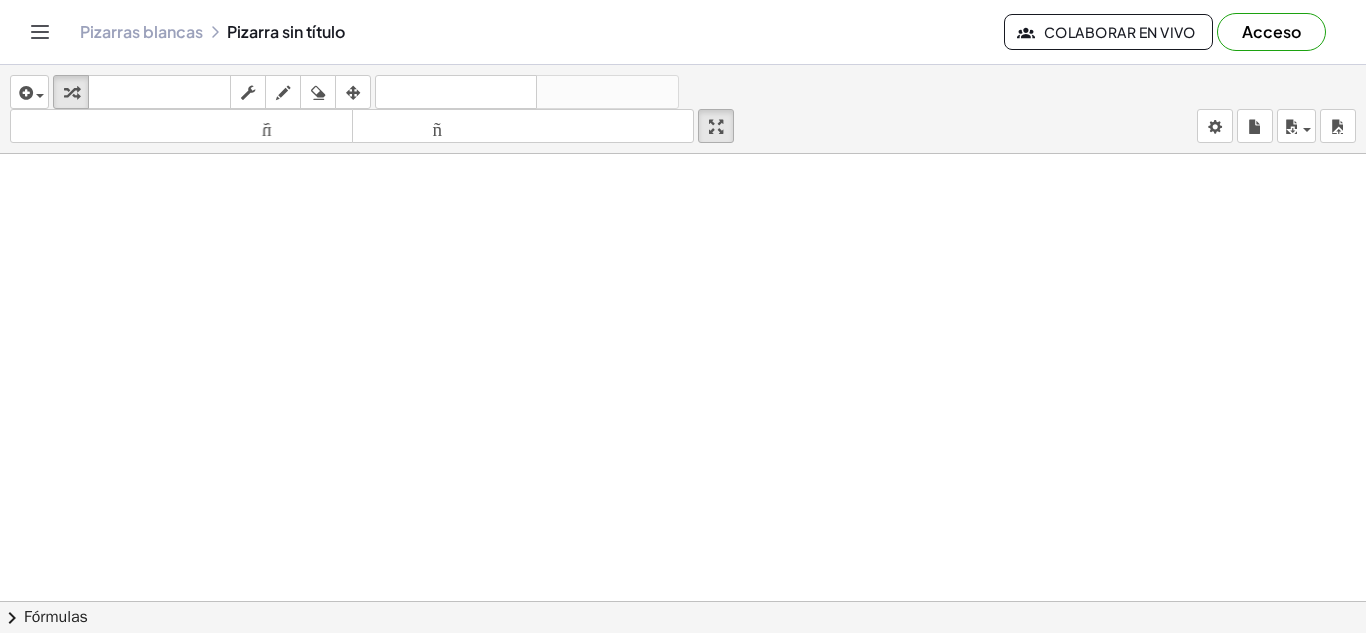 drag, startPoint x: 44, startPoint y: 113, endPoint x: 13, endPoint y: 617, distance: 504.95248 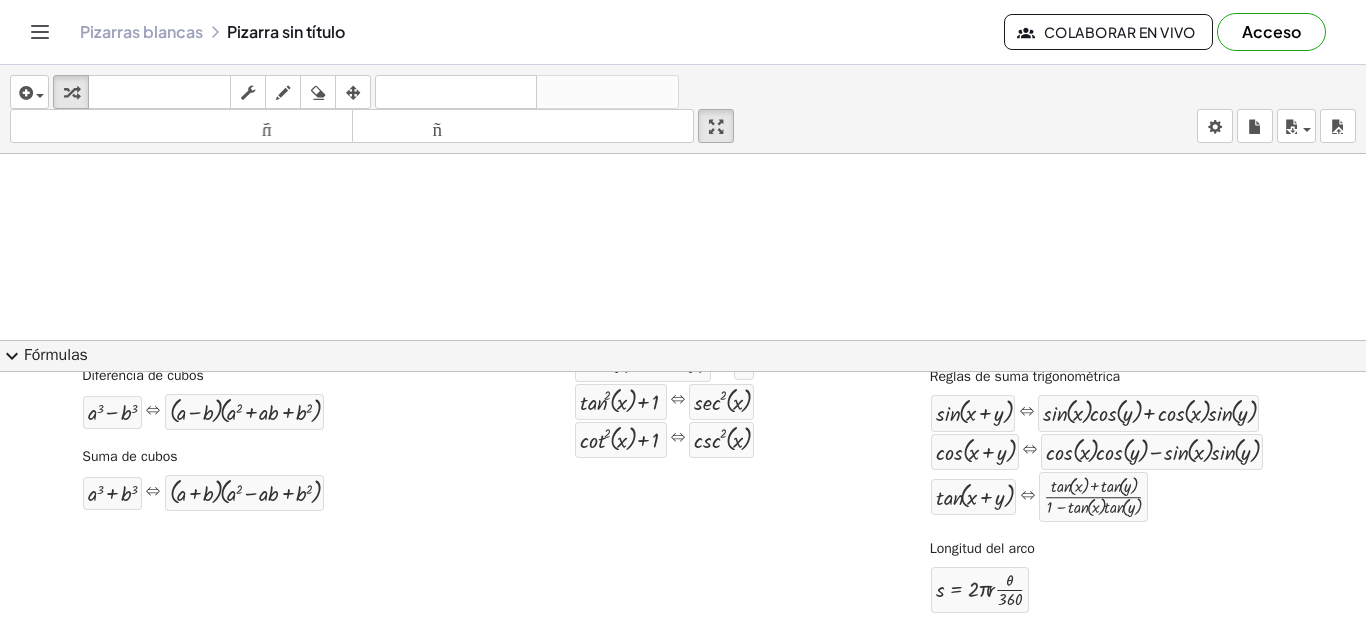 scroll, scrollTop: 0, scrollLeft: 0, axis: both 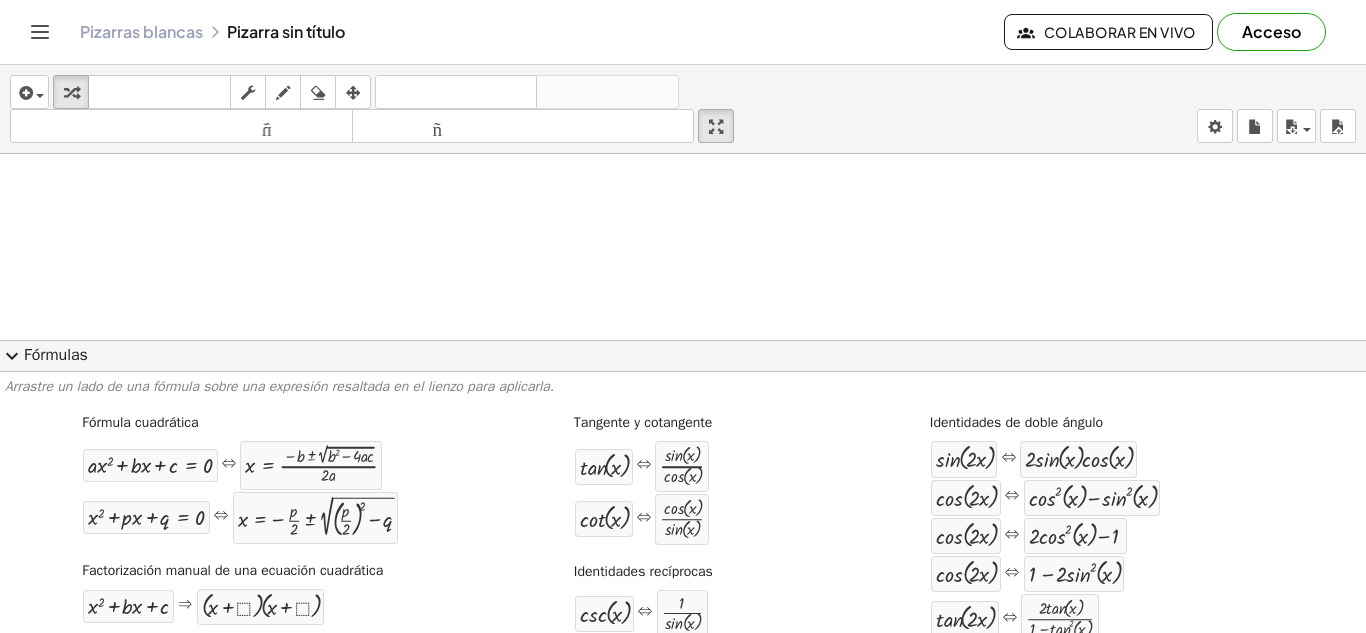 click on "expand_more" at bounding box center (12, 356) 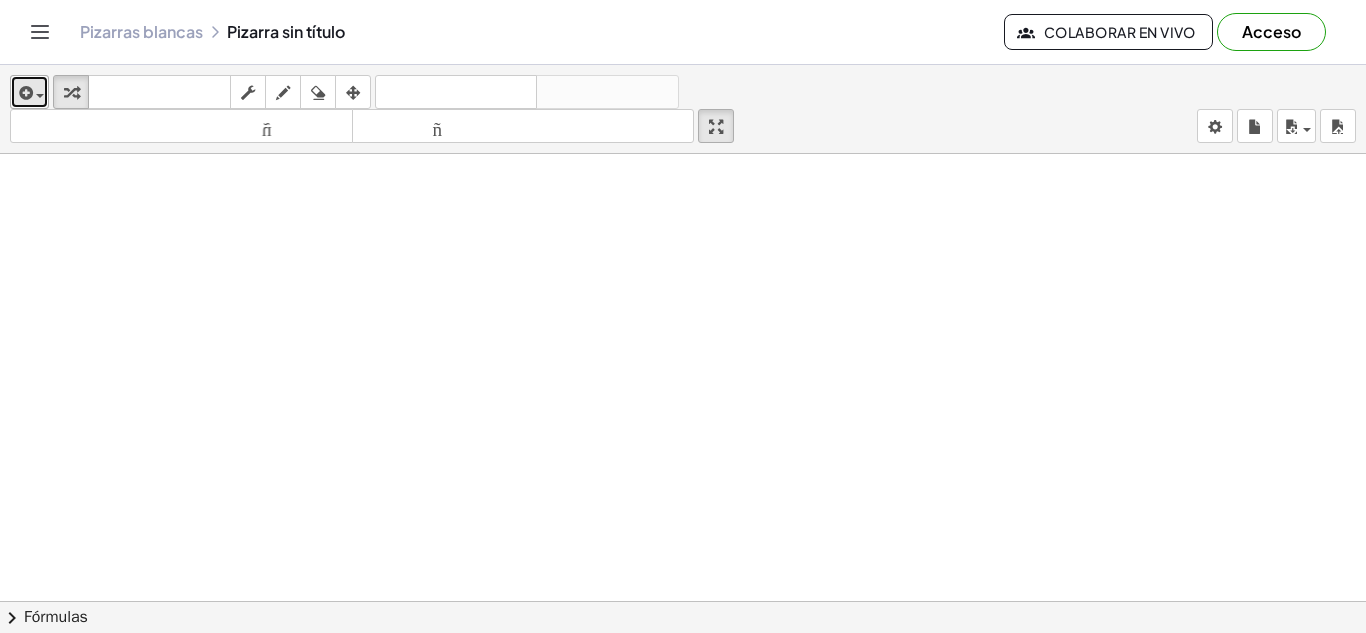 click on "insertar" at bounding box center (29, 92) 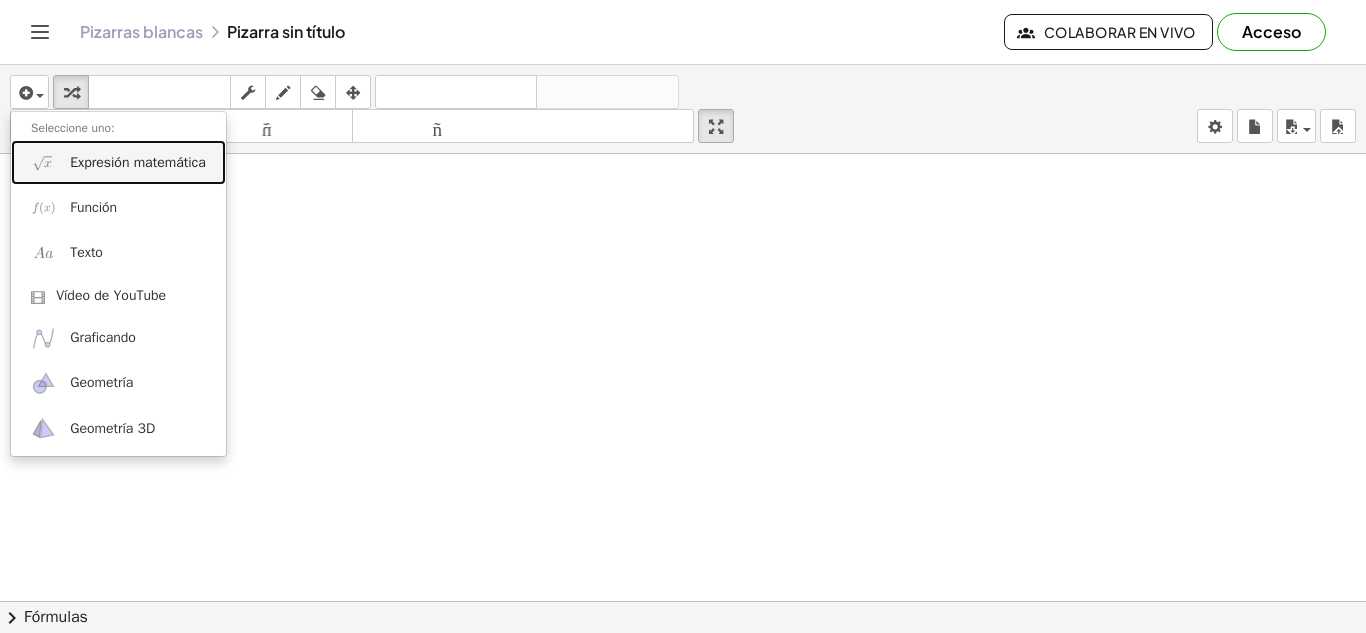 click on "Expresión matemática" at bounding box center (118, 162) 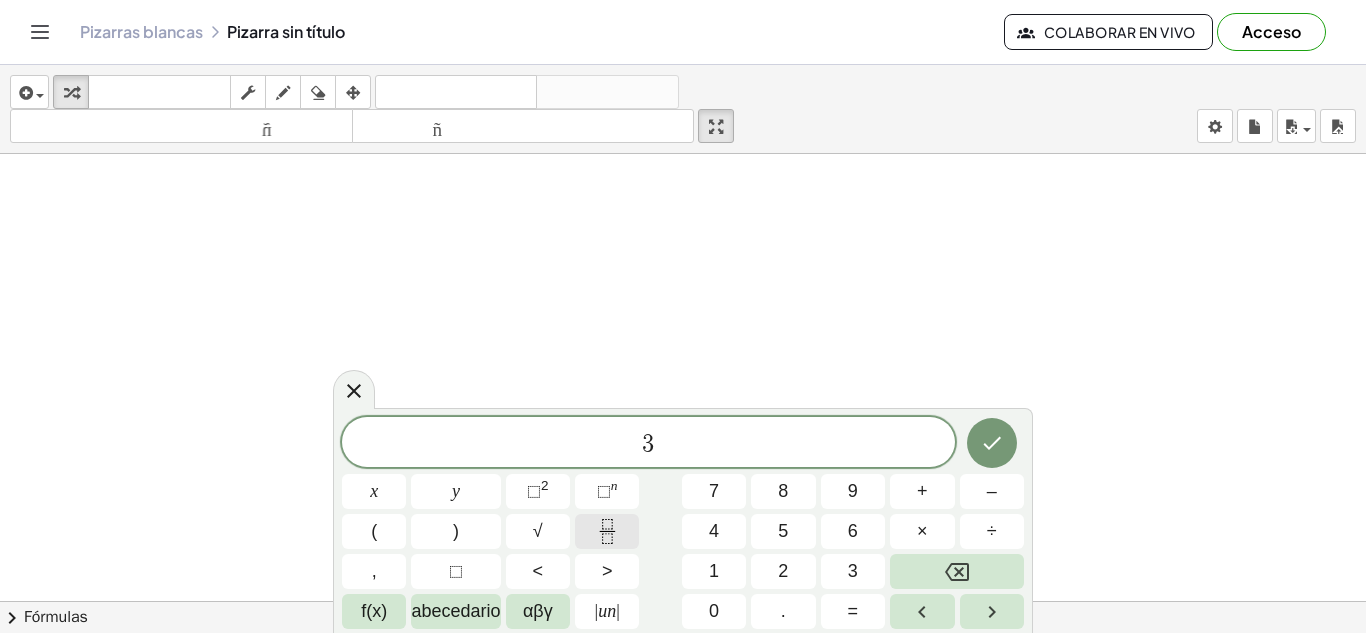 click 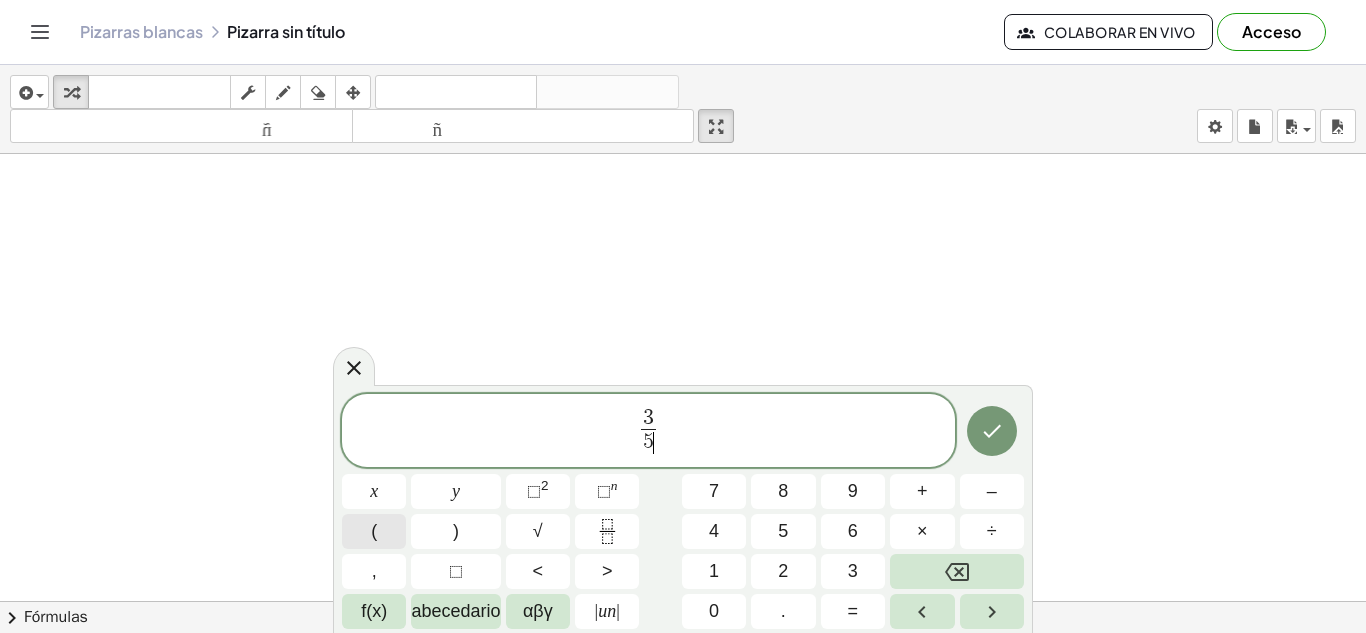 click on "(" at bounding box center [374, 531] 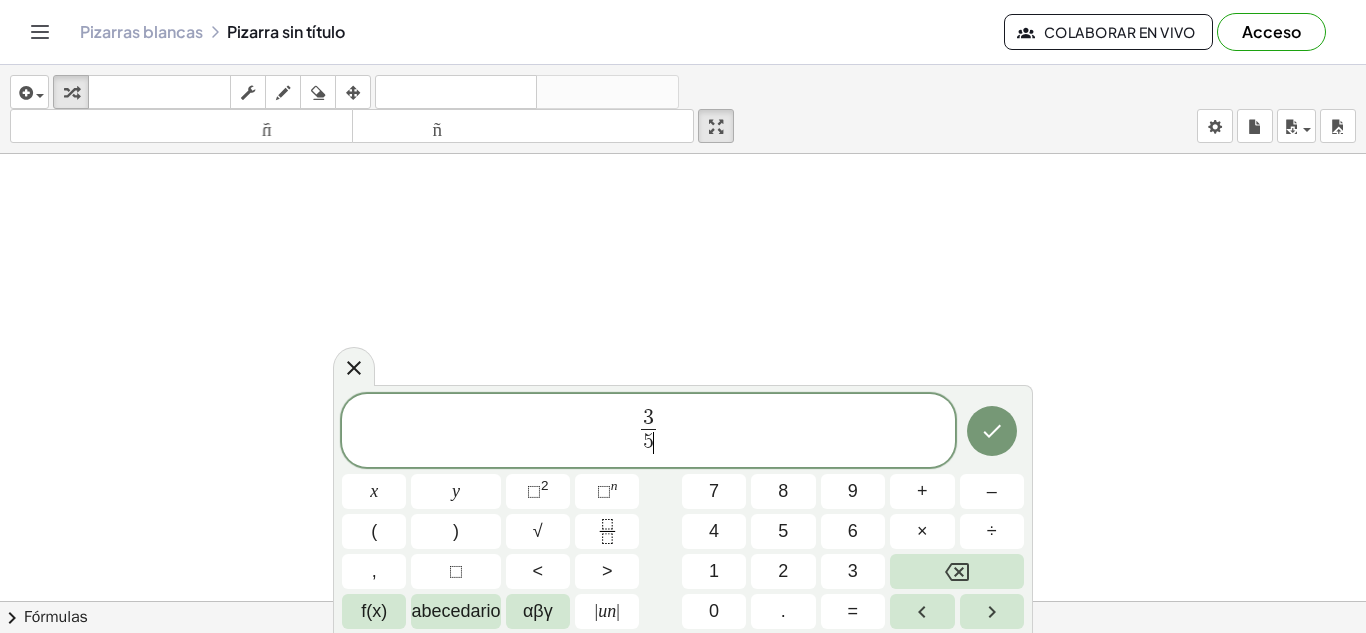 click on "3 5 ​ ​" at bounding box center (648, 432) 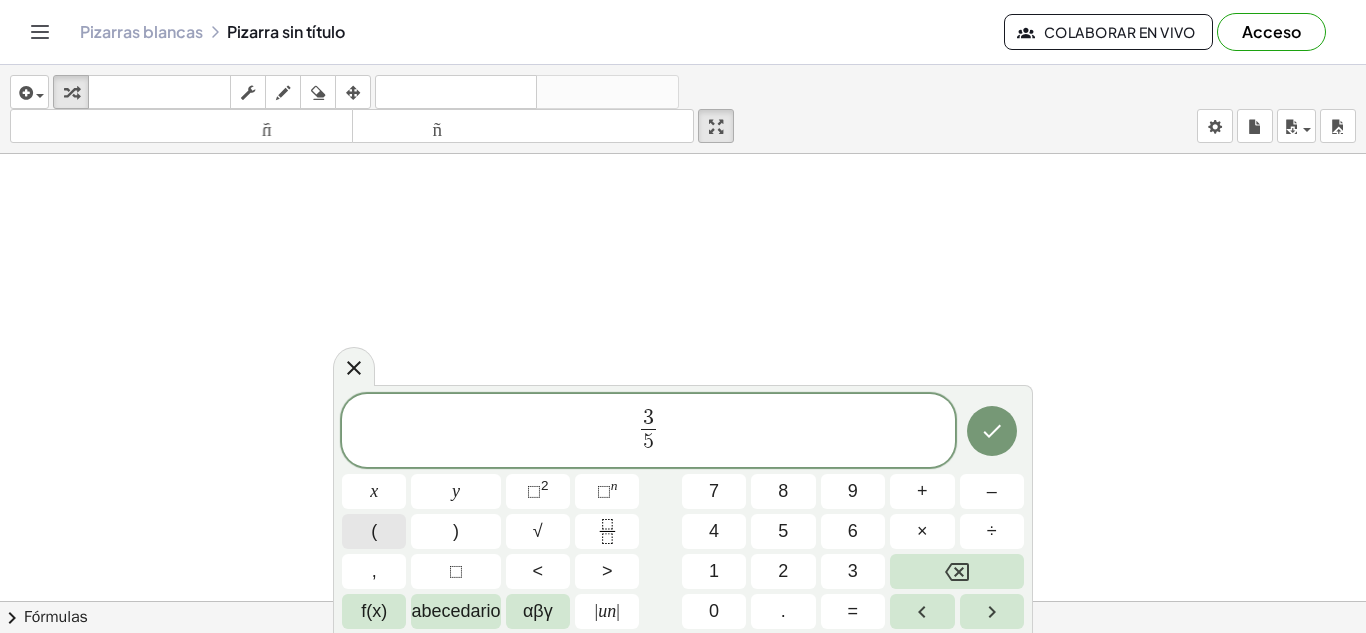 click on "(" at bounding box center [374, 531] 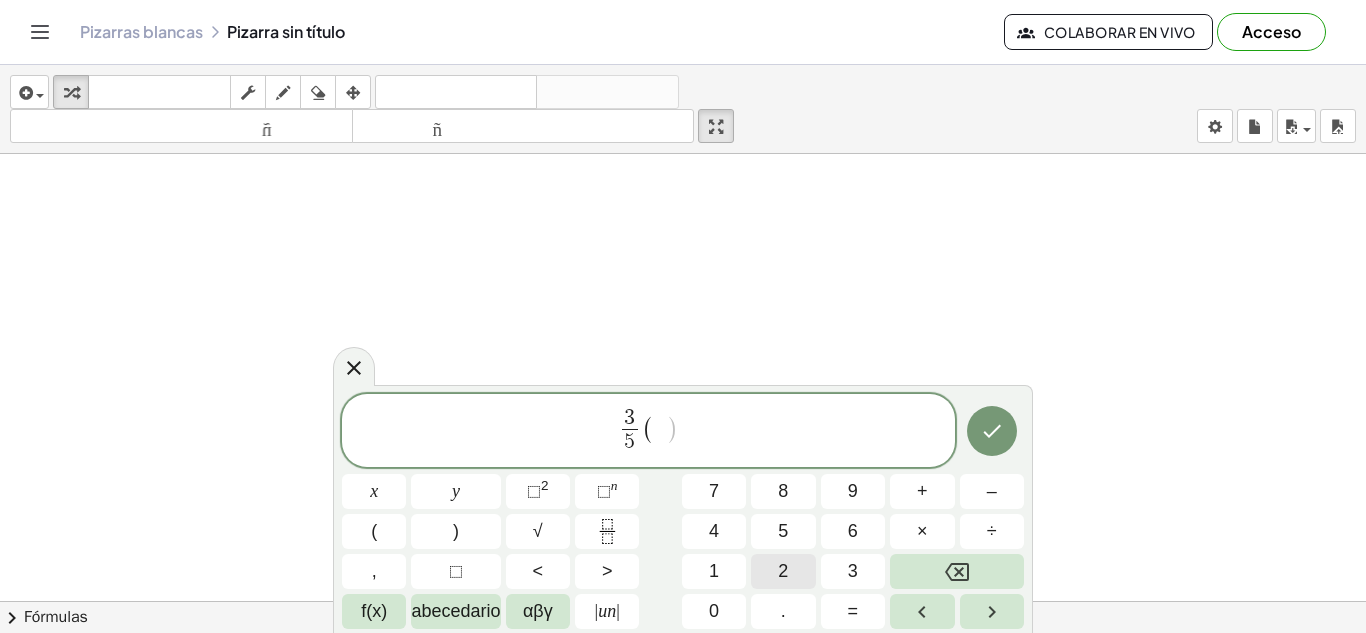 click on "2" at bounding box center (783, 571) 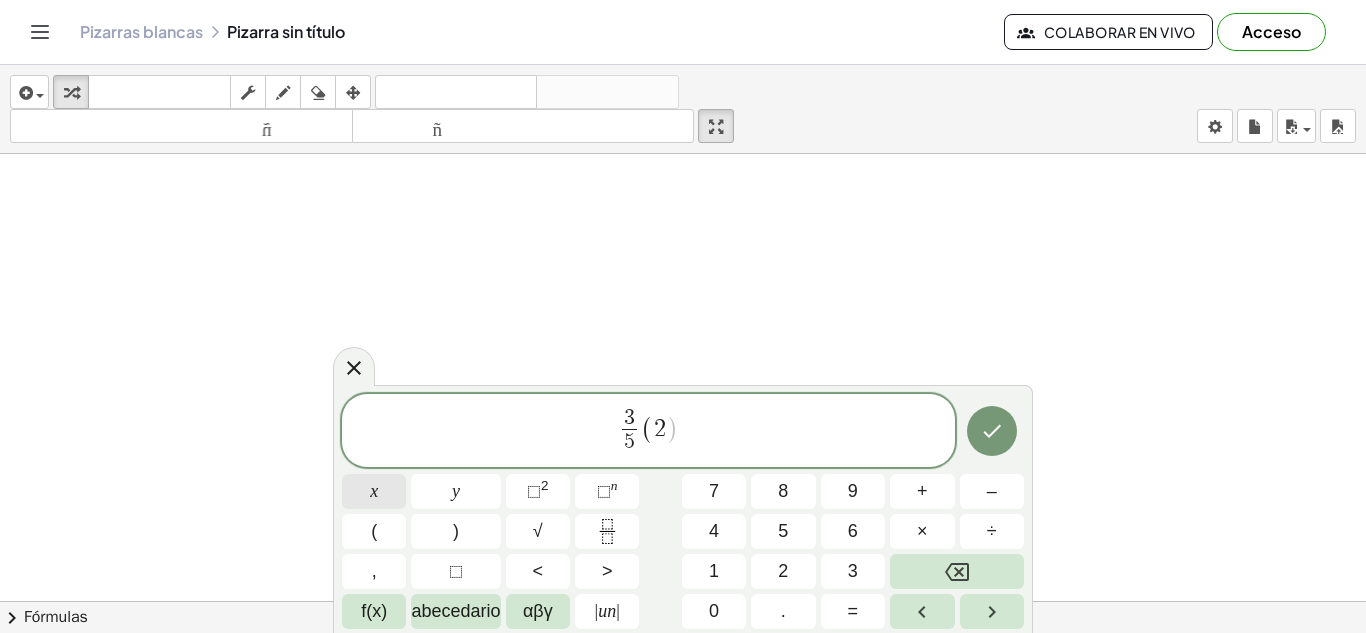 click on "x" at bounding box center [374, 491] 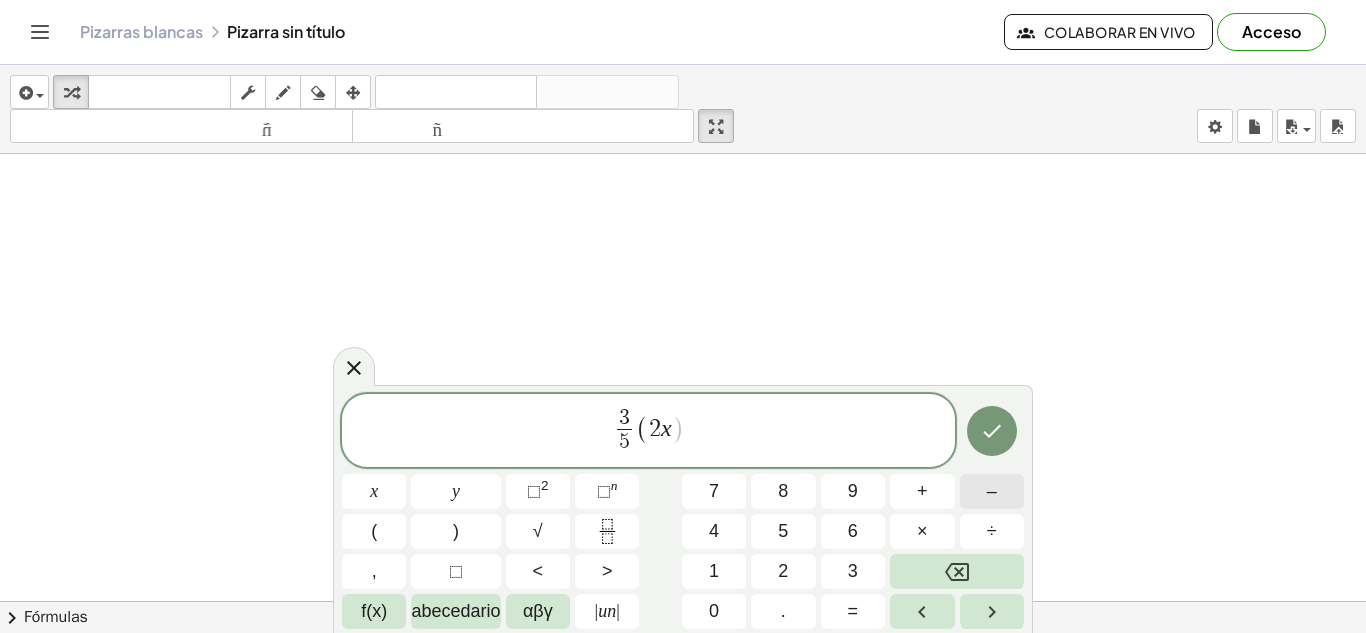 click on "–" at bounding box center [992, 491] 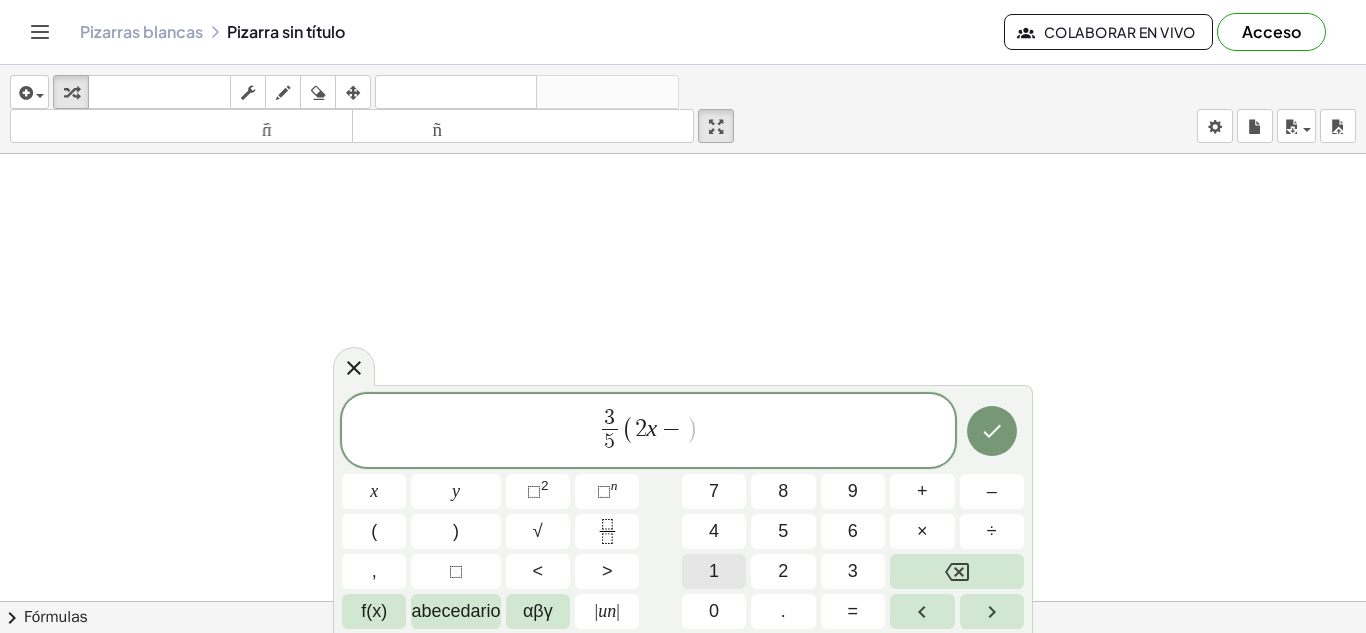 click on "1" at bounding box center (714, 571) 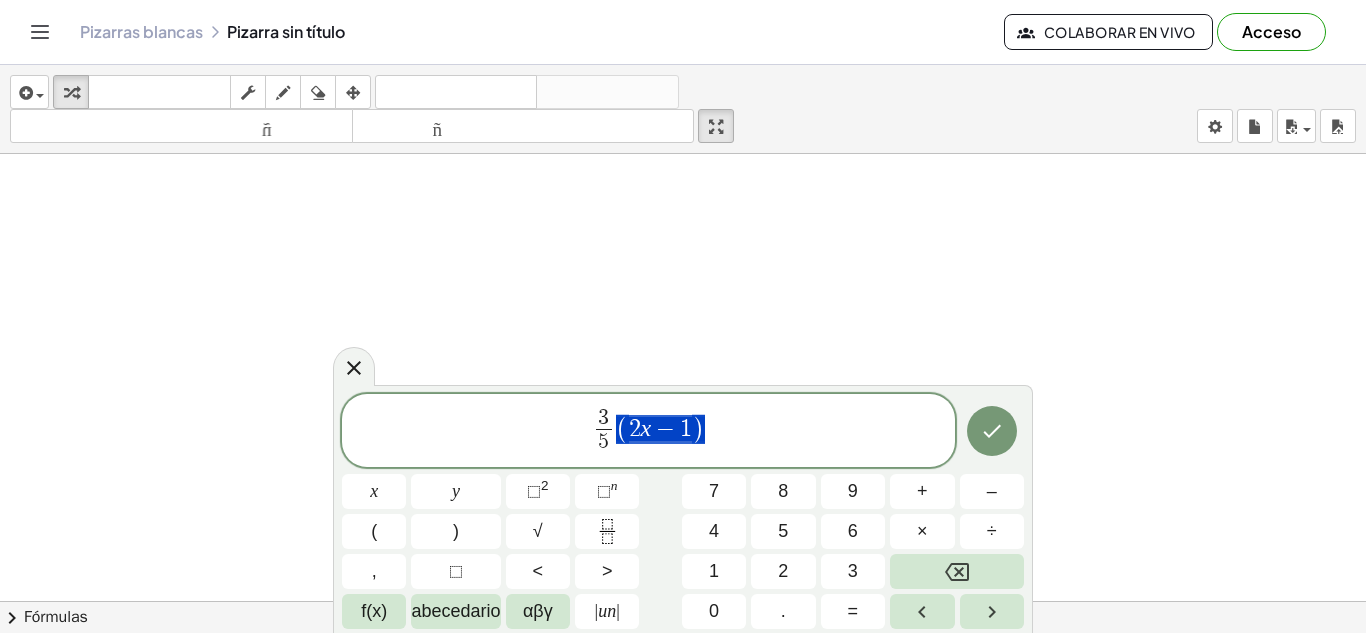 drag, startPoint x: 620, startPoint y: 424, endPoint x: 631, endPoint y: 426, distance: 11.18034 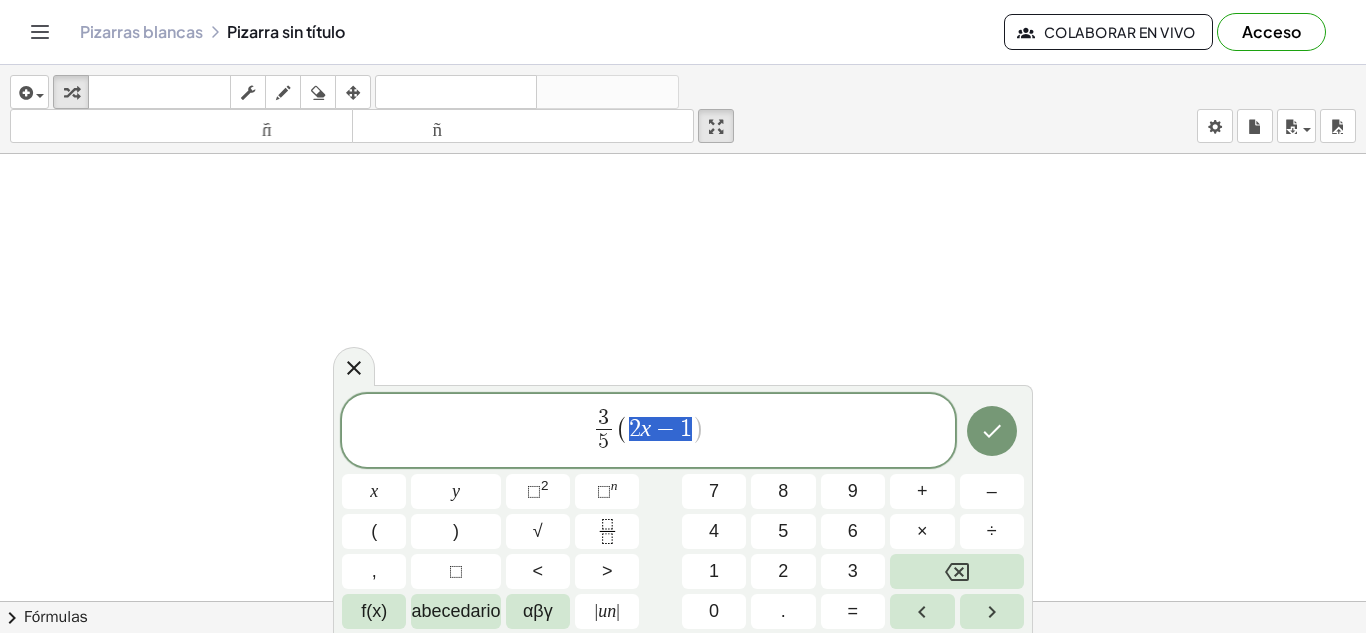 drag, startPoint x: 631, startPoint y: 426, endPoint x: 687, endPoint y: 438, distance: 57.271286 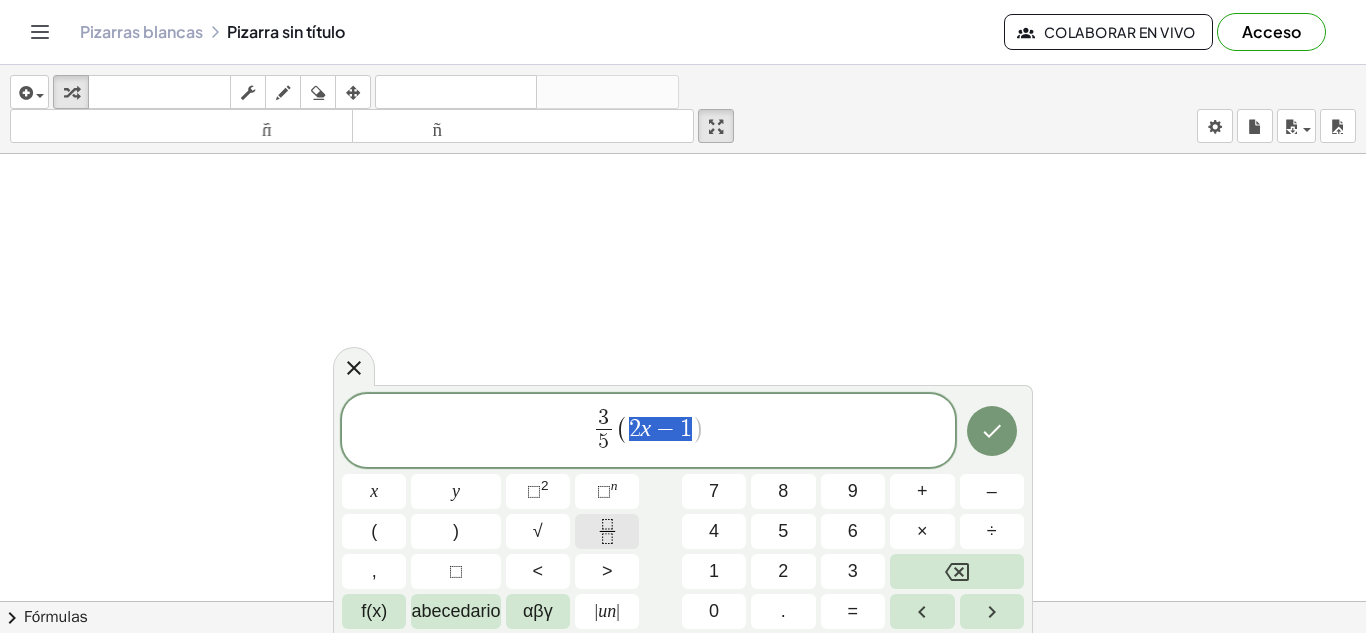 click at bounding box center (607, 531) 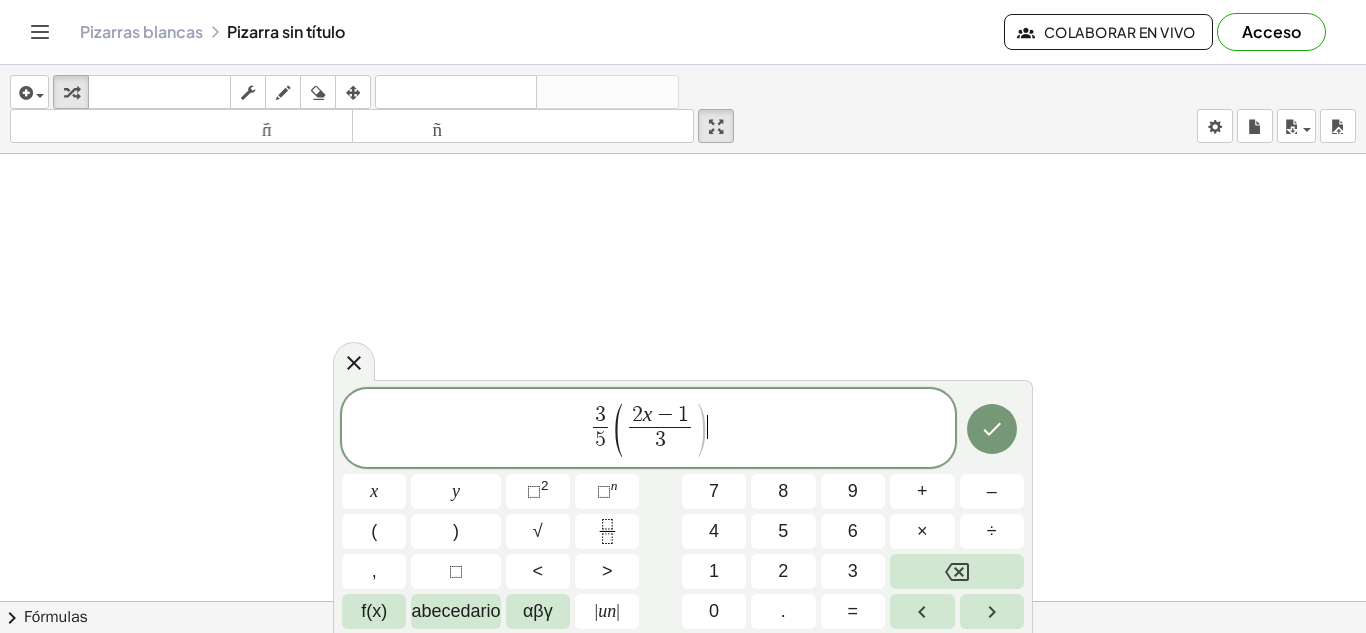 click on "3 5 ​ ( 2 x − 1 3 ​ ) ​" at bounding box center (648, 429) 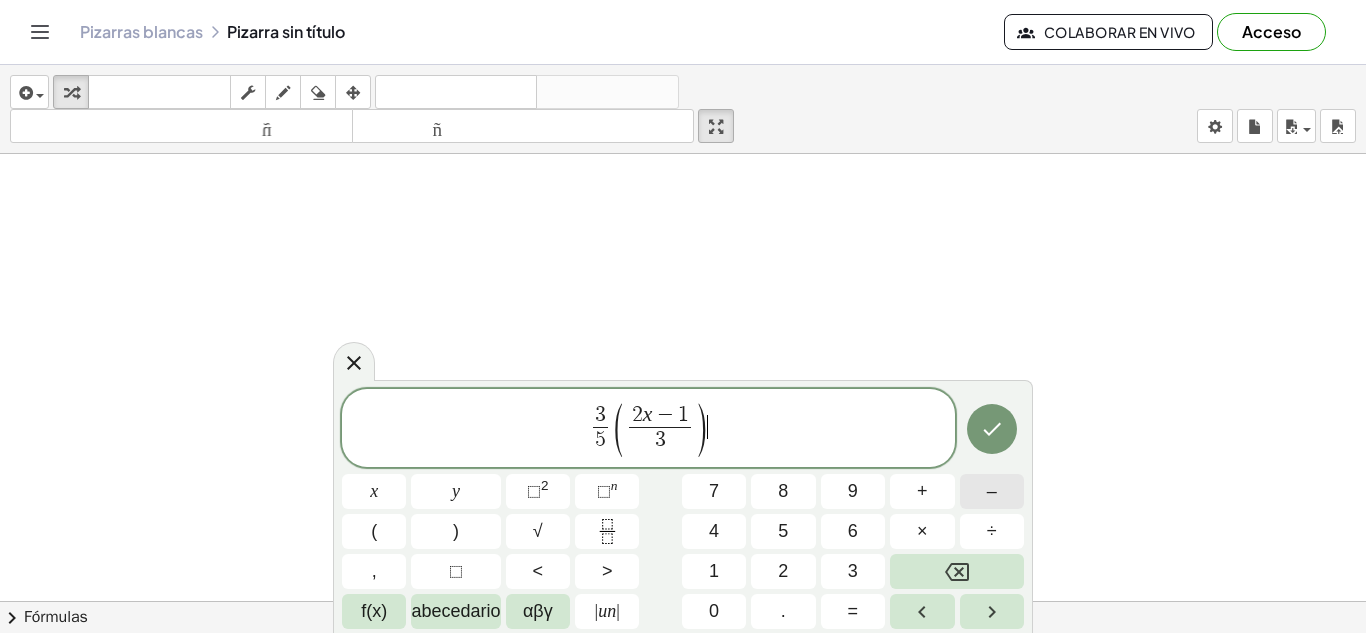 click on "–" at bounding box center (992, 491) 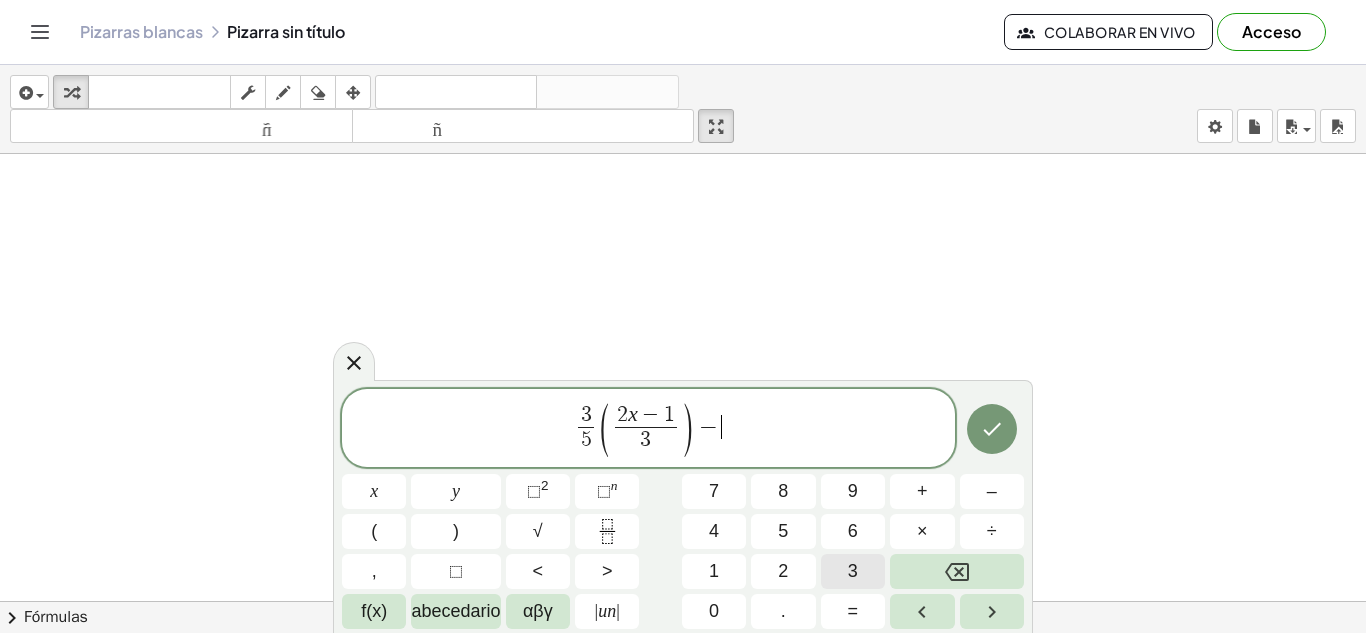 click on "3" at bounding box center (853, 571) 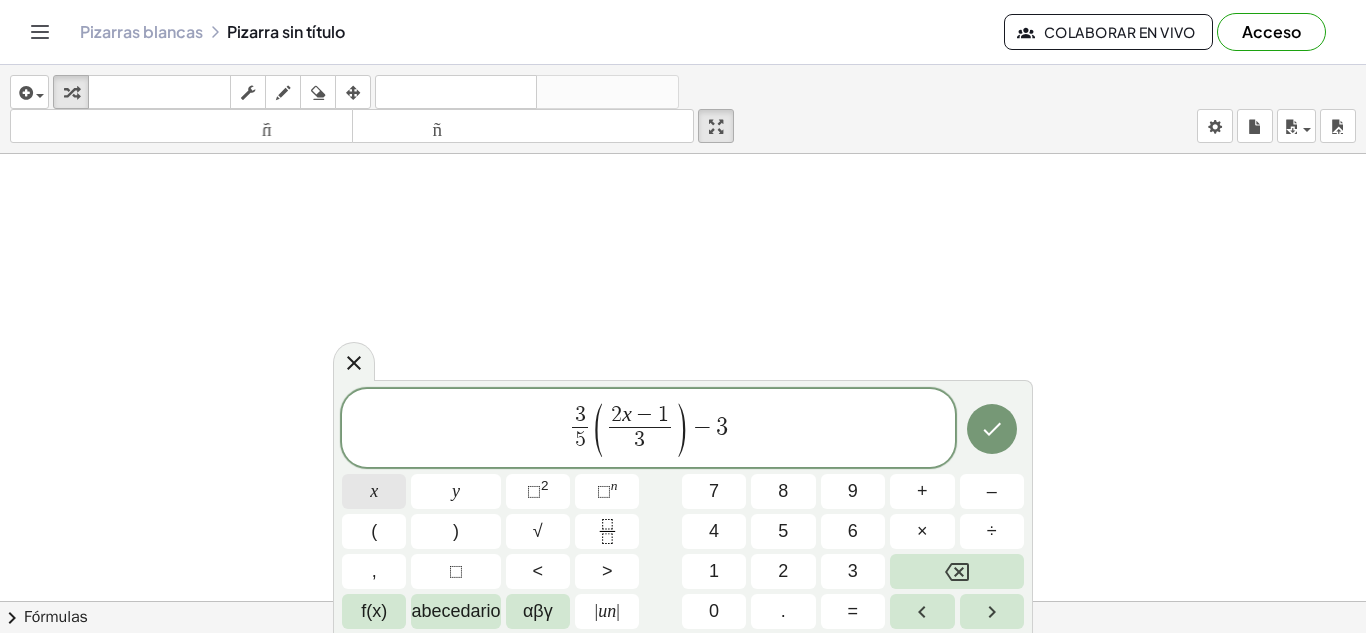click on "x" at bounding box center [374, 491] 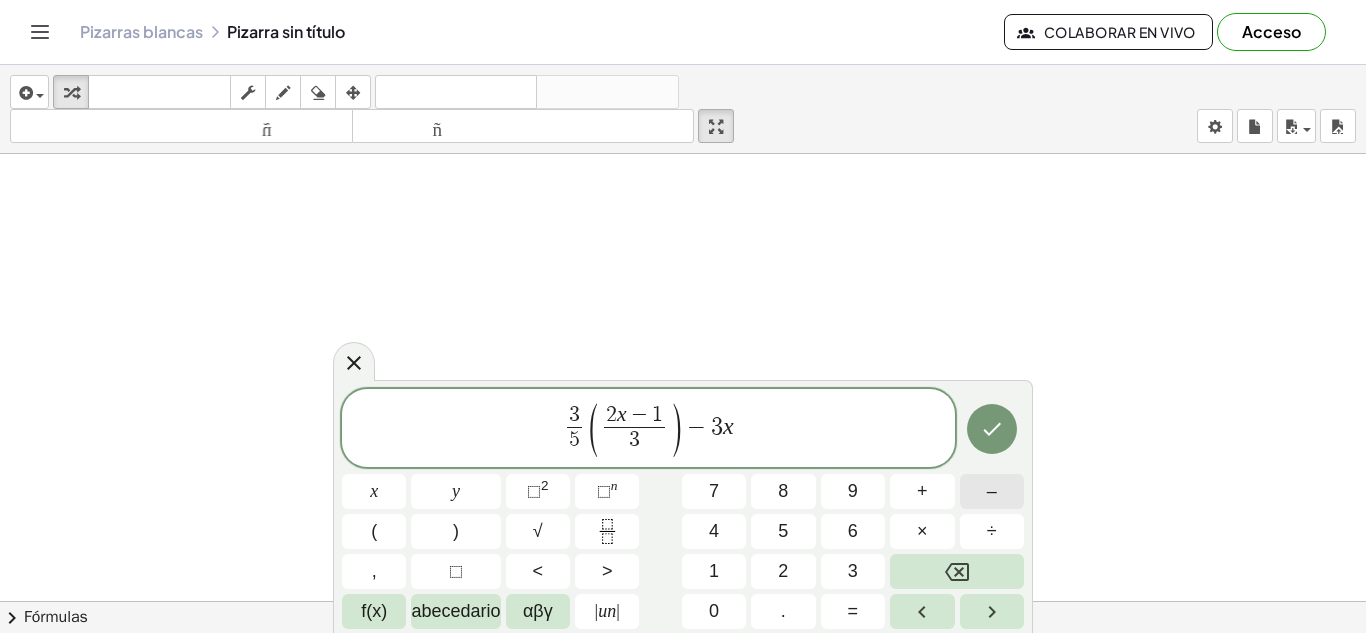 click on "–" at bounding box center (992, 491) 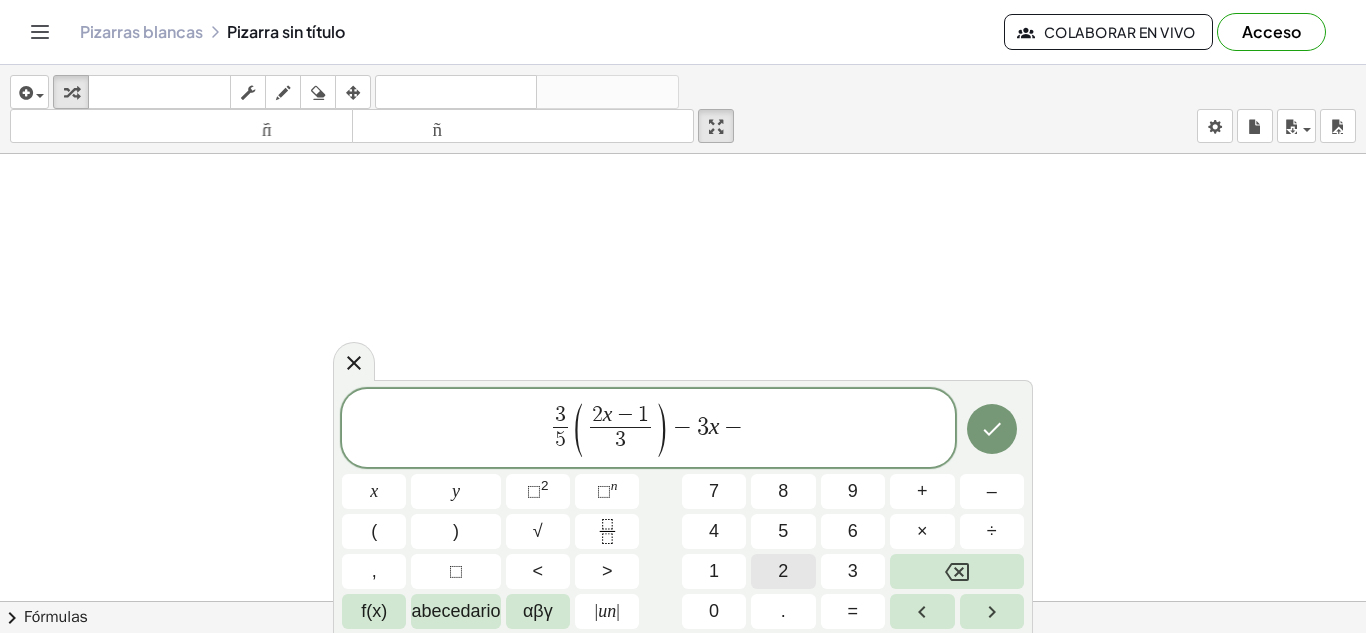 click on "2" at bounding box center (783, 571) 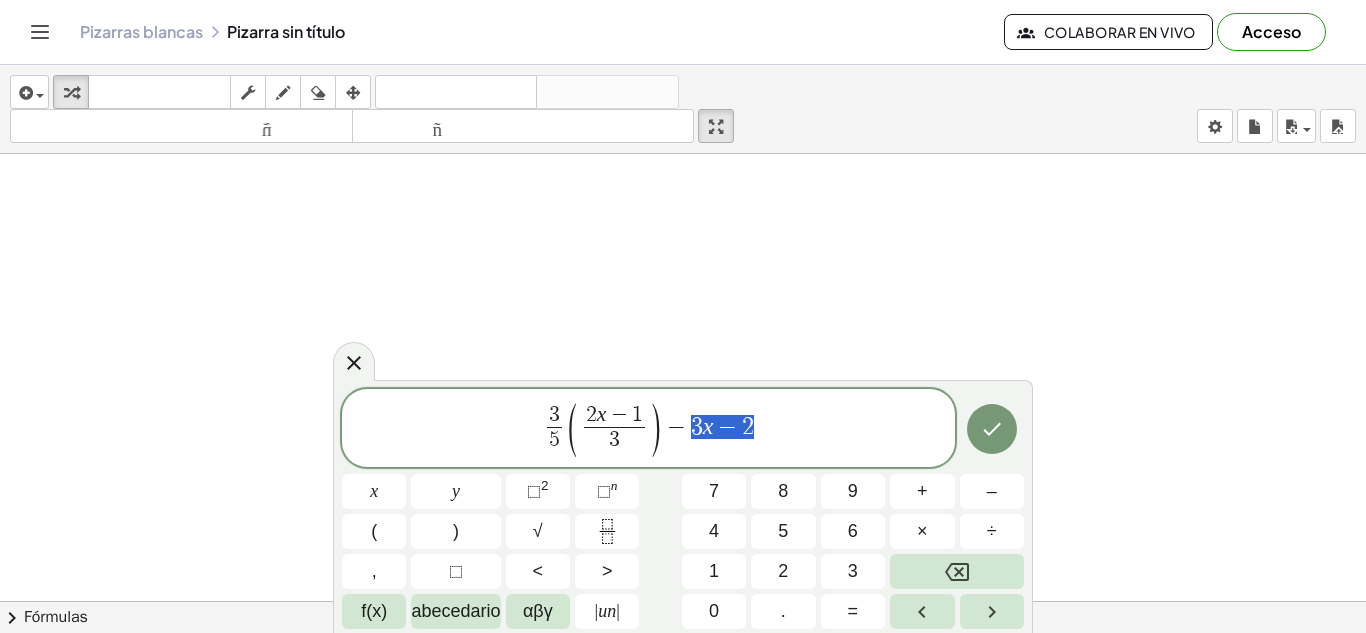 drag, startPoint x: 694, startPoint y: 421, endPoint x: 756, endPoint y: 431, distance: 62.801273 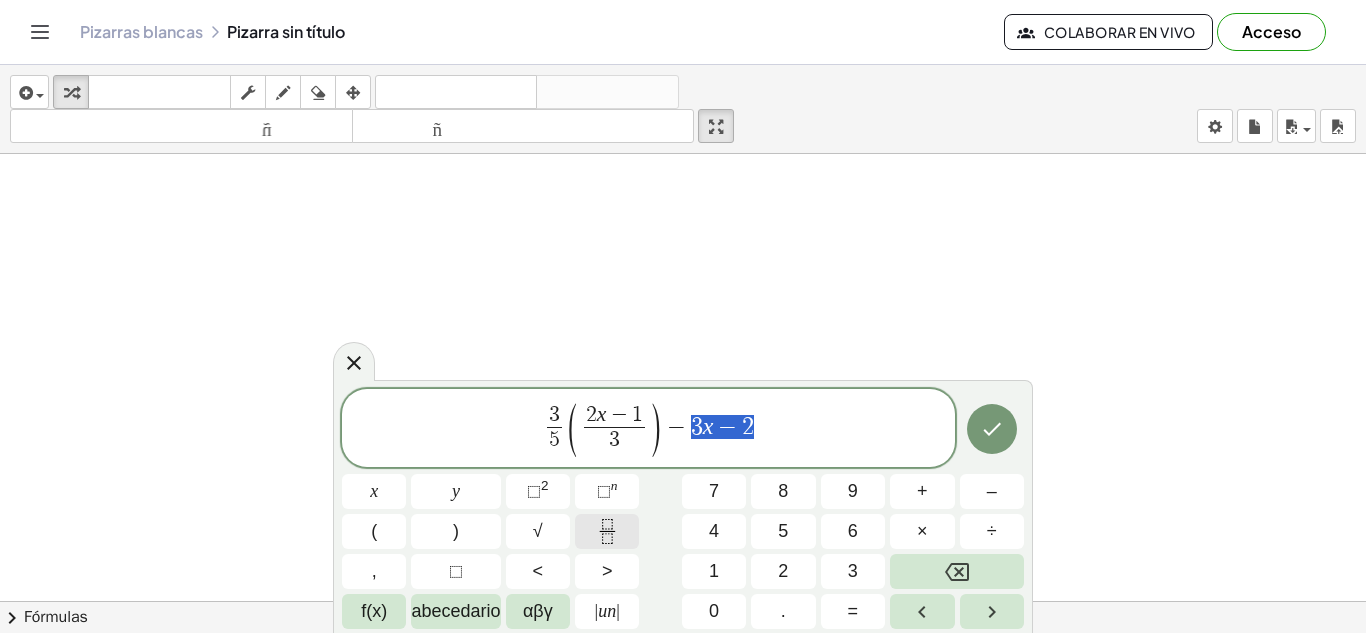 click 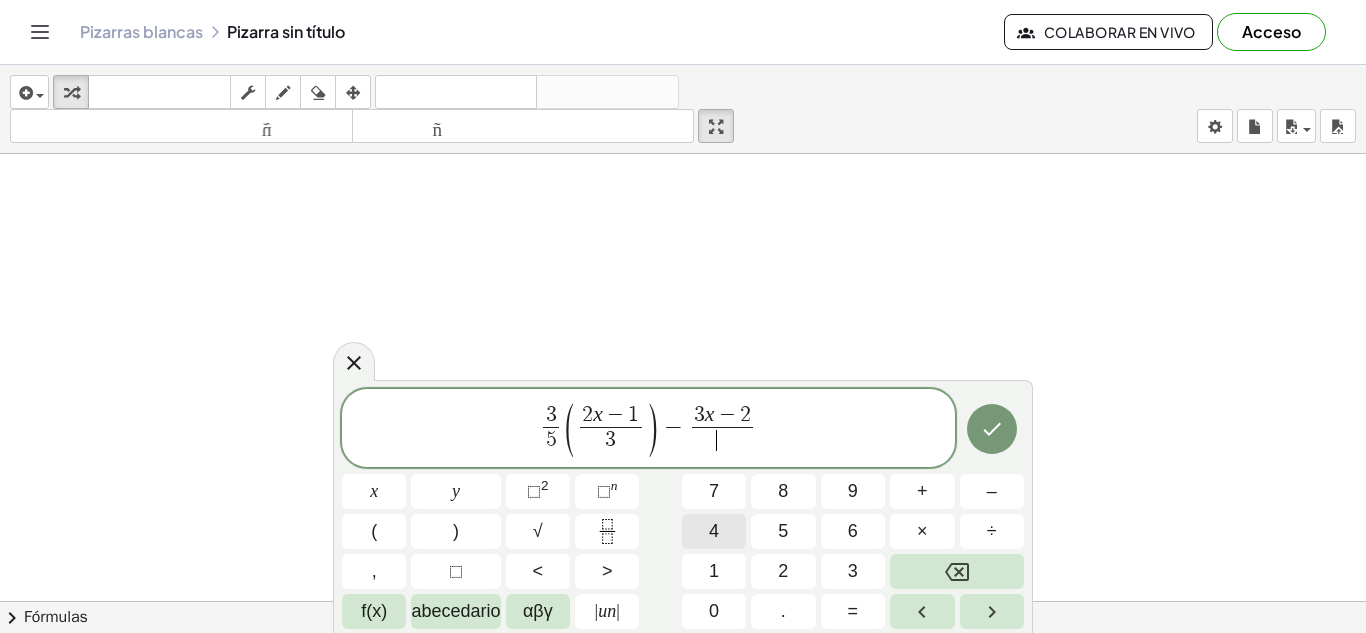 click on "4" at bounding box center (714, 531) 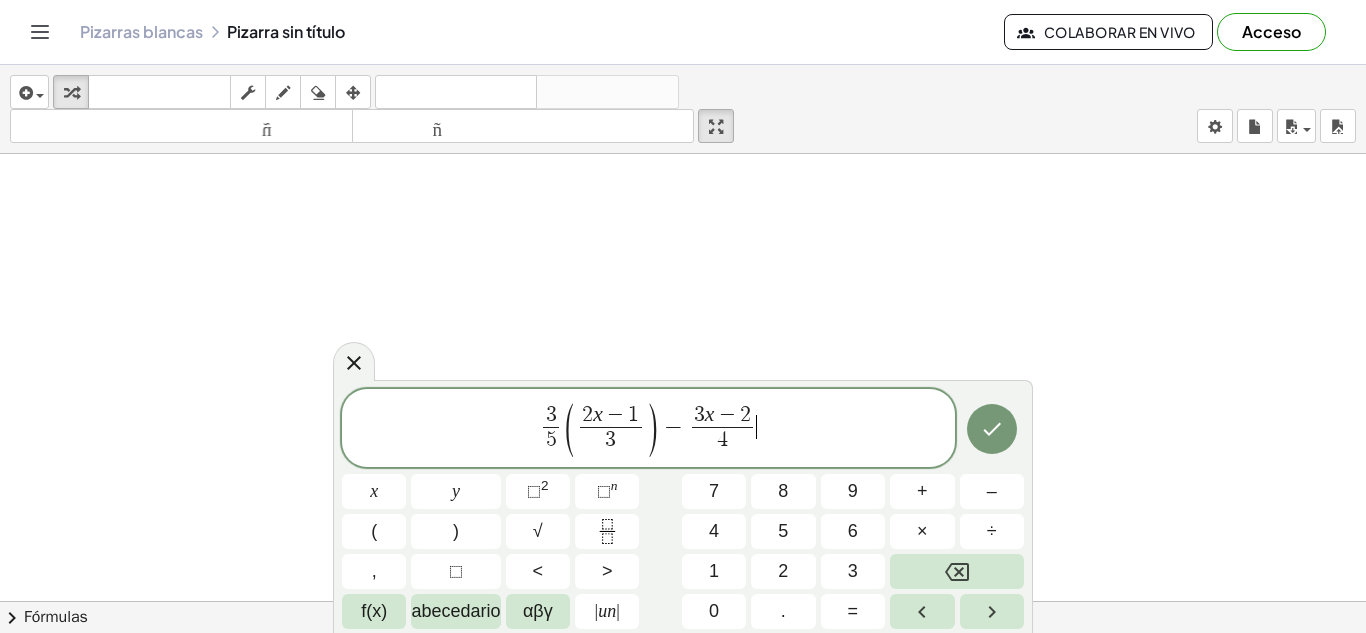click on "3 5 ​ ( 2 x − 1 3 ​ ) − 3 x − 2 4 ​ ​" at bounding box center (648, 429) 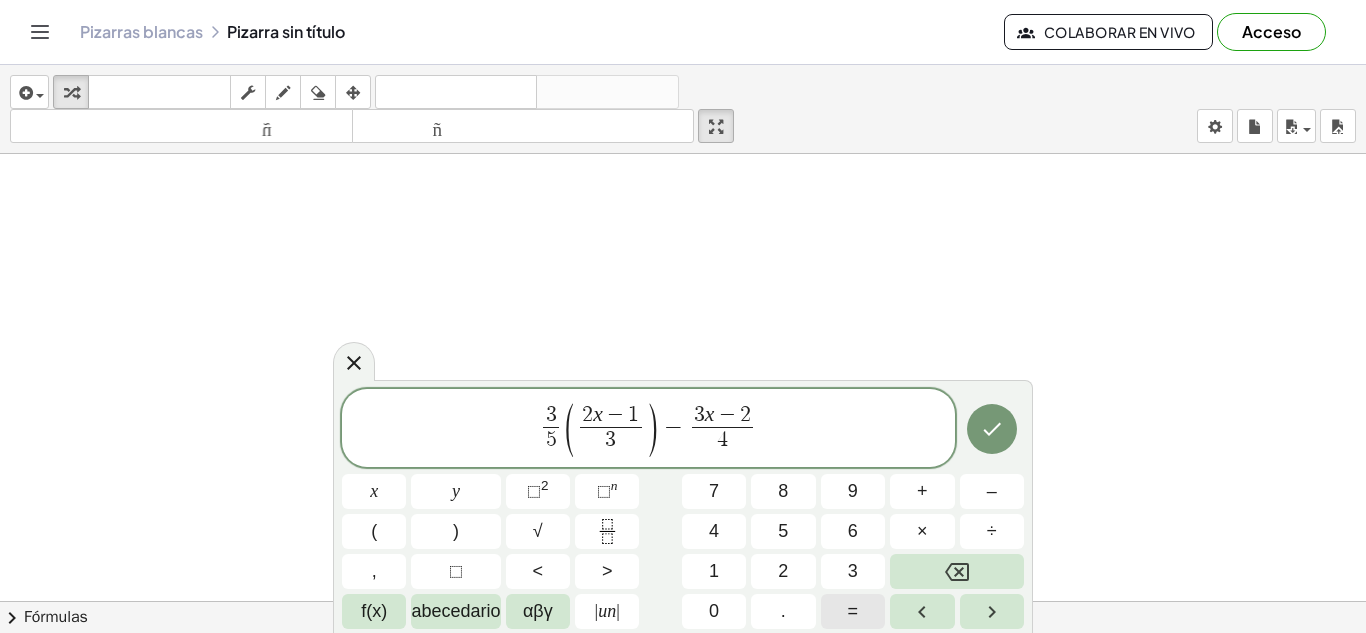 click on "=" at bounding box center (853, 611) 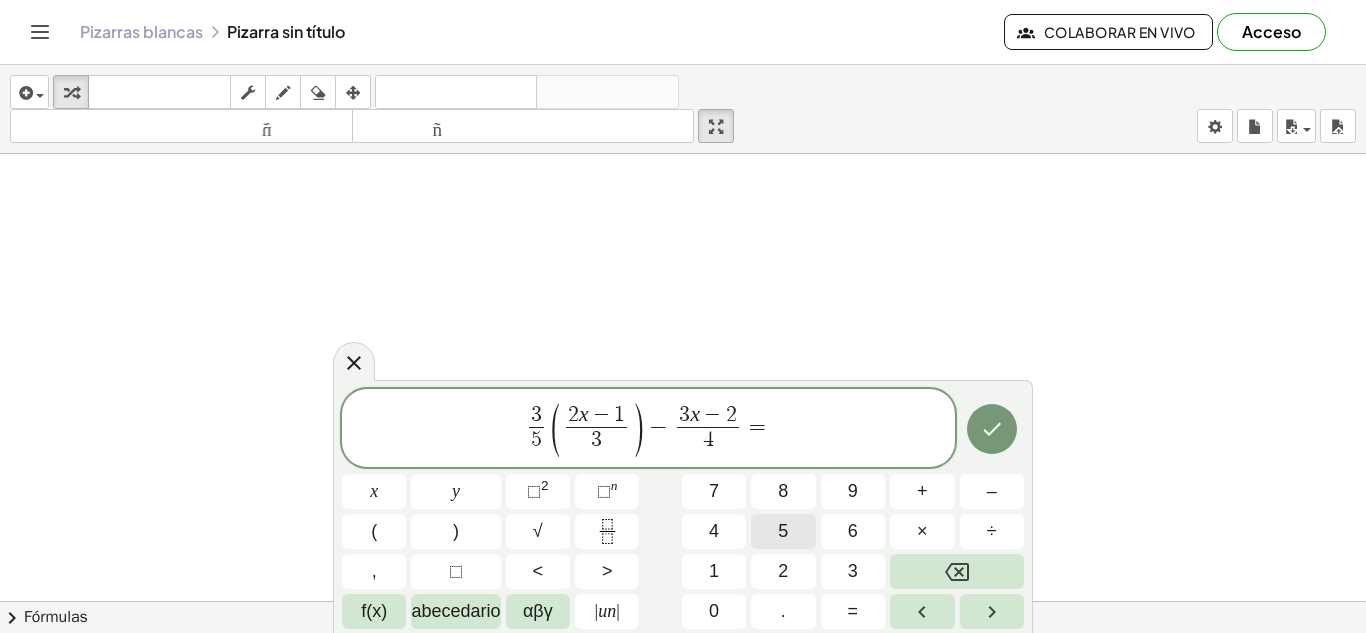 click on "5" at bounding box center [783, 531] 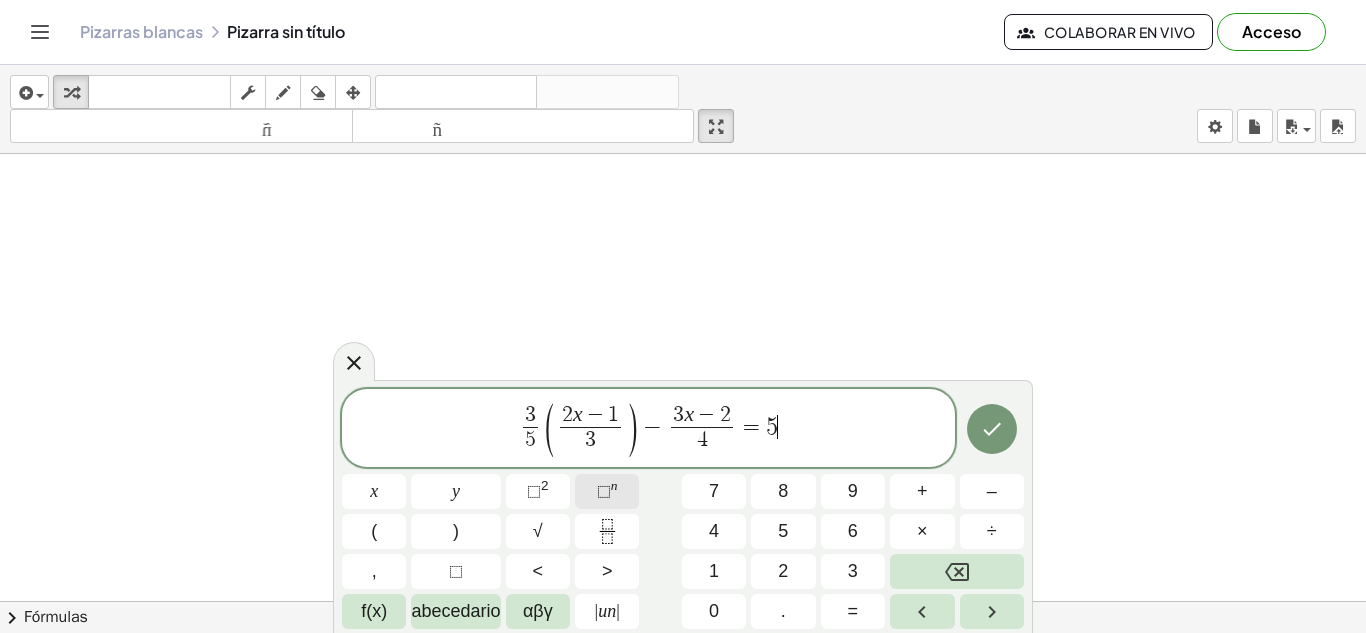 click on "n" at bounding box center [614, 485] 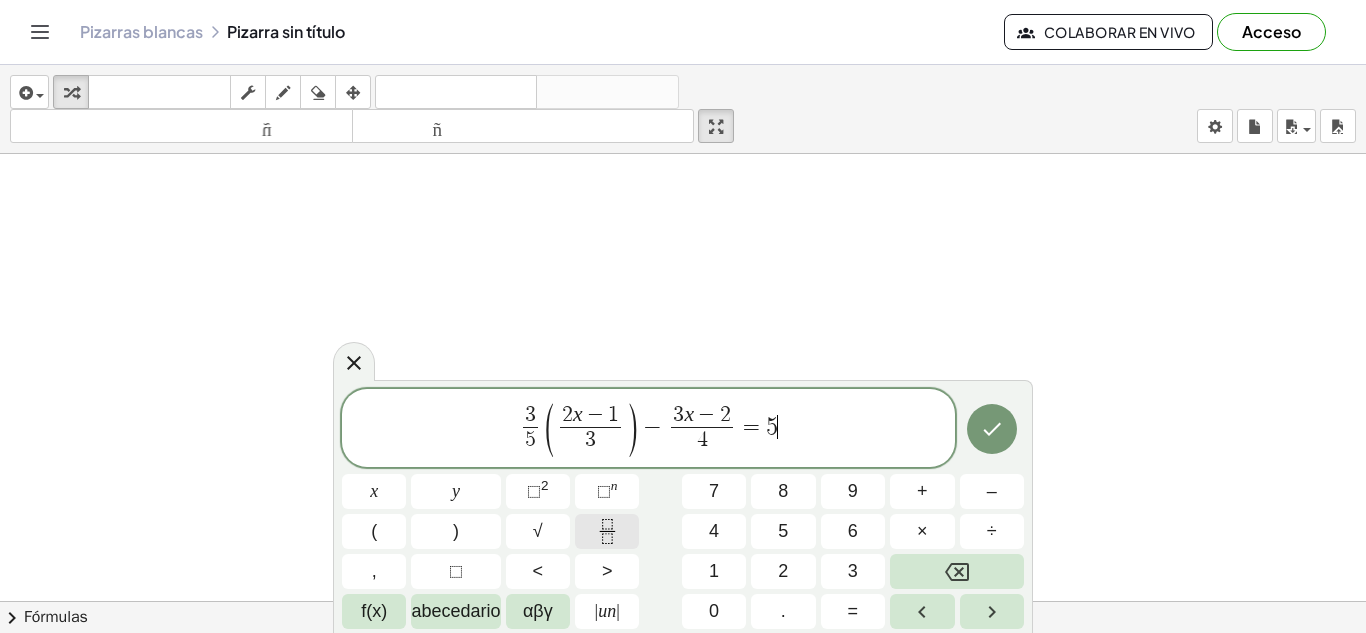 click 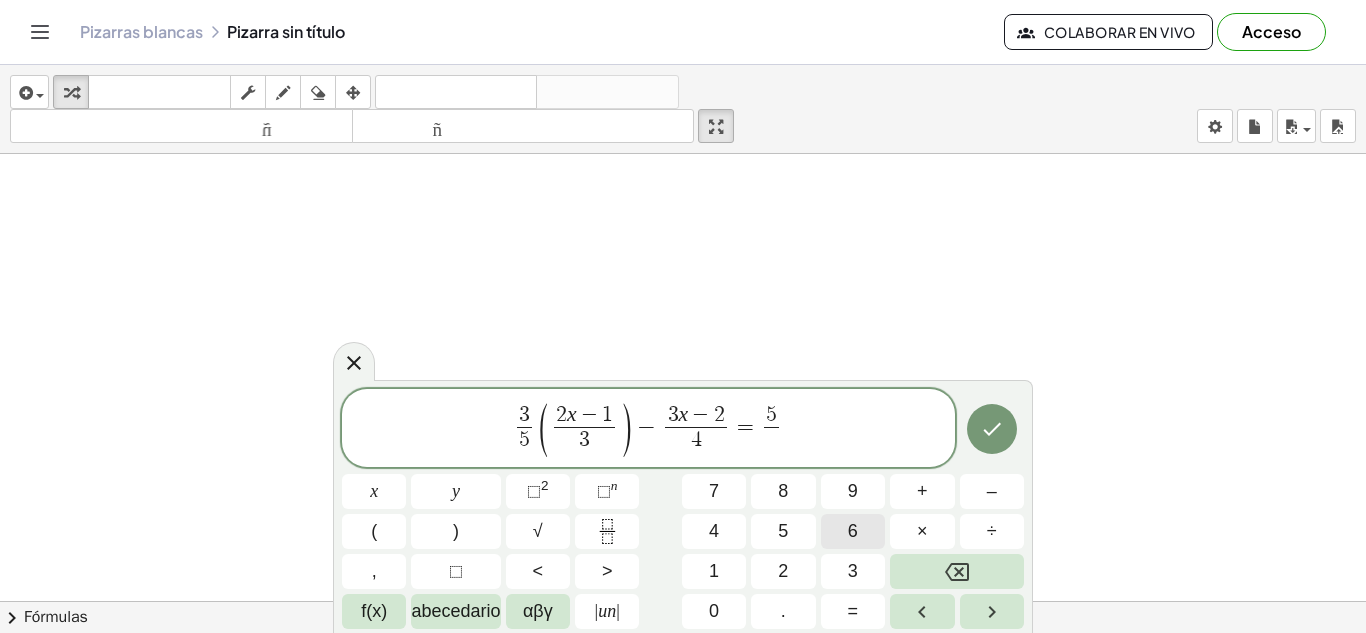 click on "6" at bounding box center (853, 531) 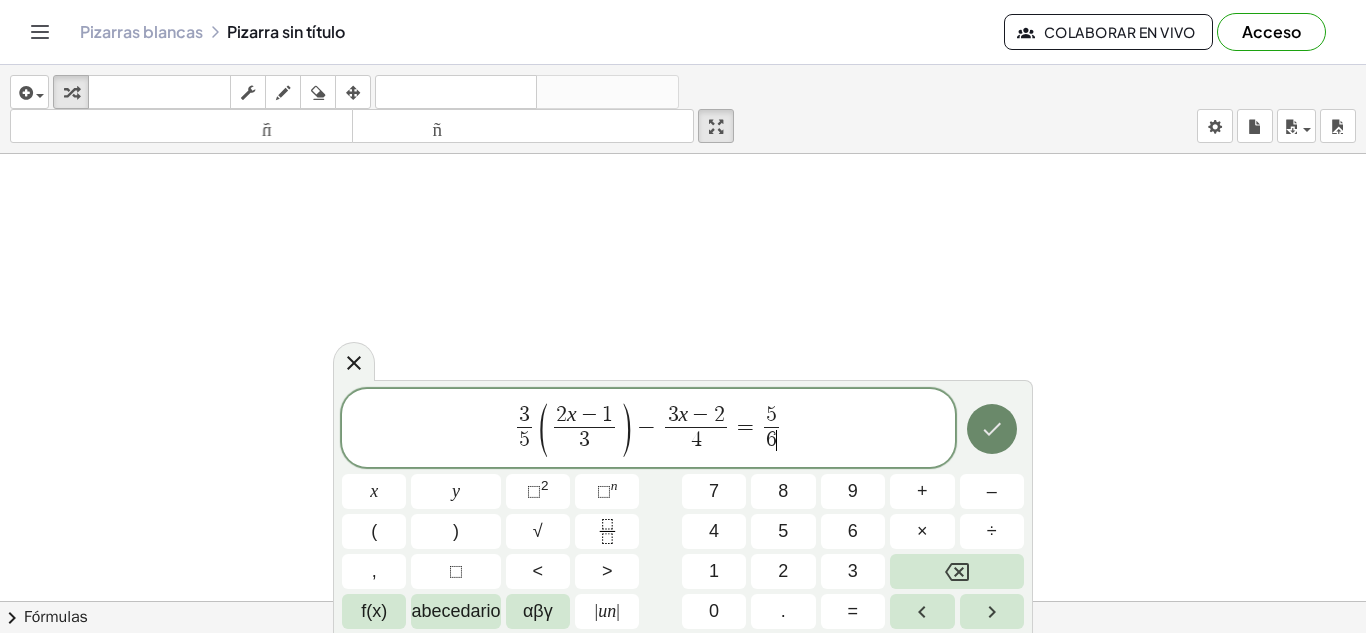 click at bounding box center (992, 429) 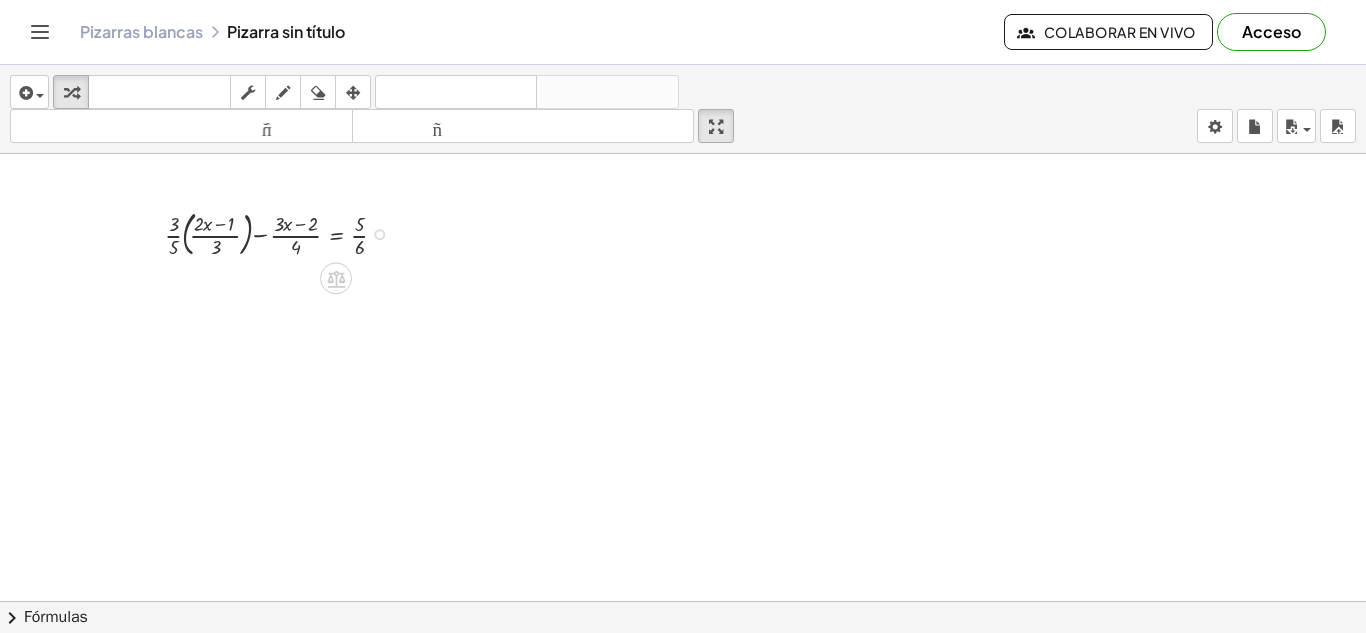 click at bounding box center (284, 232) 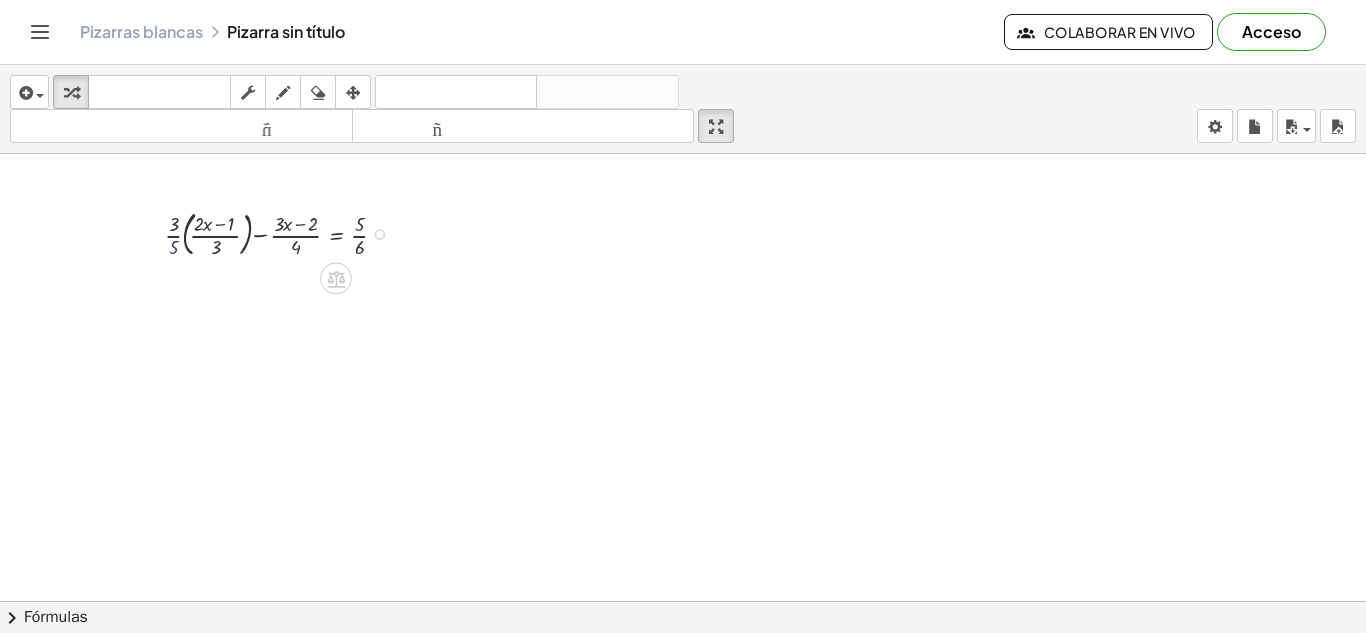 click at bounding box center (284, 232) 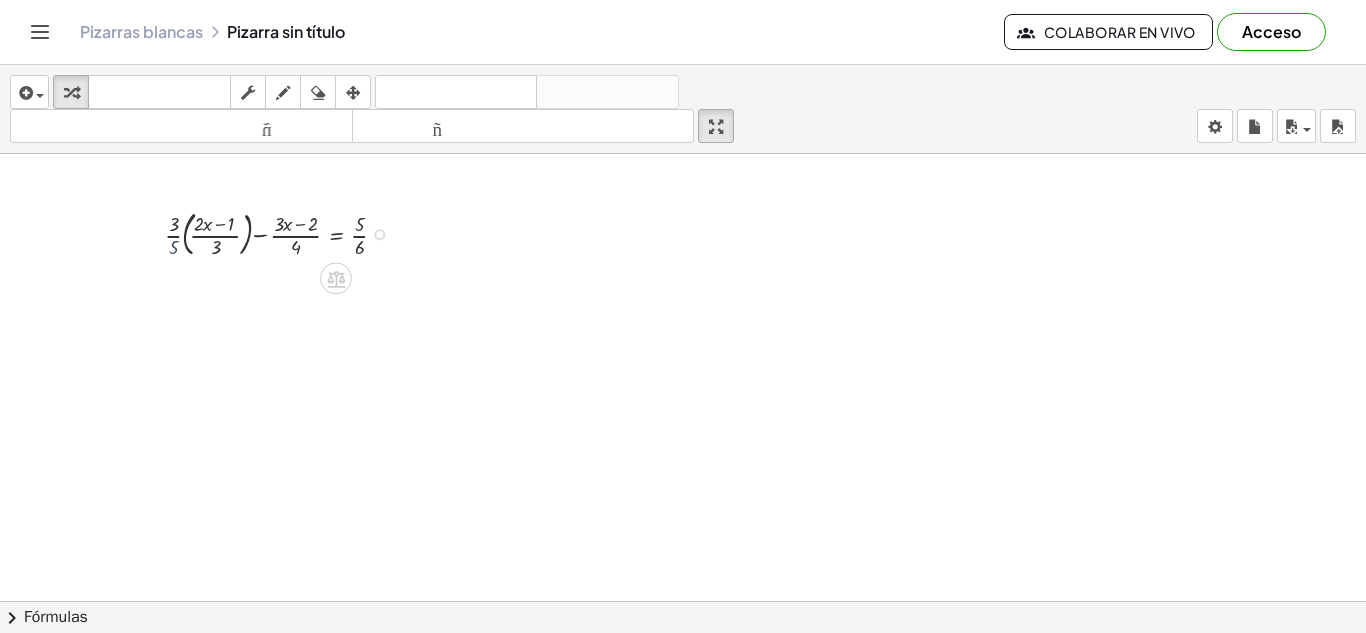 click at bounding box center [284, 232] 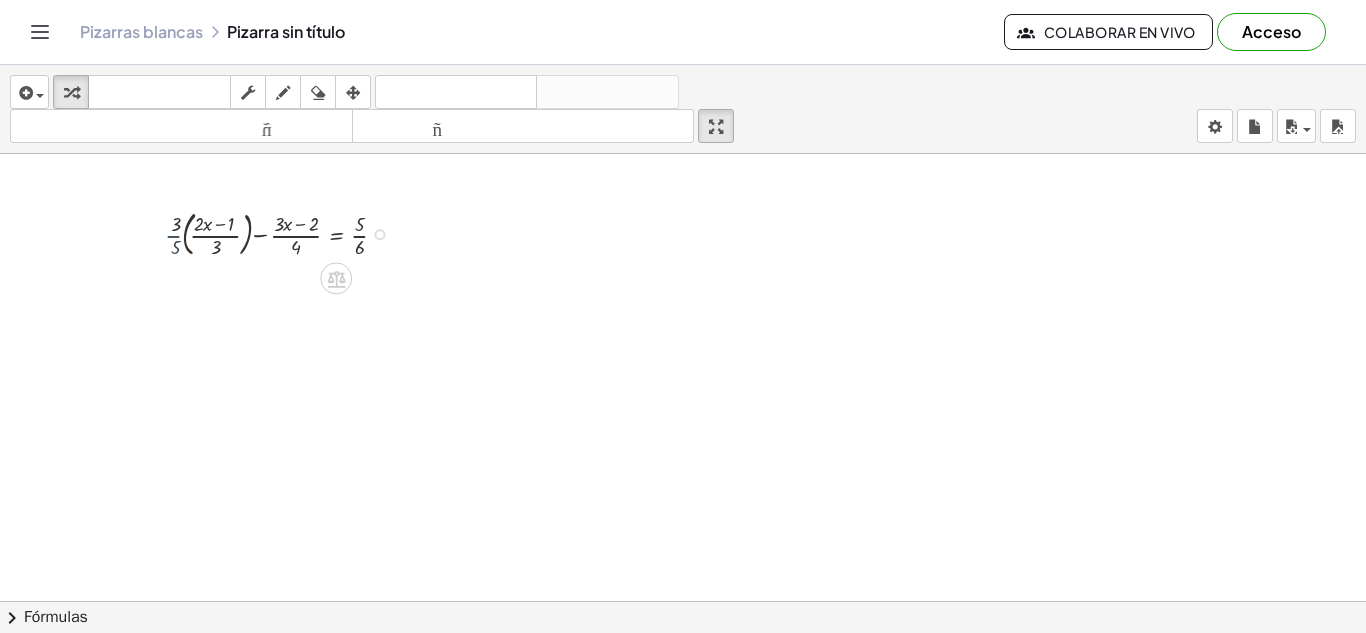 click at bounding box center [277, 232] 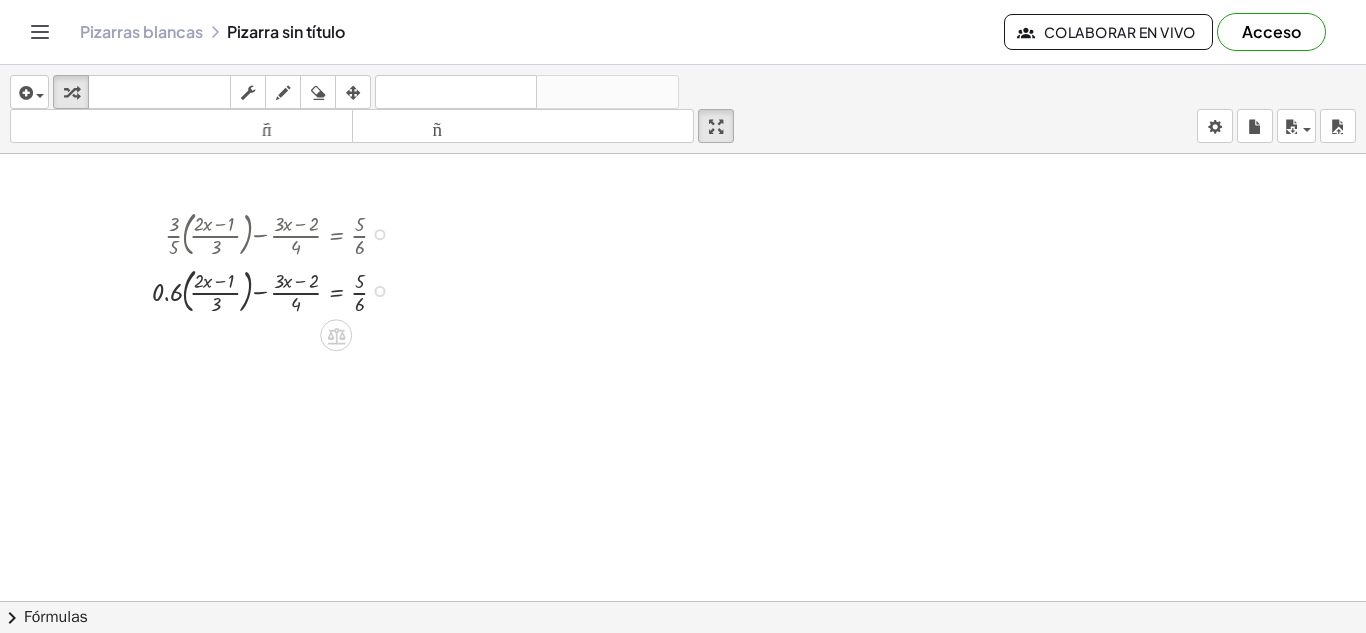 scroll, scrollTop: 2776, scrollLeft: 0, axis: vertical 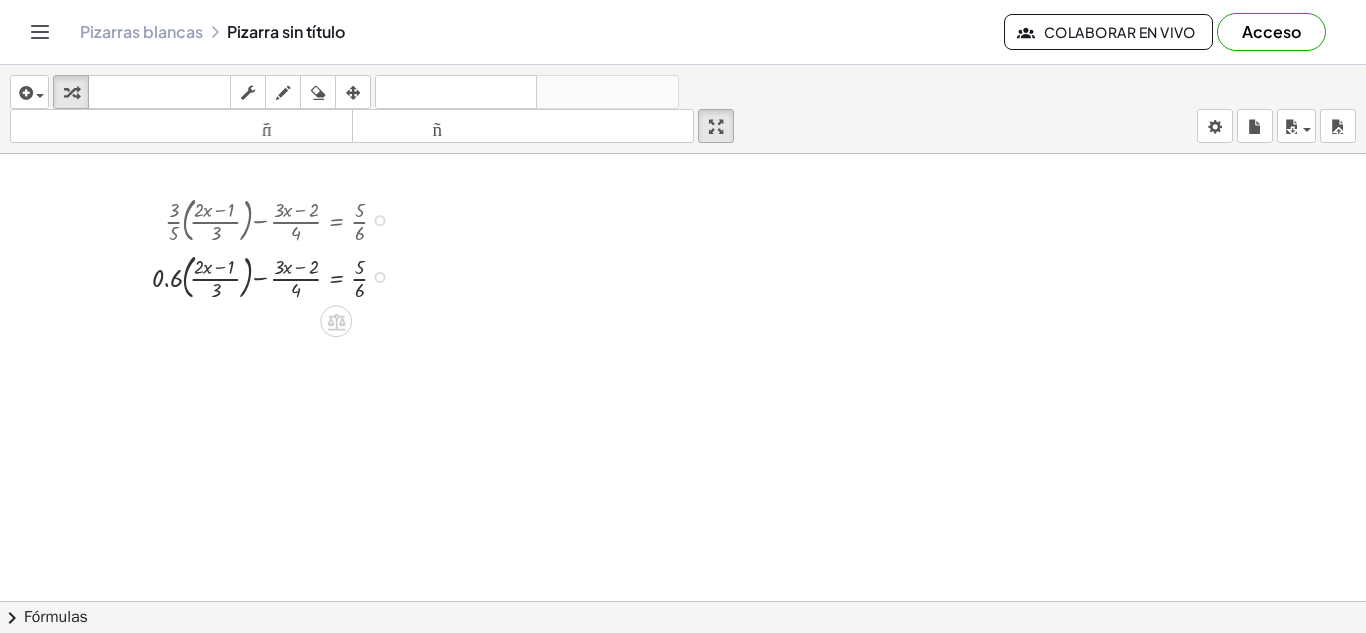 click at bounding box center [277, 218] 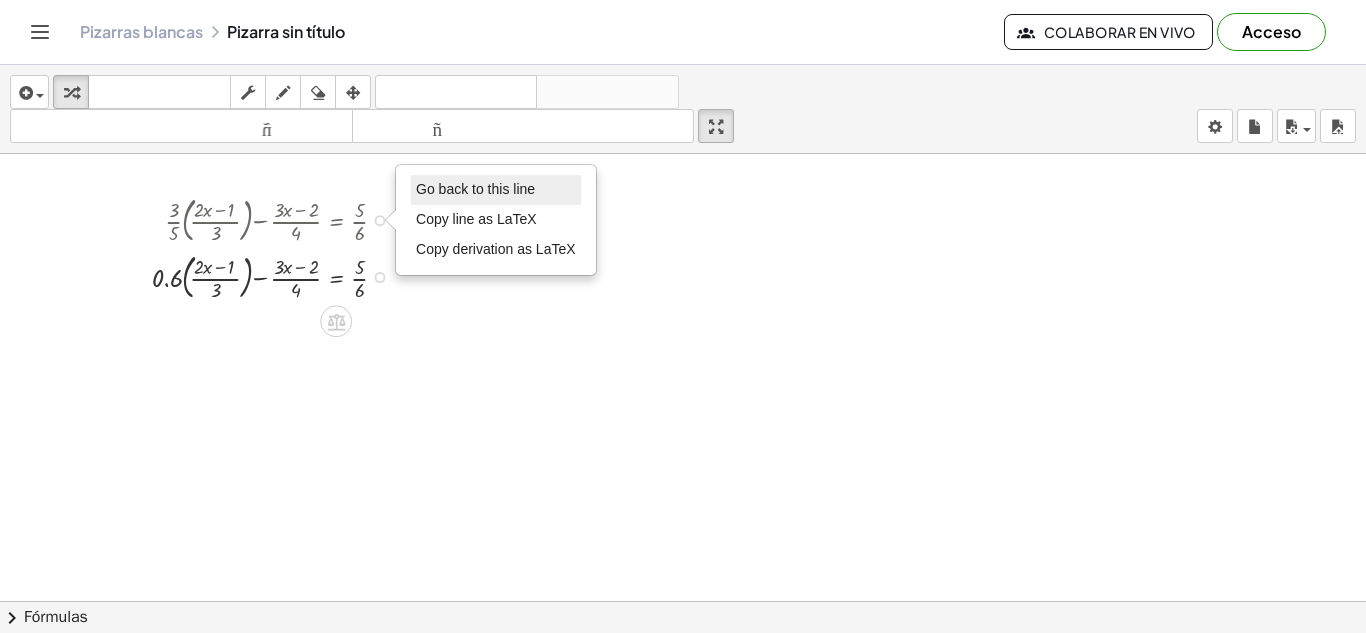 click on "Go back to this line" at bounding box center [475, 189] 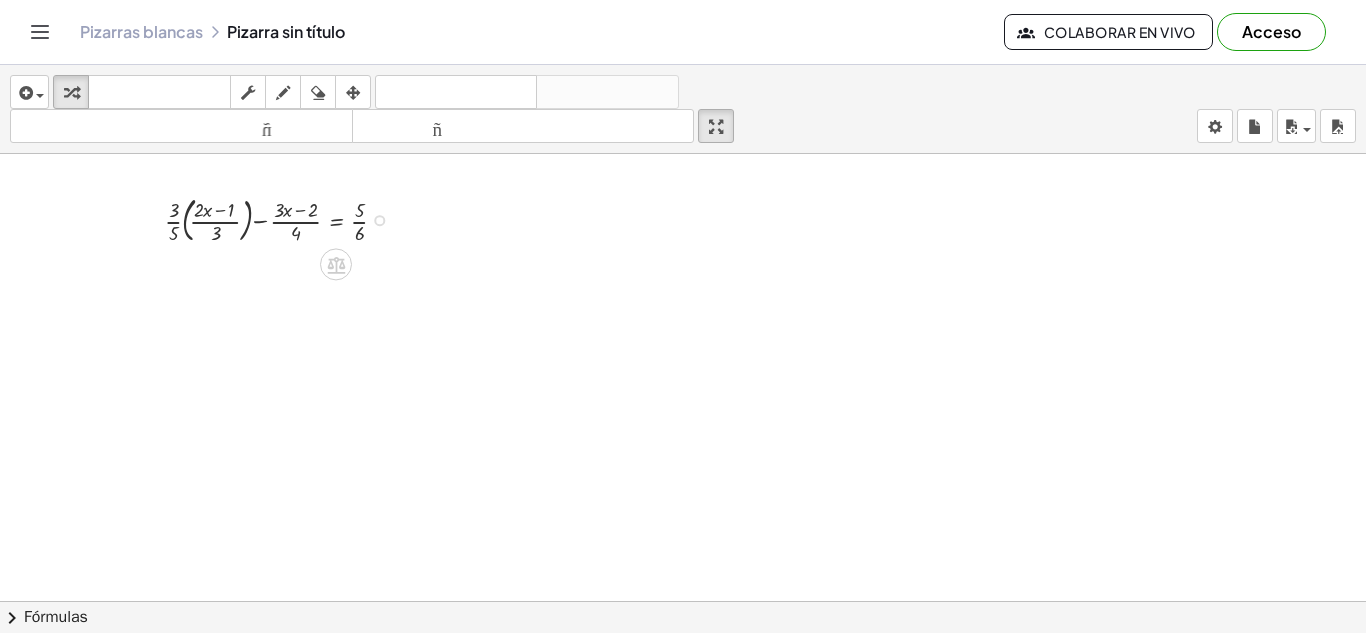 click at bounding box center [284, 218] 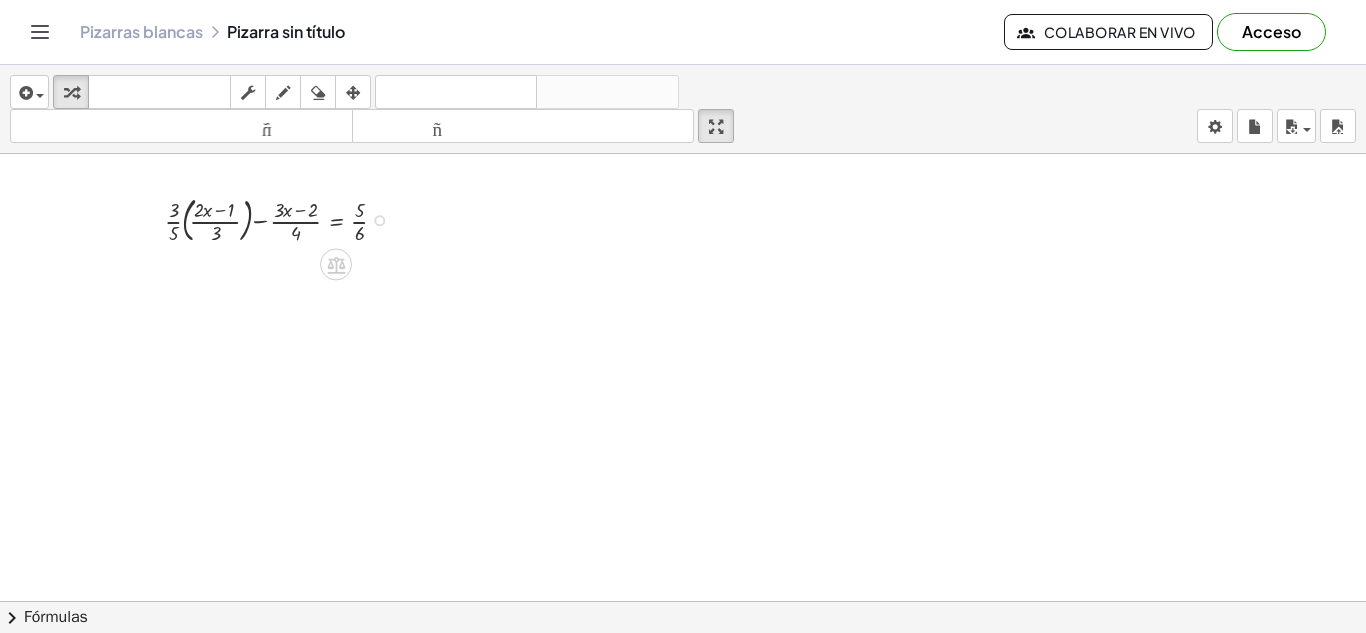 click at bounding box center [284, 218] 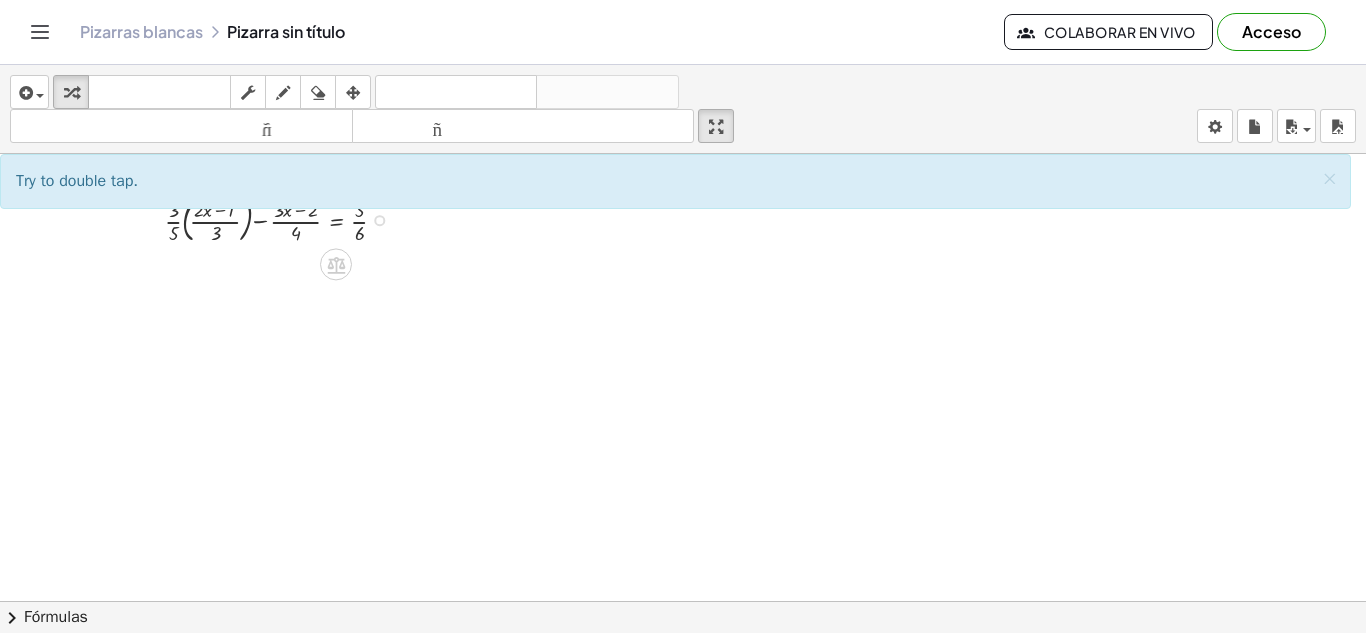 click at bounding box center (284, 218) 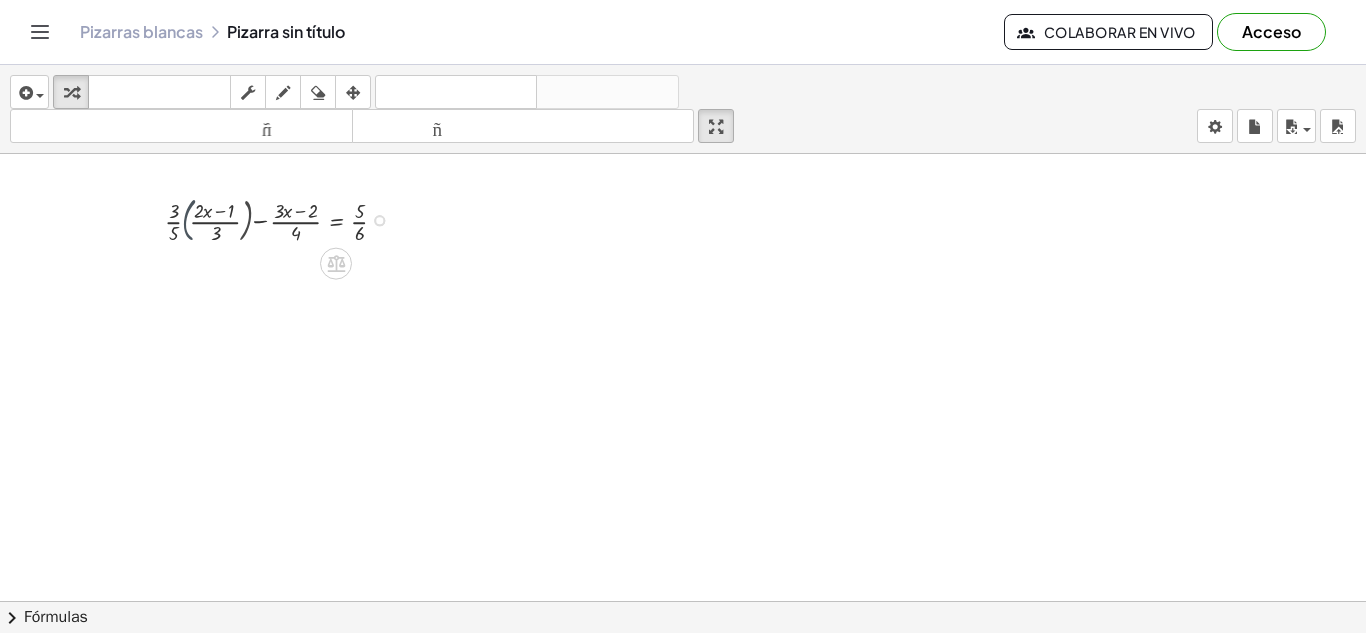 click at bounding box center (288, 218) 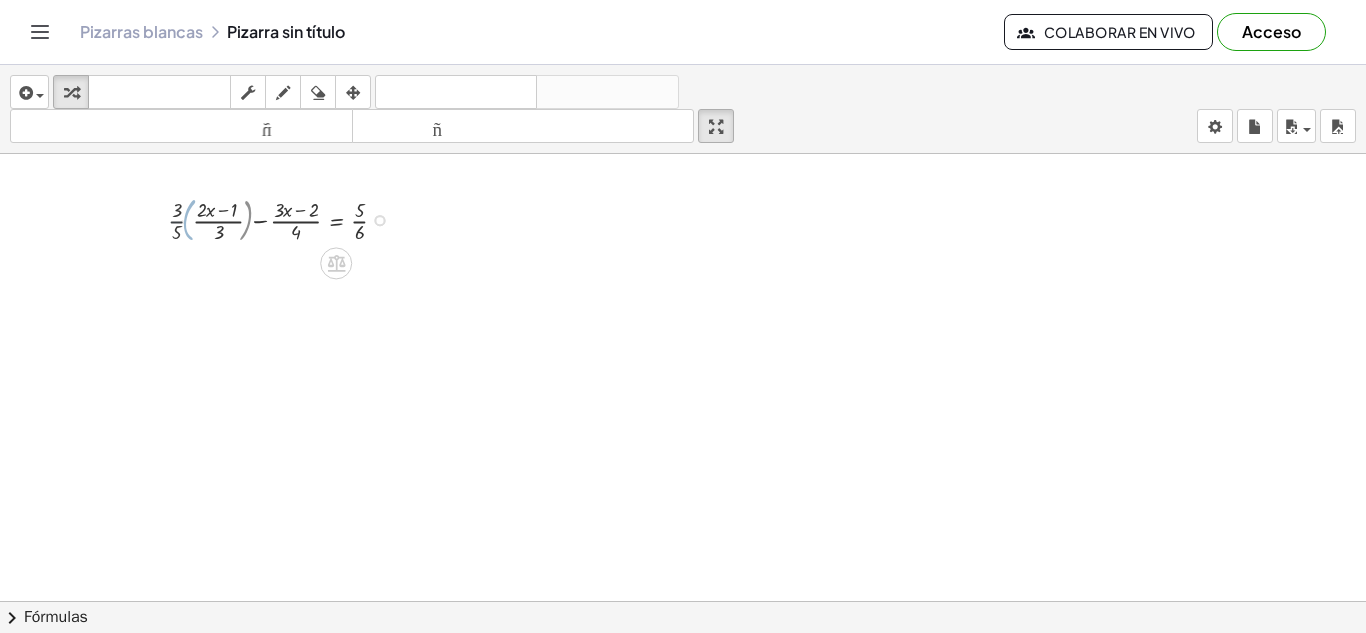 click at bounding box center (281, 218) 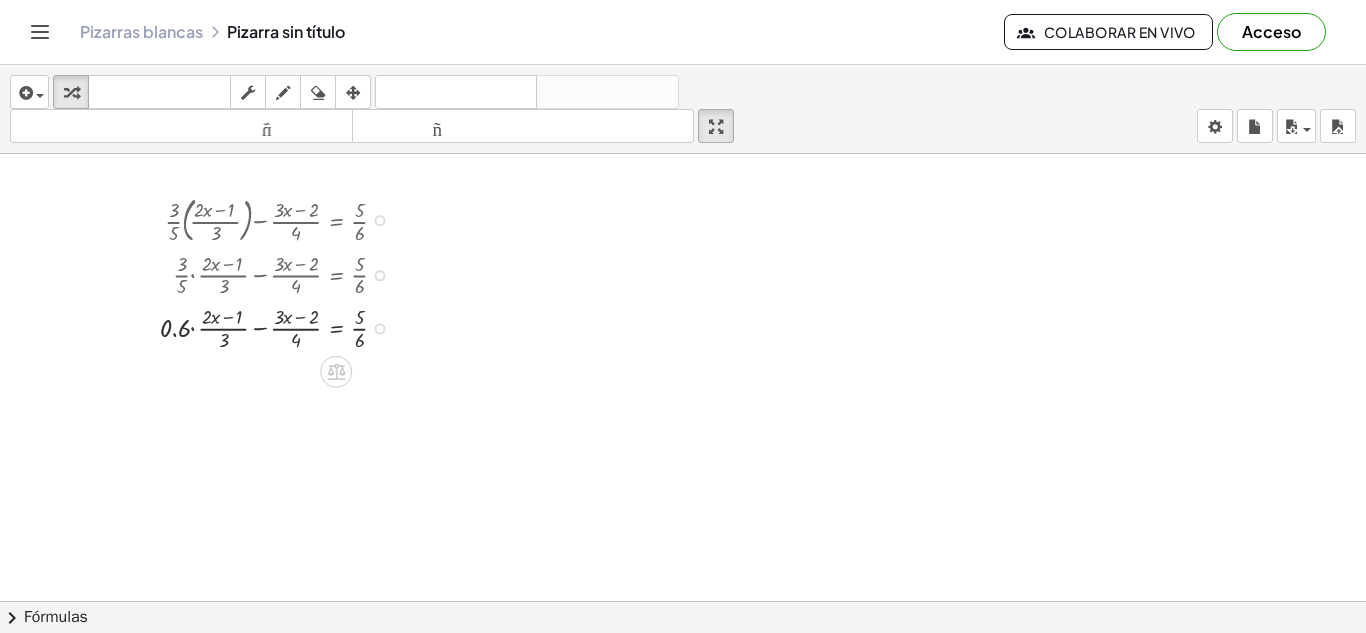 click at bounding box center (281, 326) 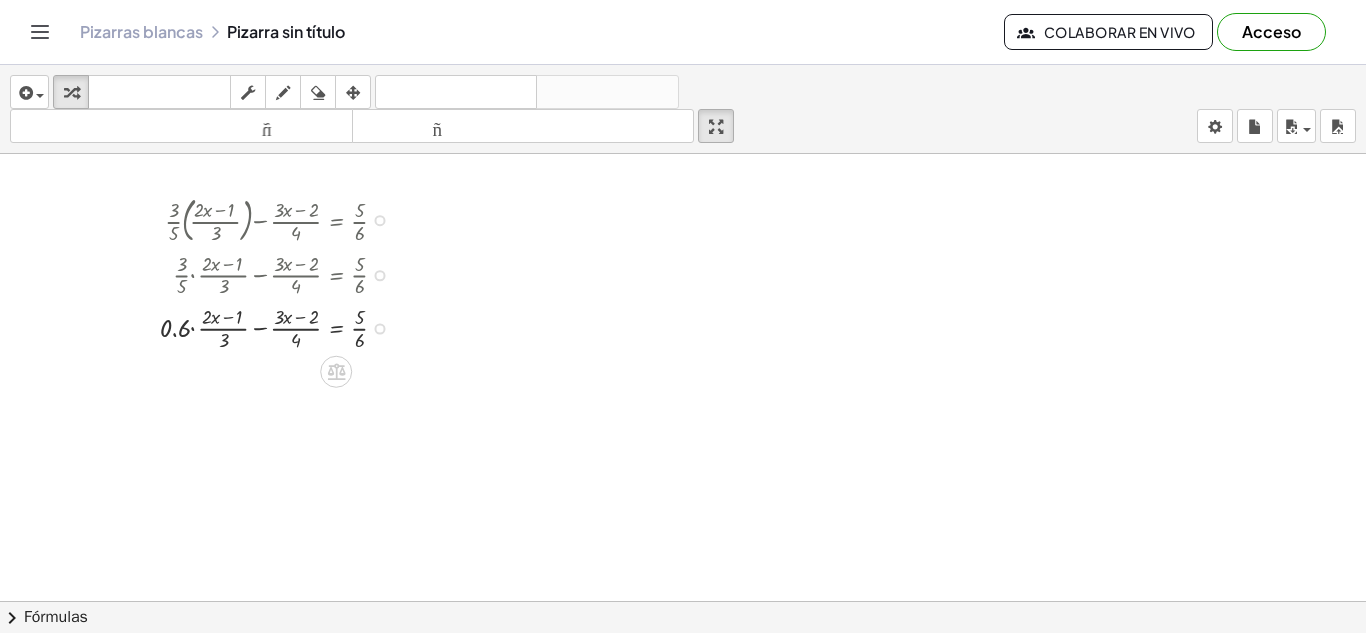 click at bounding box center [379, 275] 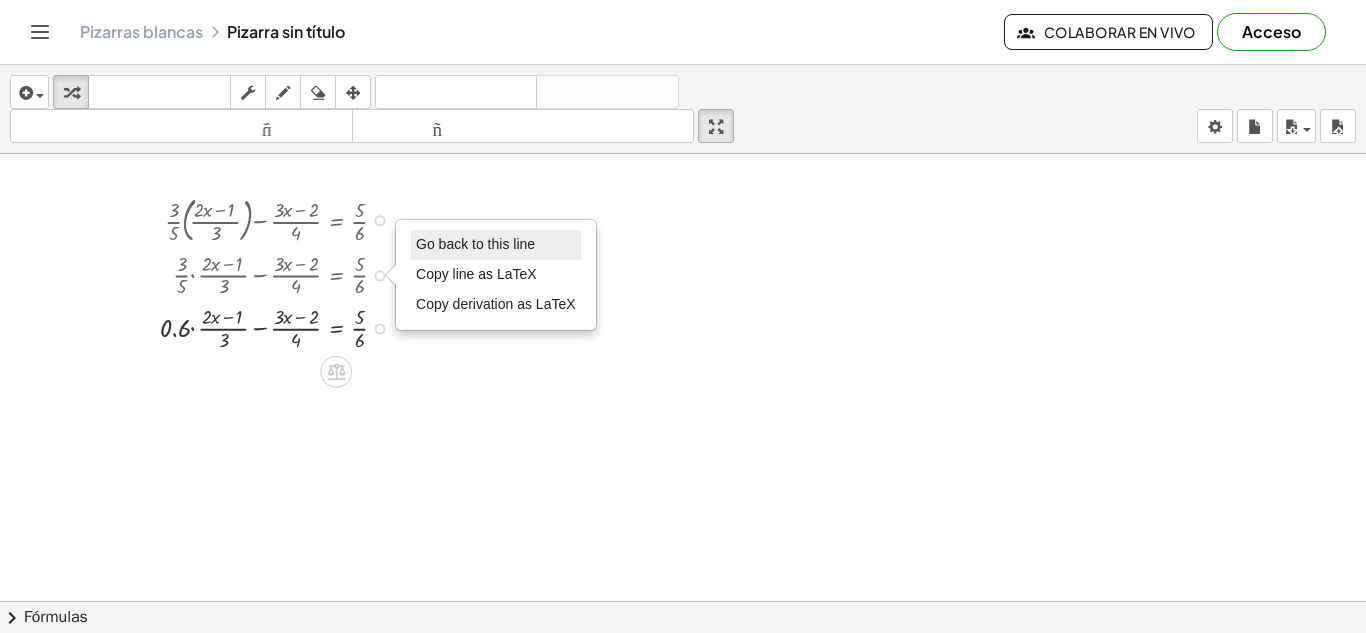 click on "Go back to this line" at bounding box center [475, 244] 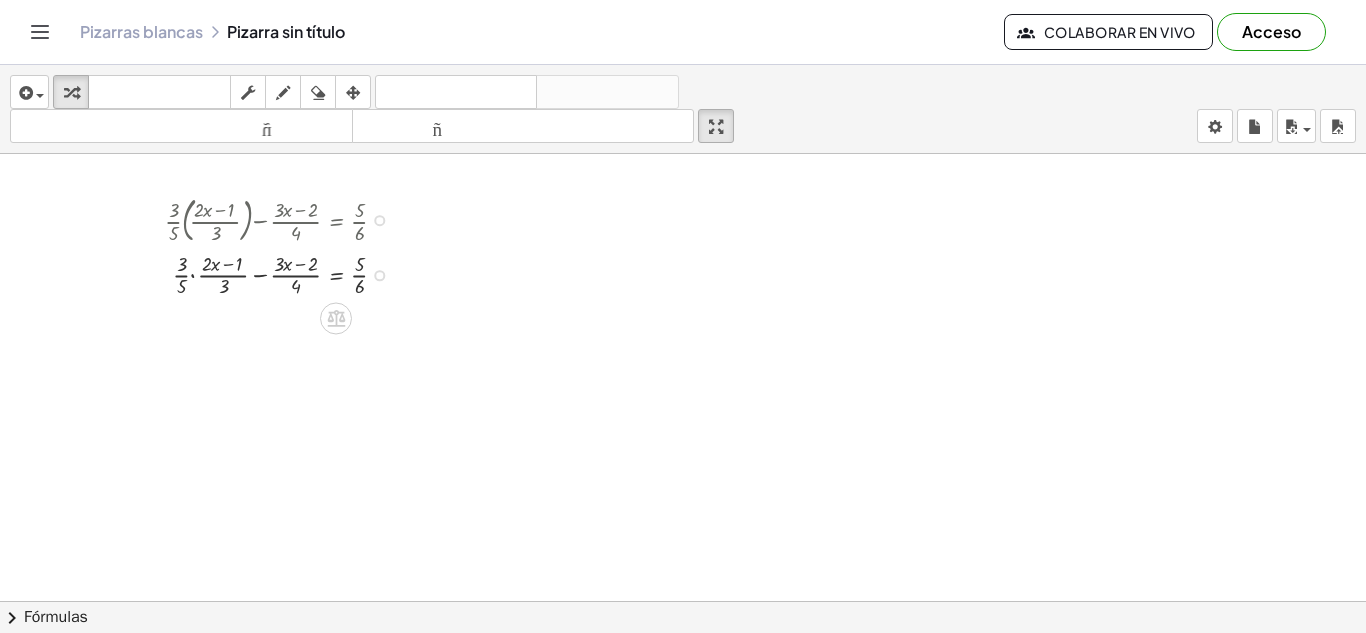 click at bounding box center [284, 273] 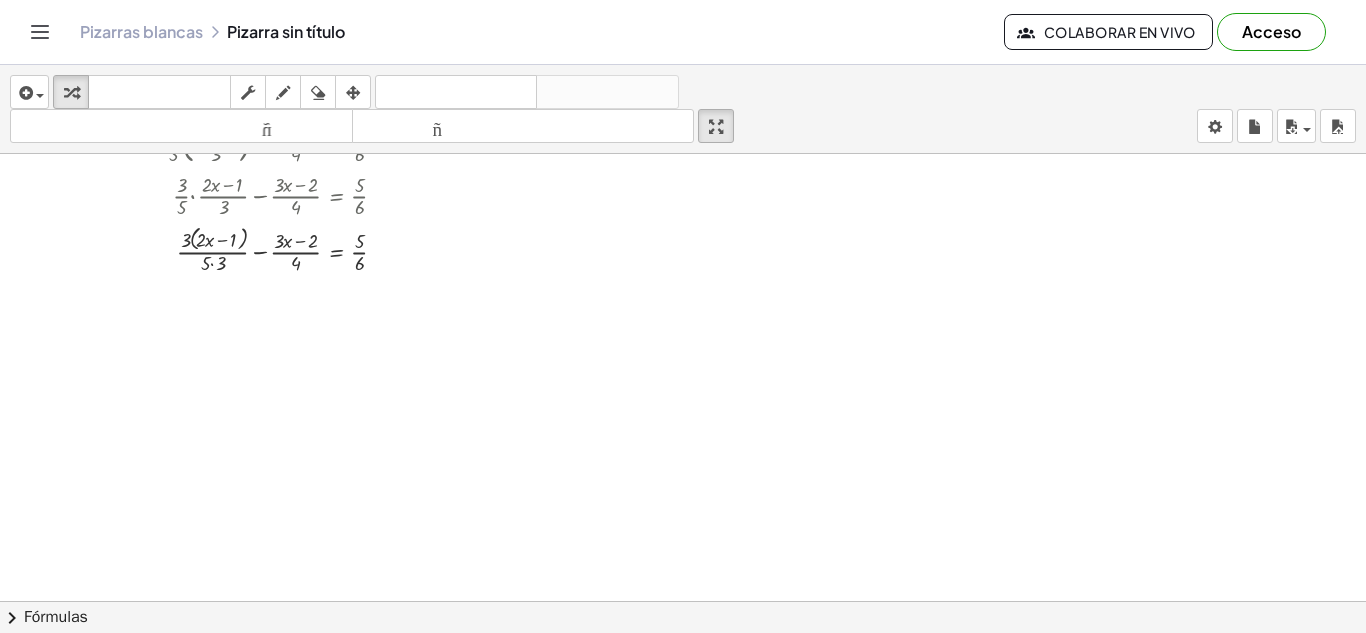 scroll, scrollTop: 2856, scrollLeft: 0, axis: vertical 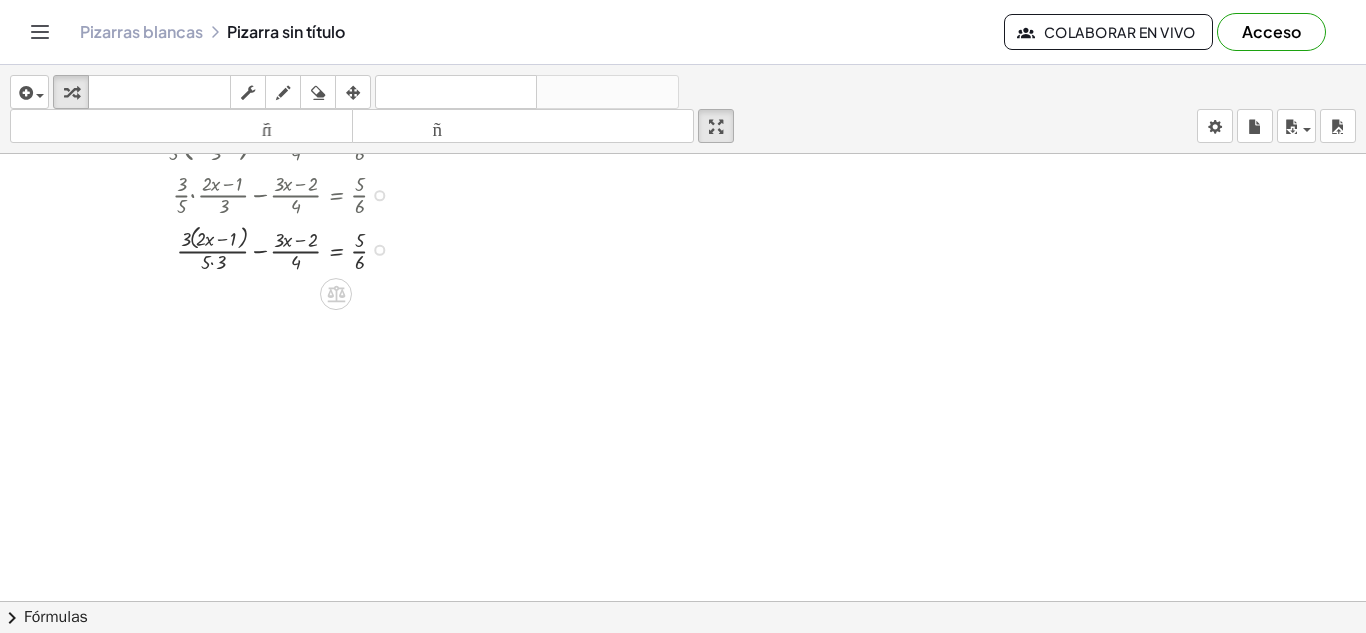 click at bounding box center [284, 248] 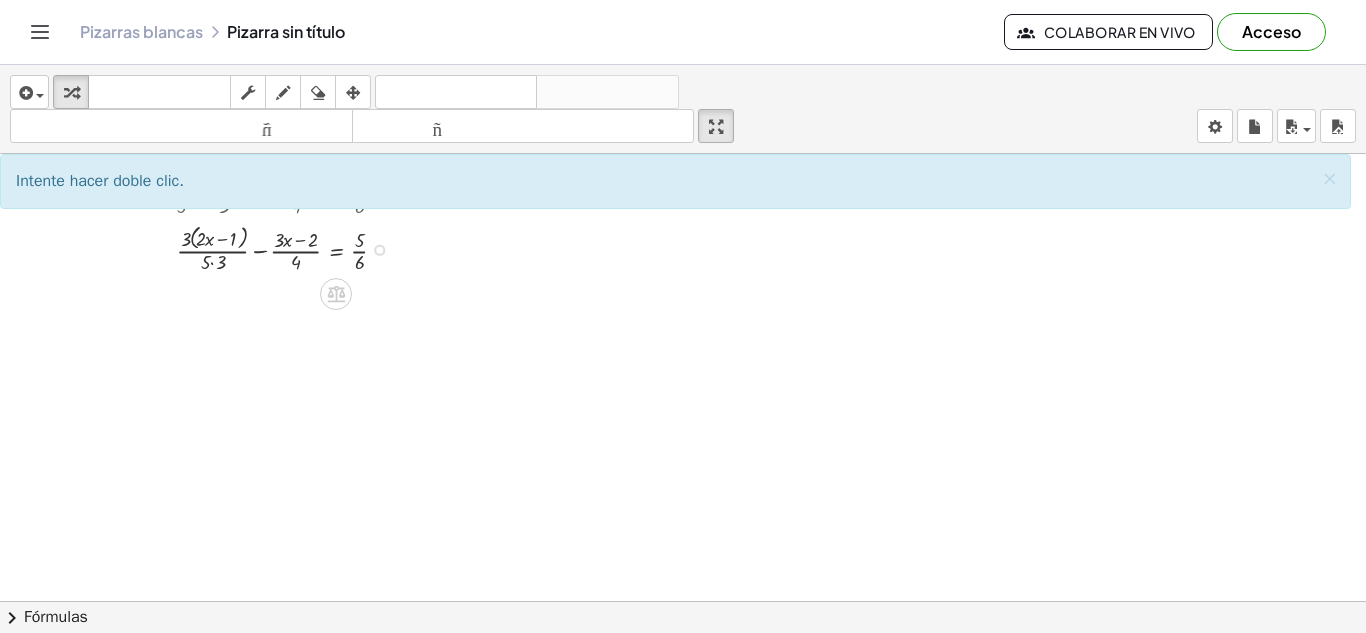 click at bounding box center [284, 248] 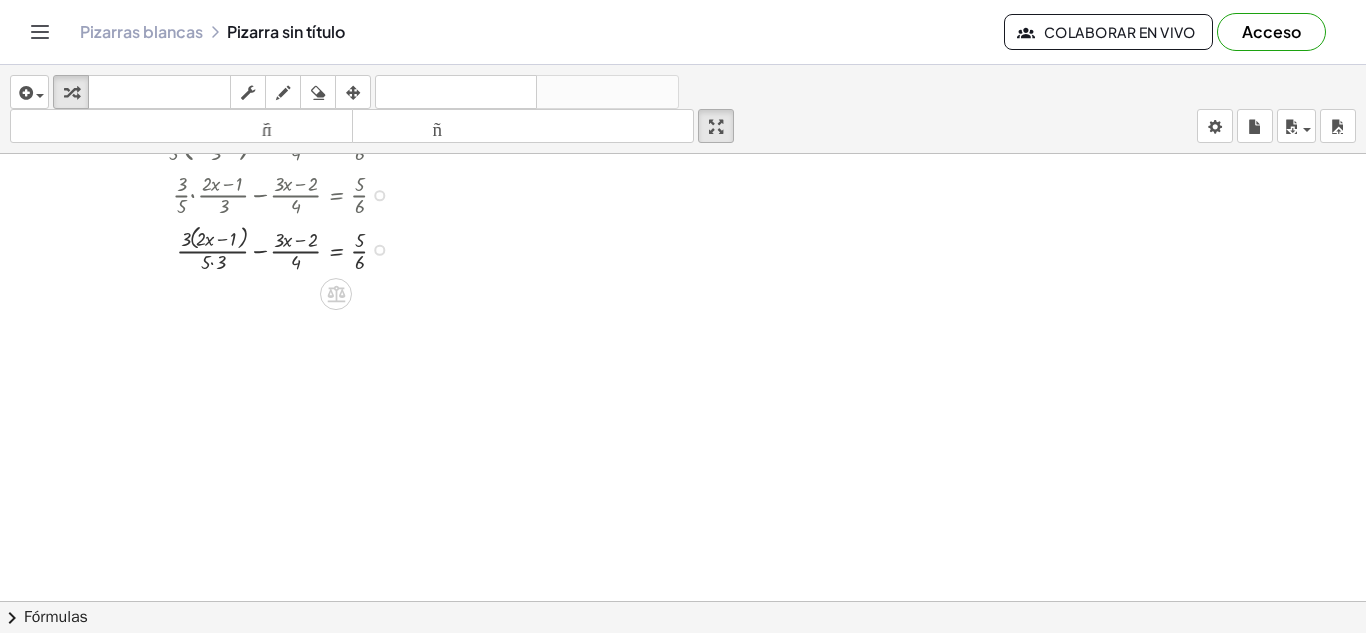 click at bounding box center (284, 248) 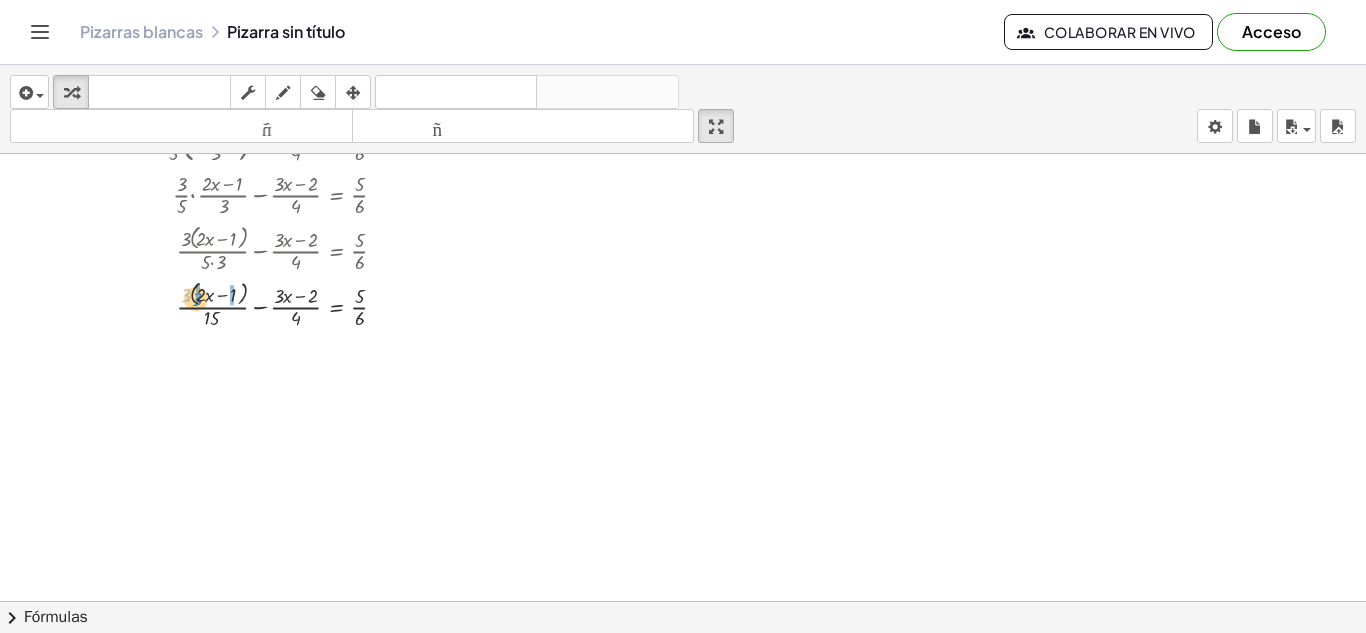 drag, startPoint x: 184, startPoint y: 290, endPoint x: 195, endPoint y: 294, distance: 11.7046995 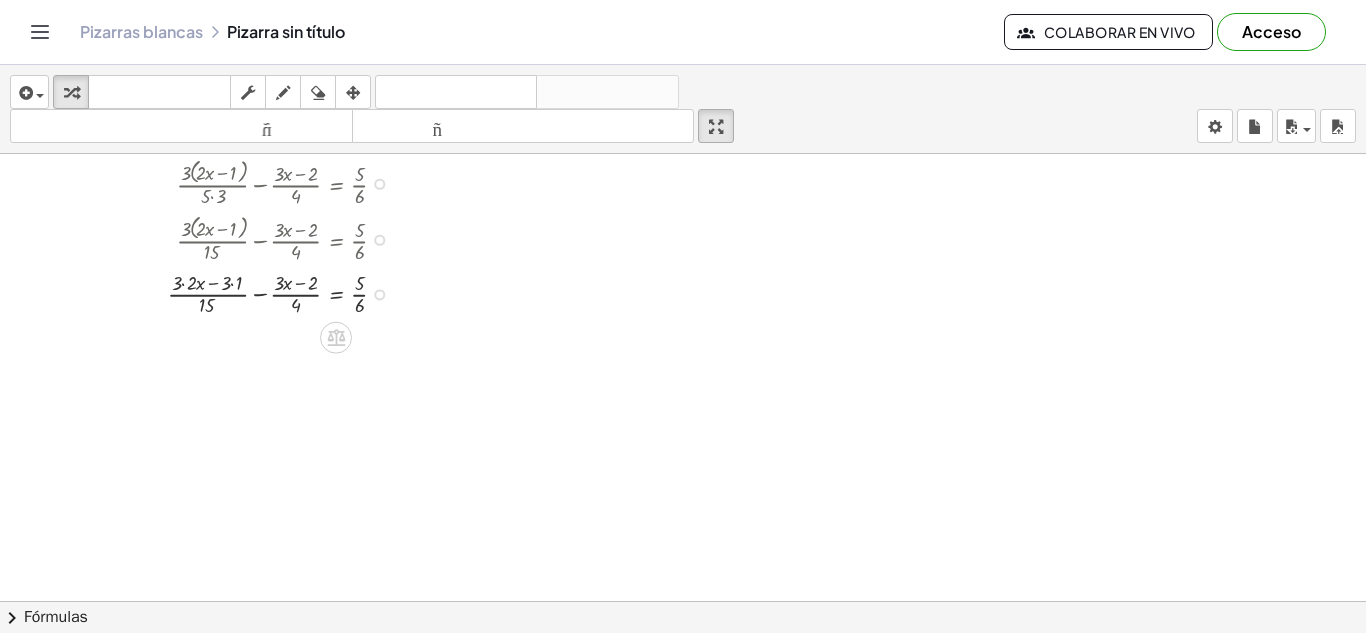scroll, scrollTop: 2923, scrollLeft: 0, axis: vertical 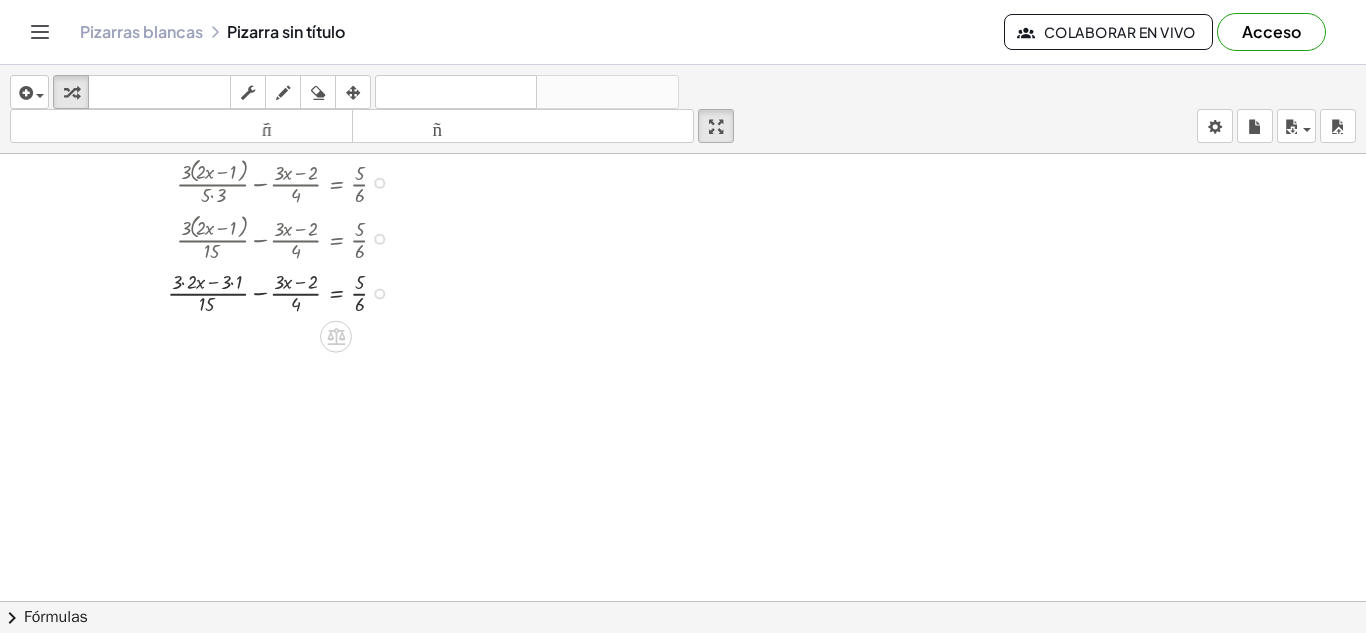 click at bounding box center (284, 291) 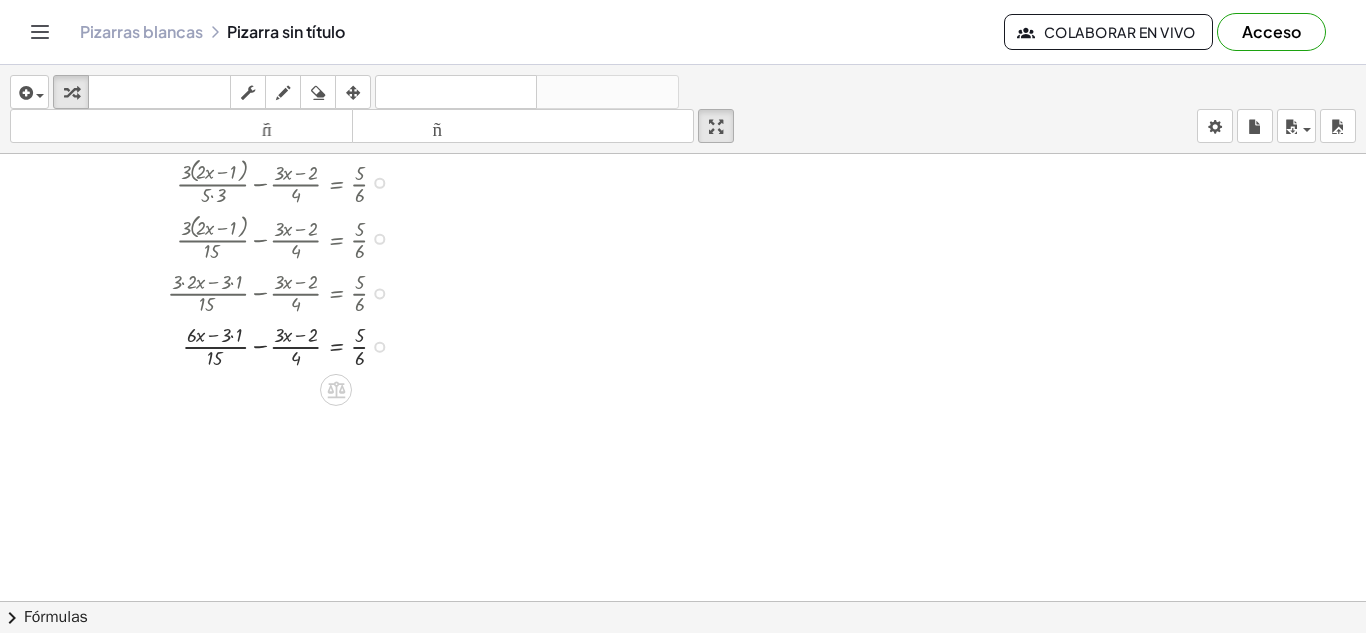click at bounding box center [276, 291] 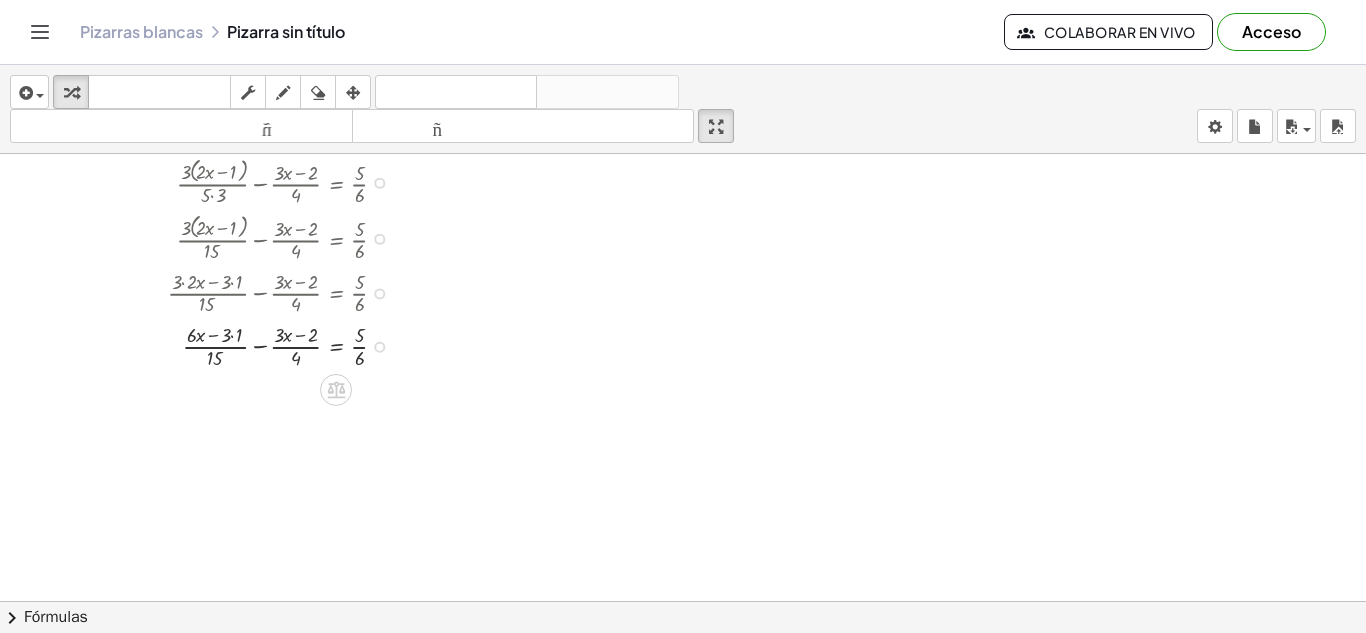 click at bounding box center (284, 344) 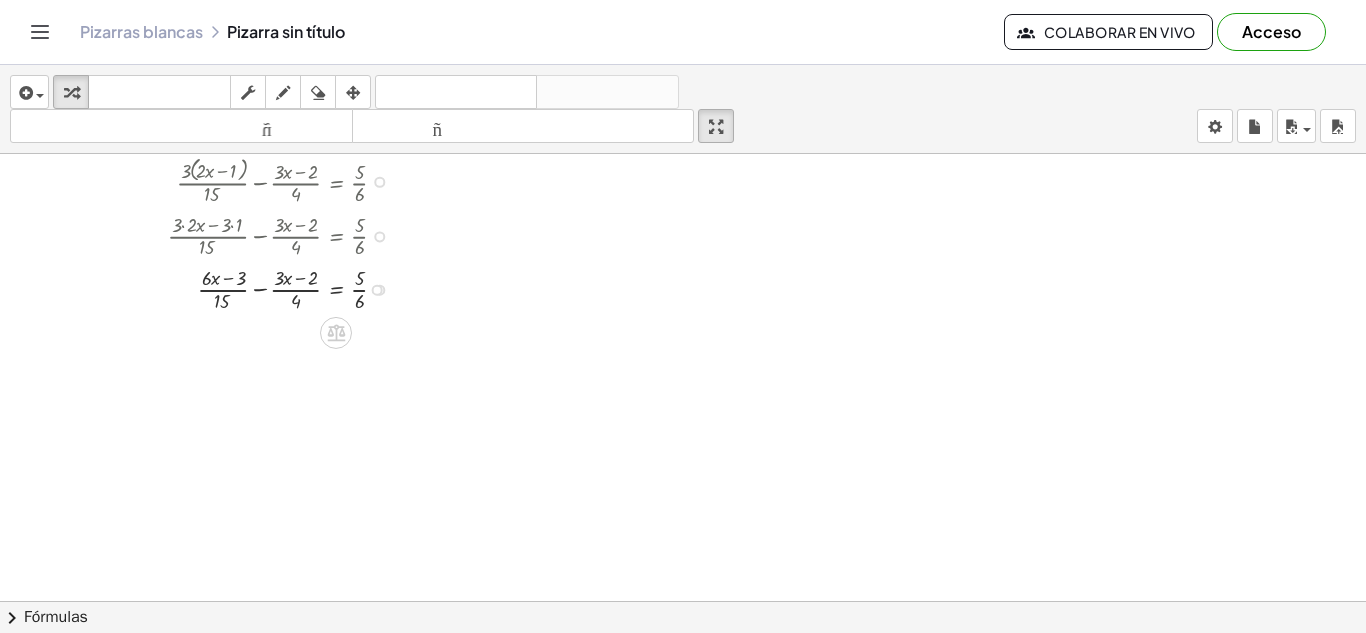 scroll, scrollTop: 2983, scrollLeft: 0, axis: vertical 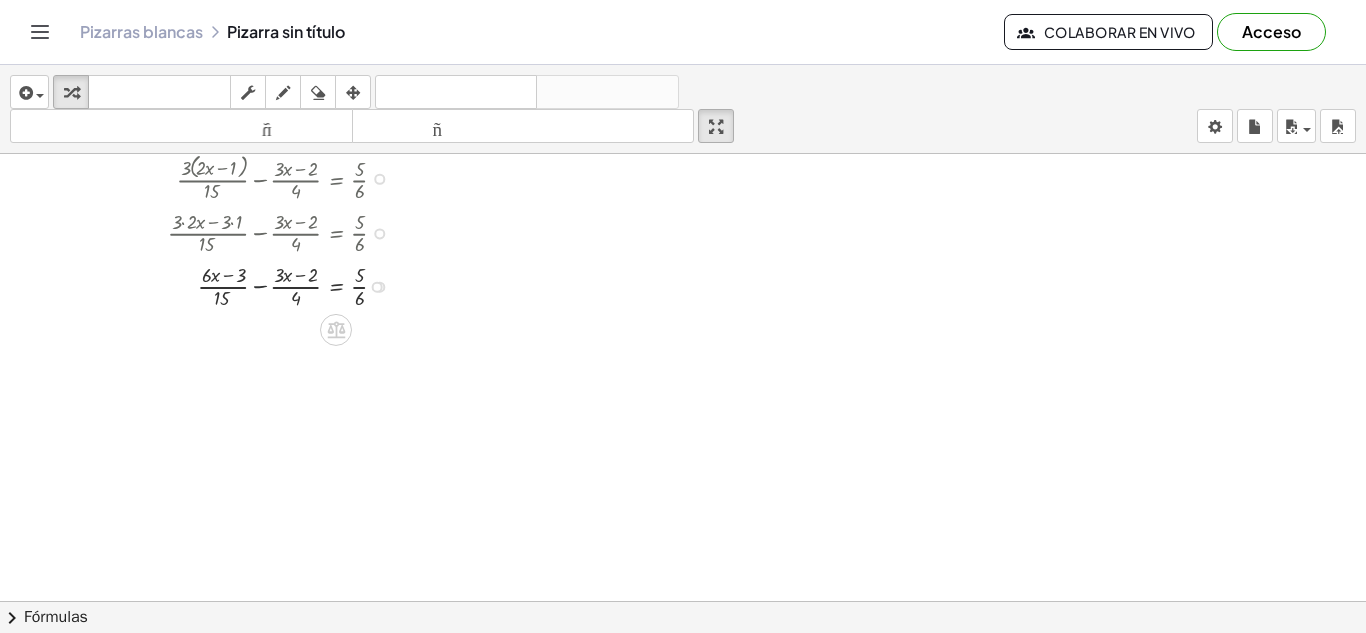 click at bounding box center [284, 284] 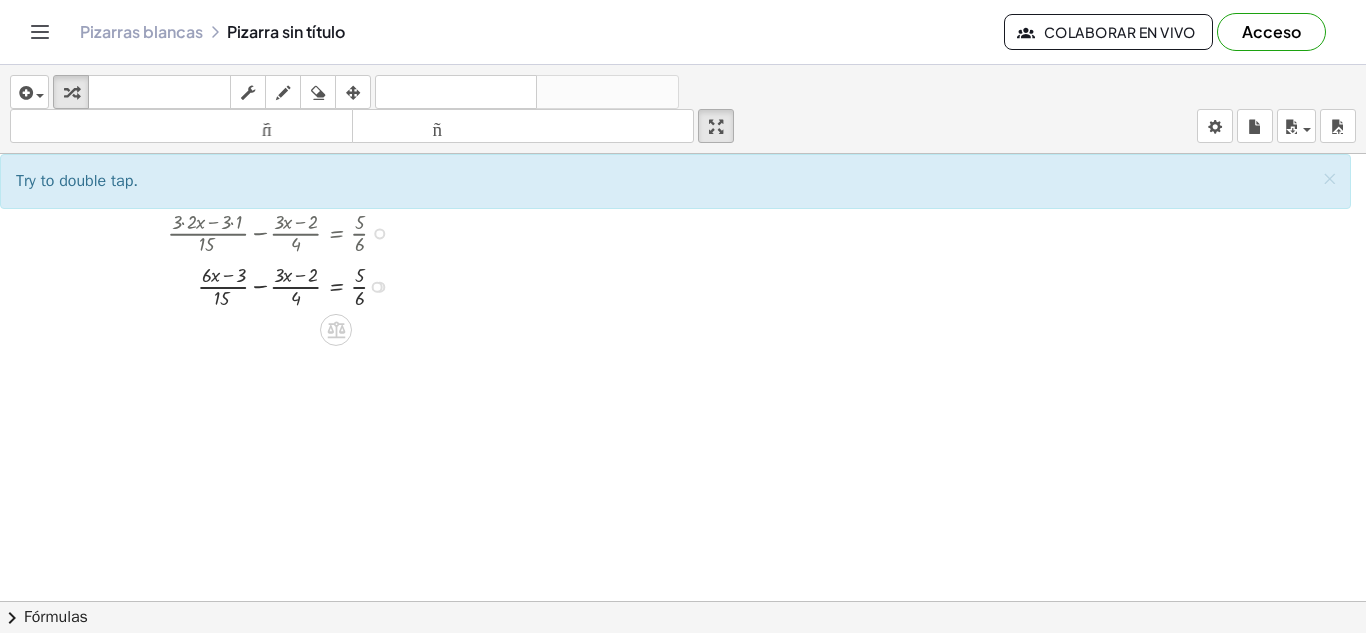 click at bounding box center [284, 284] 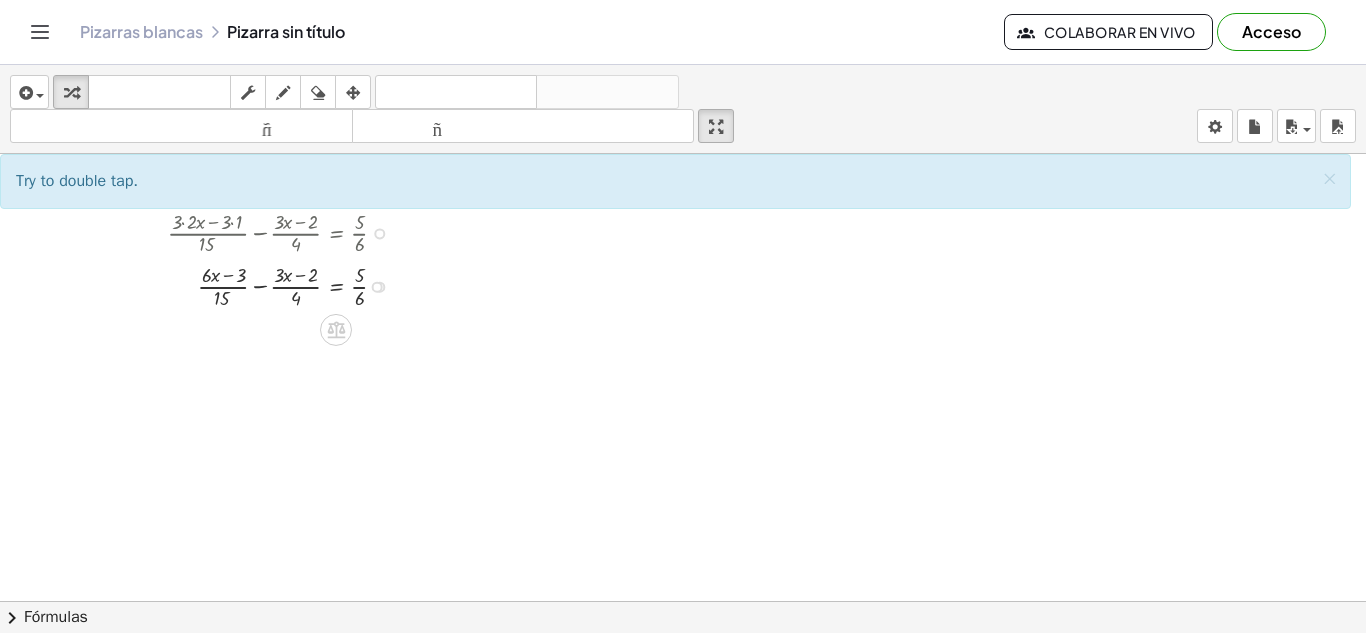 click at bounding box center [284, 284] 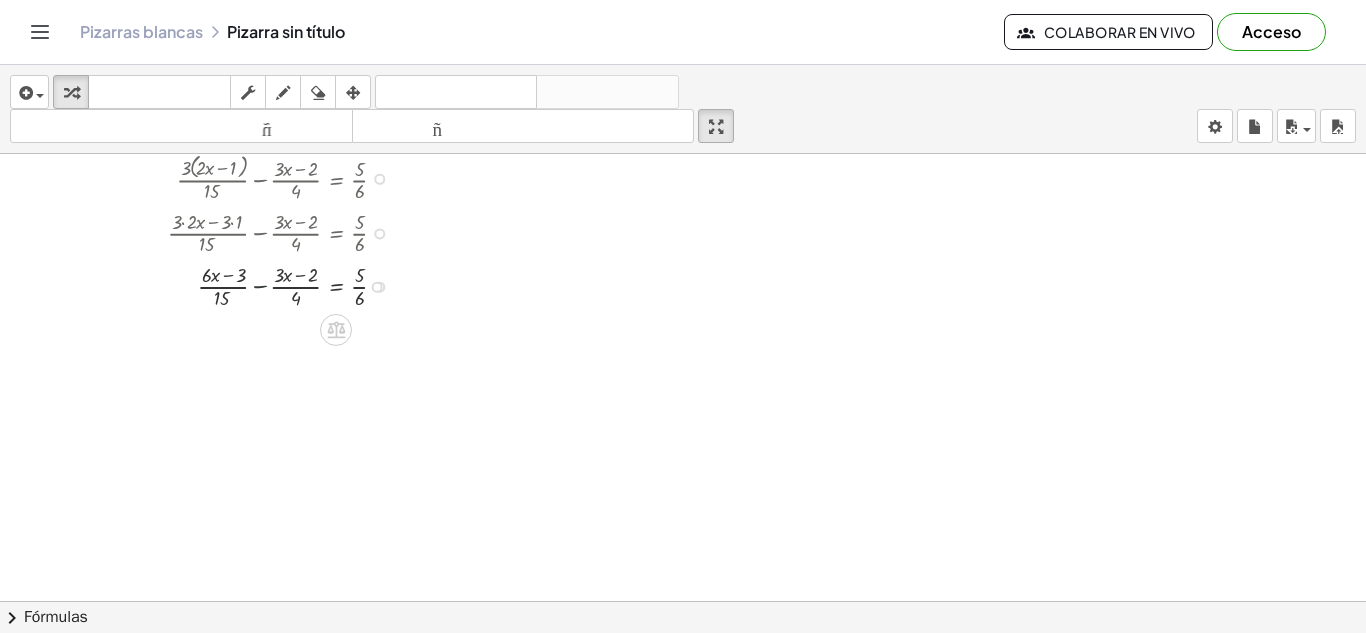 click at bounding box center (284, 284) 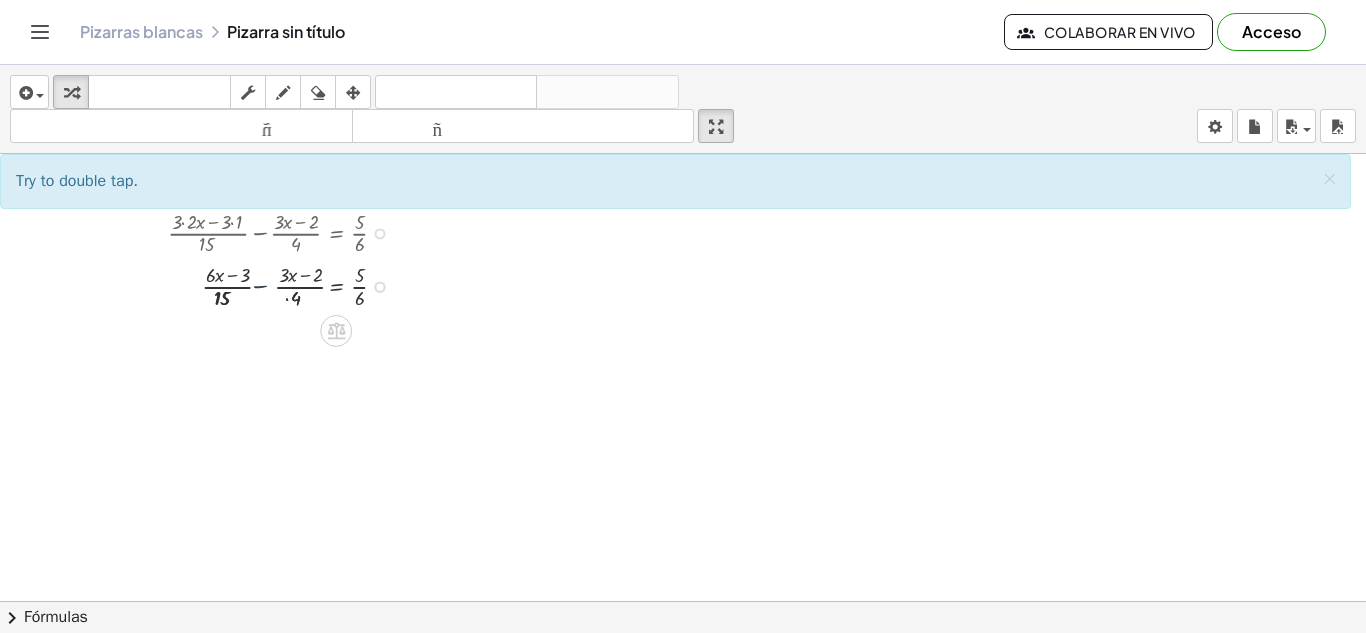 click at bounding box center [275, 285] 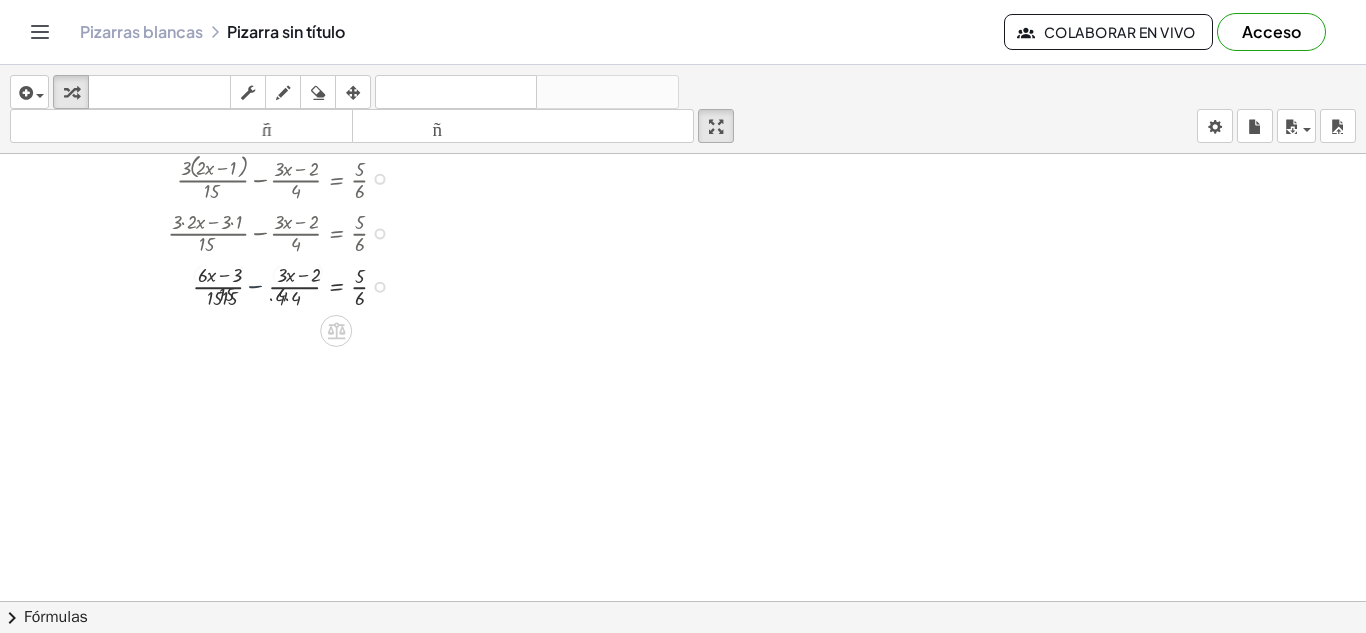 click at bounding box center [275, 285] 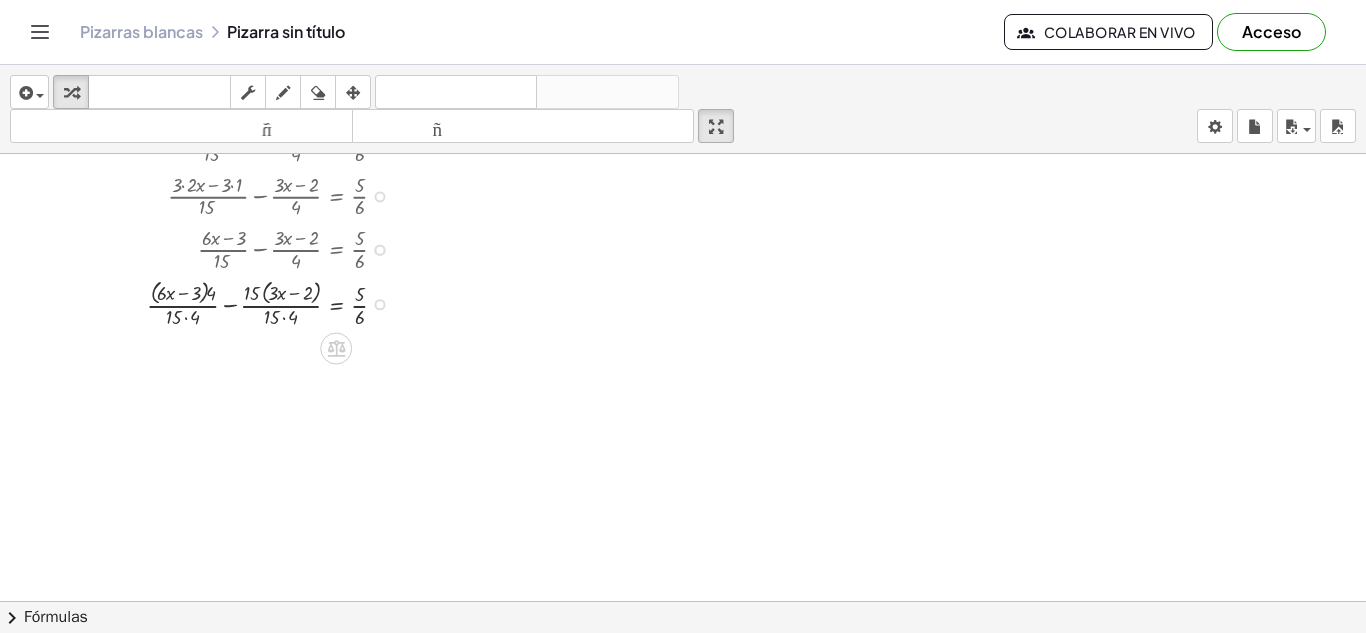 scroll, scrollTop: 3030, scrollLeft: 0, axis: vertical 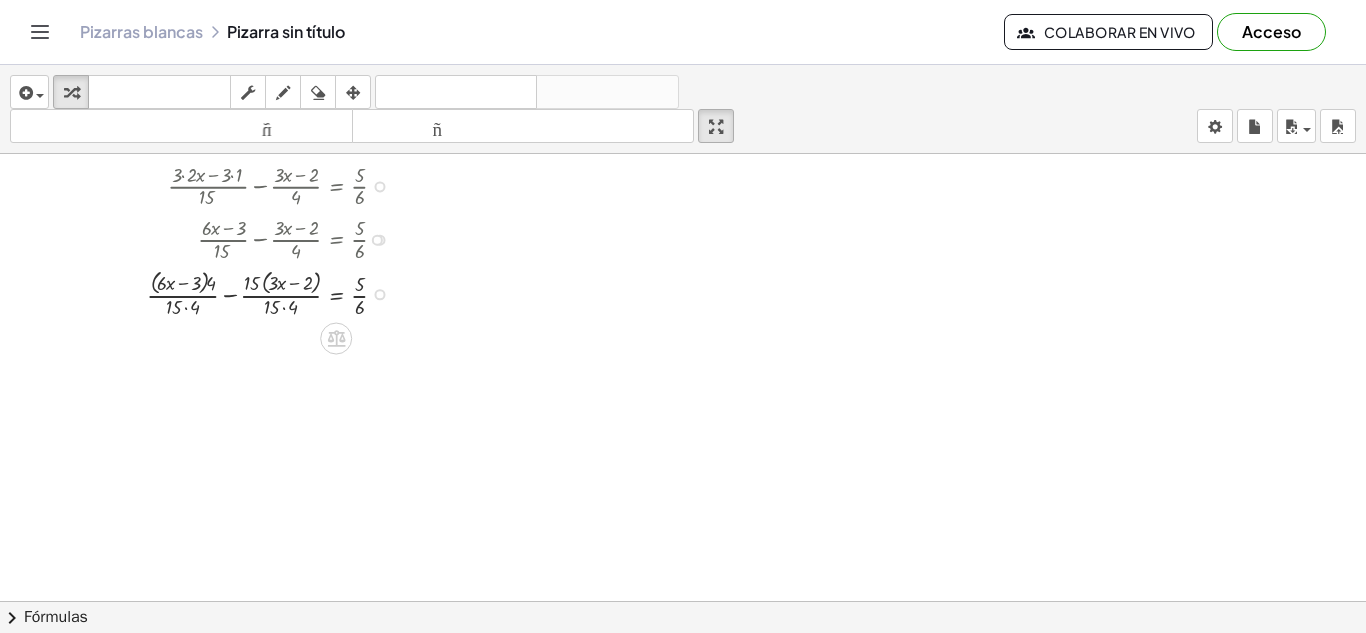 click at bounding box center (275, 293) 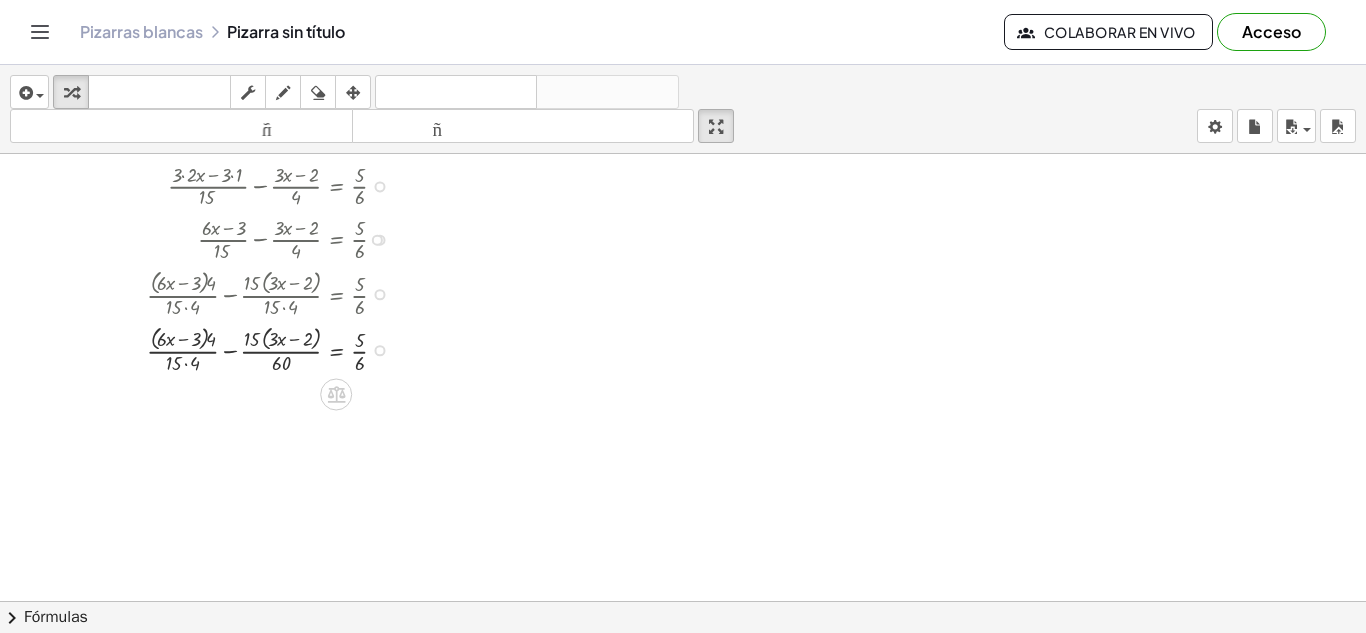 click at bounding box center (275, 349) 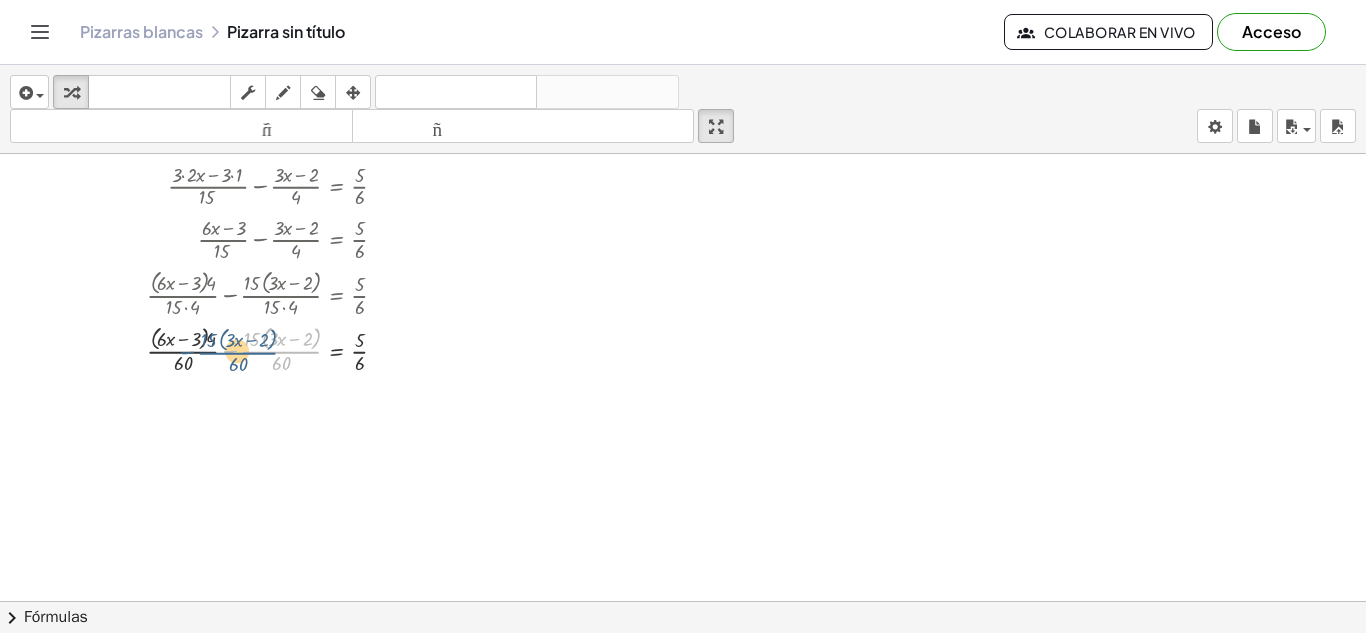 drag, startPoint x: 280, startPoint y: 352, endPoint x: 236, endPoint y: 353, distance: 44.011364 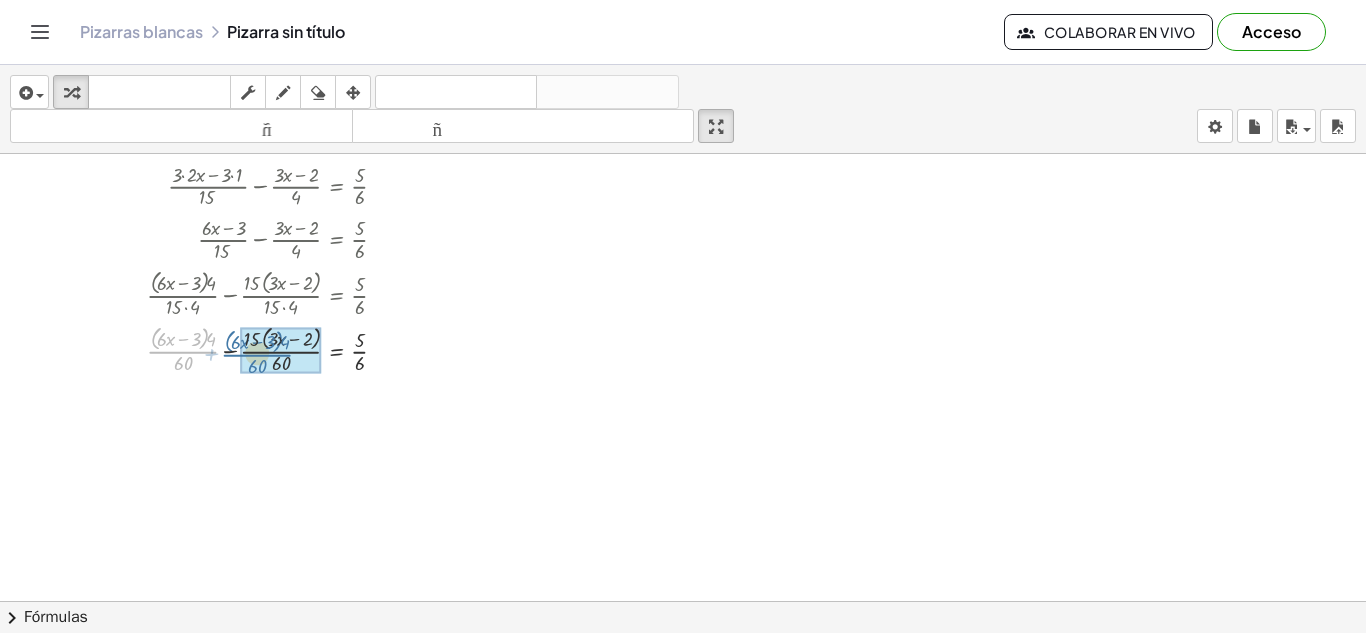 drag, startPoint x: 199, startPoint y: 350, endPoint x: 272, endPoint y: 357, distance: 73.33485 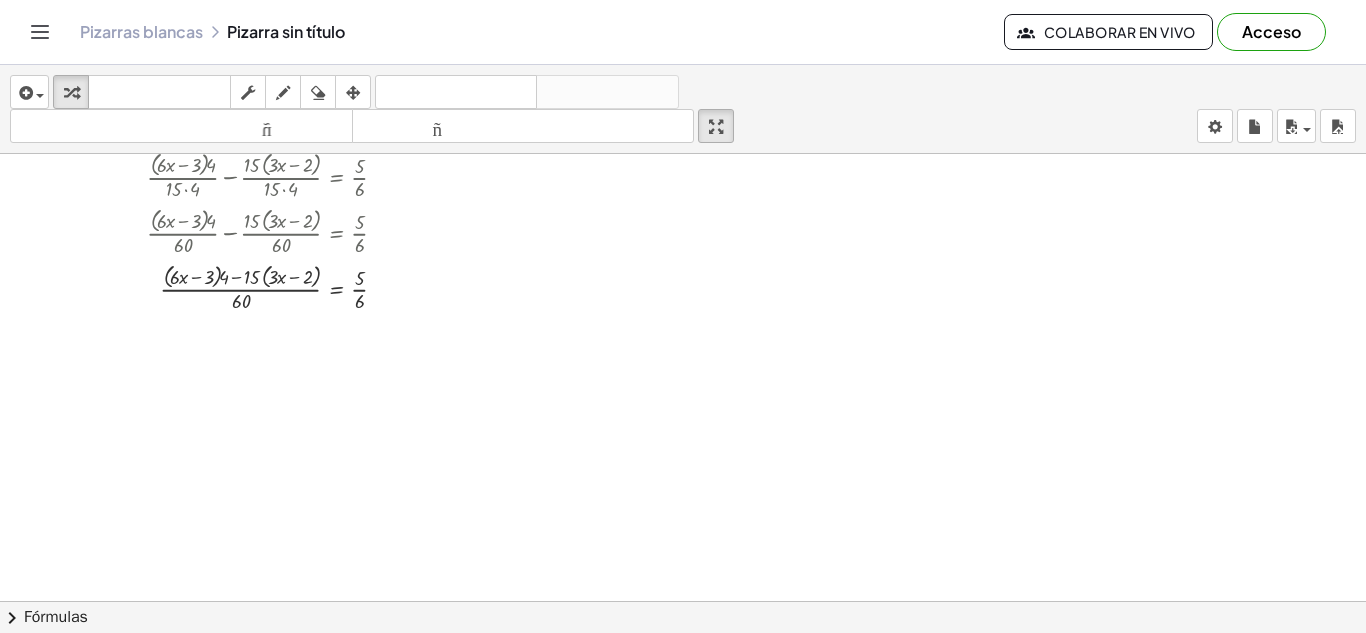 scroll, scrollTop: 3152, scrollLeft: 0, axis: vertical 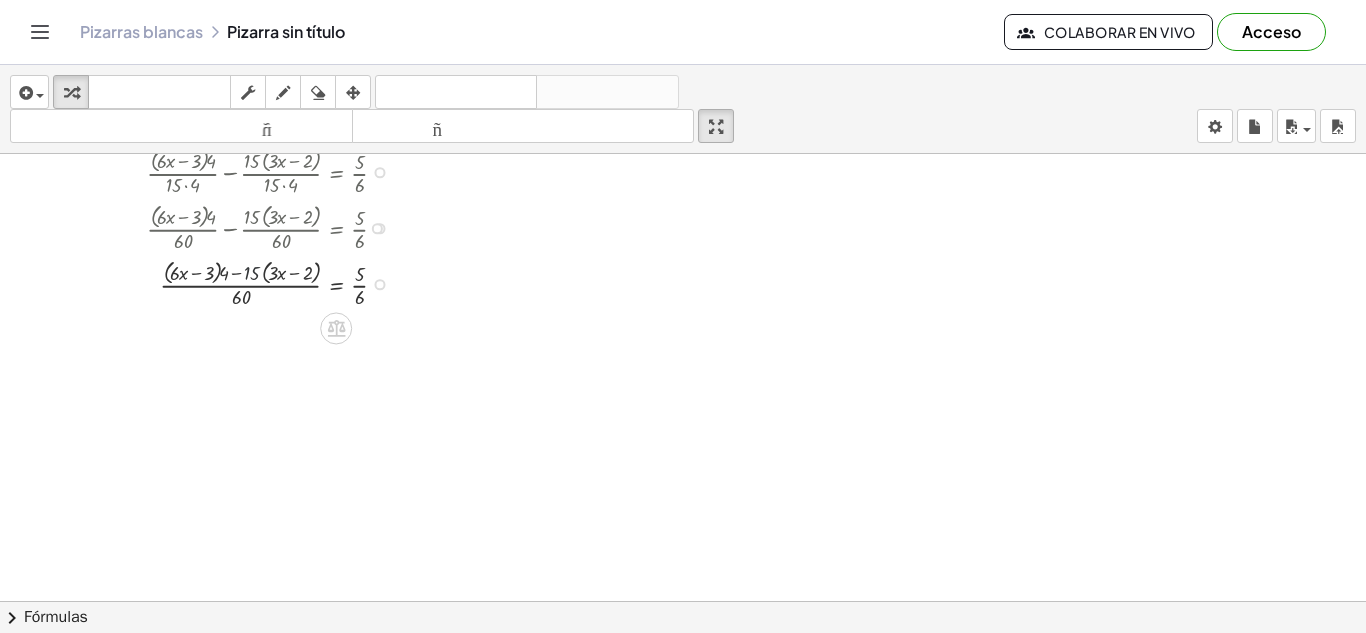 click at bounding box center [275, 282] 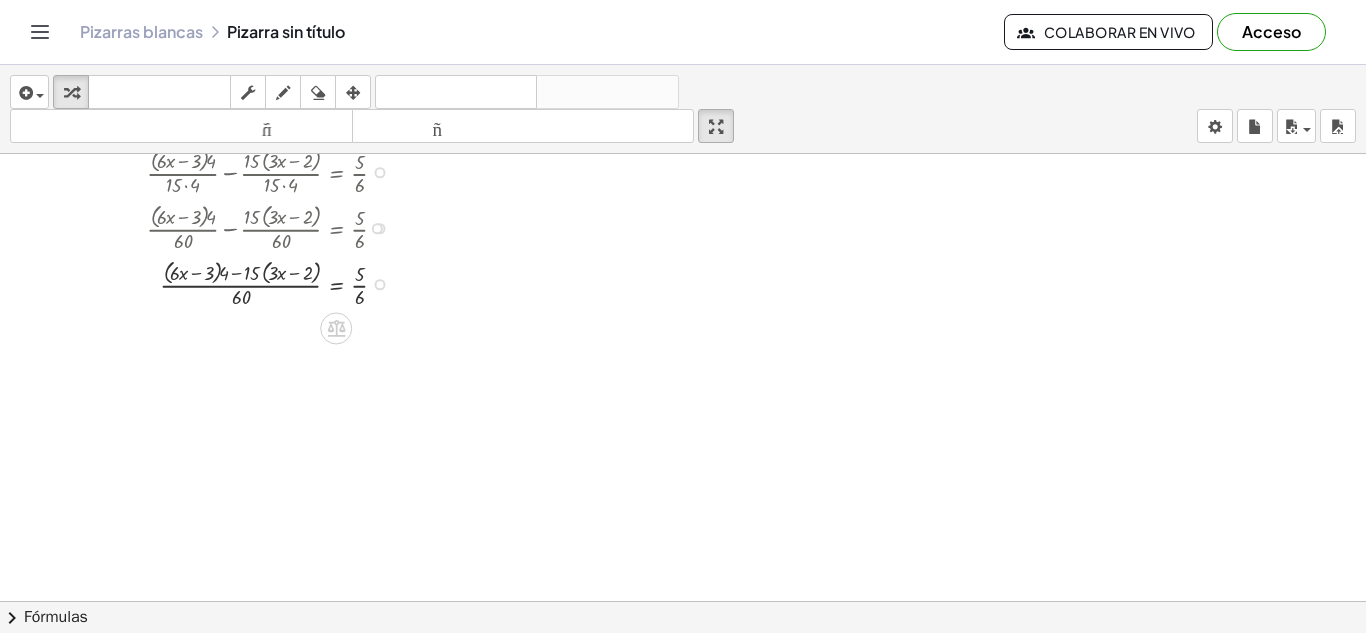 click at bounding box center (275, 282) 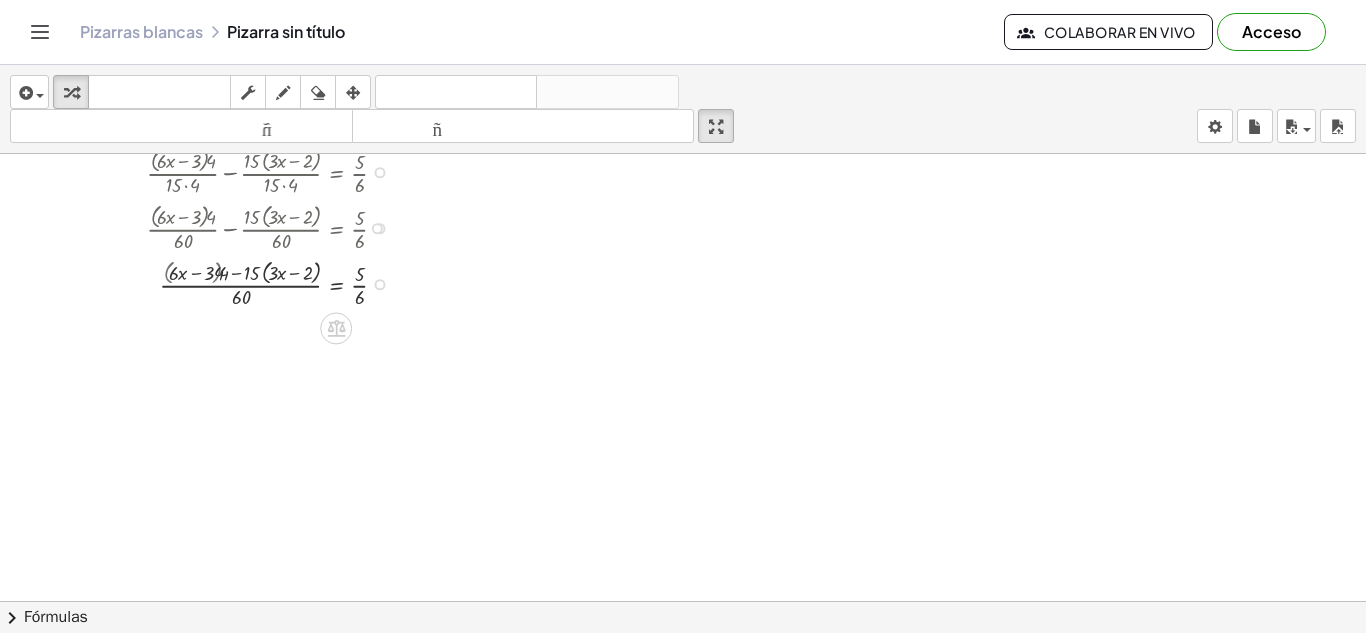 click at bounding box center (275, 282) 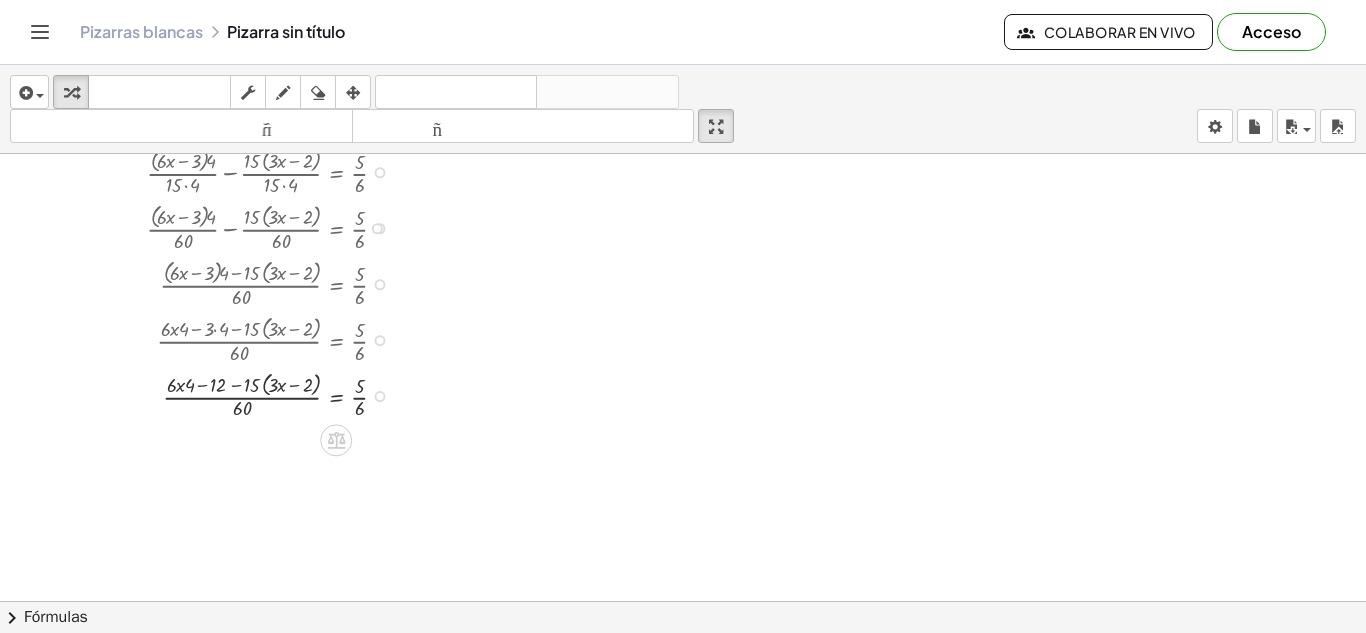 click at bounding box center (275, 394) 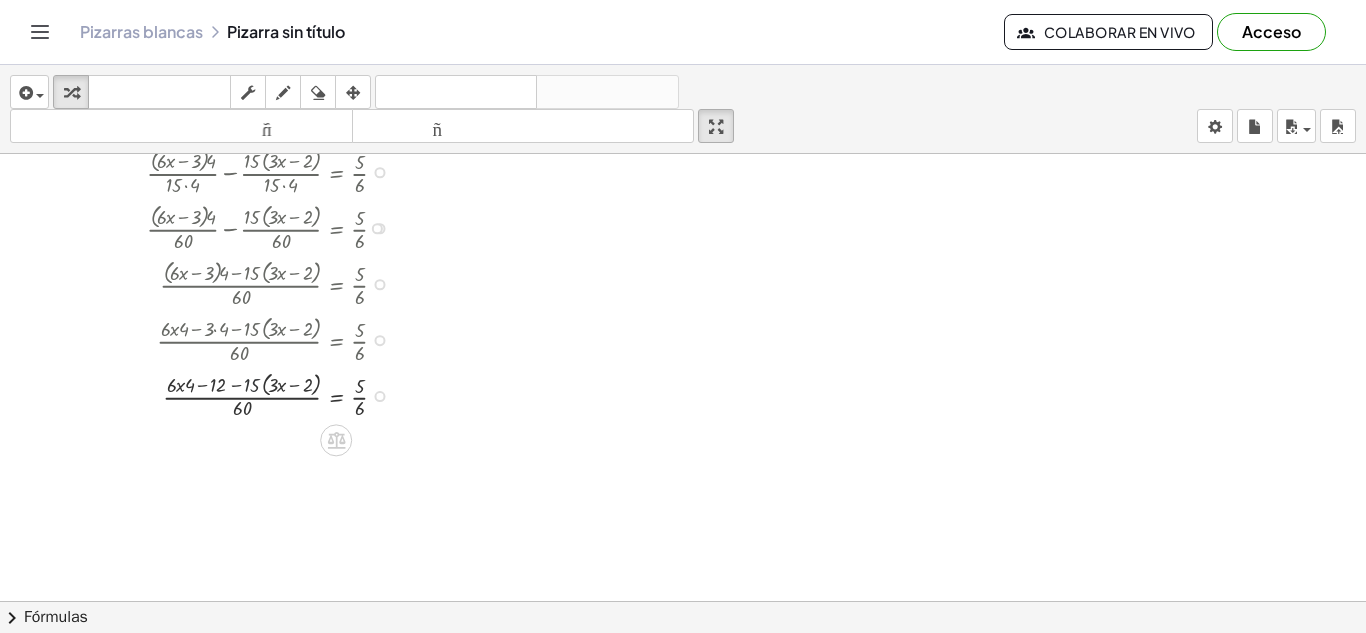 click at bounding box center [275, 394] 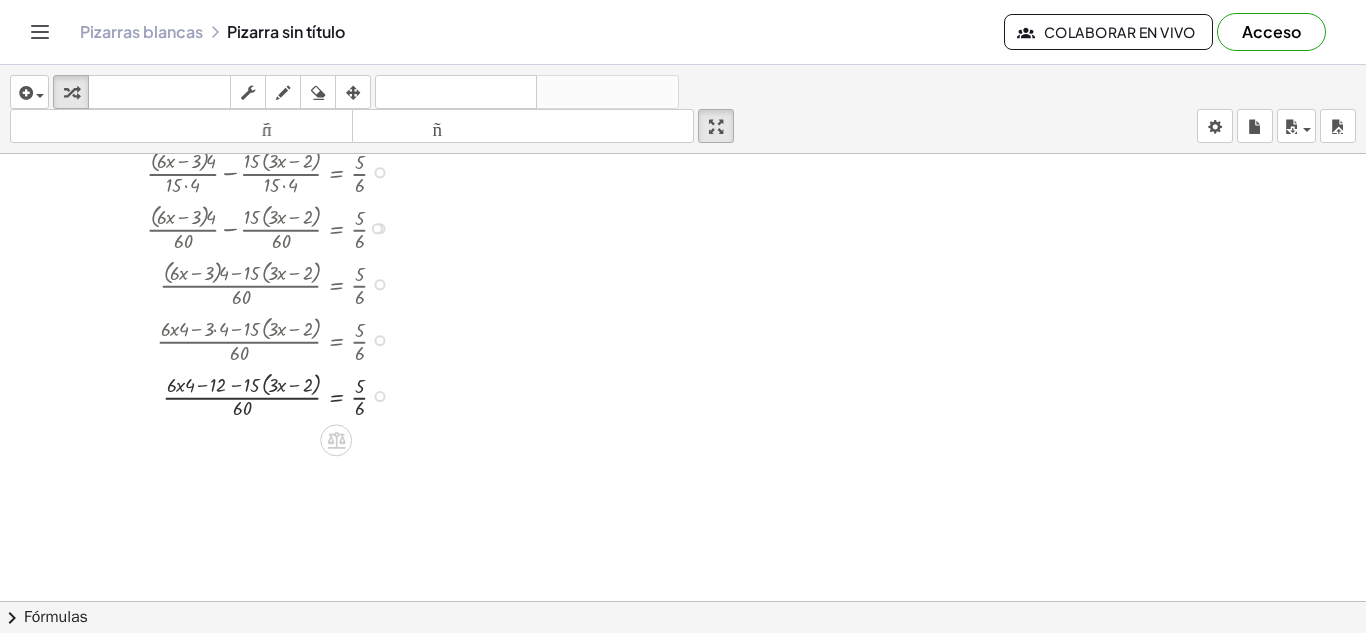 click at bounding box center [275, 394] 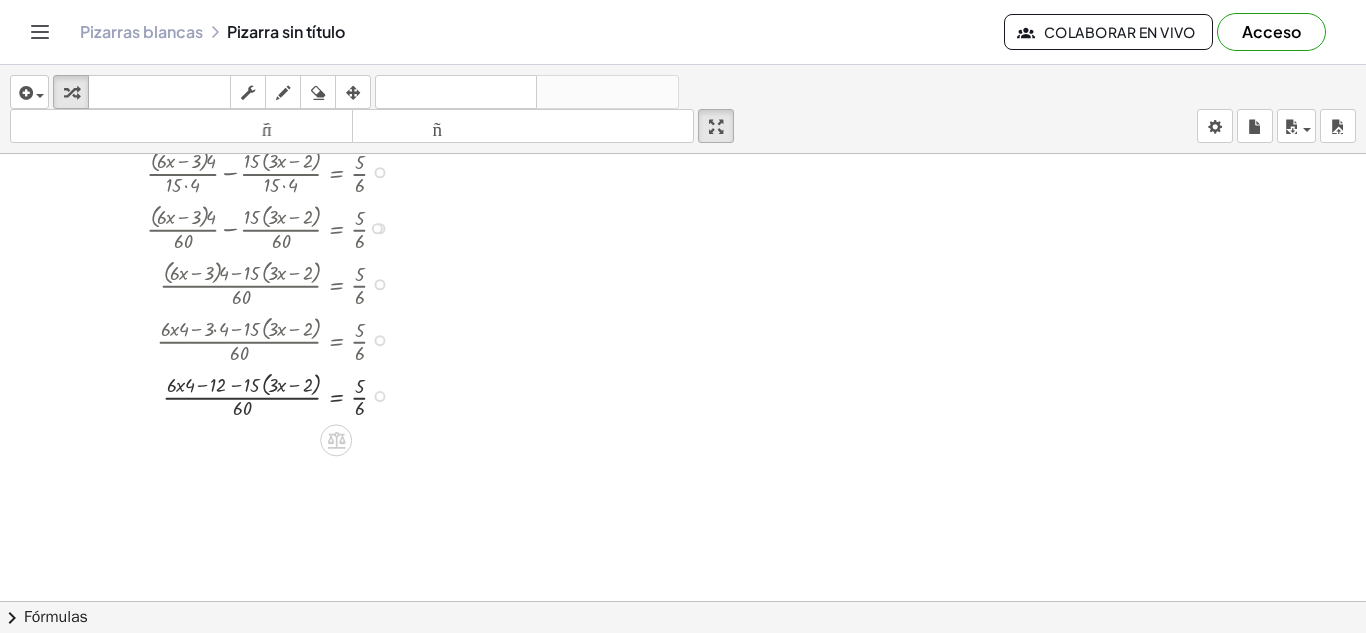click at bounding box center (275, 394) 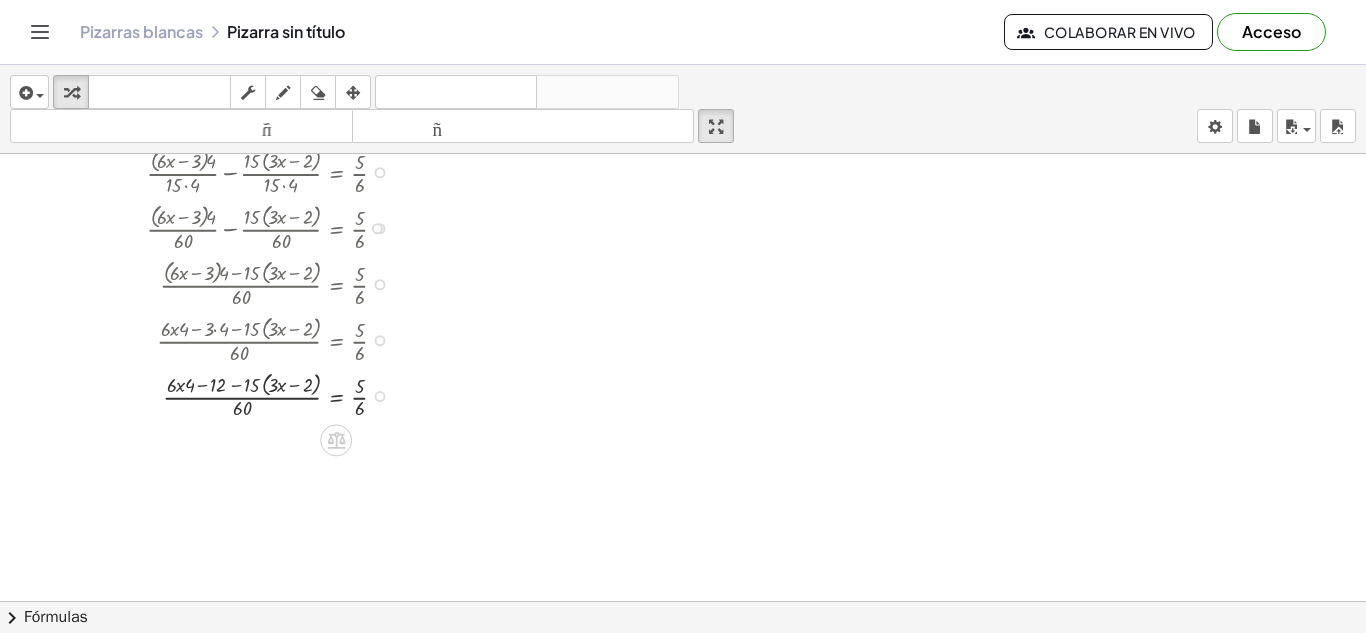 click at bounding box center [275, 394] 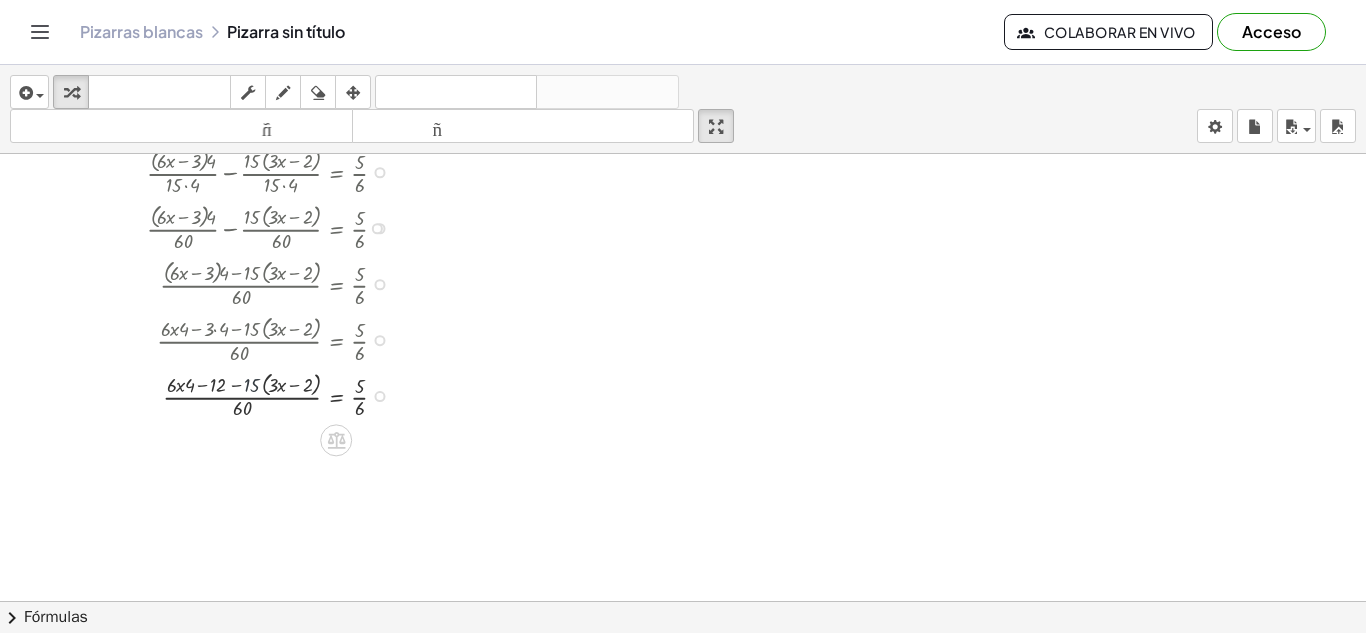 click at bounding box center (275, 394) 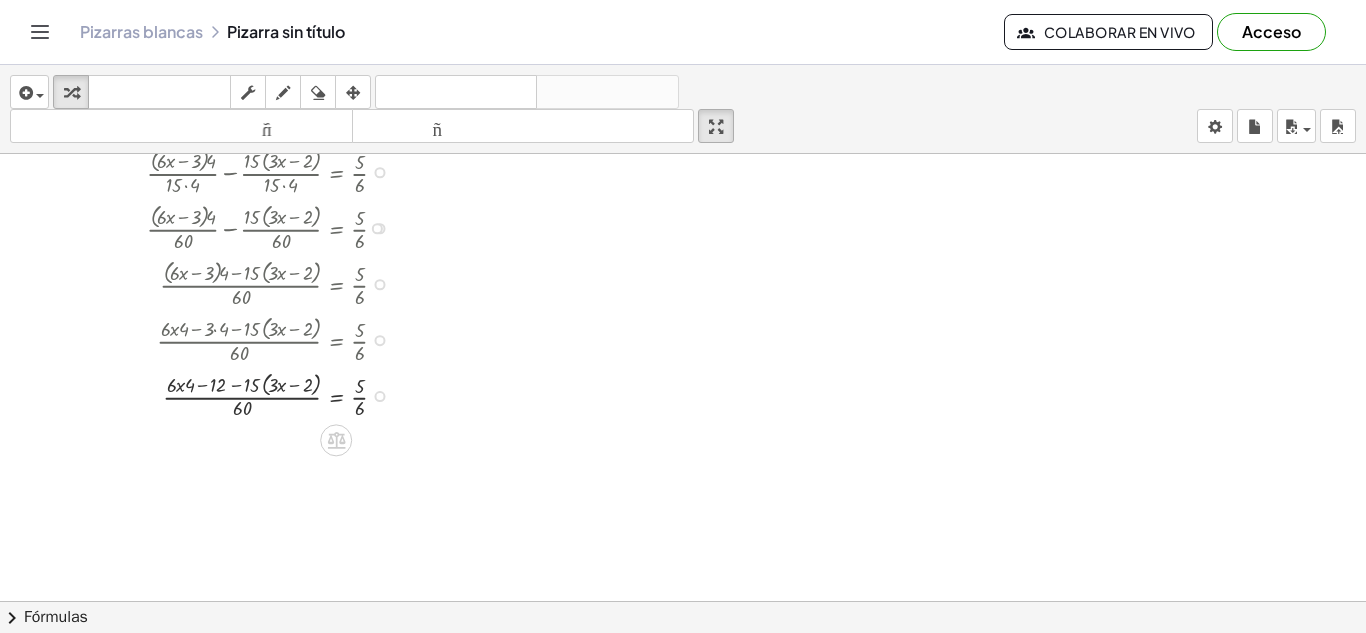 click at bounding box center (275, 394) 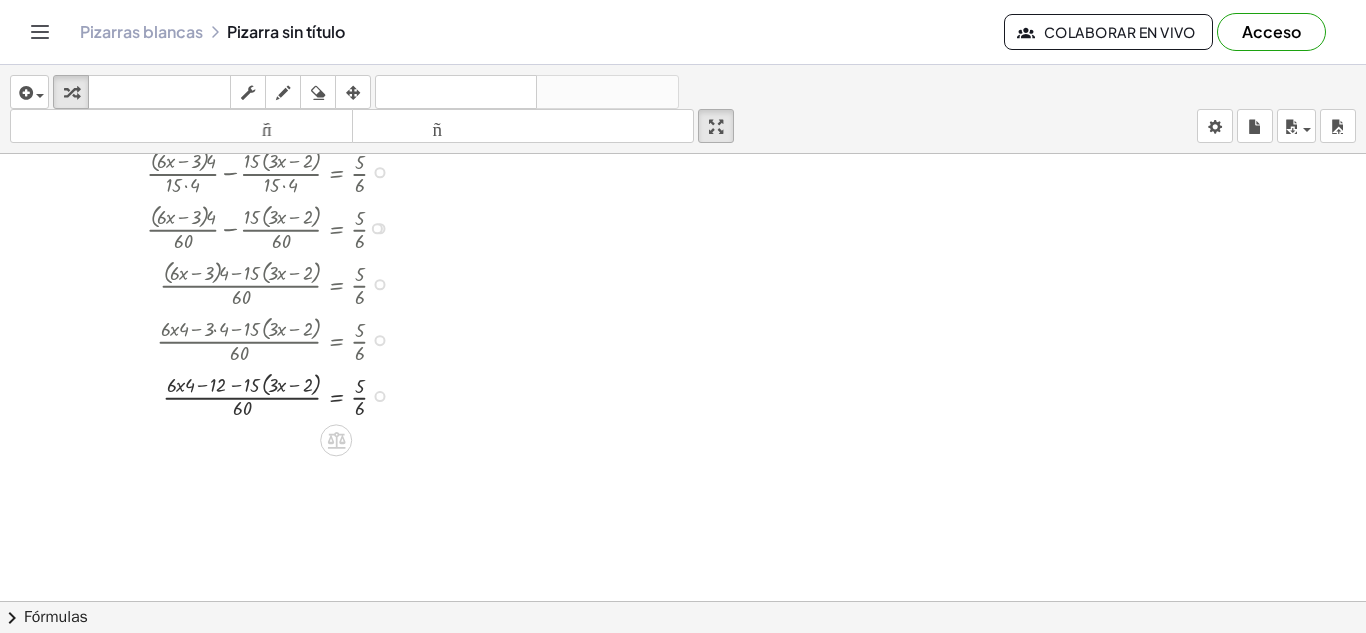 click at bounding box center (275, 394) 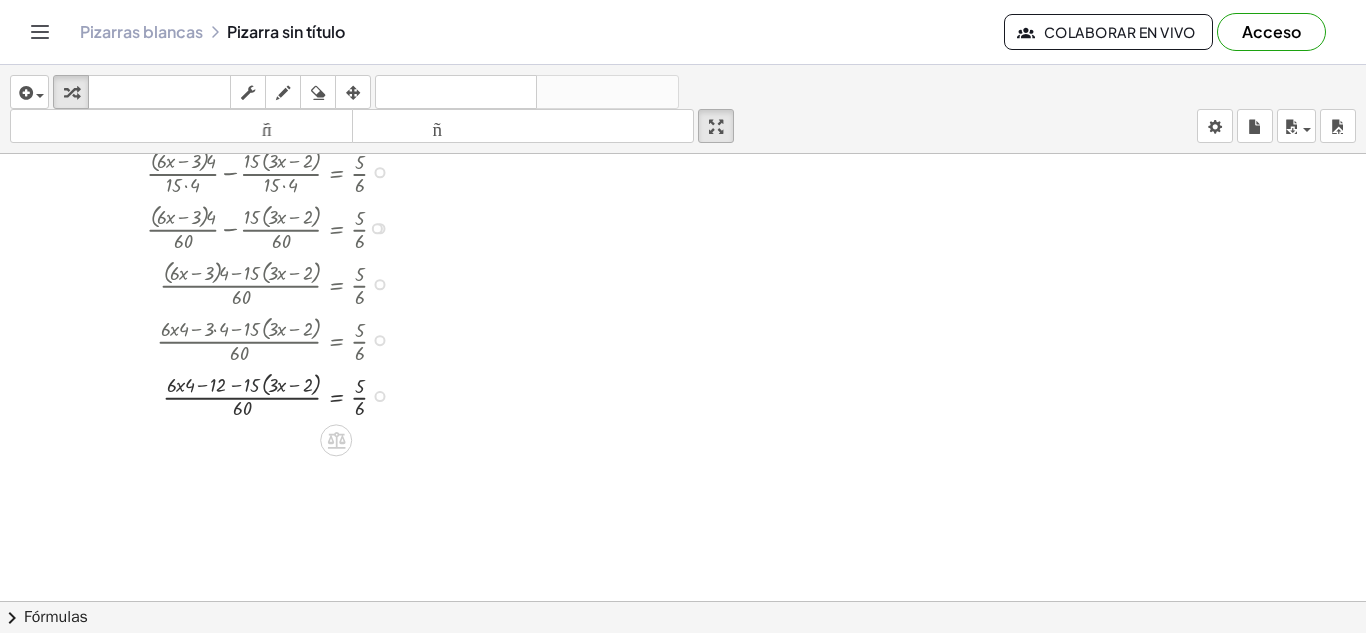 click at bounding box center (275, 394) 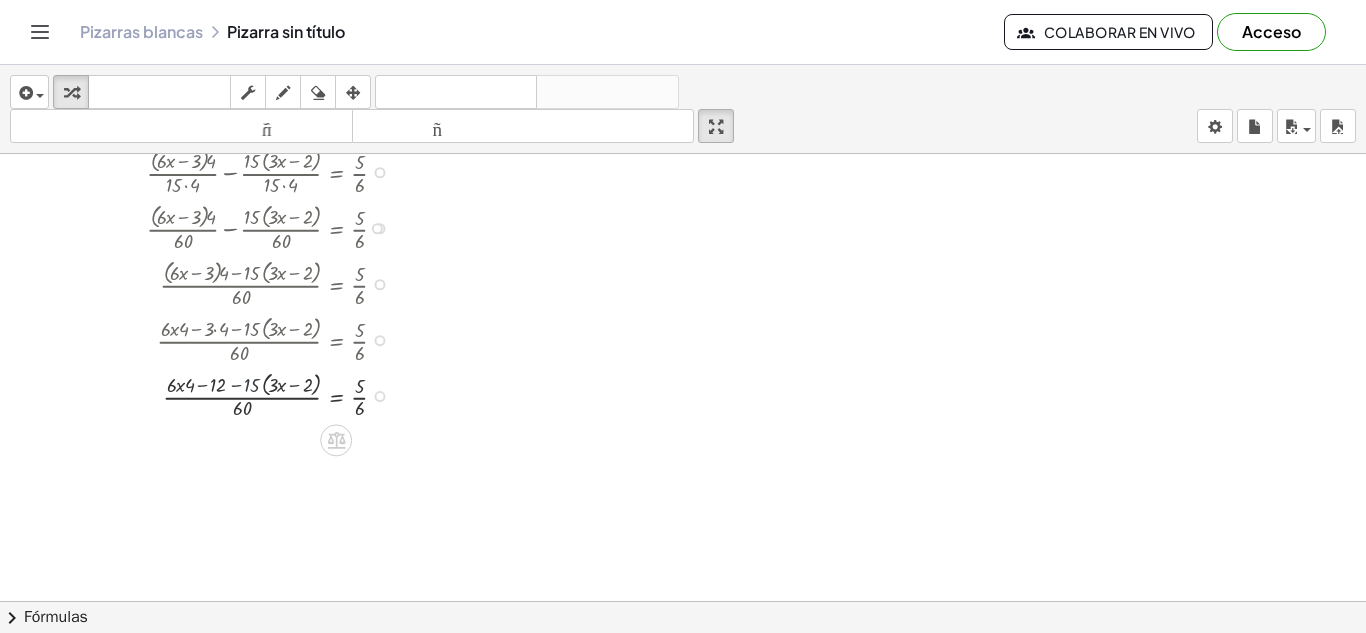 click at bounding box center (275, 394) 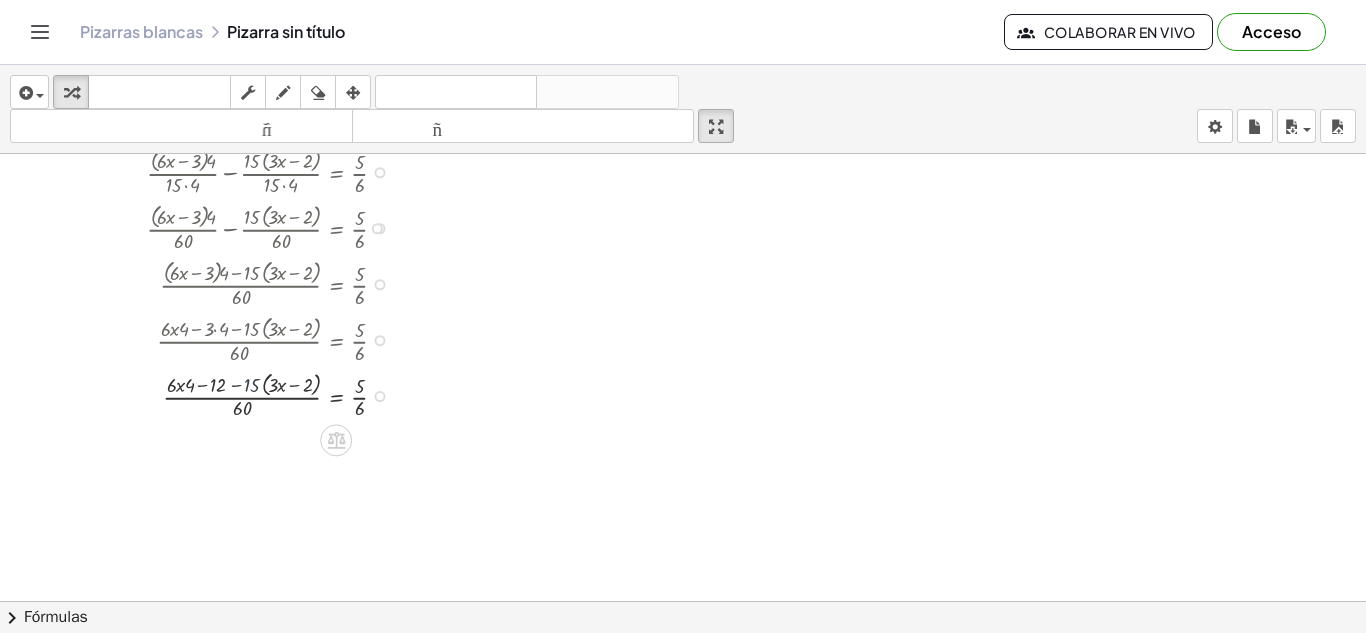 click at bounding box center (275, 394) 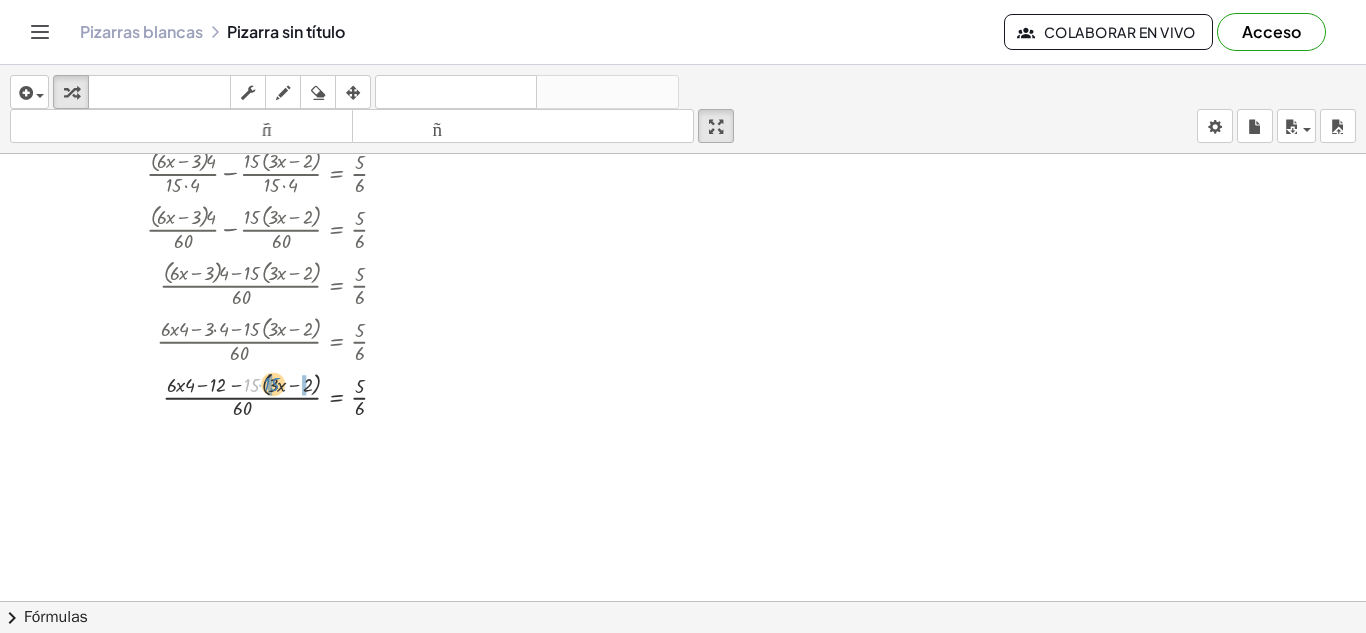 drag, startPoint x: 254, startPoint y: 385, endPoint x: 274, endPoint y: 384, distance: 20.024984 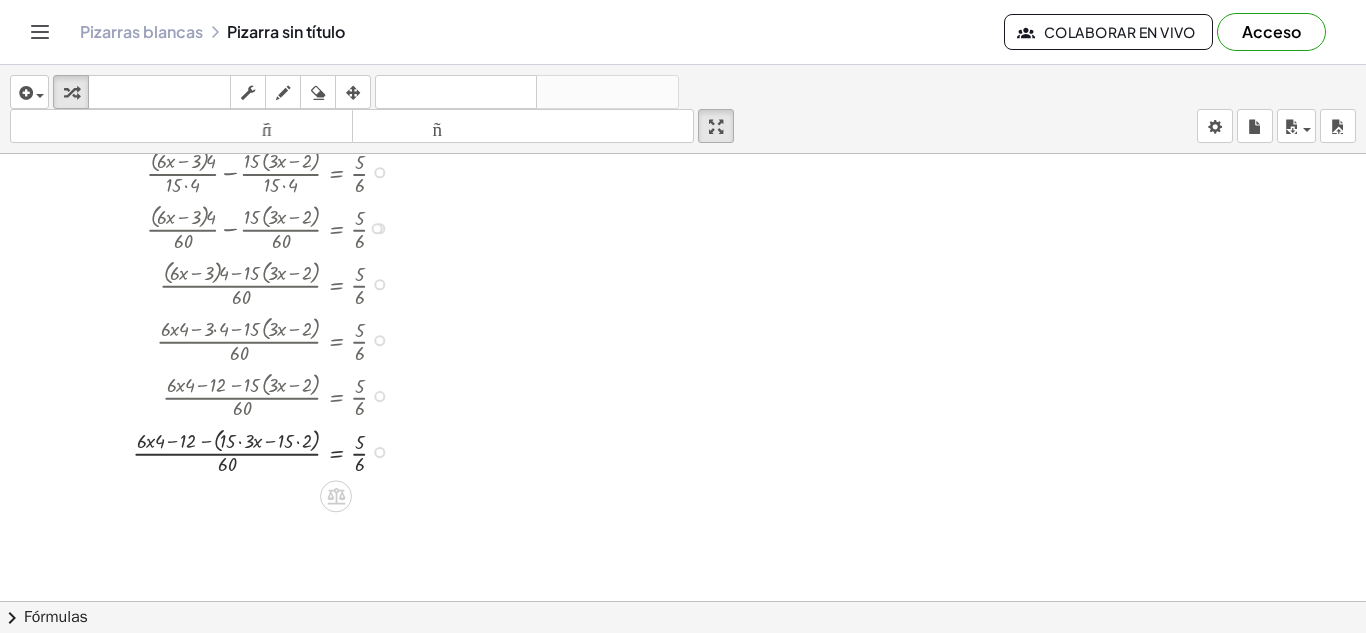 click at bounding box center (268, 450) 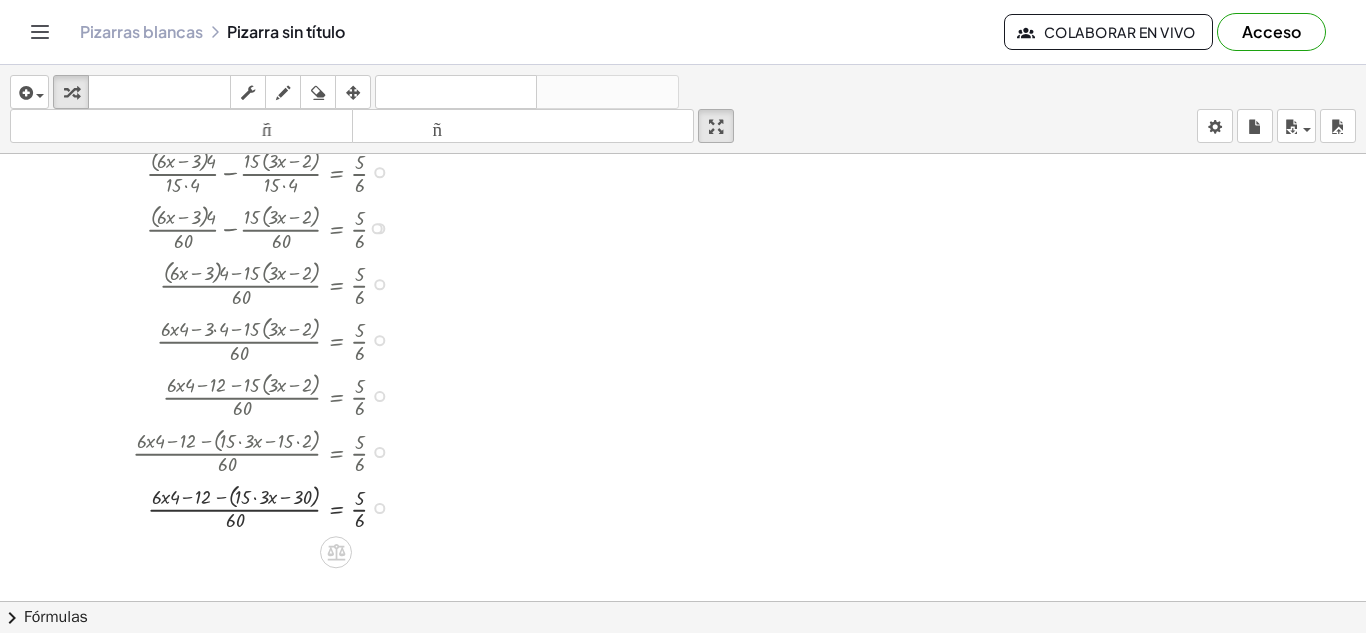 click at bounding box center (268, 450) 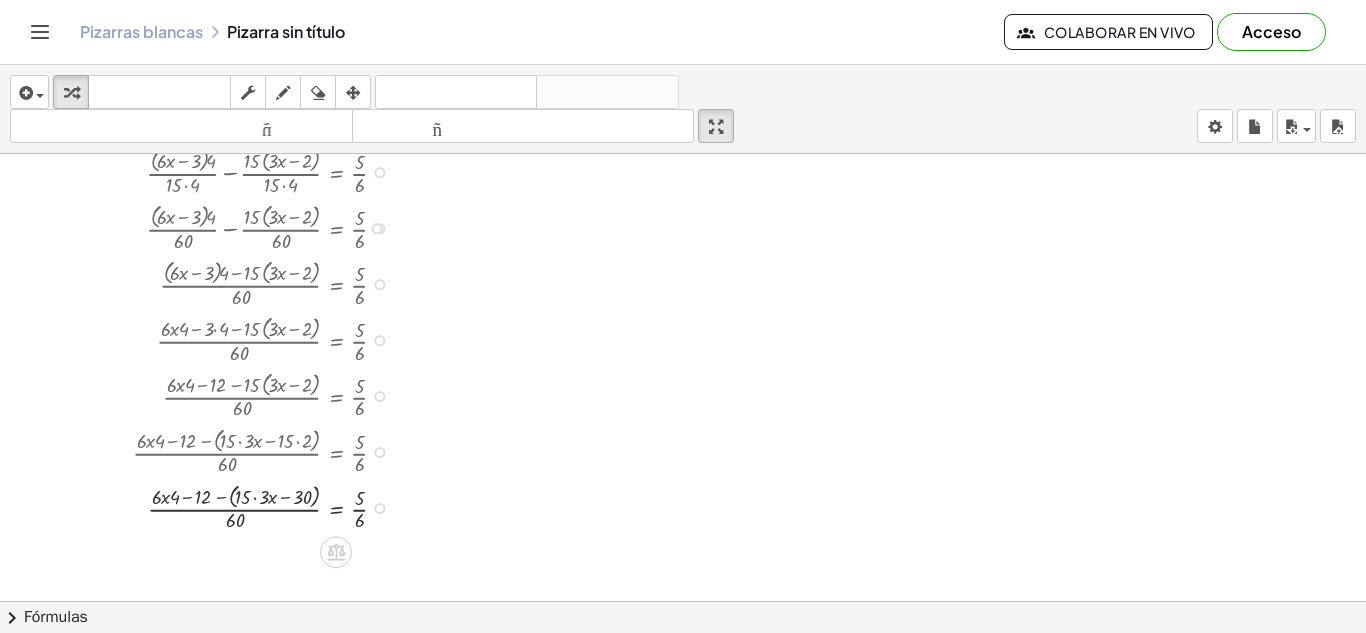 click at bounding box center [268, 506] 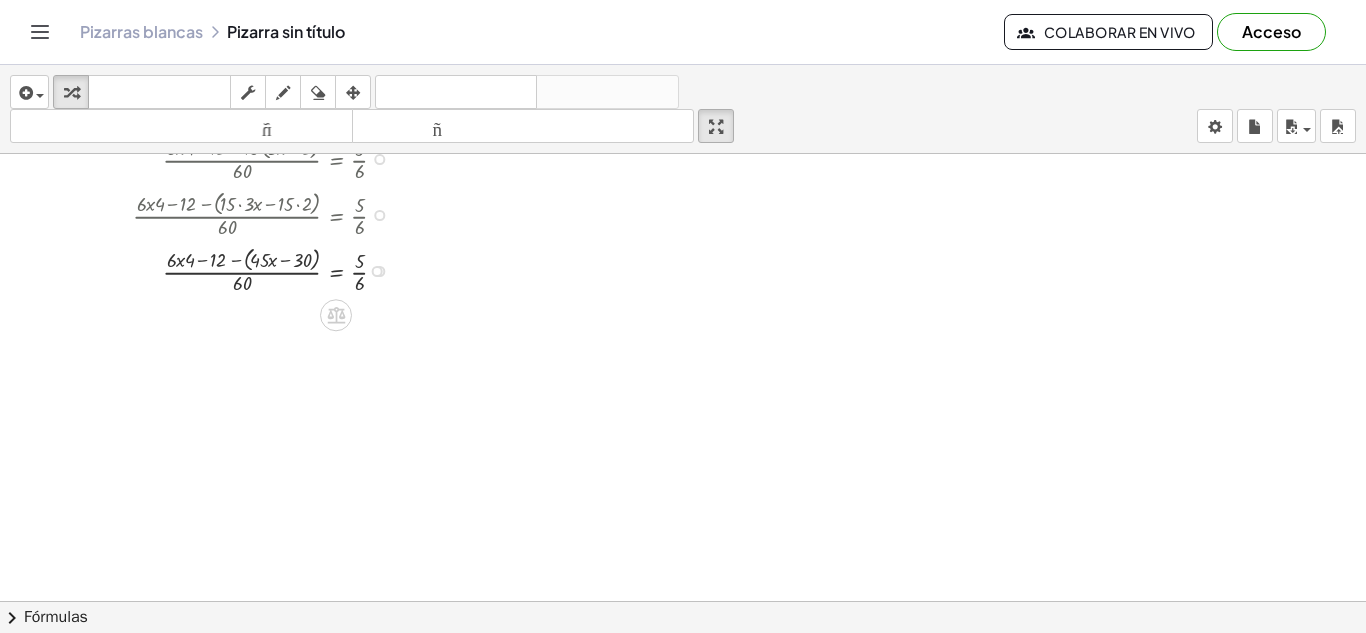 scroll, scrollTop: 3390, scrollLeft: 0, axis: vertical 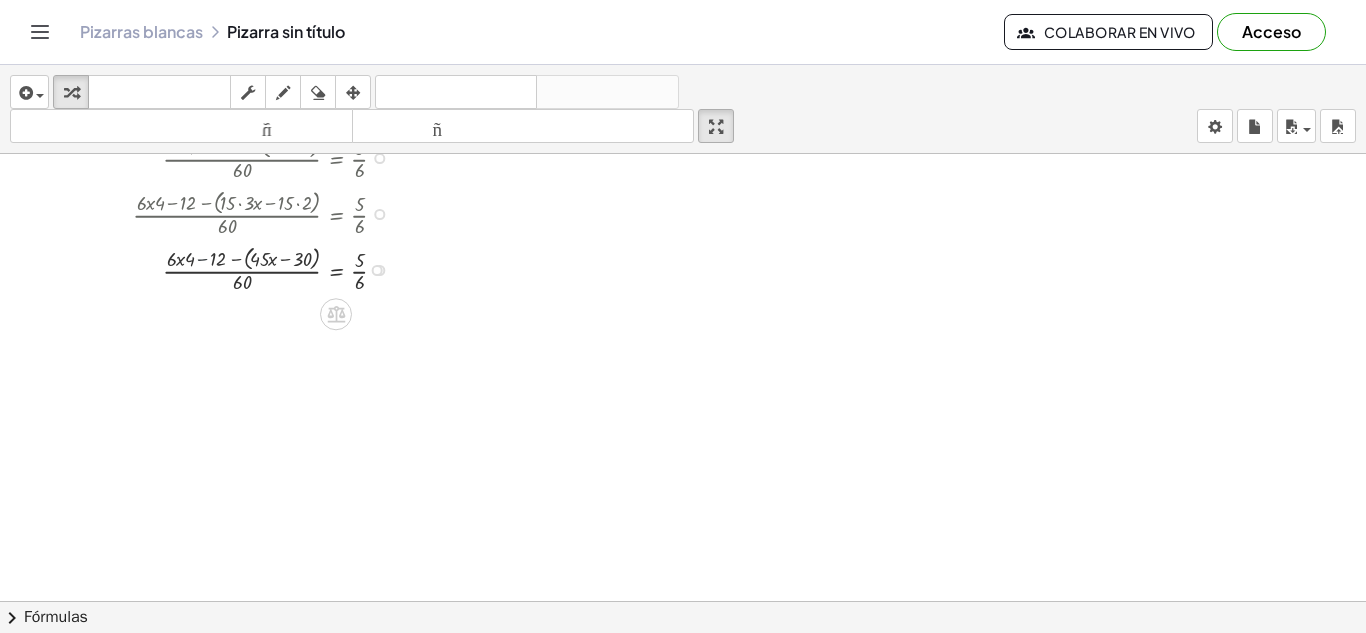 click at bounding box center (268, 268) 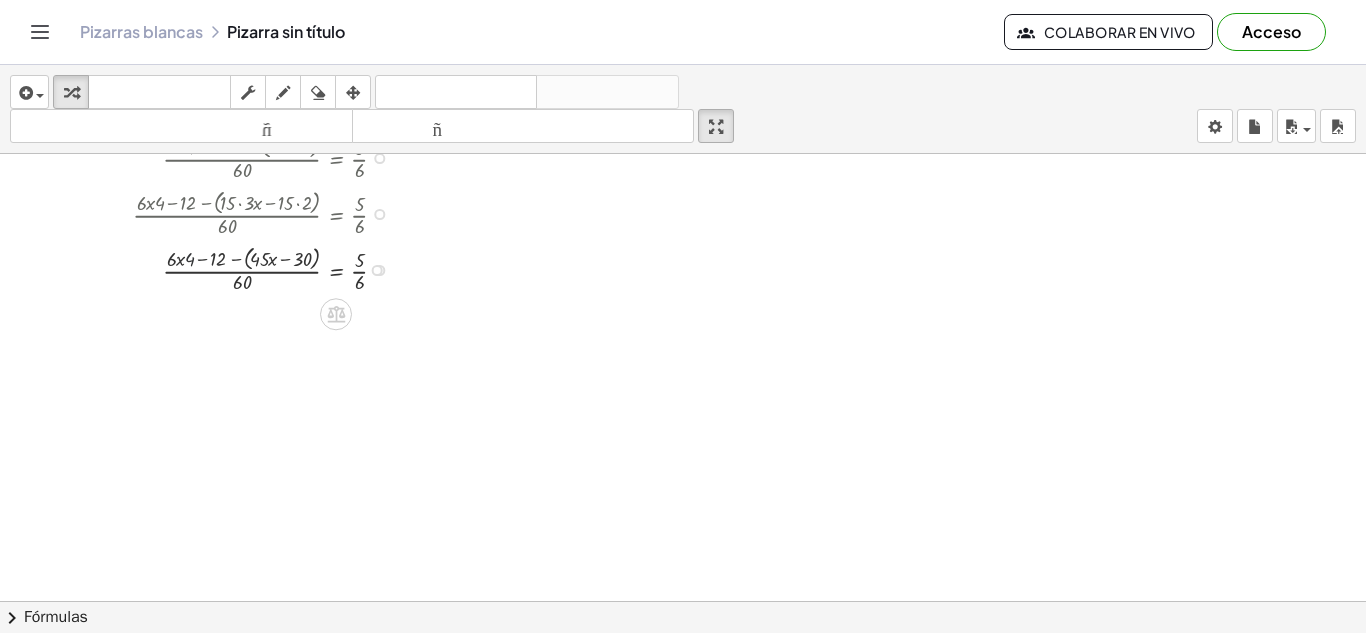 click at bounding box center [268, 268] 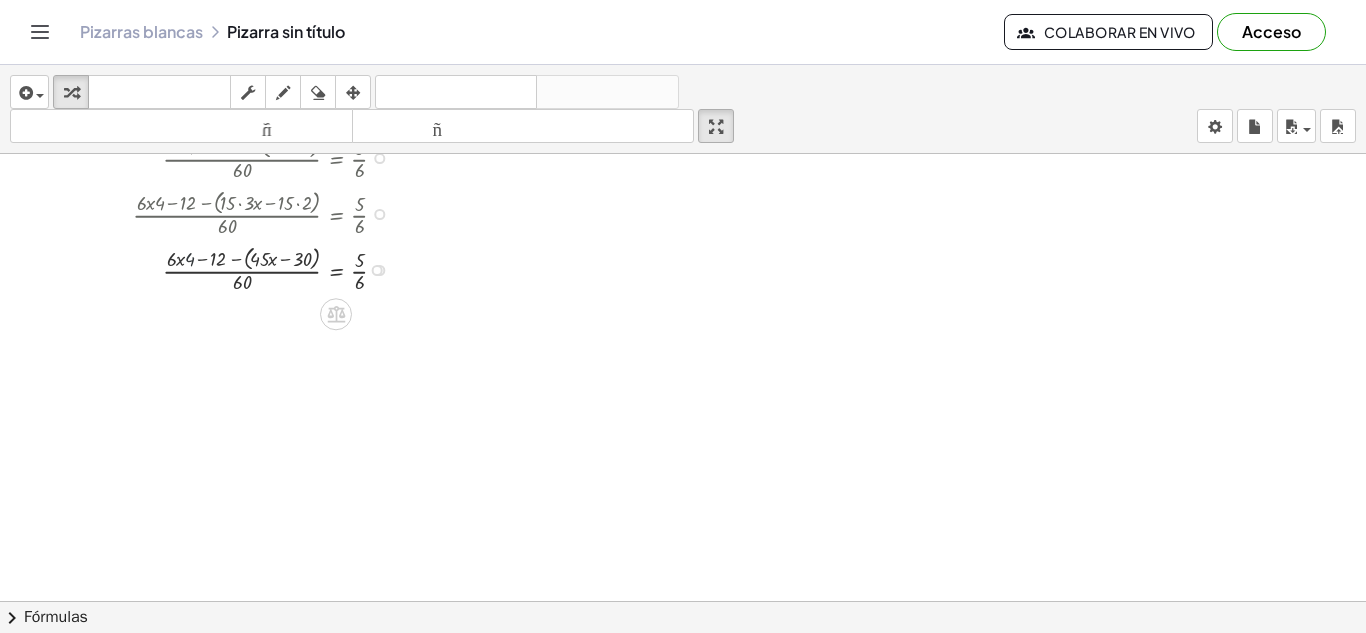 click at bounding box center (268, 268) 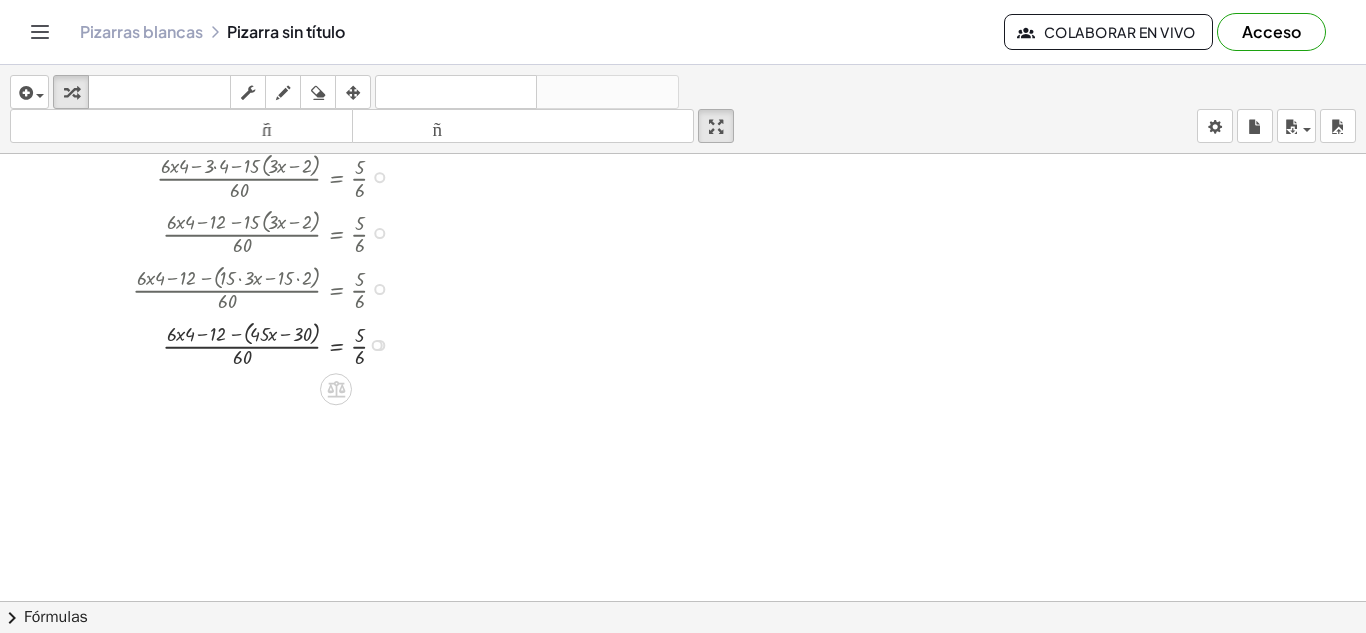 scroll, scrollTop: 3343, scrollLeft: 0, axis: vertical 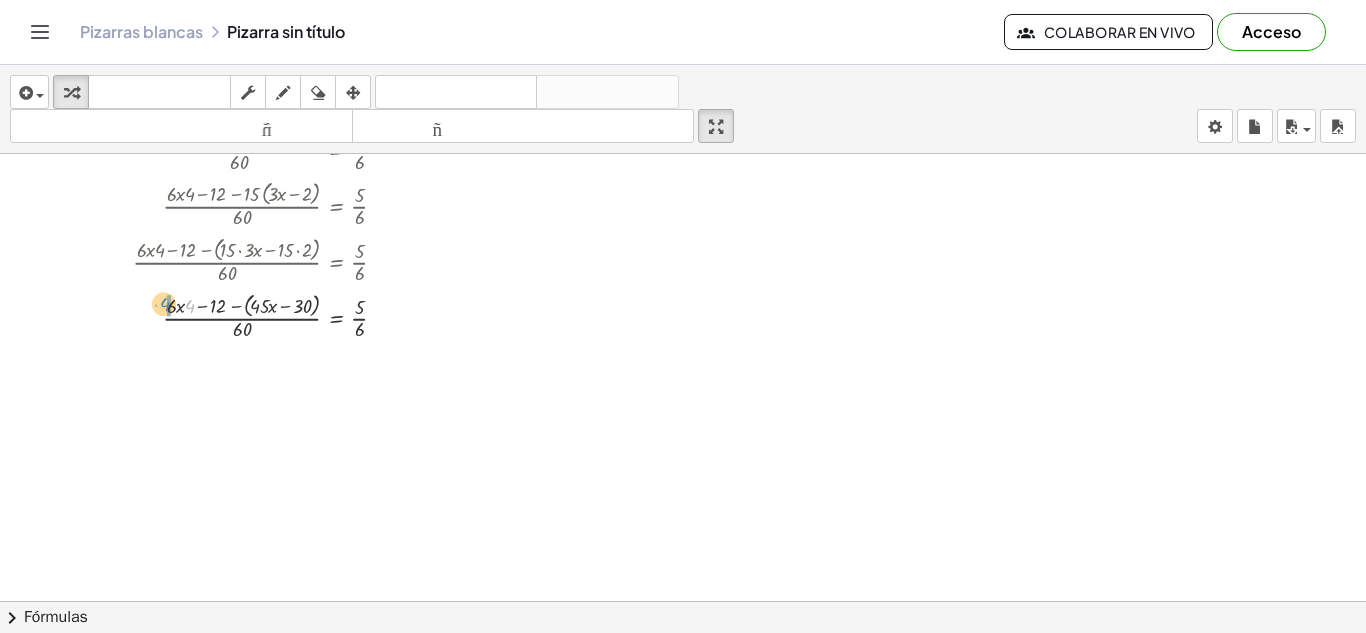 drag, startPoint x: 189, startPoint y: 313, endPoint x: 164, endPoint y: 311, distance: 25.079872 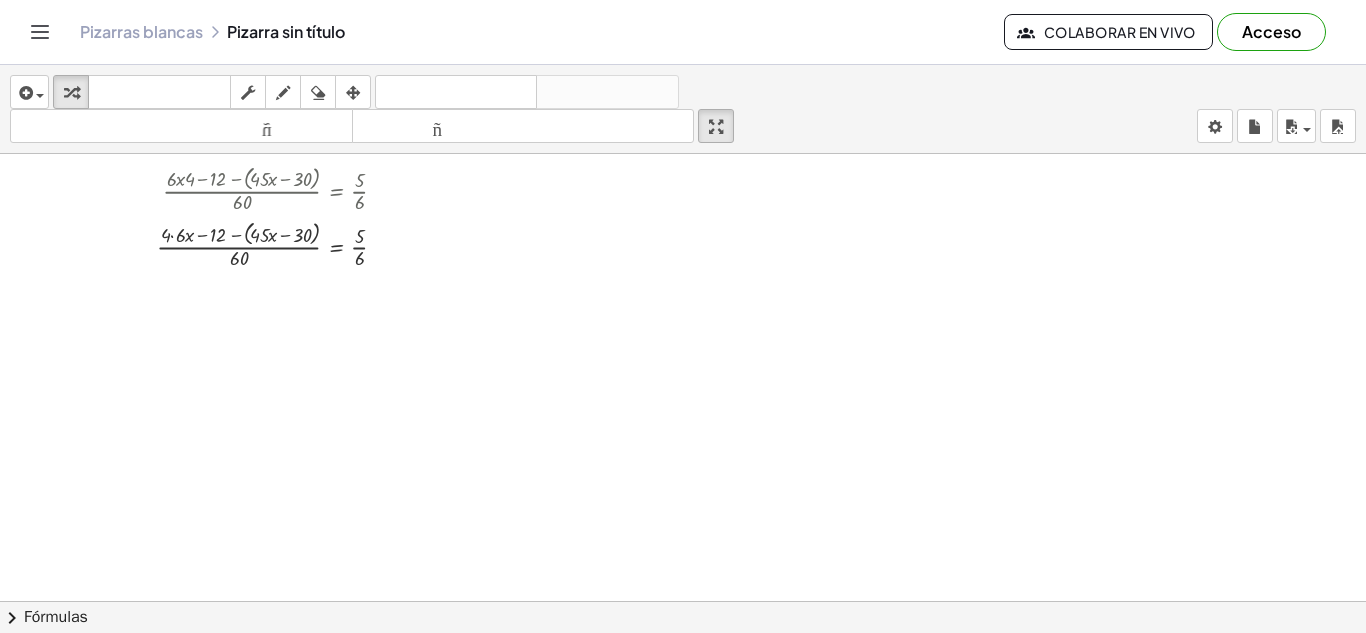 scroll, scrollTop: 3471, scrollLeft: 0, axis: vertical 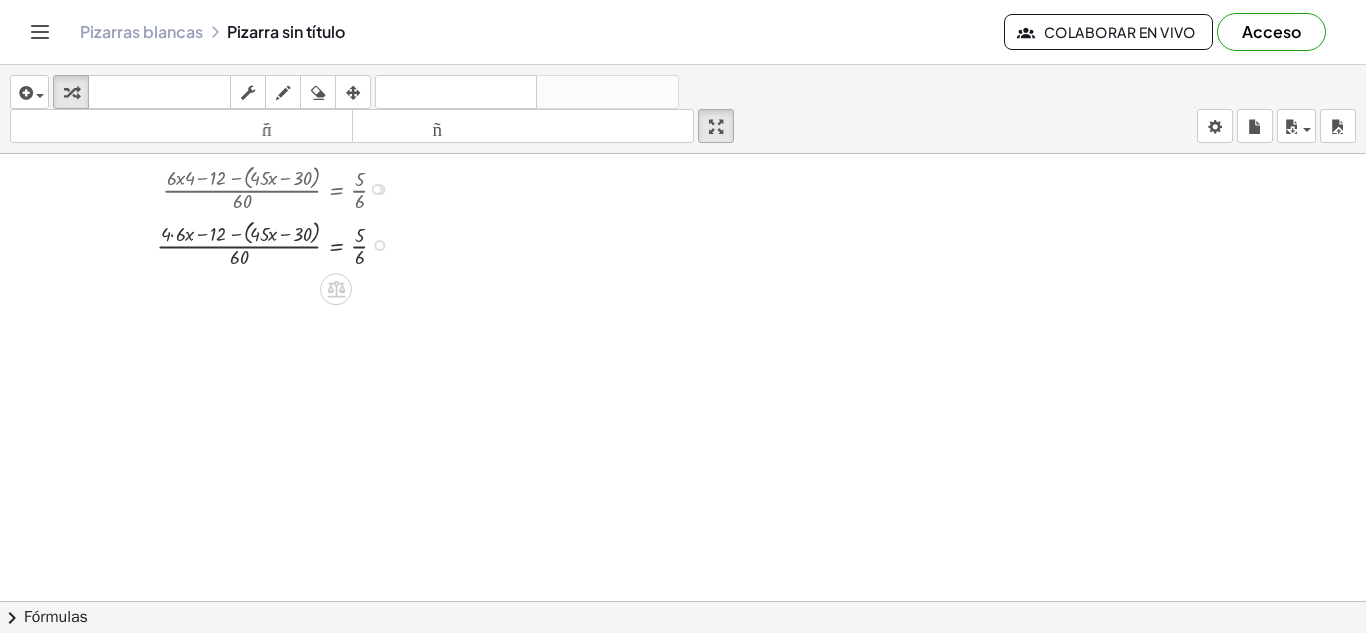 click at bounding box center (268, 243) 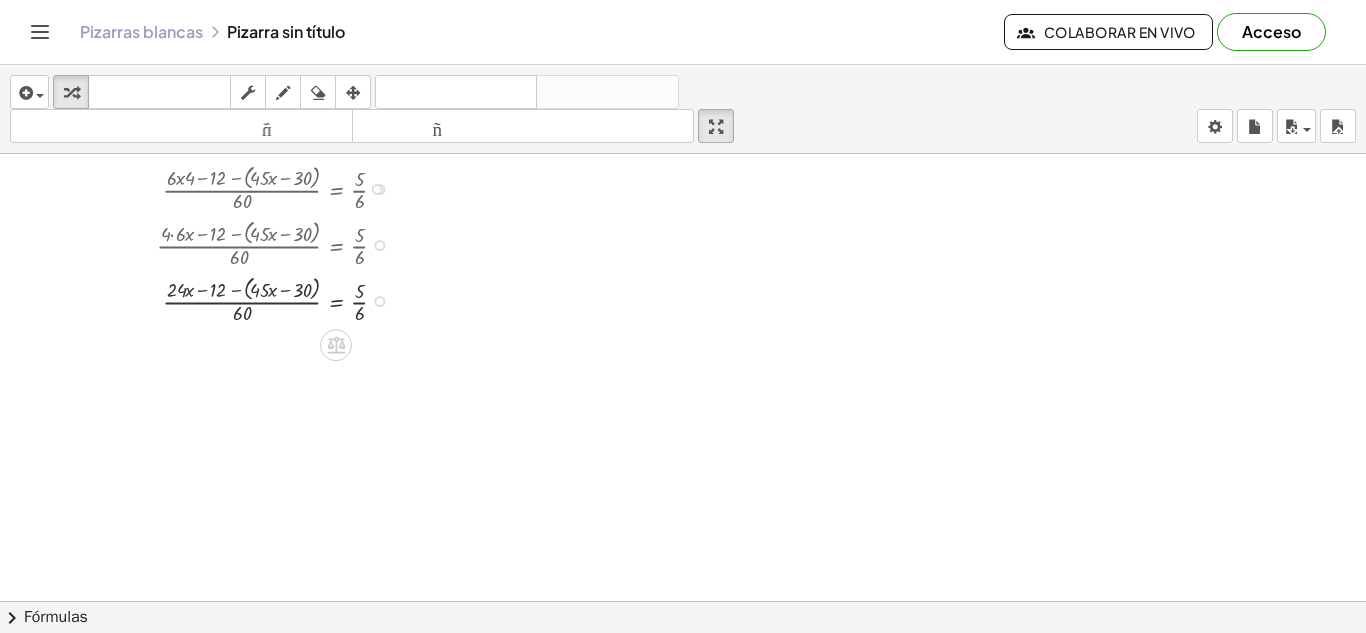 click at bounding box center (268, 299) 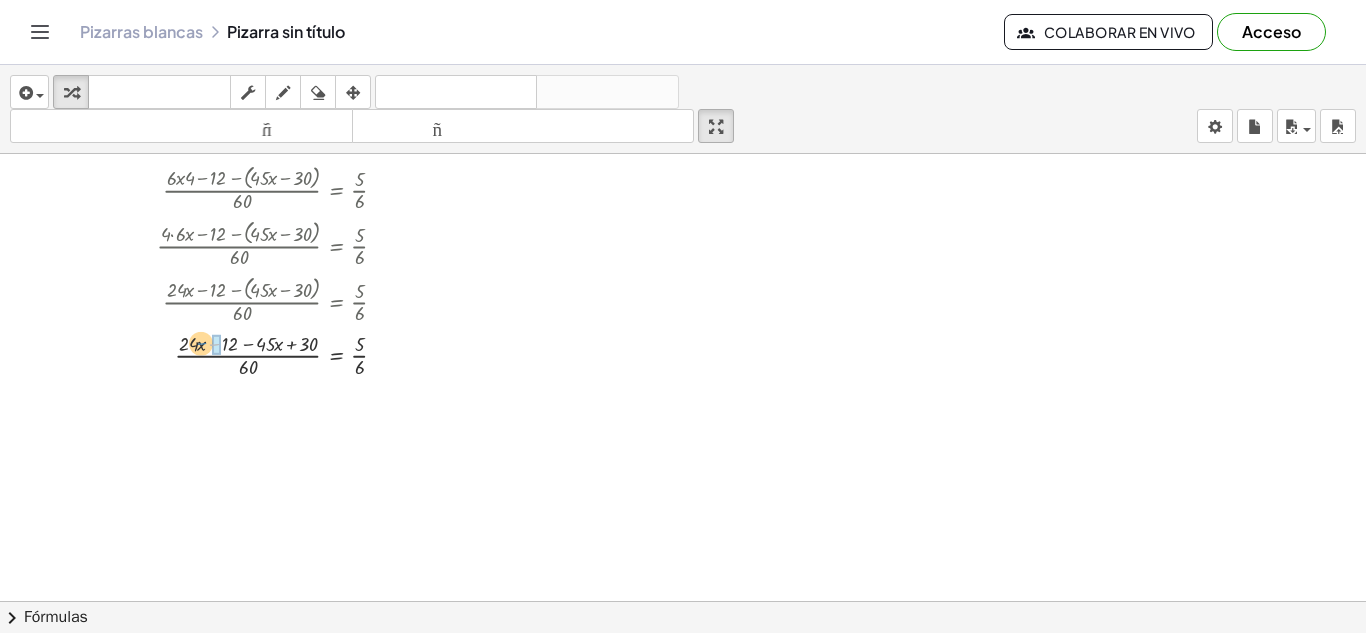 drag, startPoint x: 219, startPoint y: 346, endPoint x: 208, endPoint y: 345, distance: 11.045361 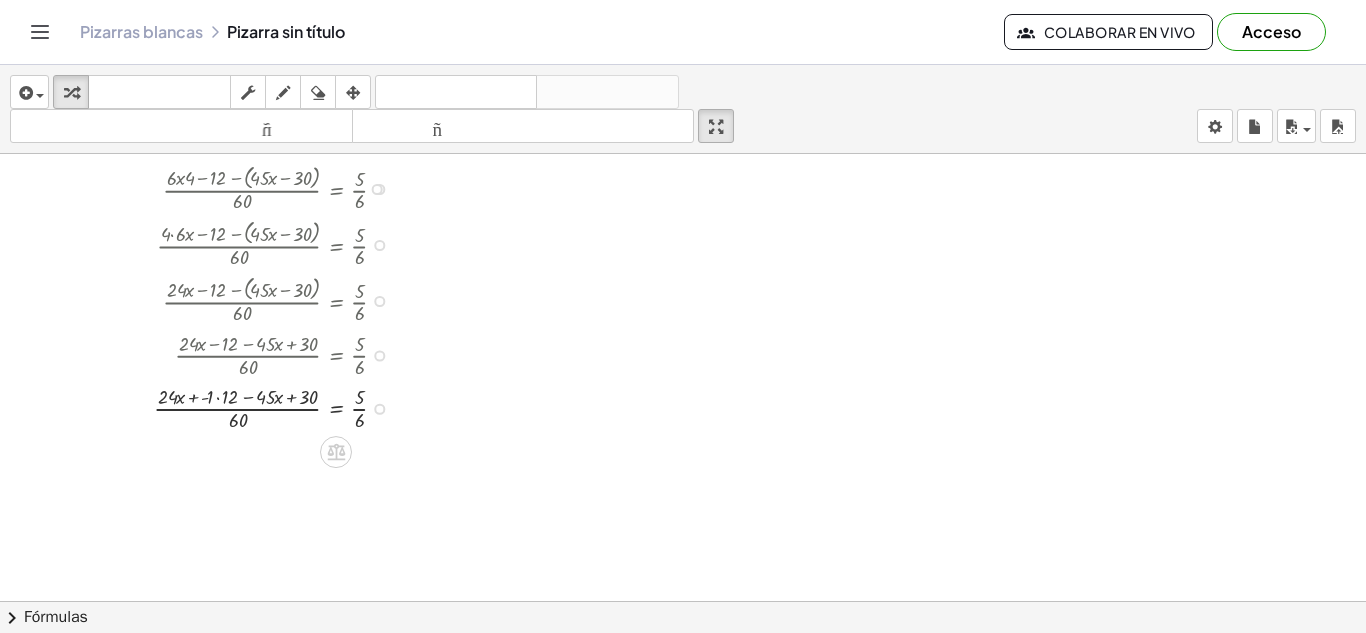 click at bounding box center (379, 356) 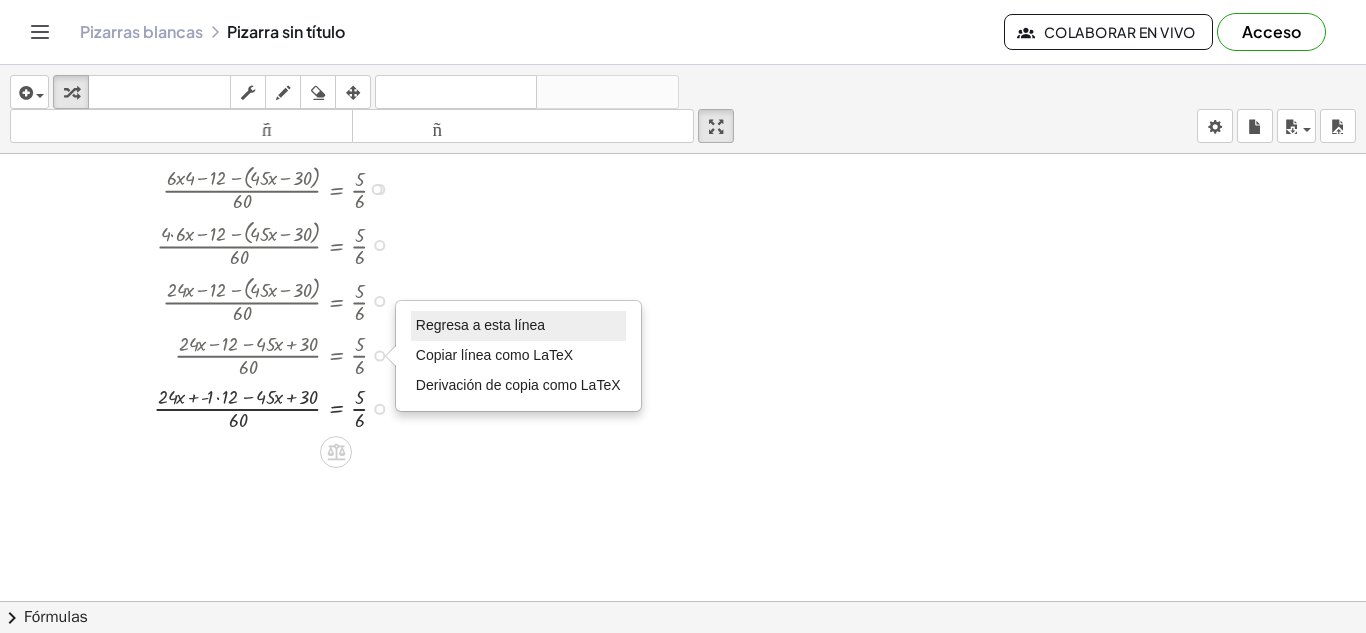 click on "Regresa a esta línea" at bounding box center (480, 325) 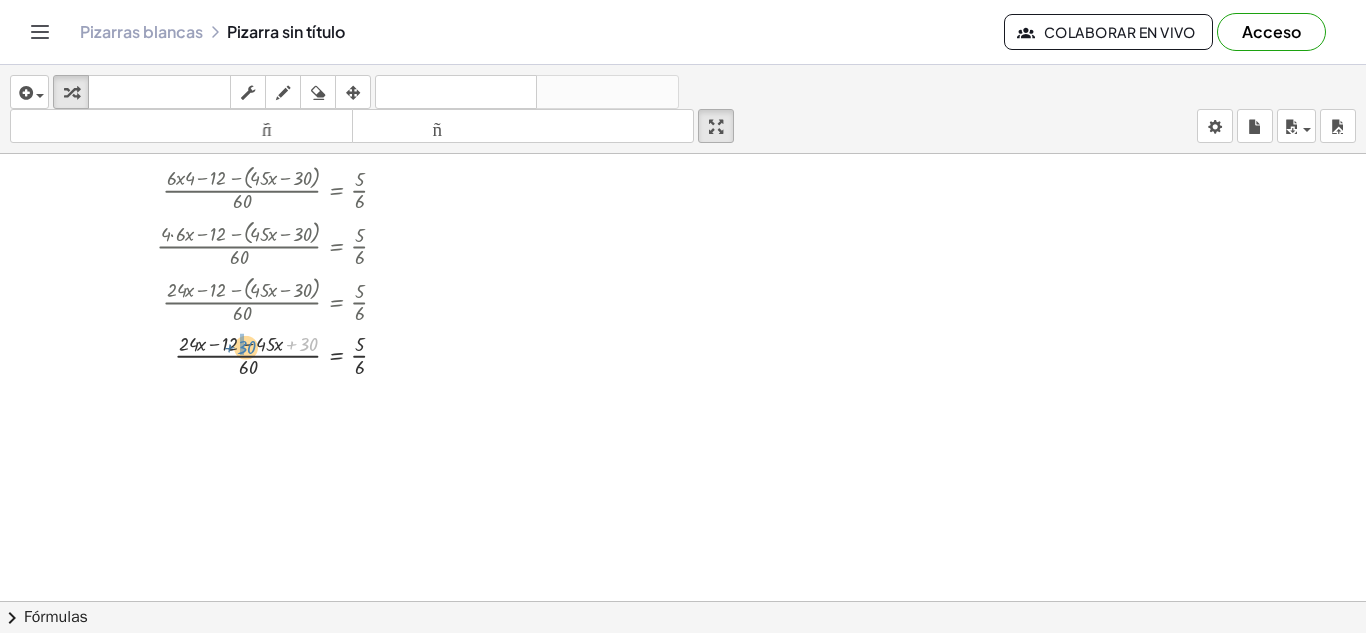 drag, startPoint x: 316, startPoint y: 343, endPoint x: 253, endPoint y: 346, distance: 63.07139 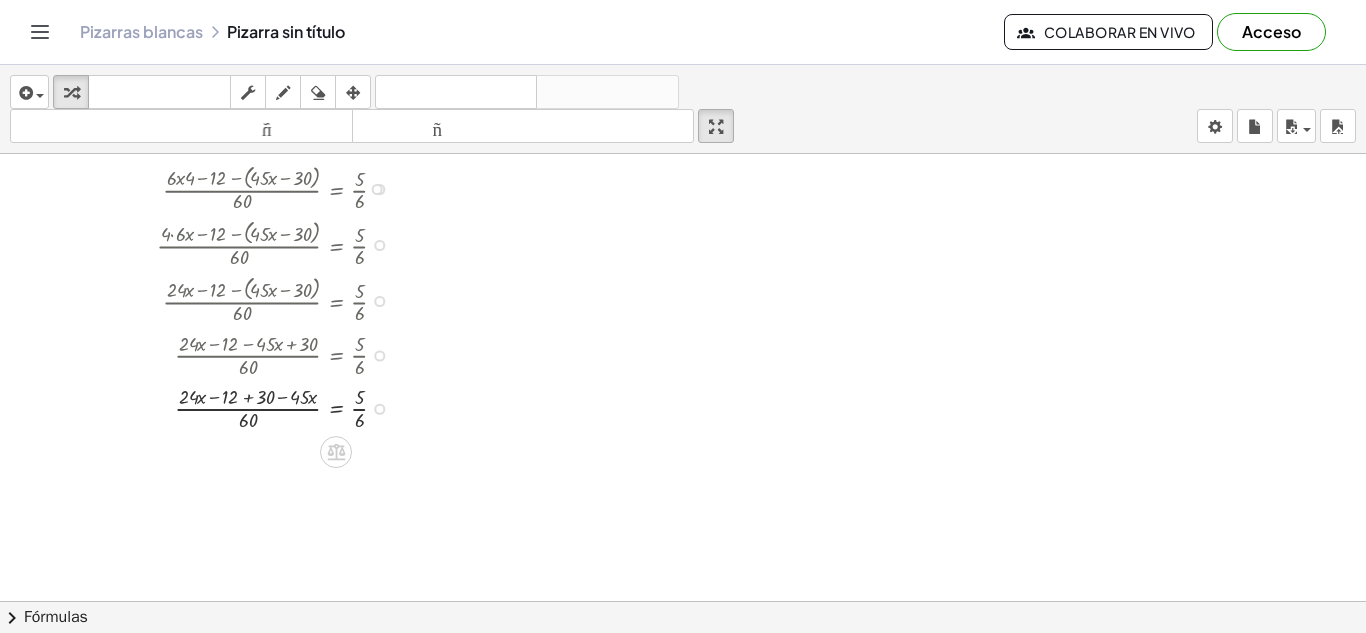 click at bounding box center [268, 406] 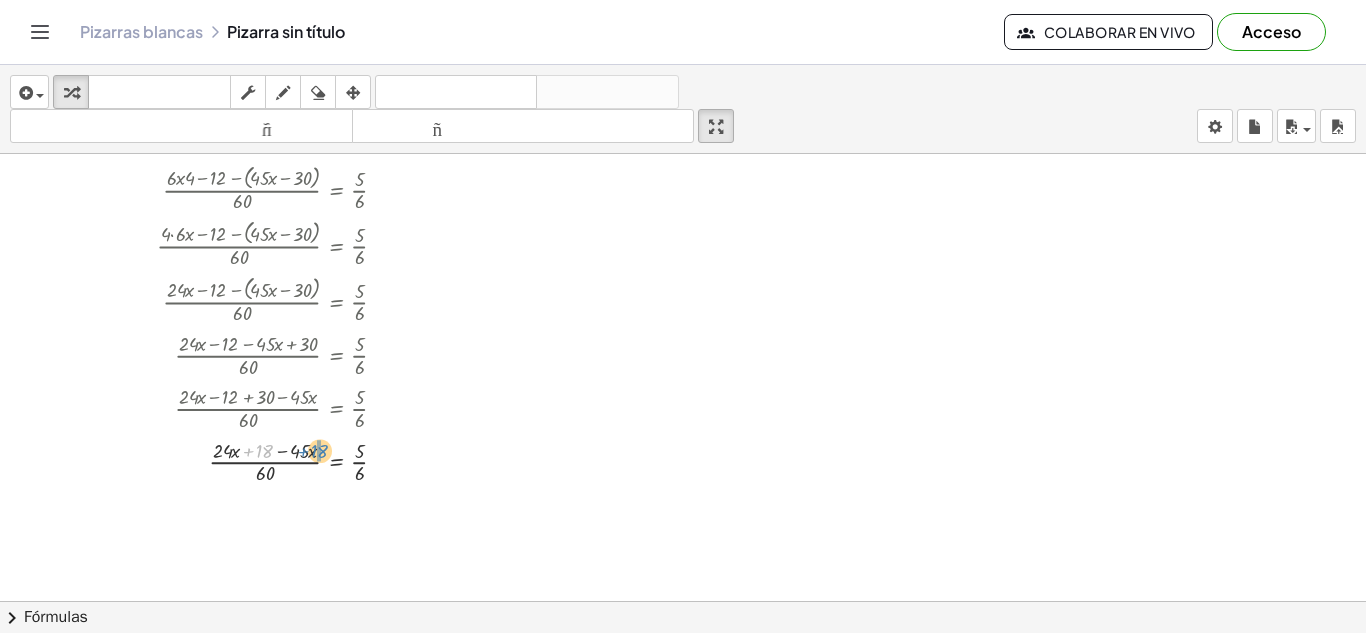 drag, startPoint x: 268, startPoint y: 456, endPoint x: 323, endPoint y: 456, distance: 55 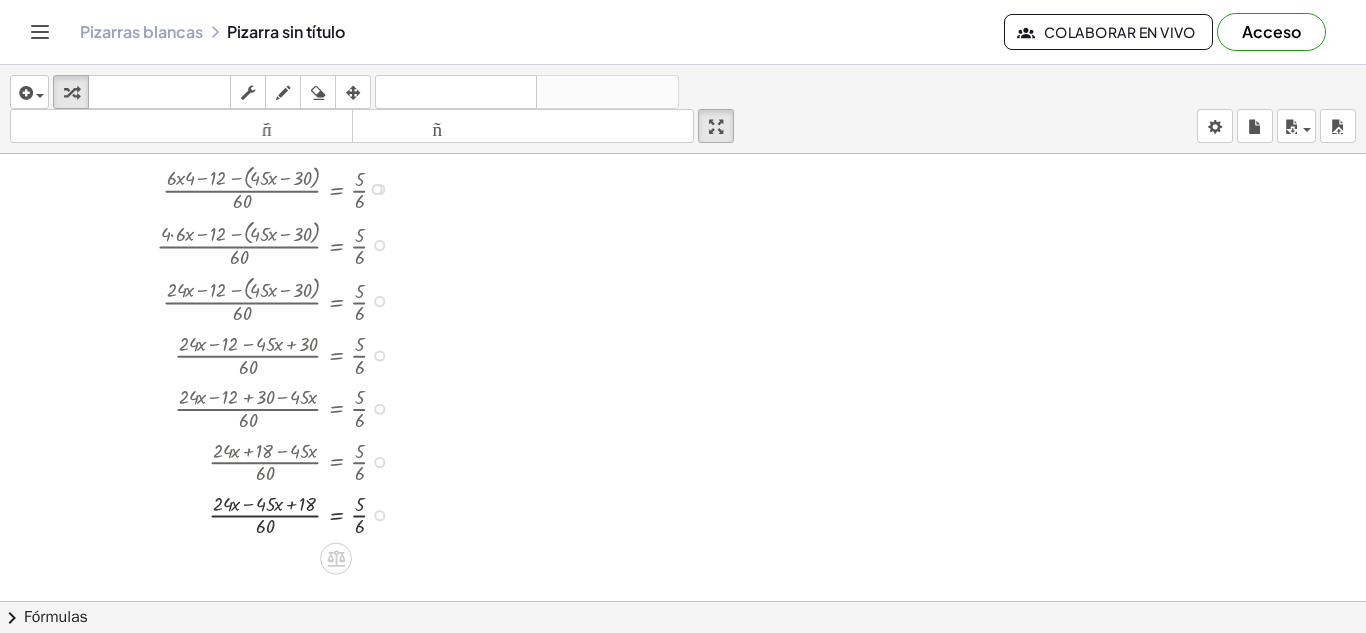 click at bounding box center (268, 513) 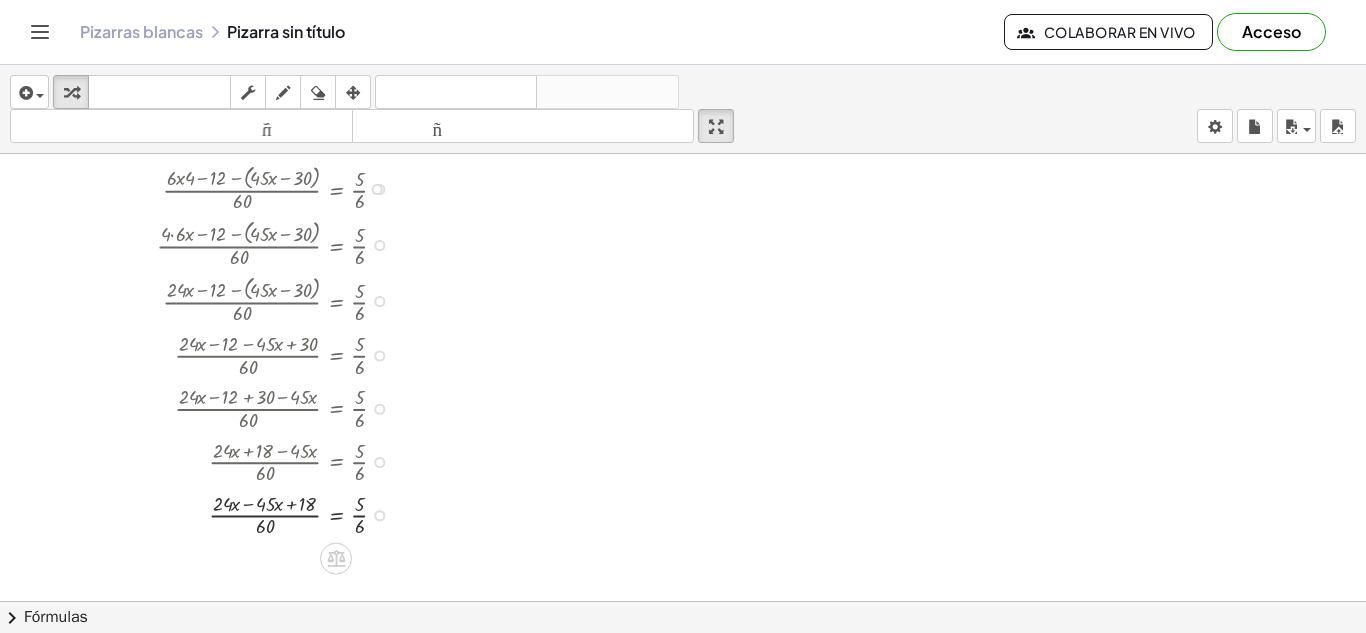 click at bounding box center (268, 513) 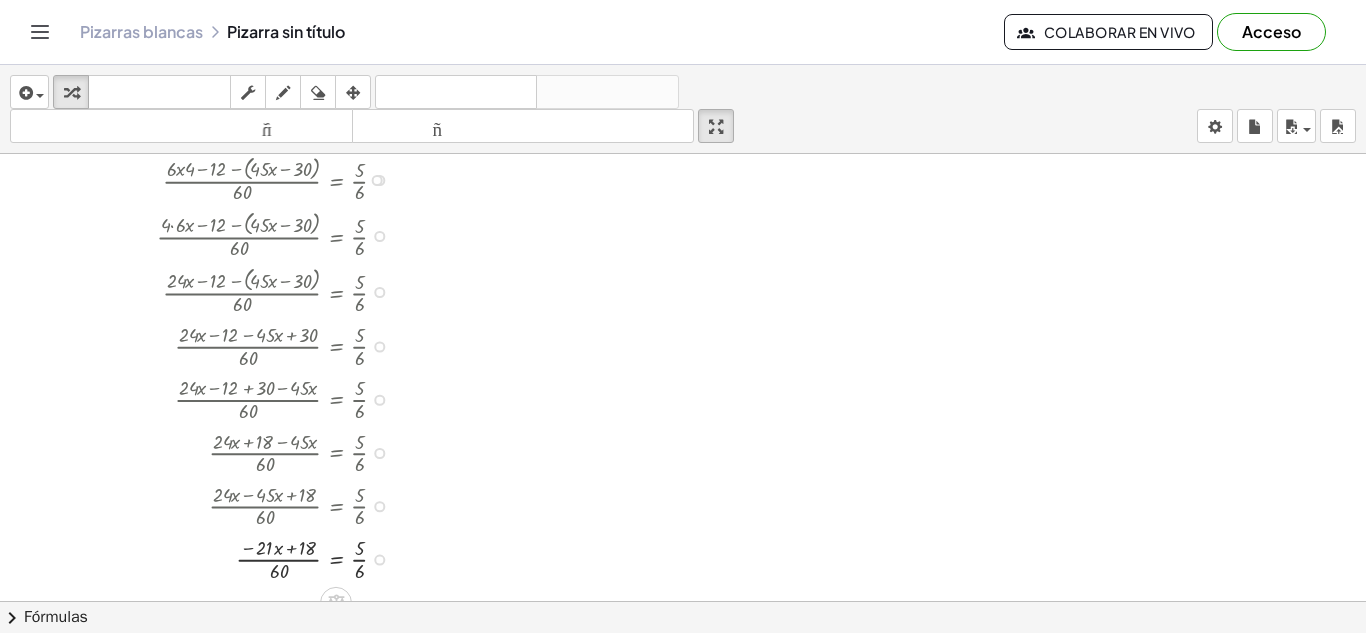 scroll, scrollTop: 3557, scrollLeft: 0, axis: vertical 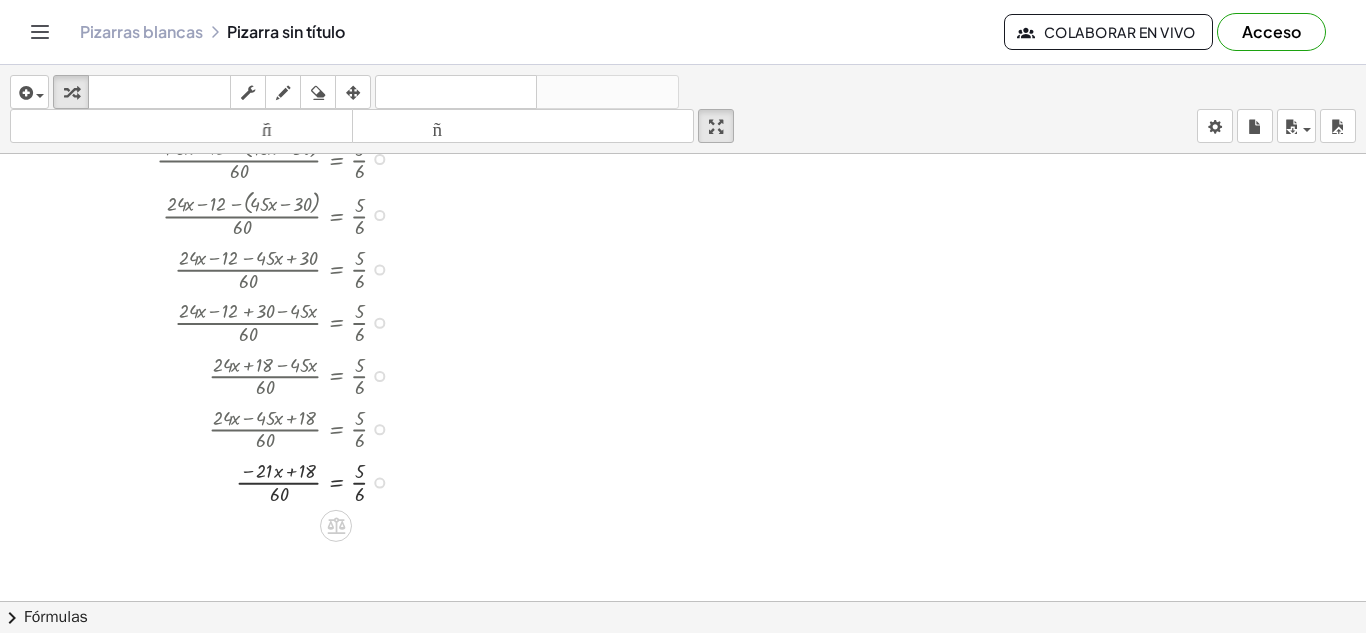 click at bounding box center [268, 480] 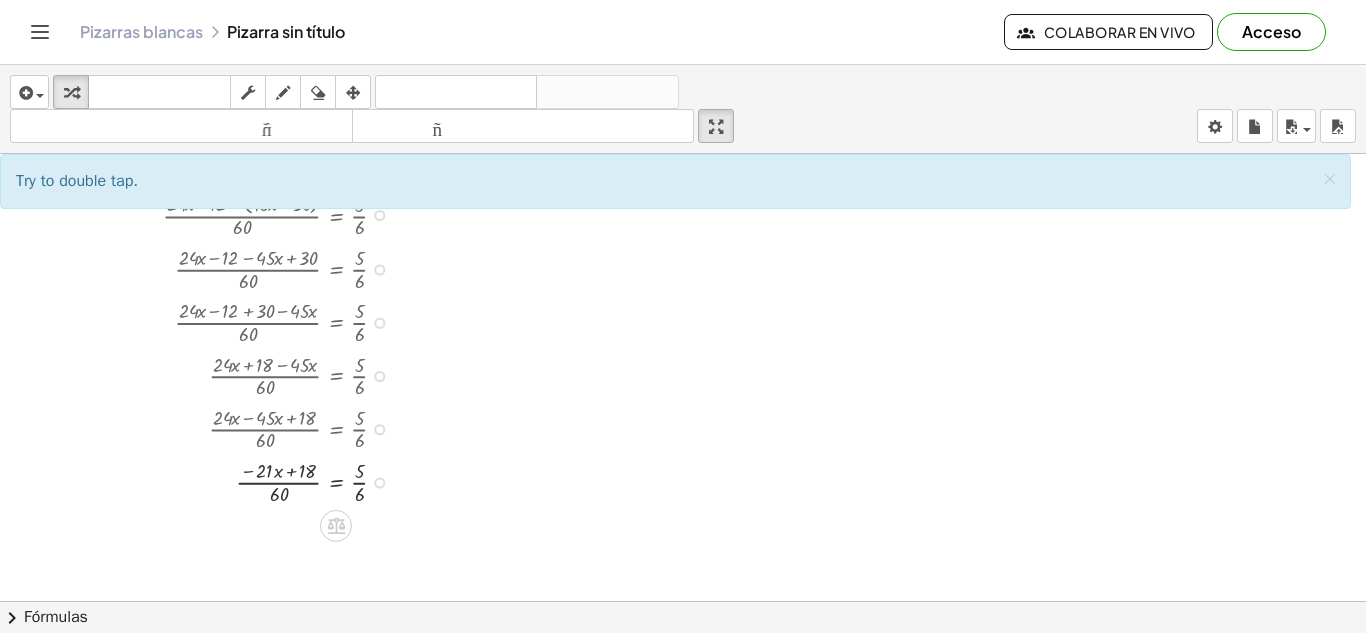 click at bounding box center (268, 480) 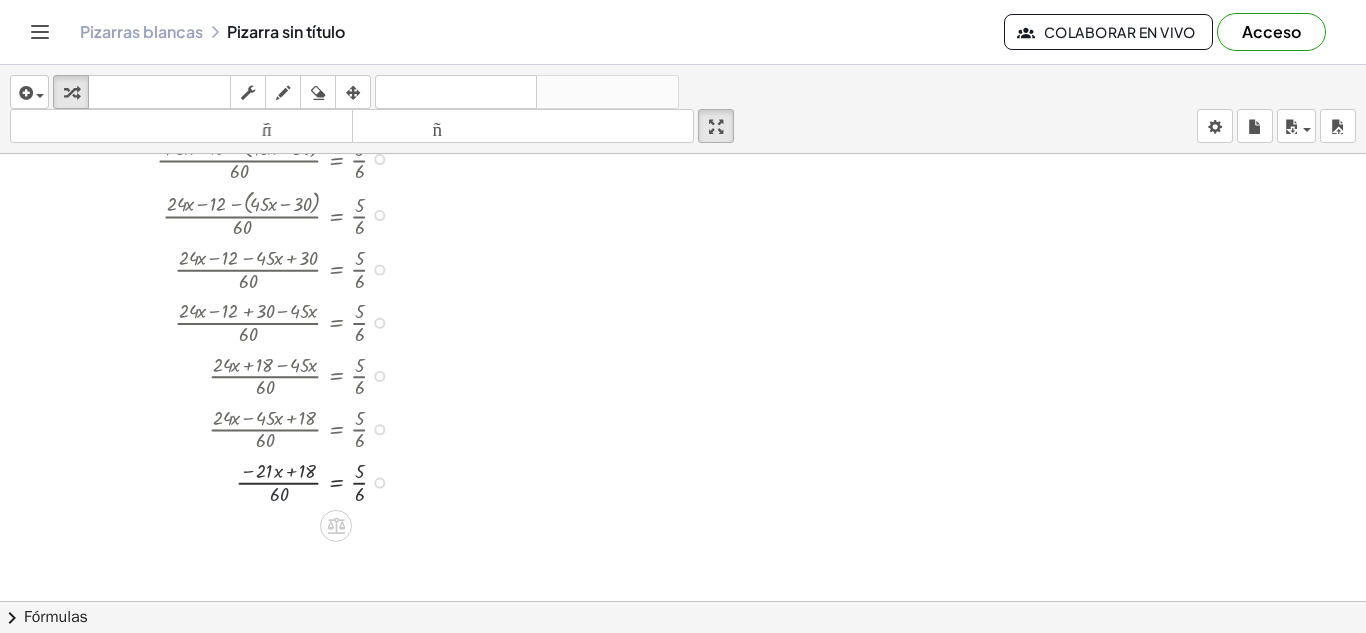 click at bounding box center [268, 480] 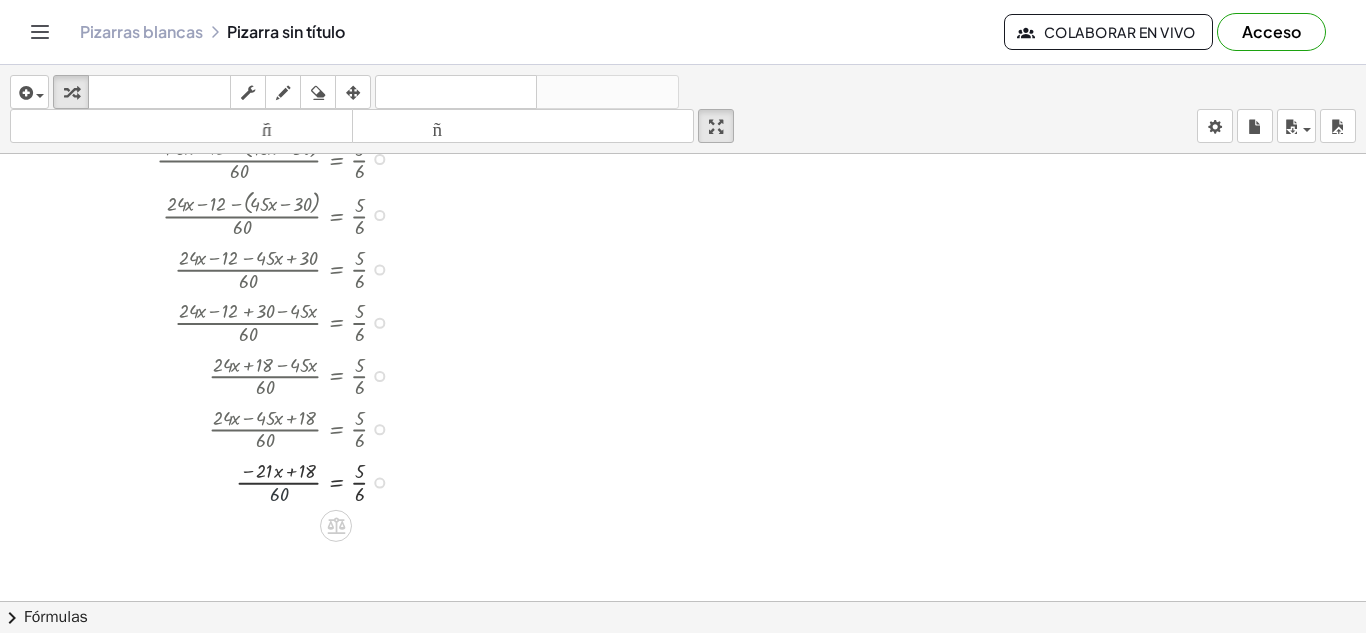 click at bounding box center [268, 480] 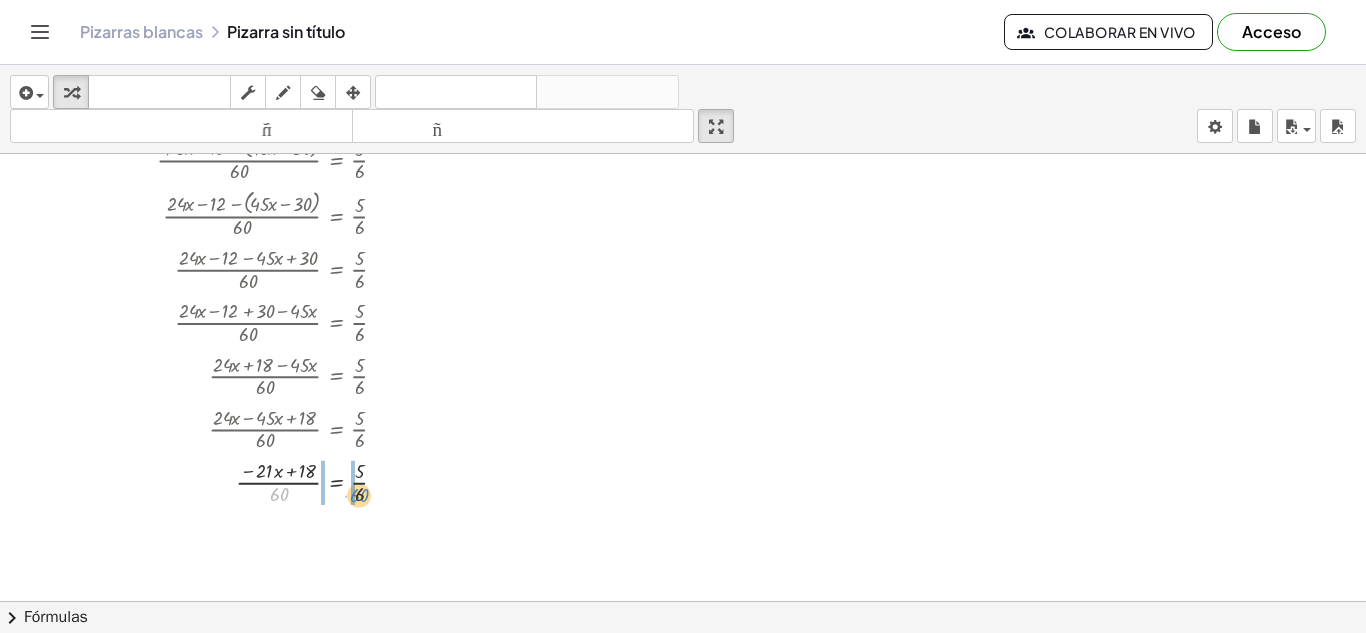 drag, startPoint x: 283, startPoint y: 495, endPoint x: 363, endPoint y: 495, distance: 80 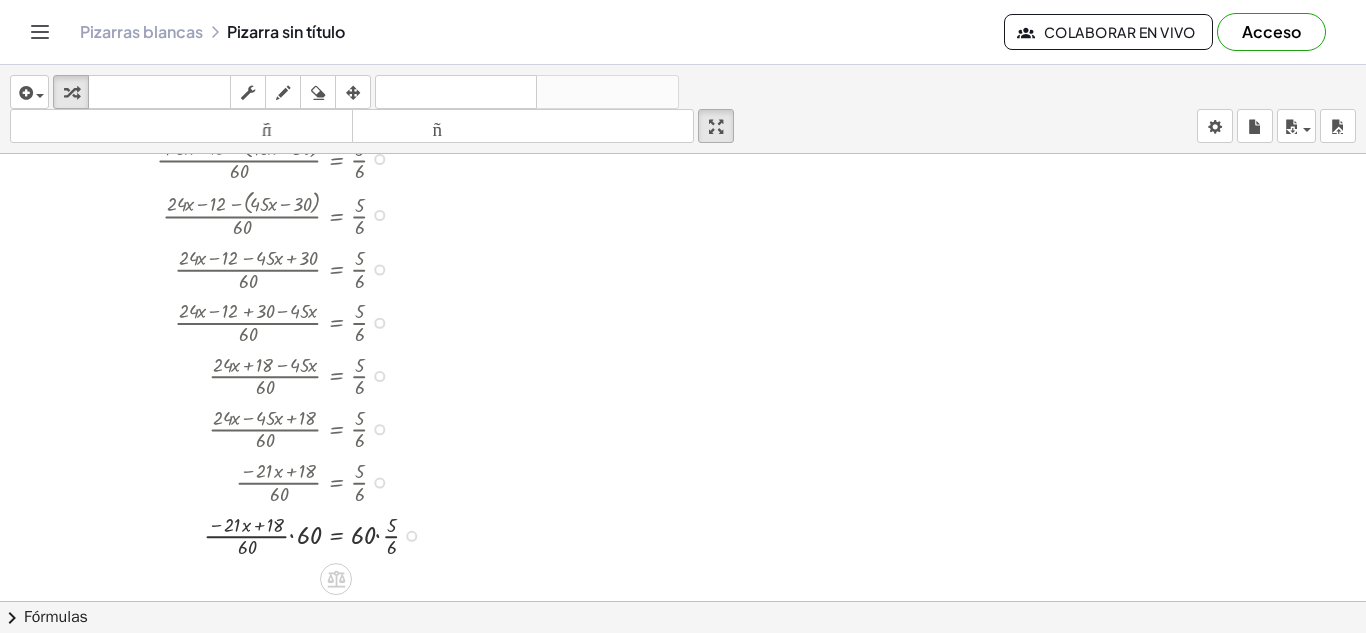 click at bounding box center [284, 534] 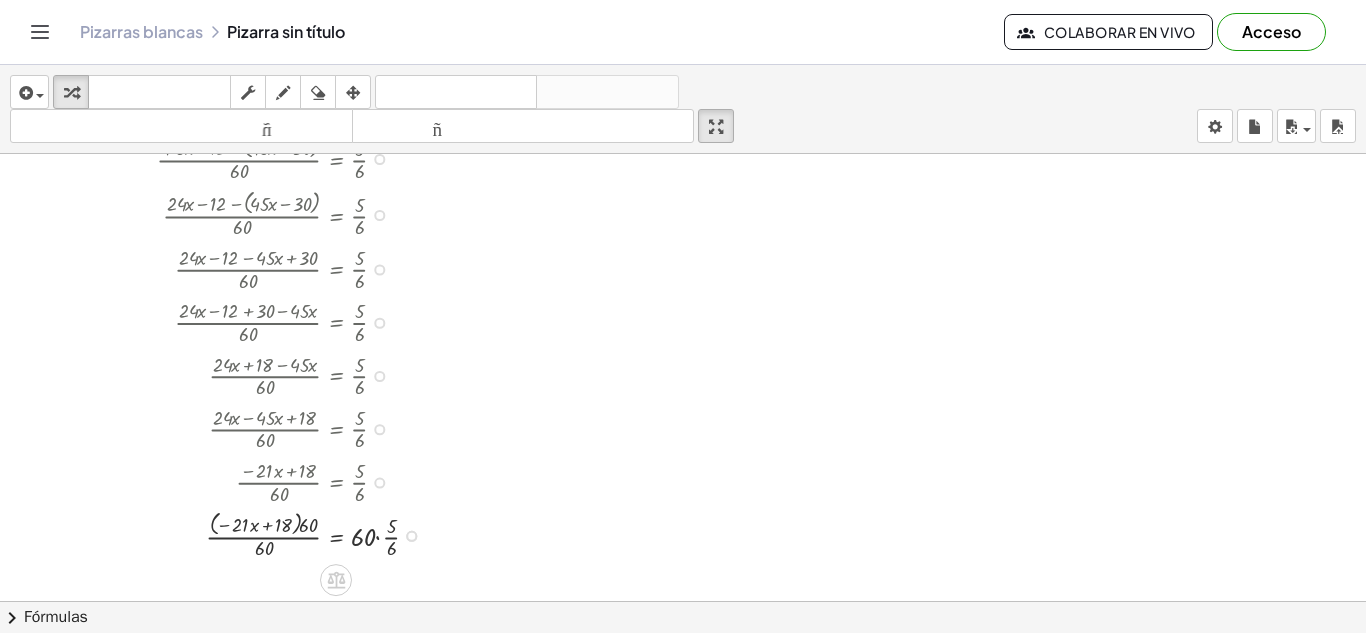 click at bounding box center [284, 157] 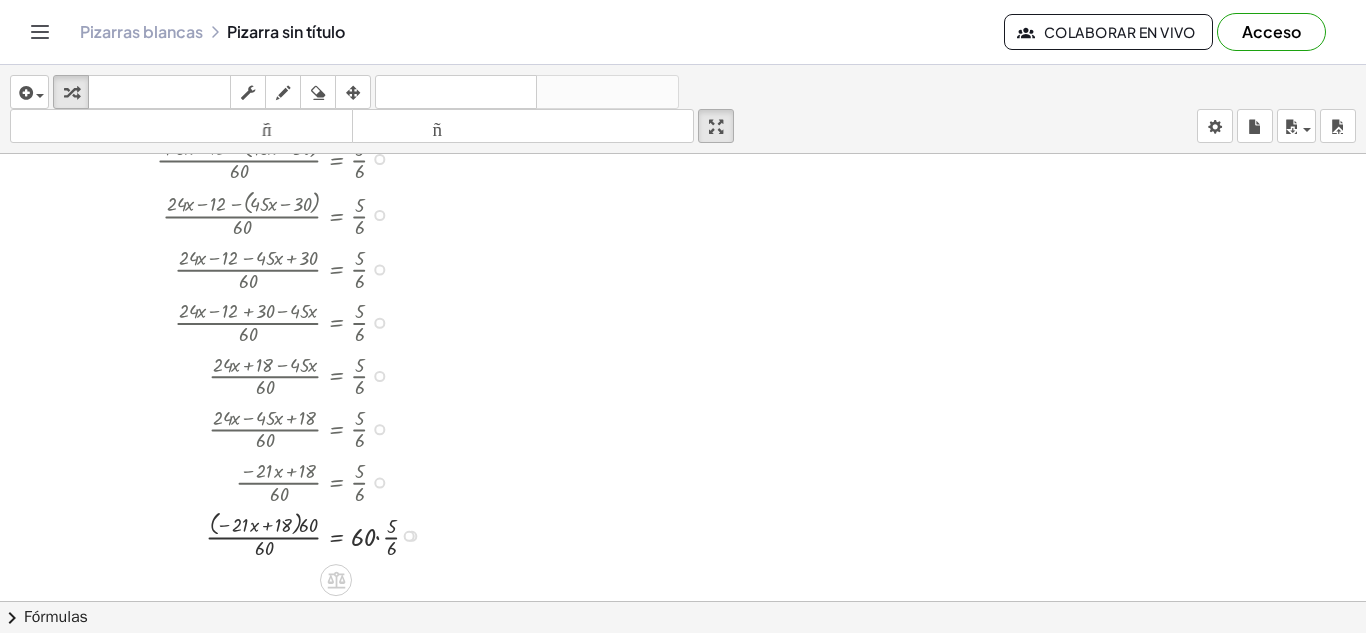 click at bounding box center (284, 480) 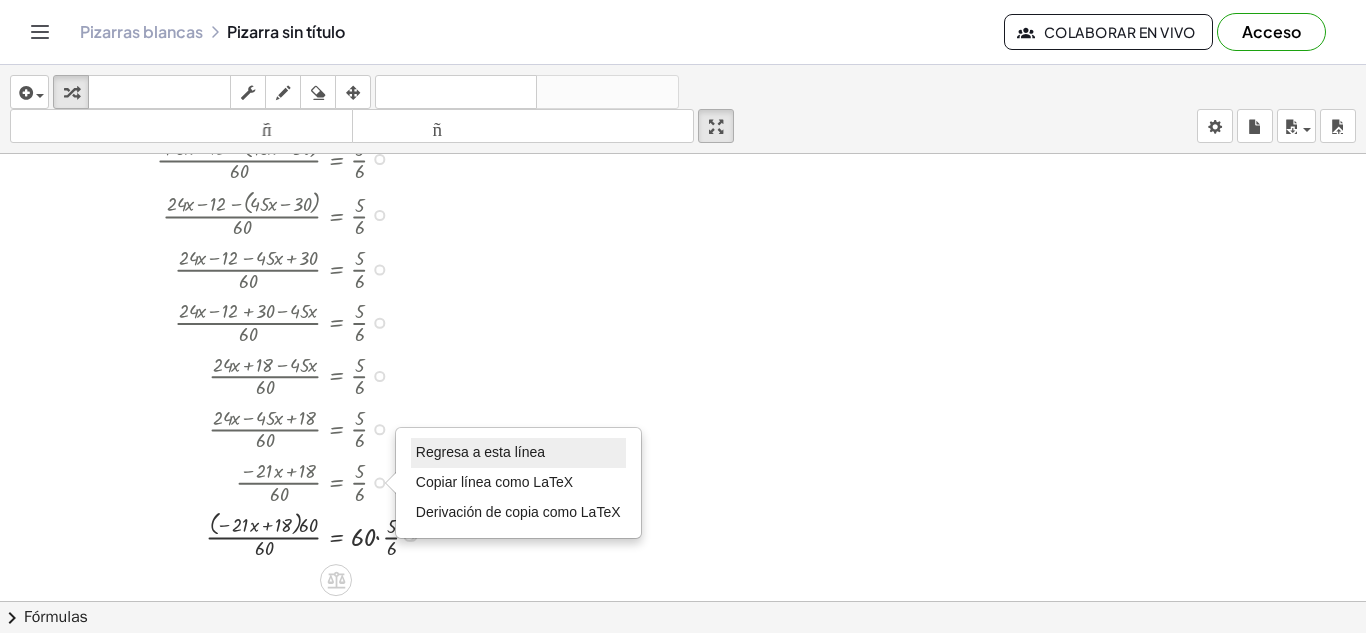 click on "Regresa a esta línea" at bounding box center (518, 453) 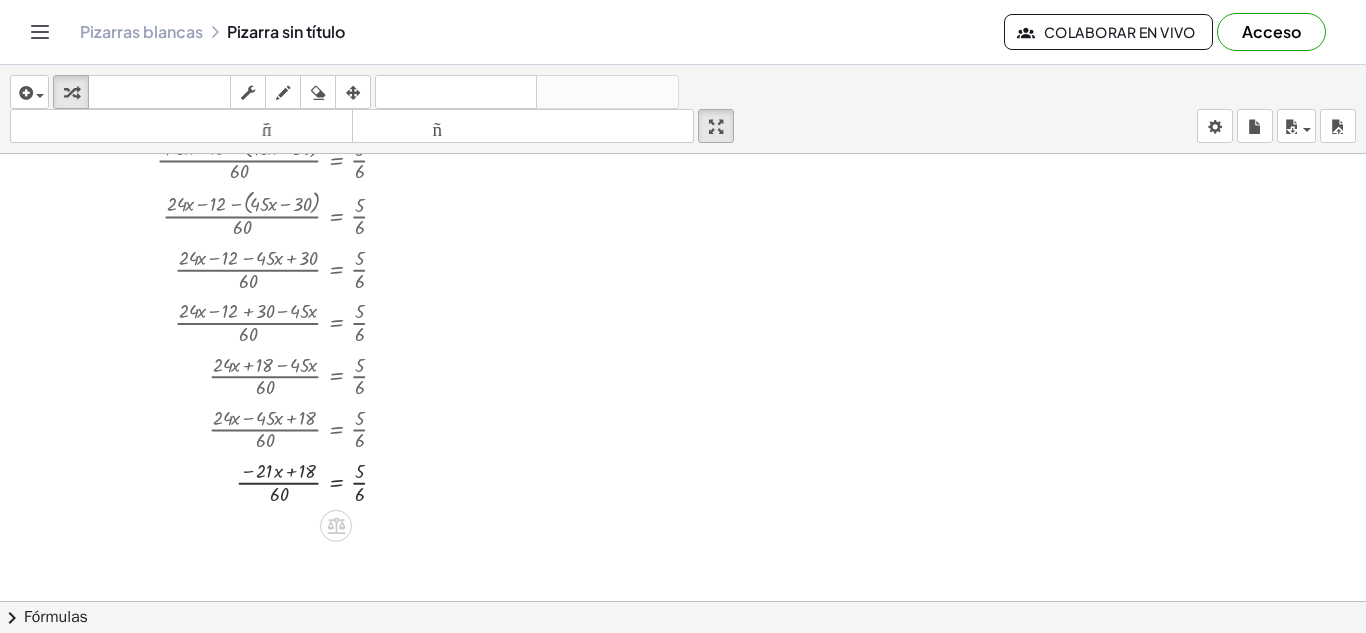 scroll, scrollTop: 3627, scrollLeft: 0, axis: vertical 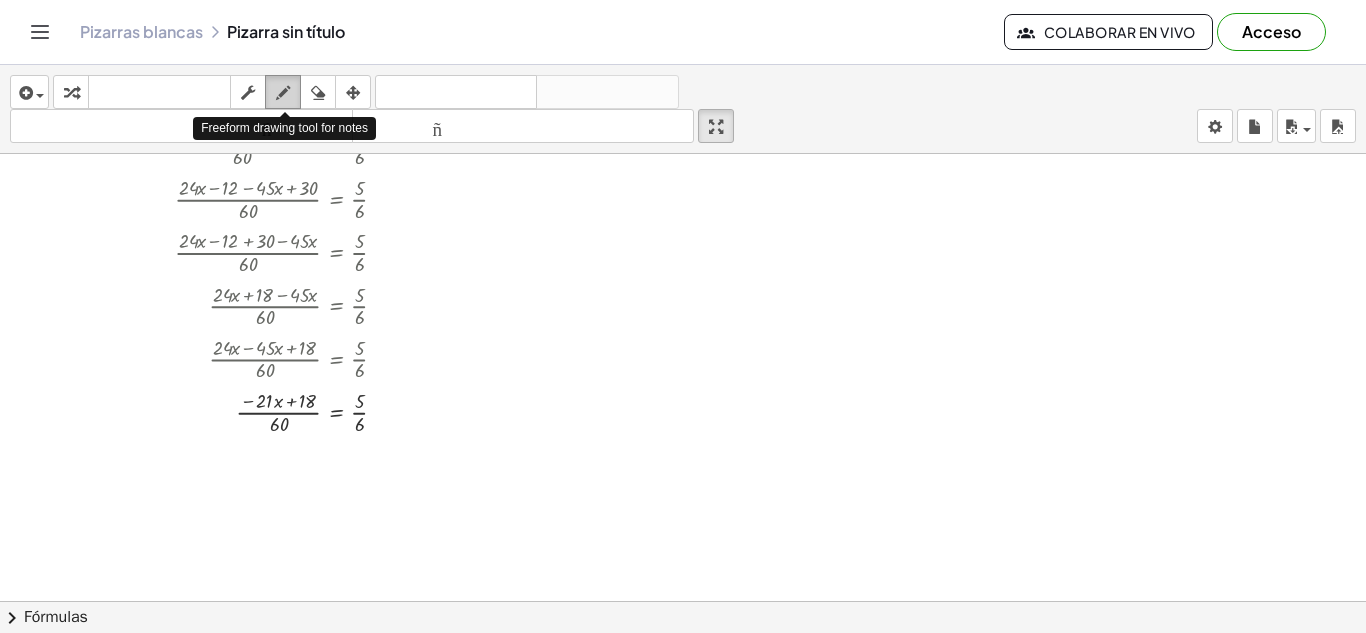 click at bounding box center [283, 93] 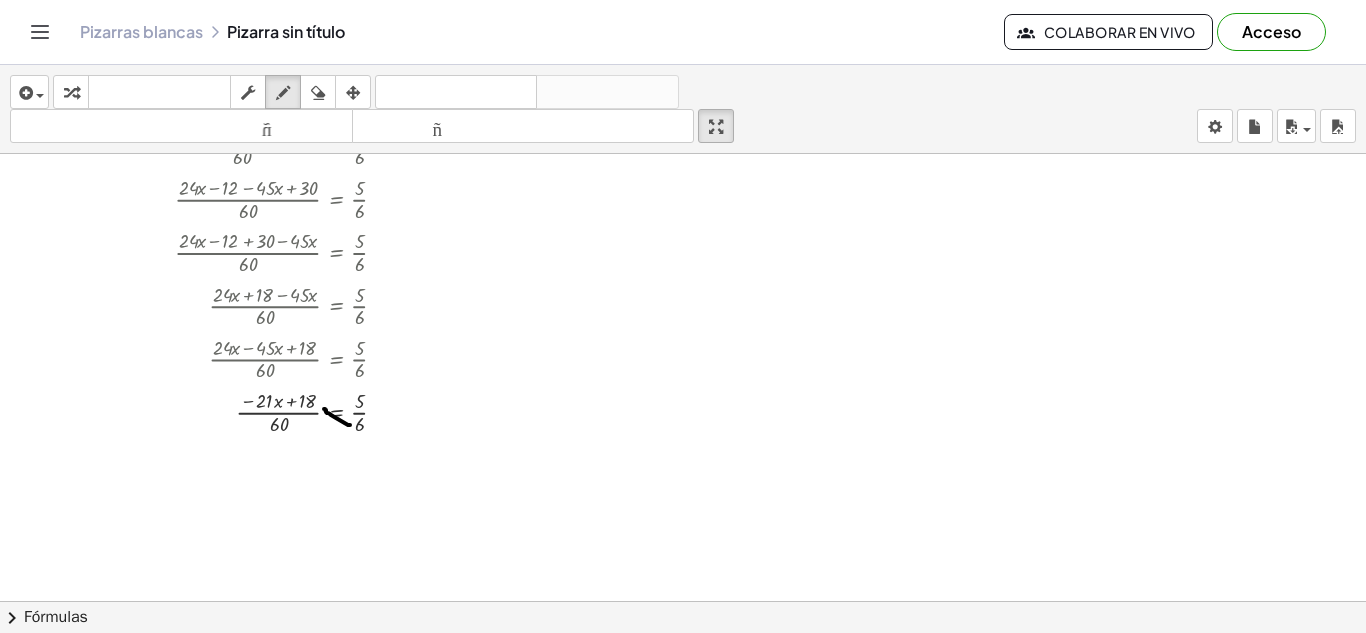 drag, startPoint x: 350, startPoint y: 425, endPoint x: 324, endPoint y: 409, distance: 30.528675 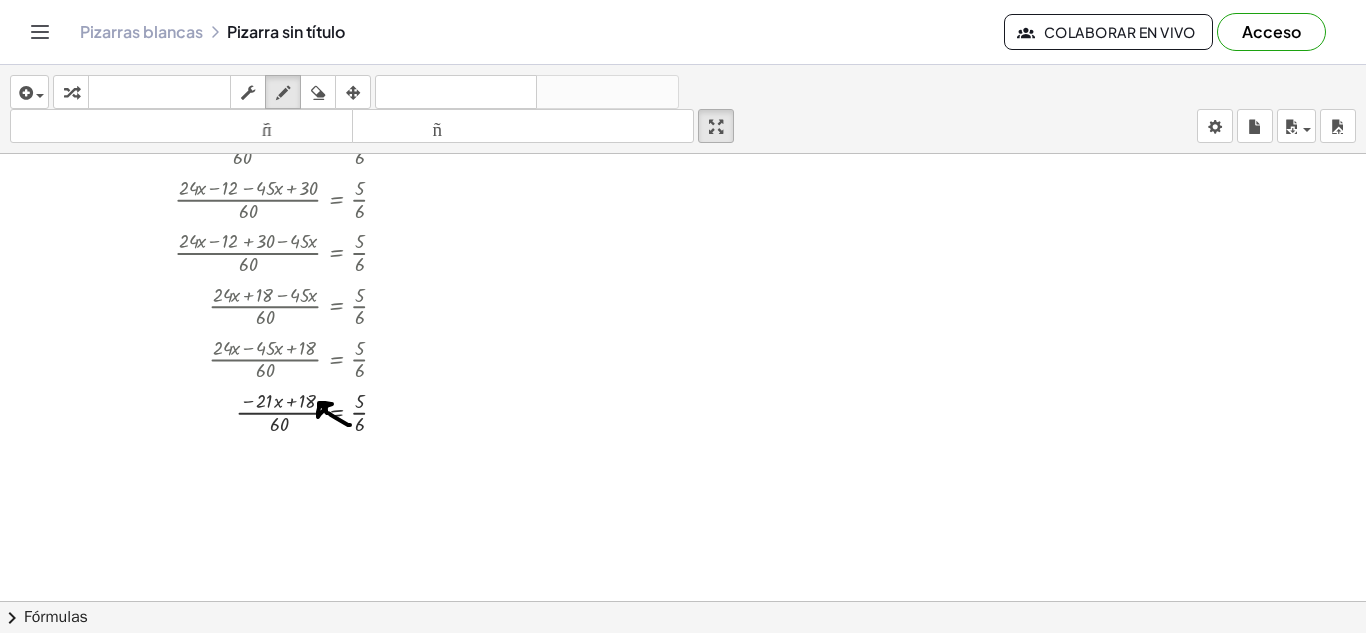 click at bounding box center [683, -1238] 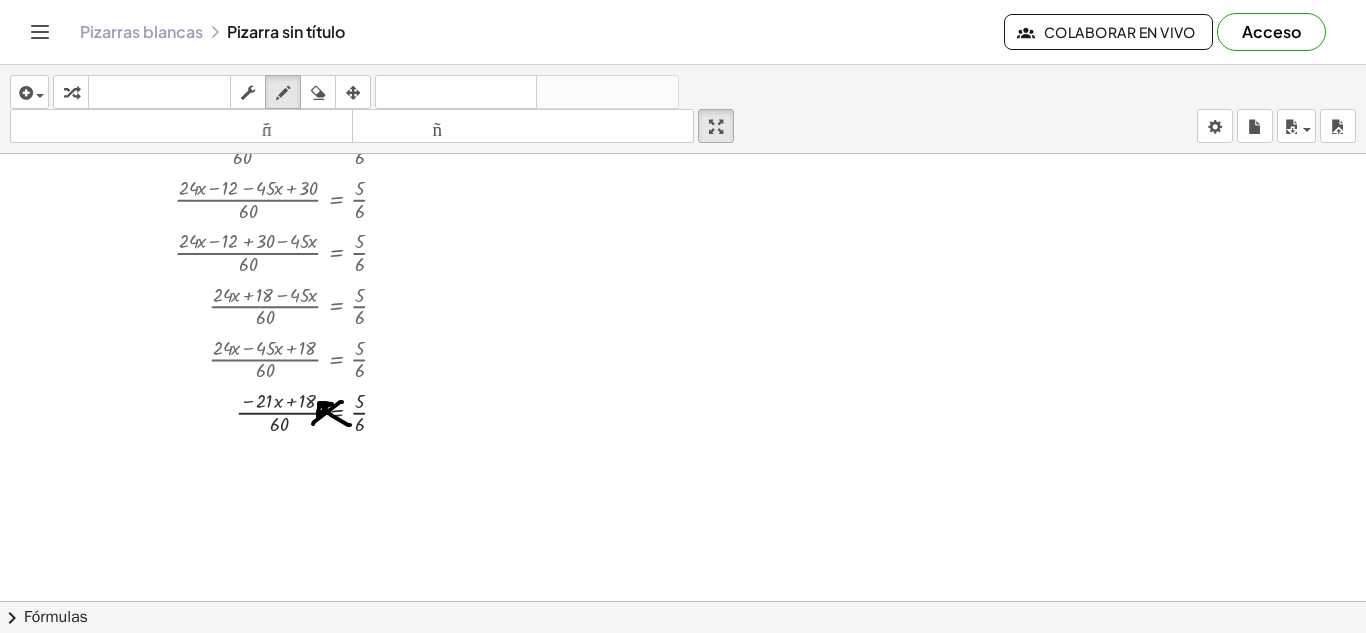 drag, startPoint x: 313, startPoint y: 424, endPoint x: 342, endPoint y: 402, distance: 36.40055 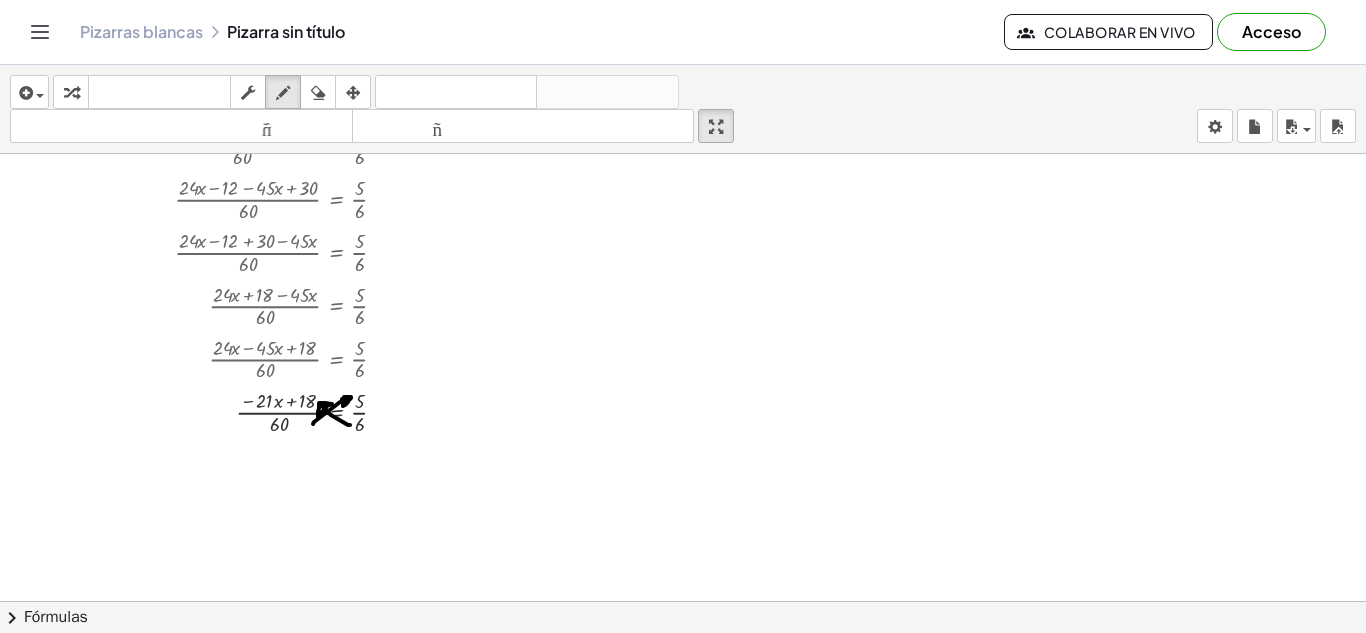 click at bounding box center [683, -1238] 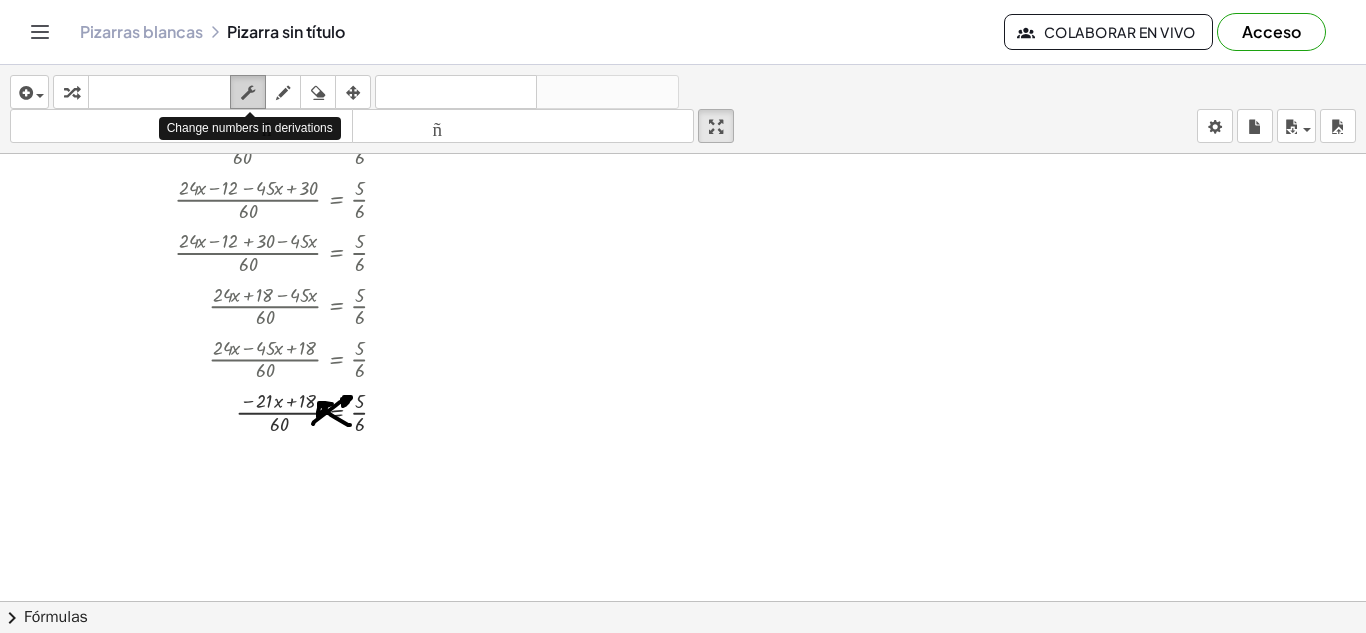 click at bounding box center (248, 93) 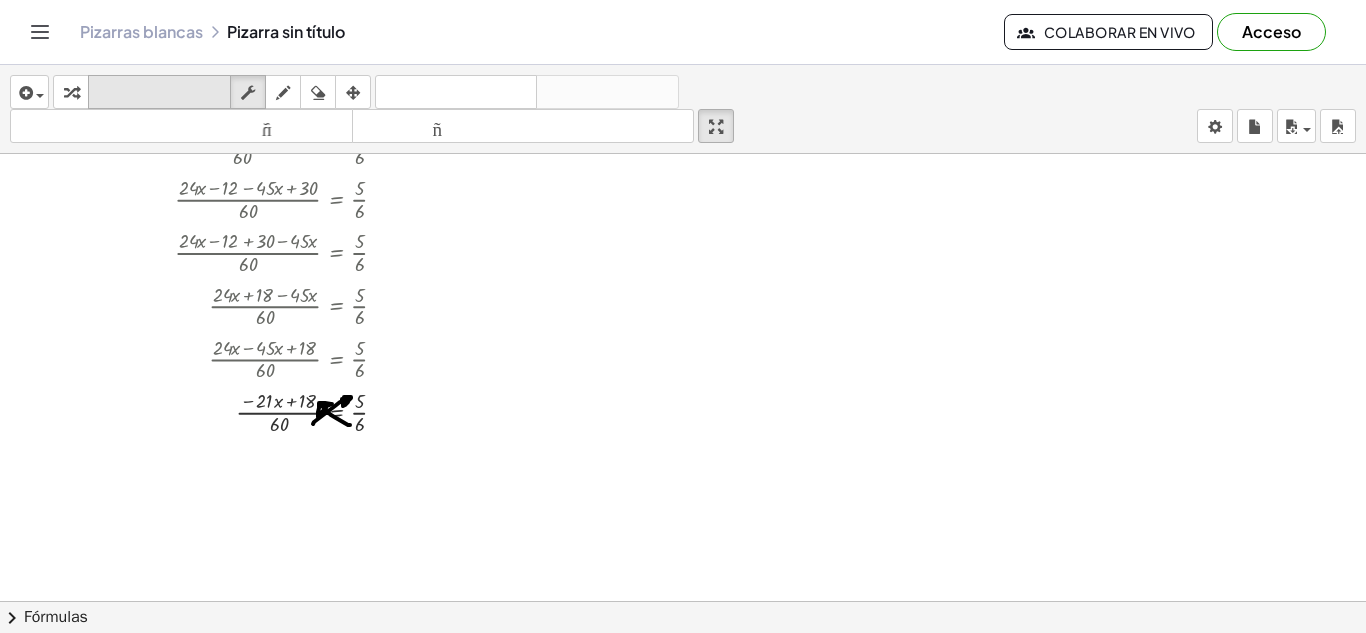 click on "teclado" at bounding box center [159, 93] 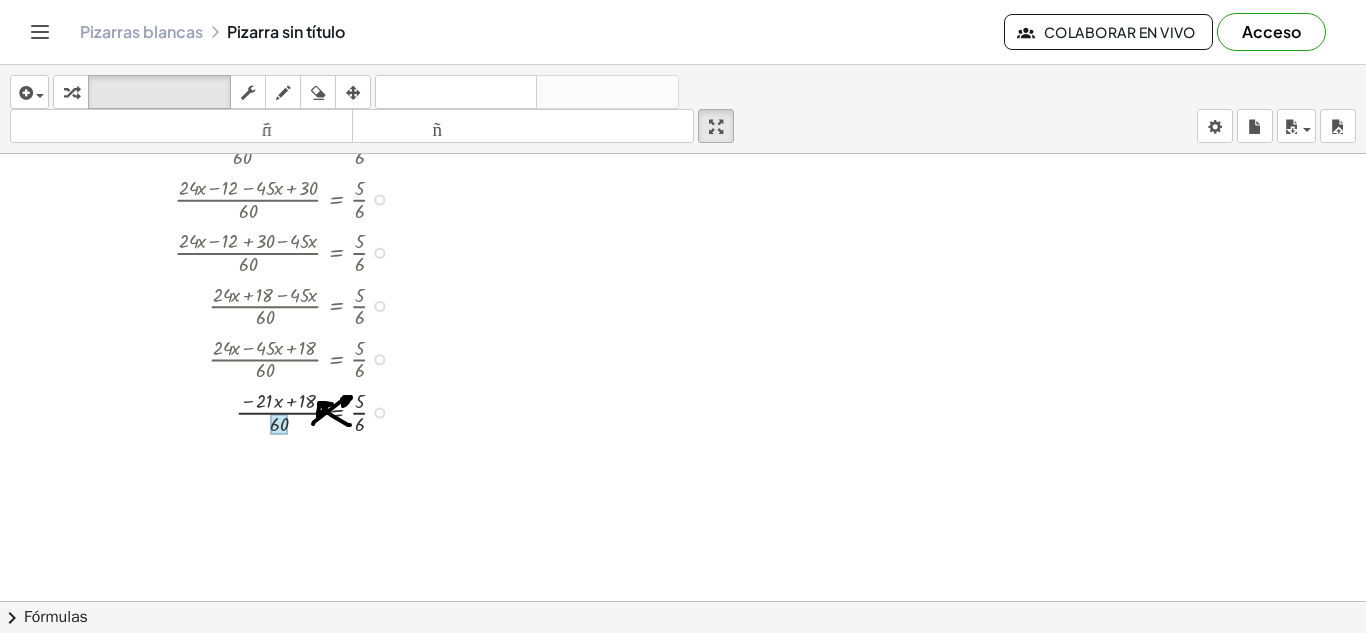 click at bounding box center [279, 424] 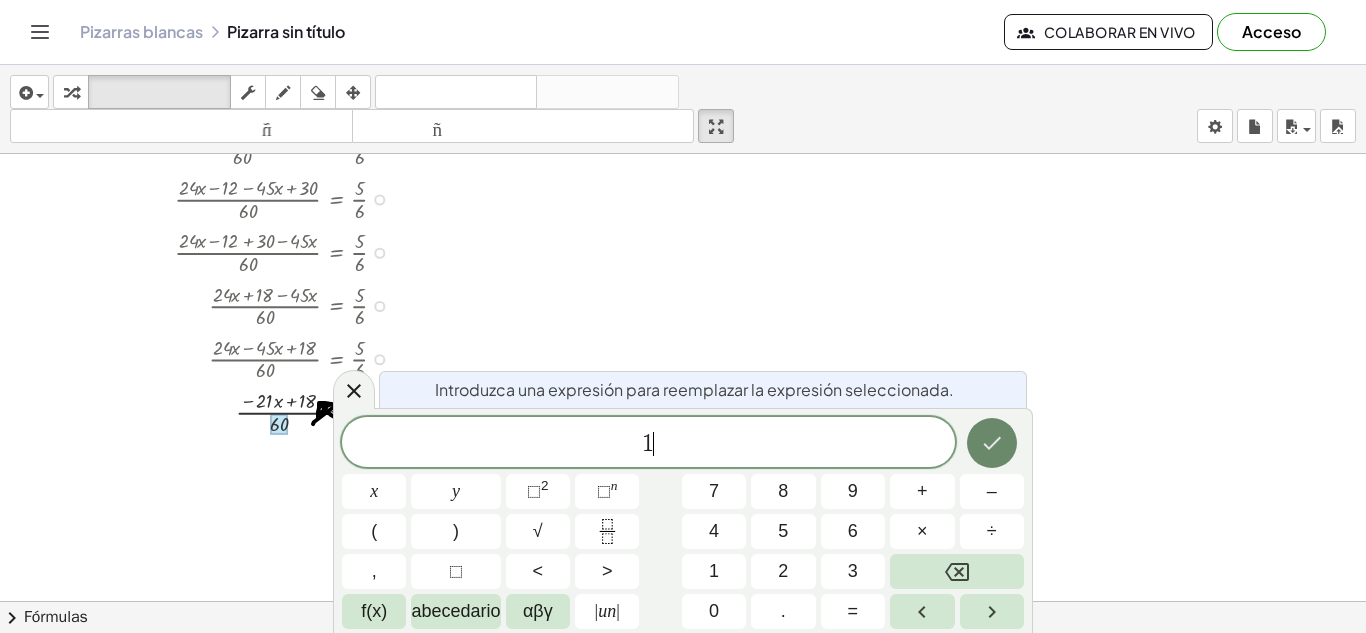 click at bounding box center [992, 443] 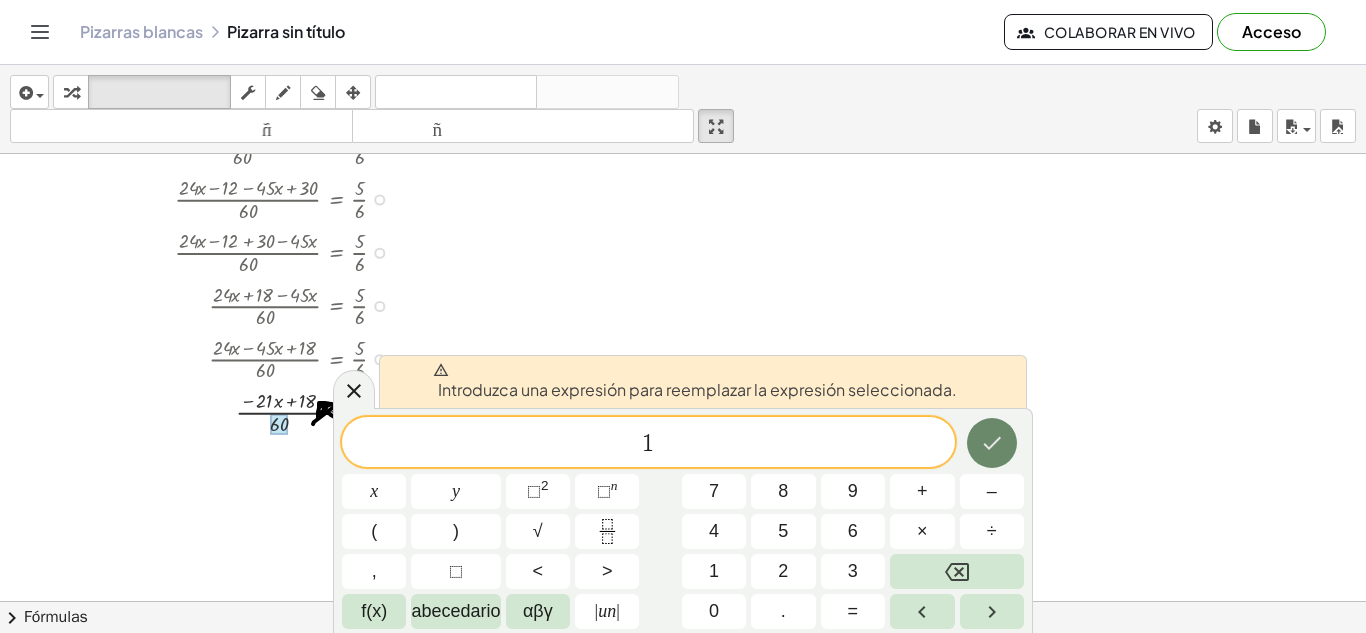 click at bounding box center (992, 443) 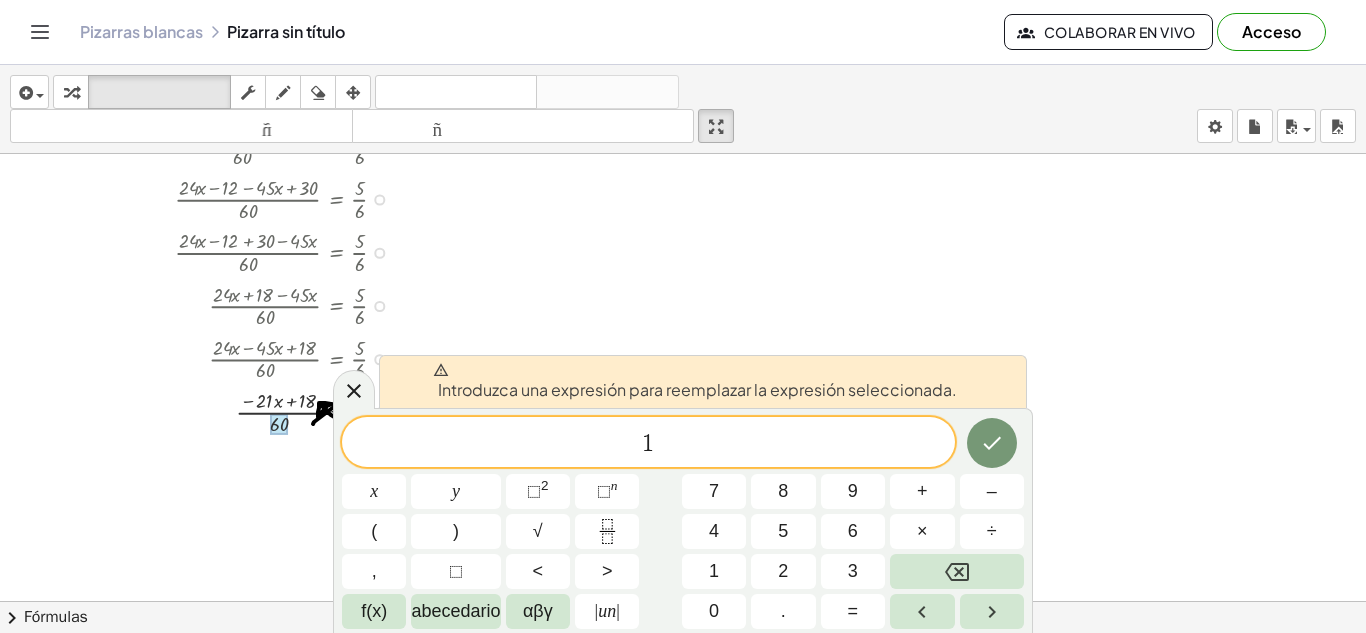 click at bounding box center [683, -1238] 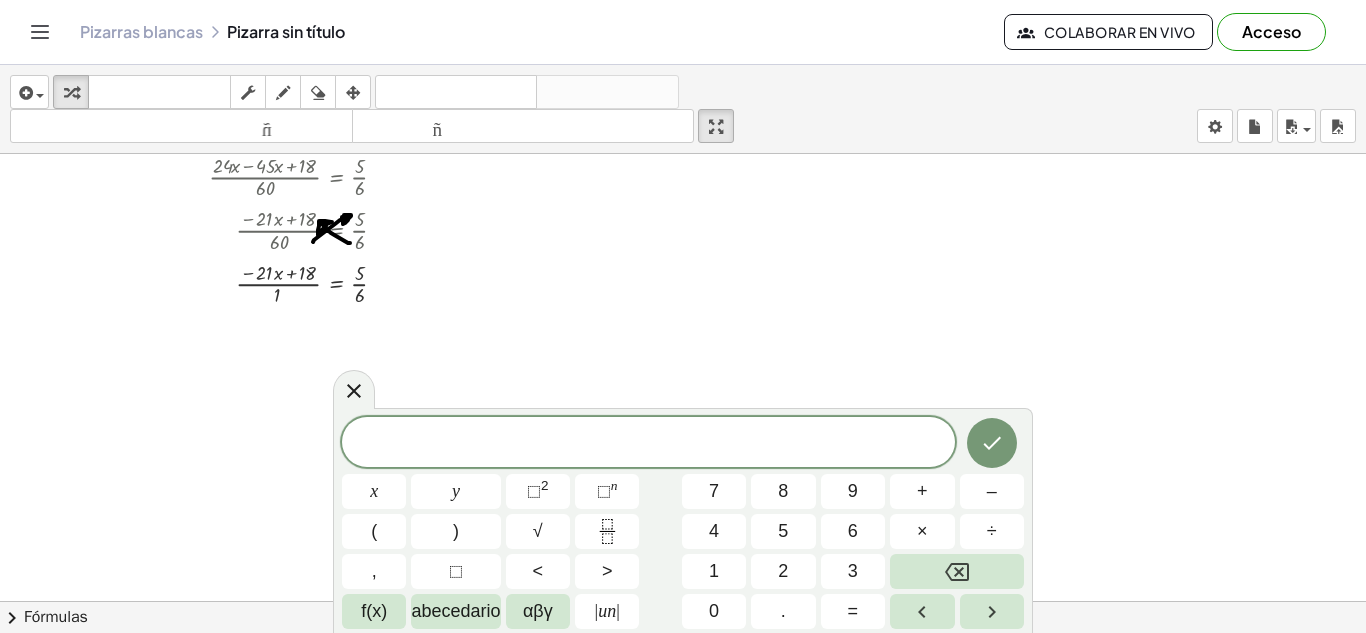 scroll, scrollTop: 3830, scrollLeft: 0, axis: vertical 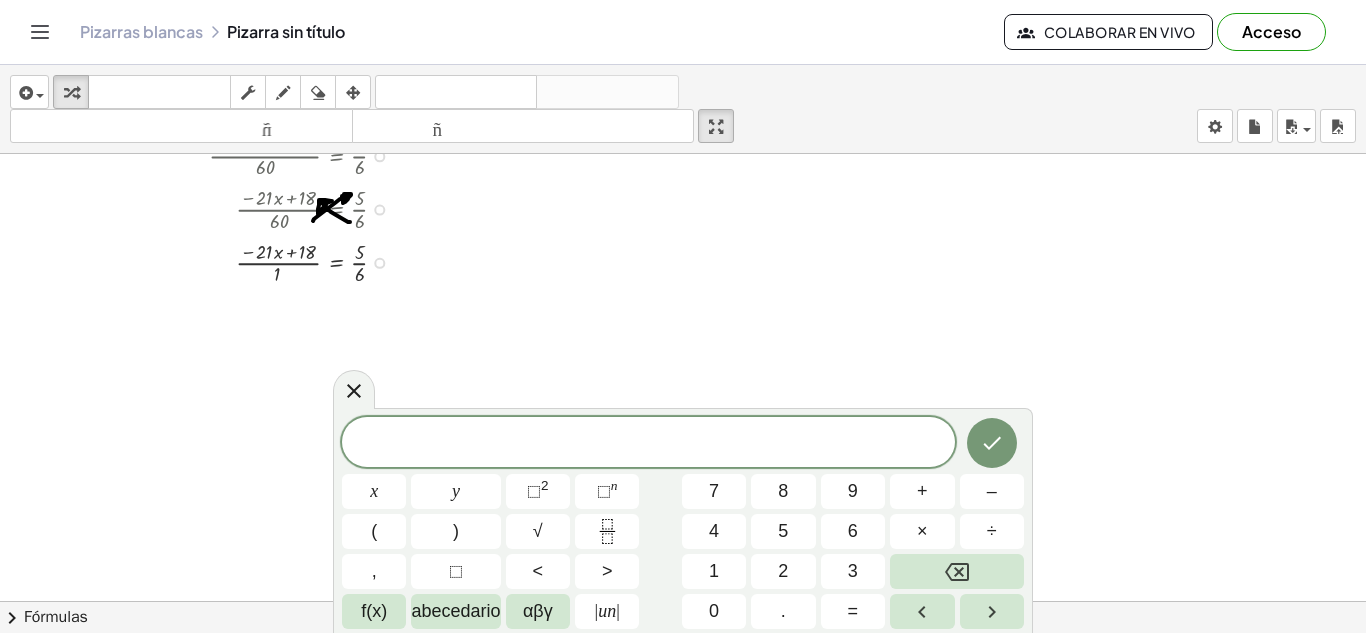 click at bounding box center [268, 261] 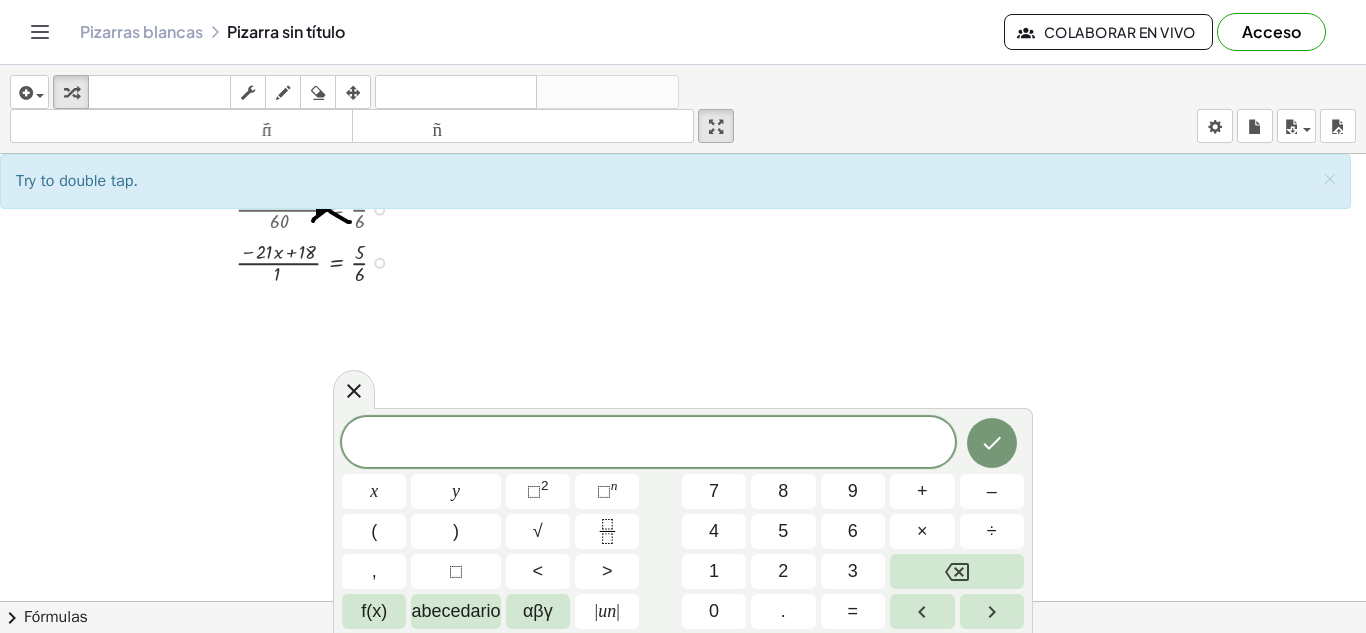 click at bounding box center [268, 261] 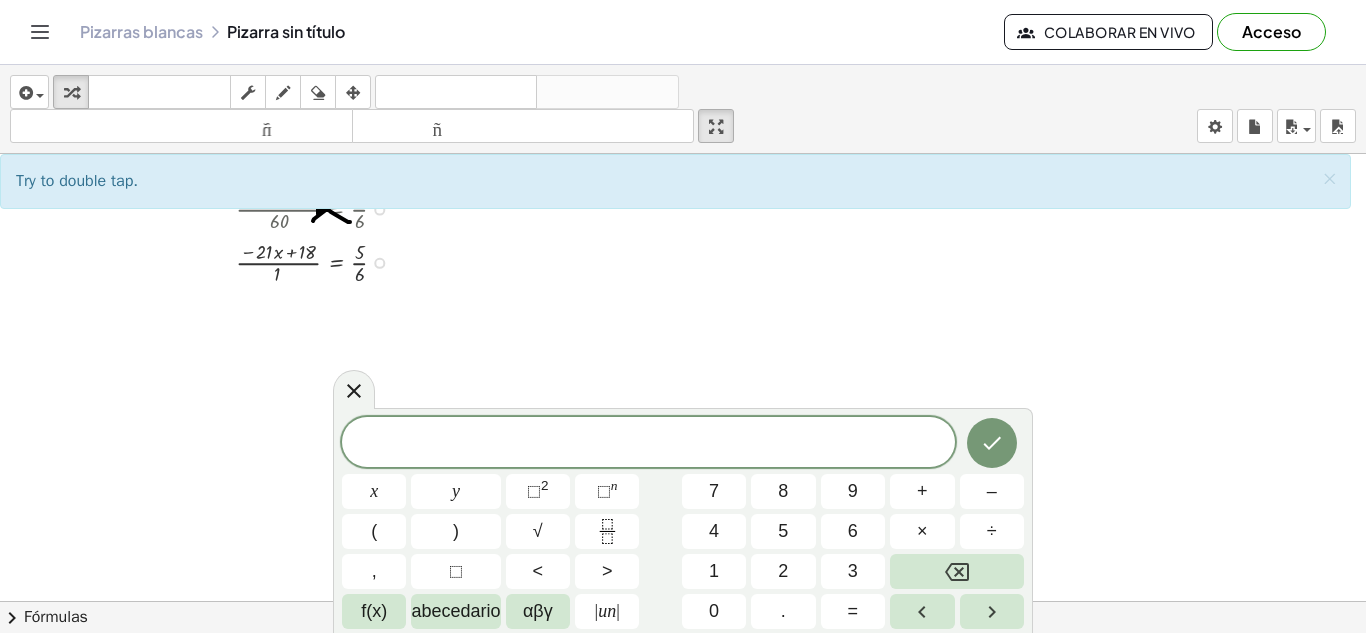 click at bounding box center (268, 261) 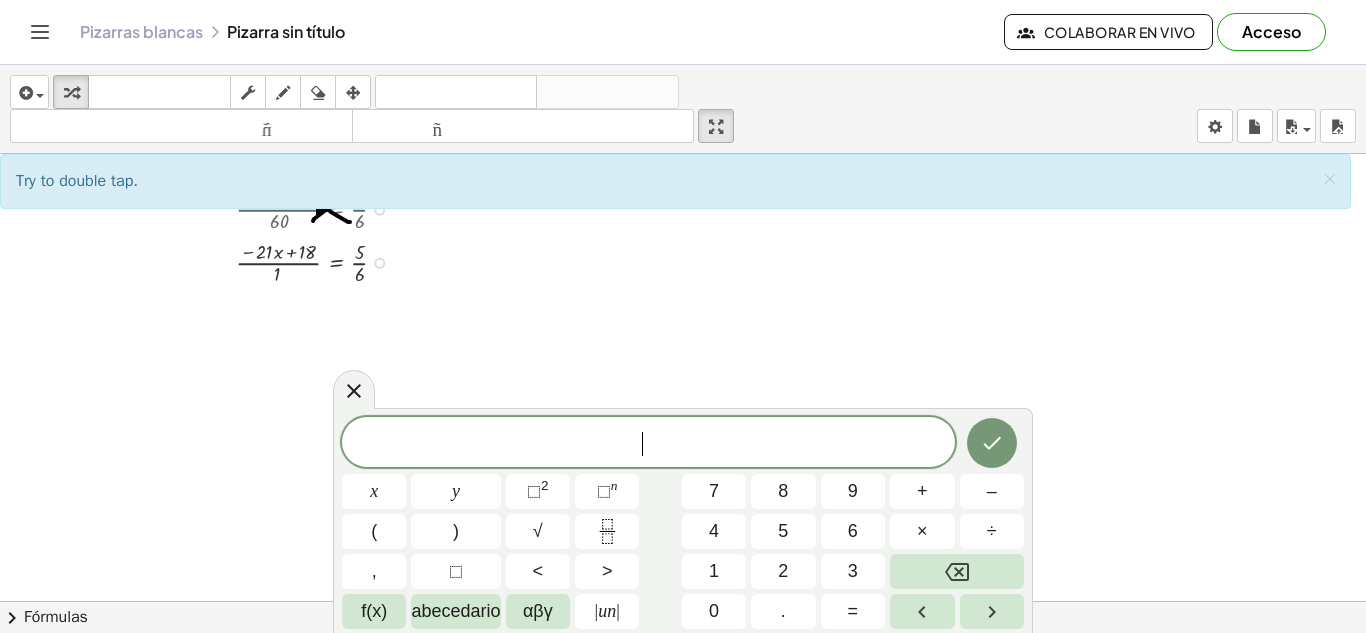click at bounding box center (268, 261) 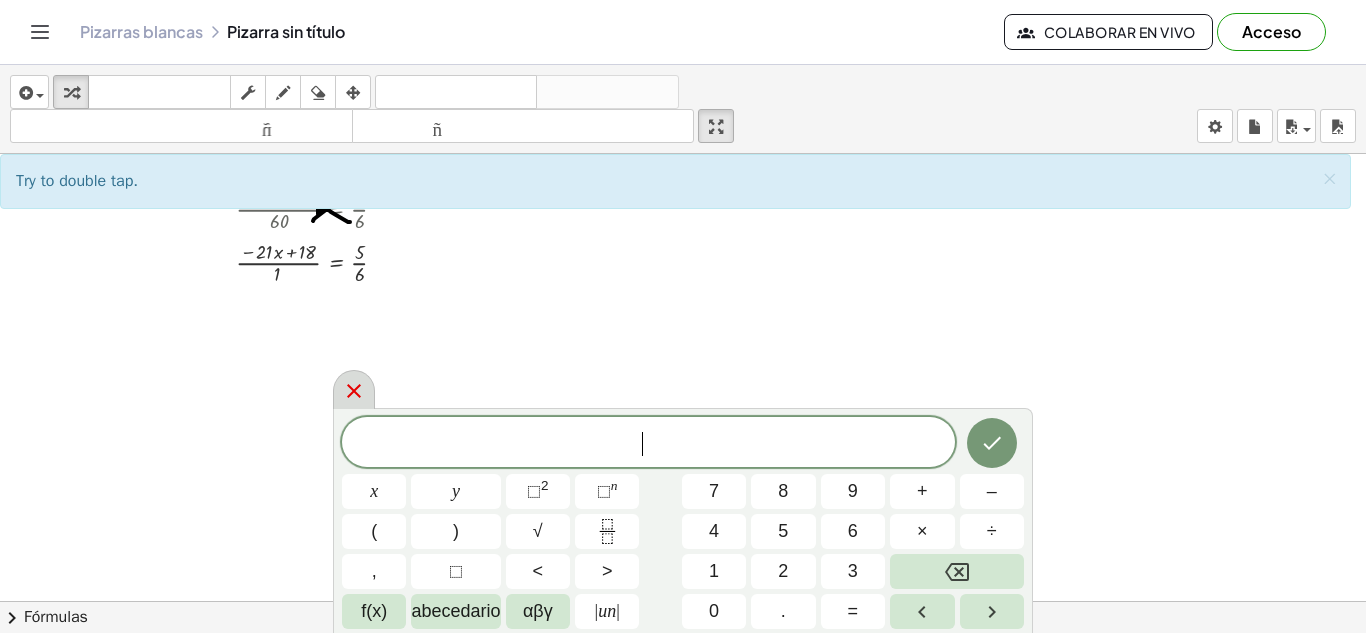 click 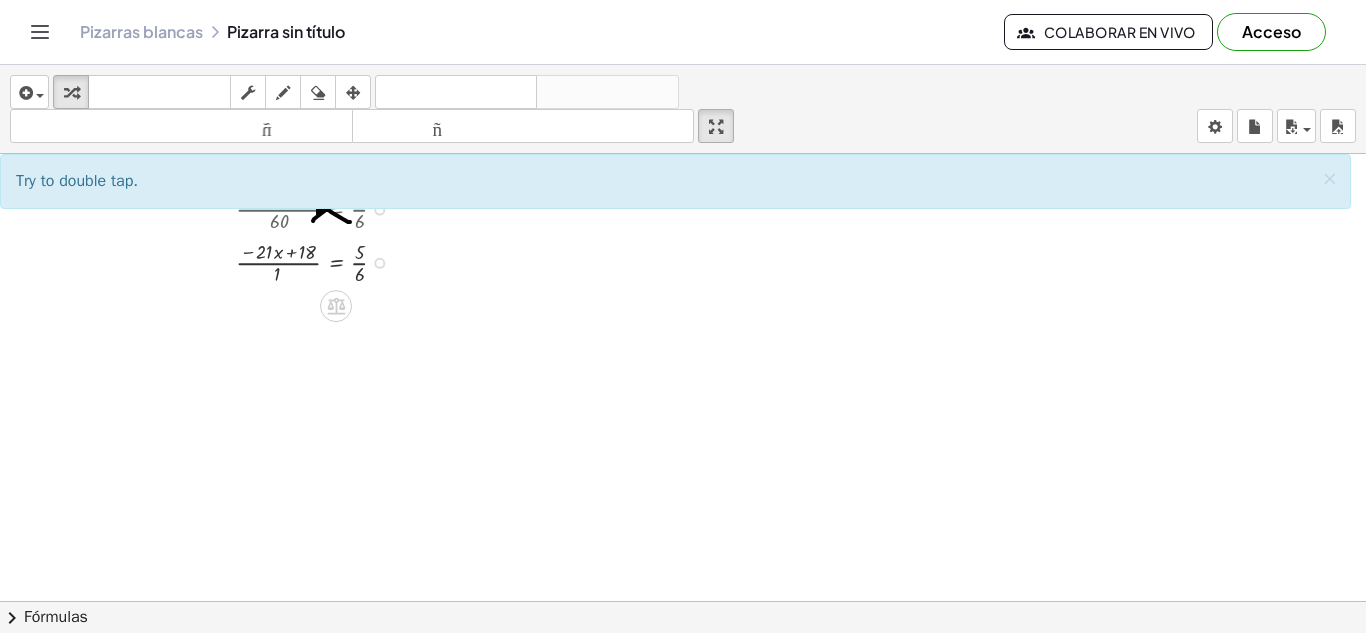 click at bounding box center [268, 261] 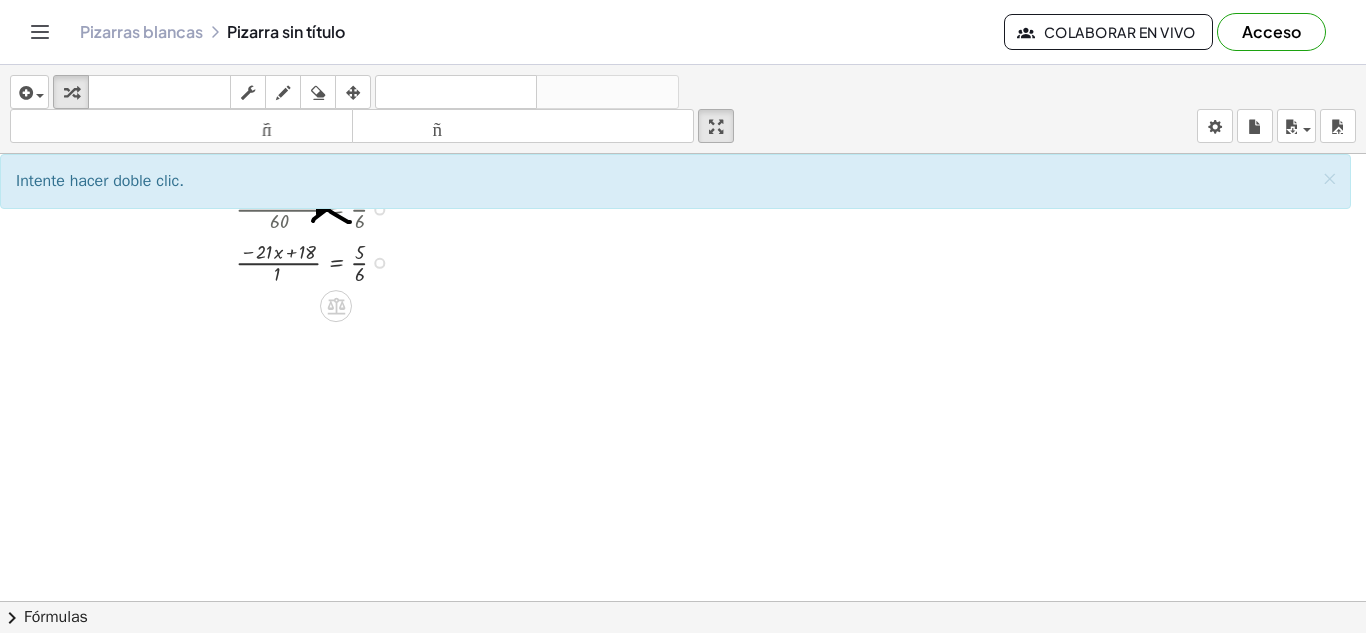click at bounding box center (268, 261) 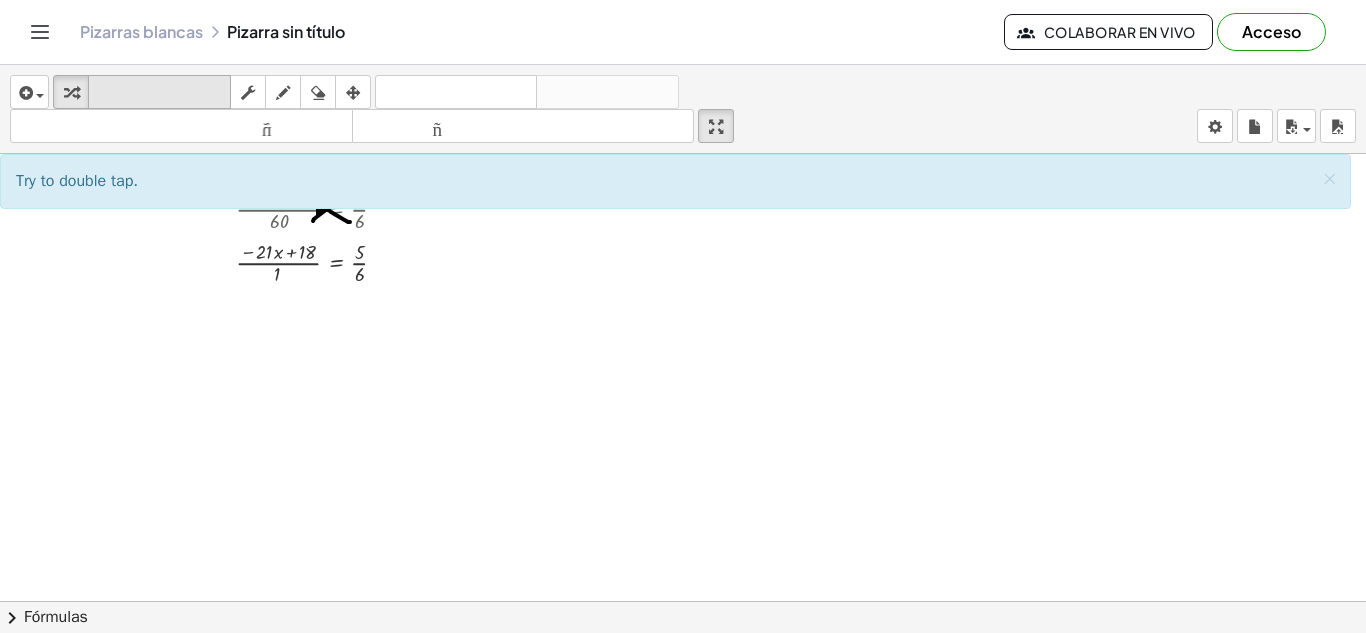 drag, startPoint x: 130, startPoint y: 69, endPoint x: 137, endPoint y: 99, distance: 30.805843 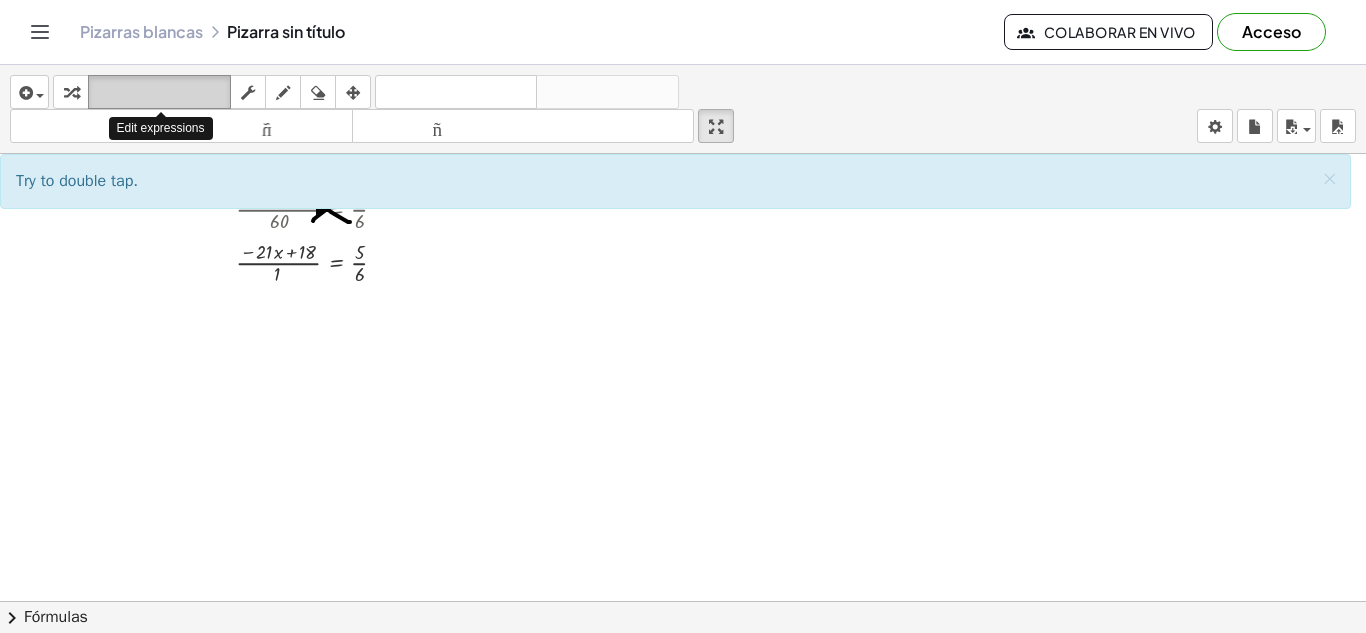 click on "teclado" at bounding box center (159, 92) 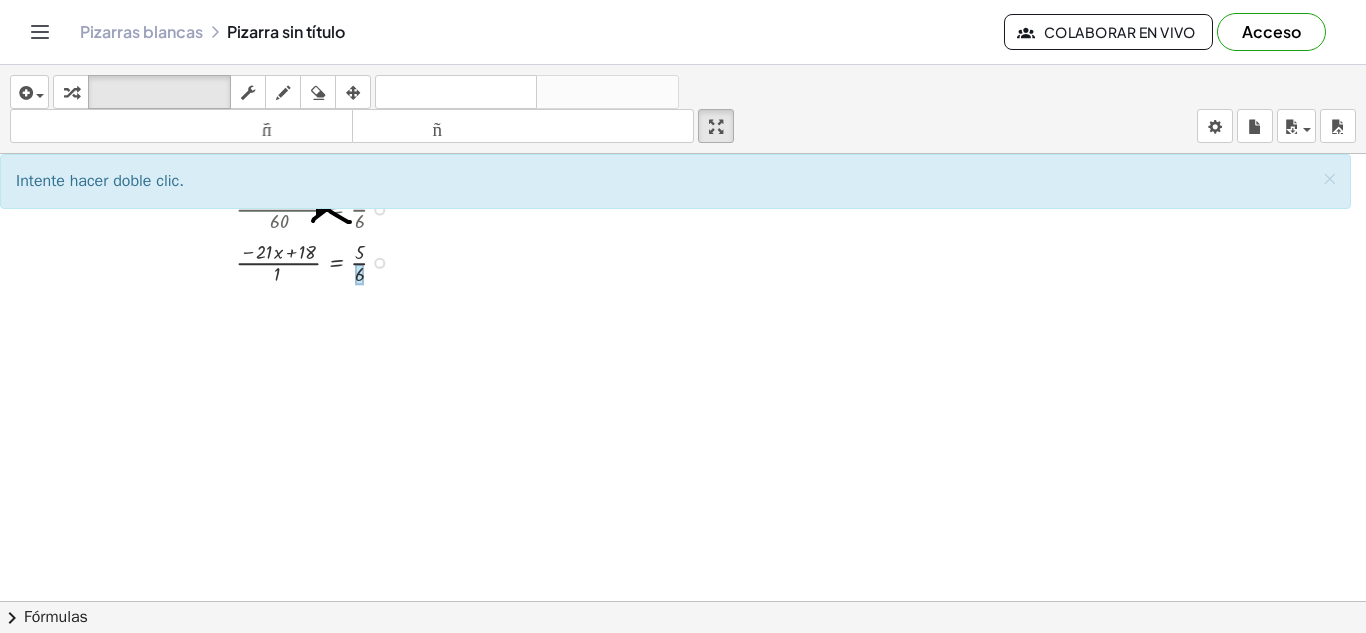 click at bounding box center [359, 274] 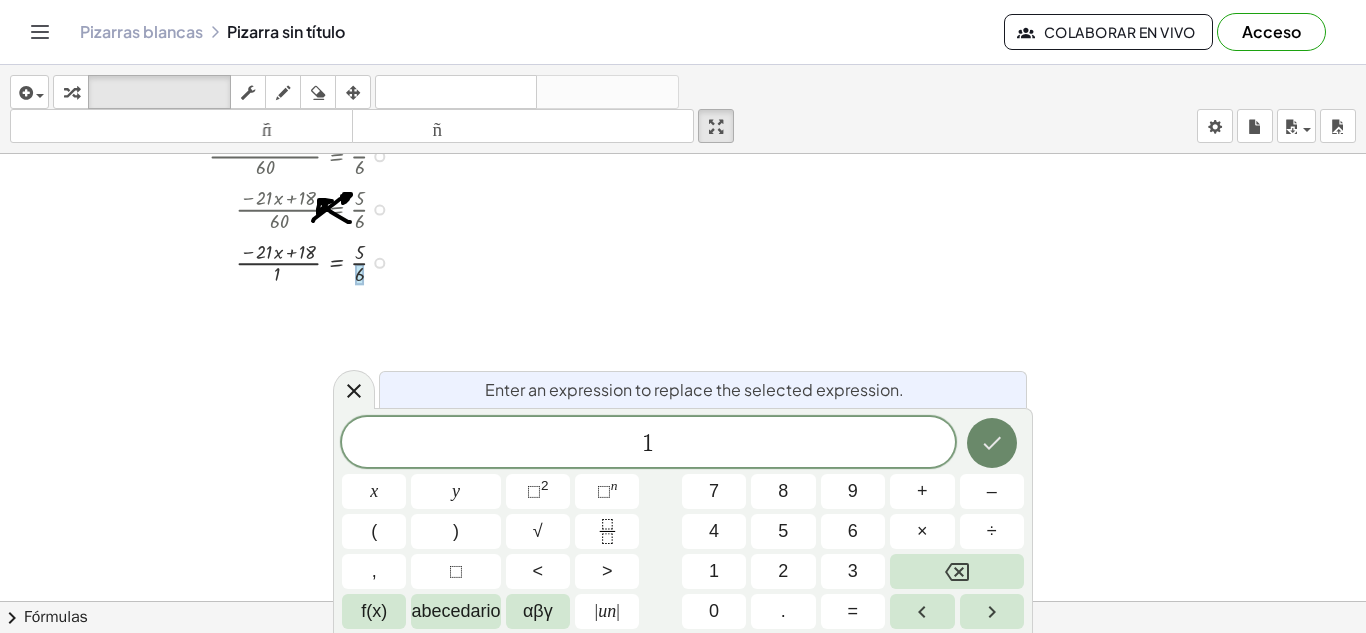 click 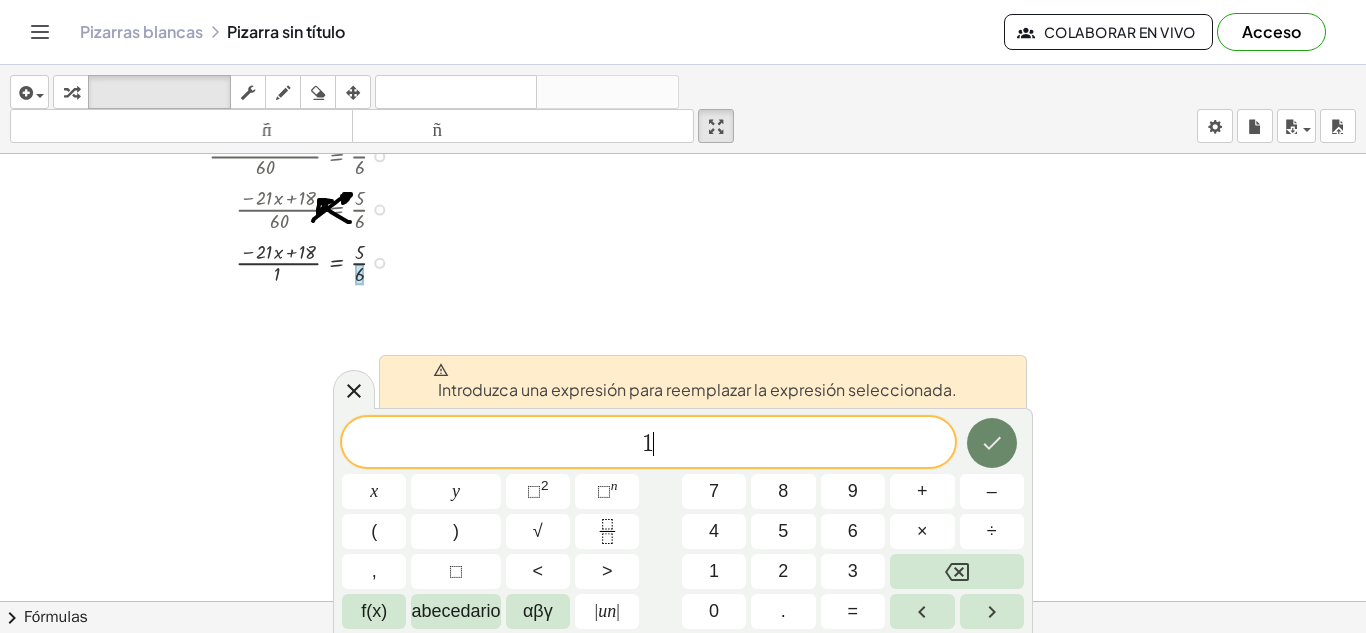 click at bounding box center (992, 443) 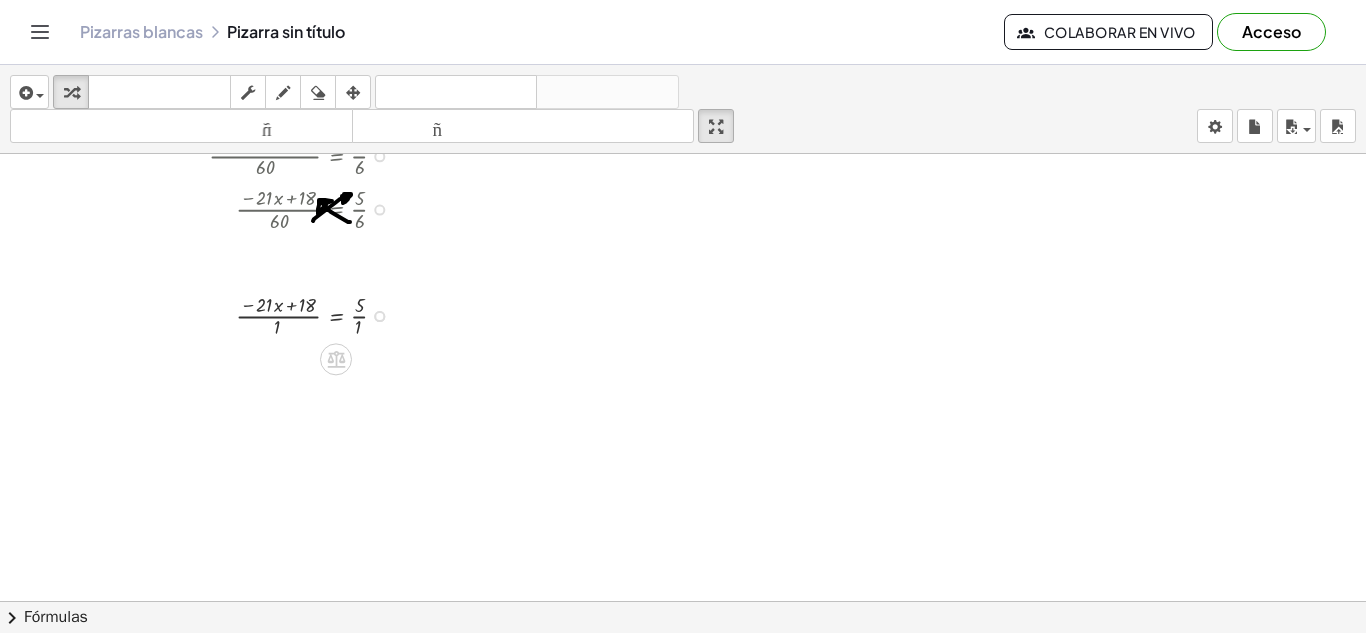 click at bounding box center (683, -1441) 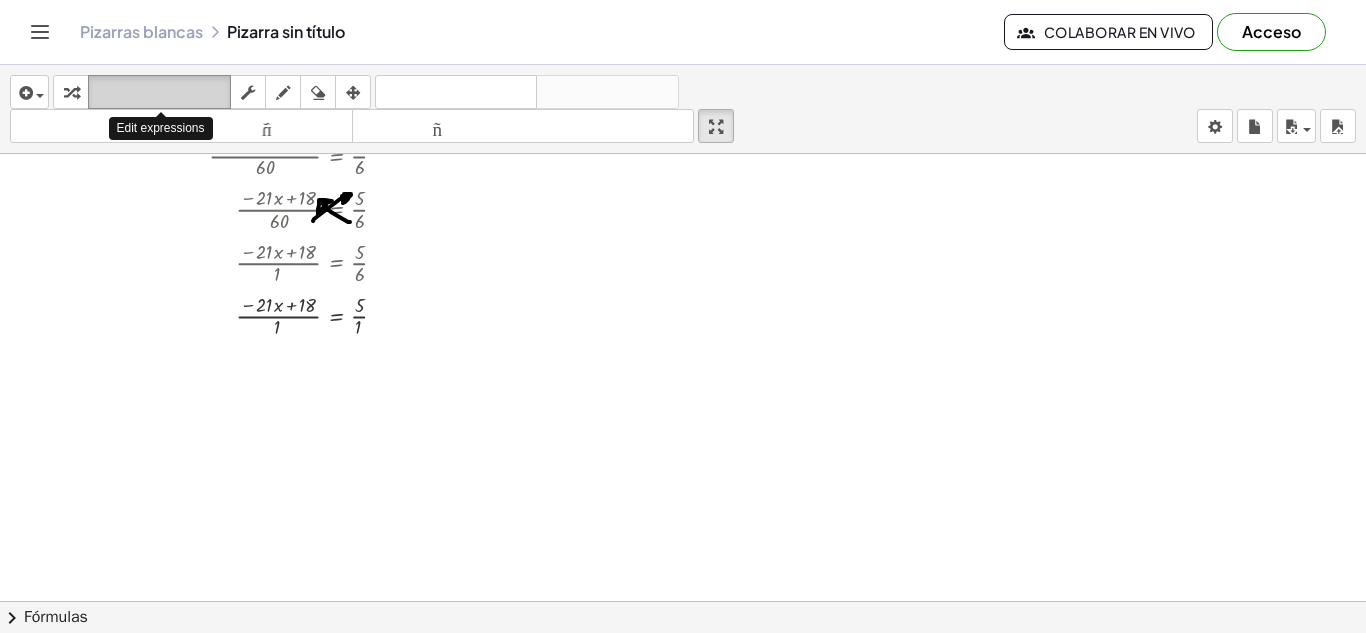 click on "teclado" at bounding box center [159, 92] 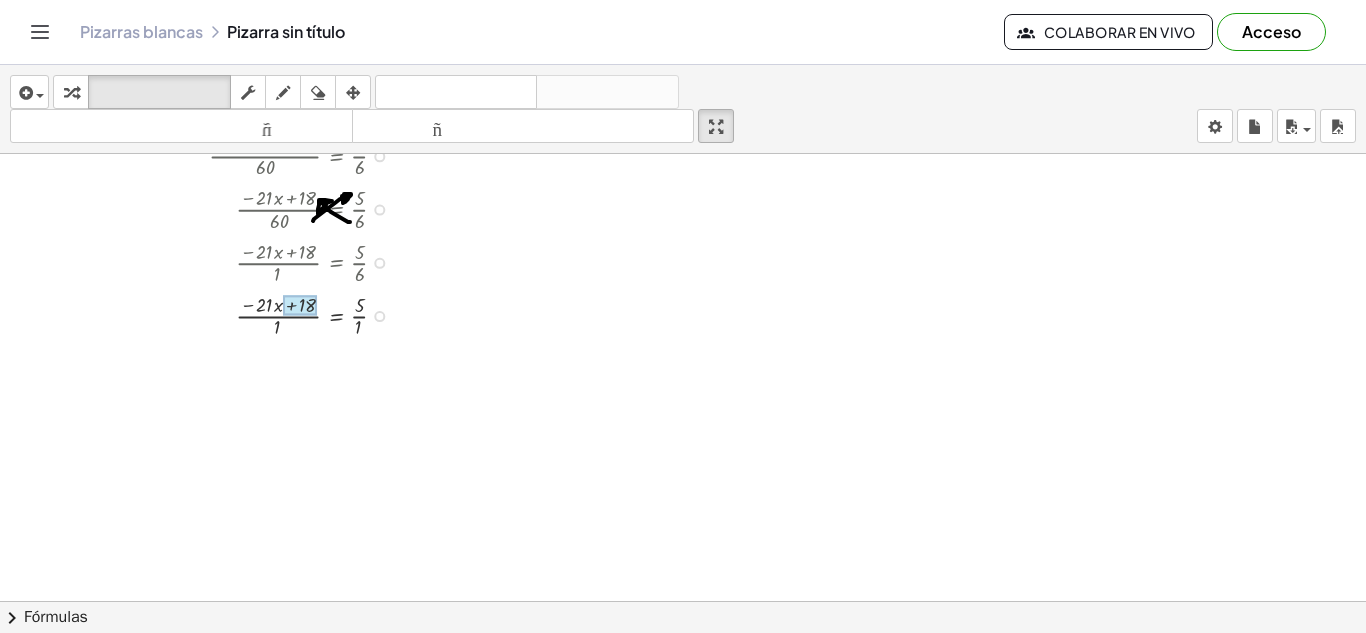 drag, startPoint x: 233, startPoint y: 308, endPoint x: 316, endPoint y: 315, distance: 83.294655 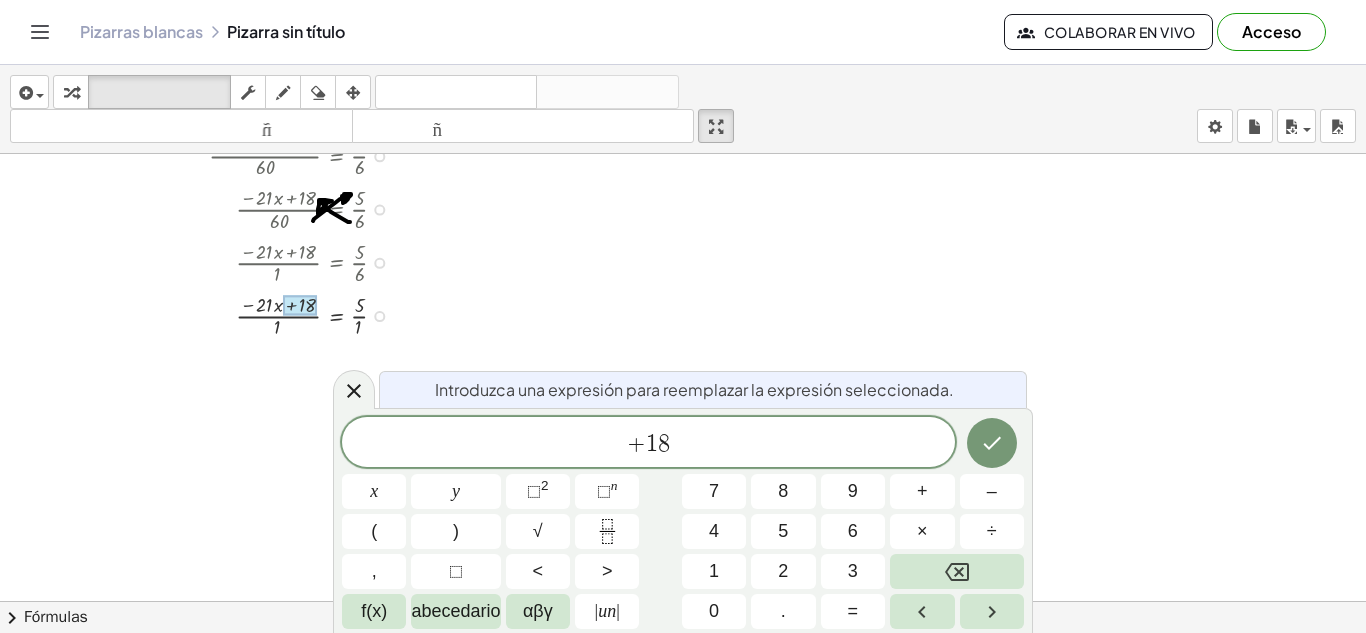 drag, startPoint x: 245, startPoint y: 301, endPoint x: 302, endPoint y: 303, distance: 57.035076 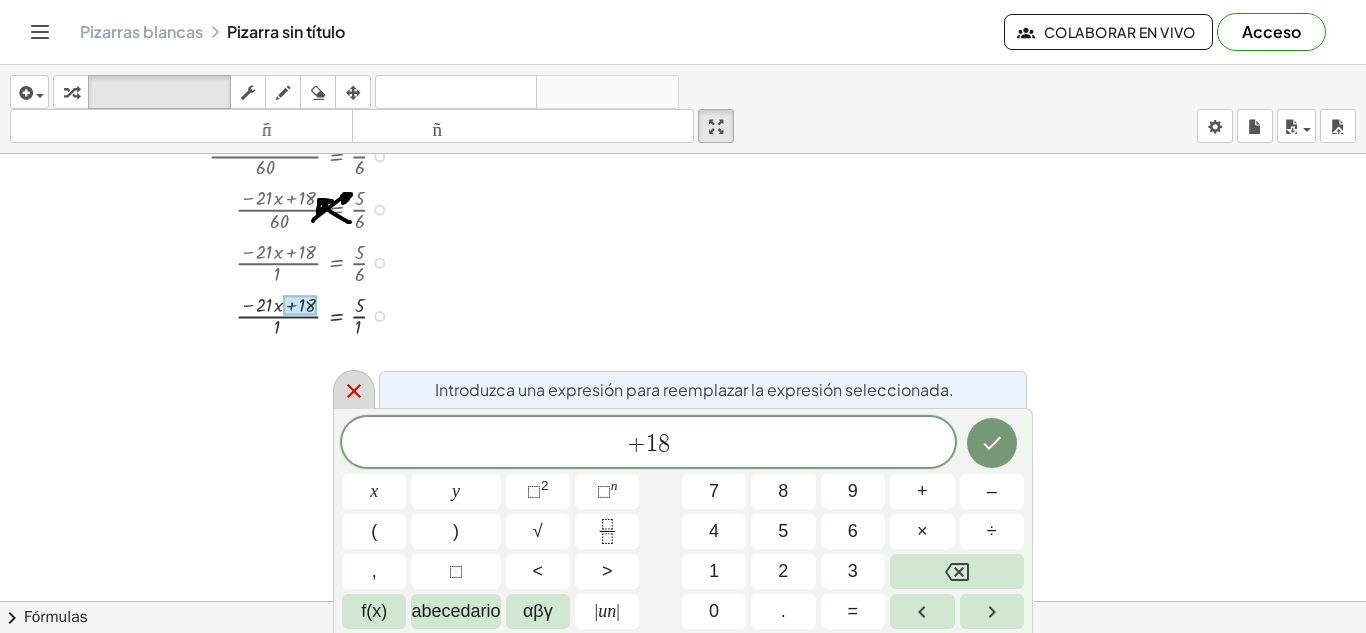 click 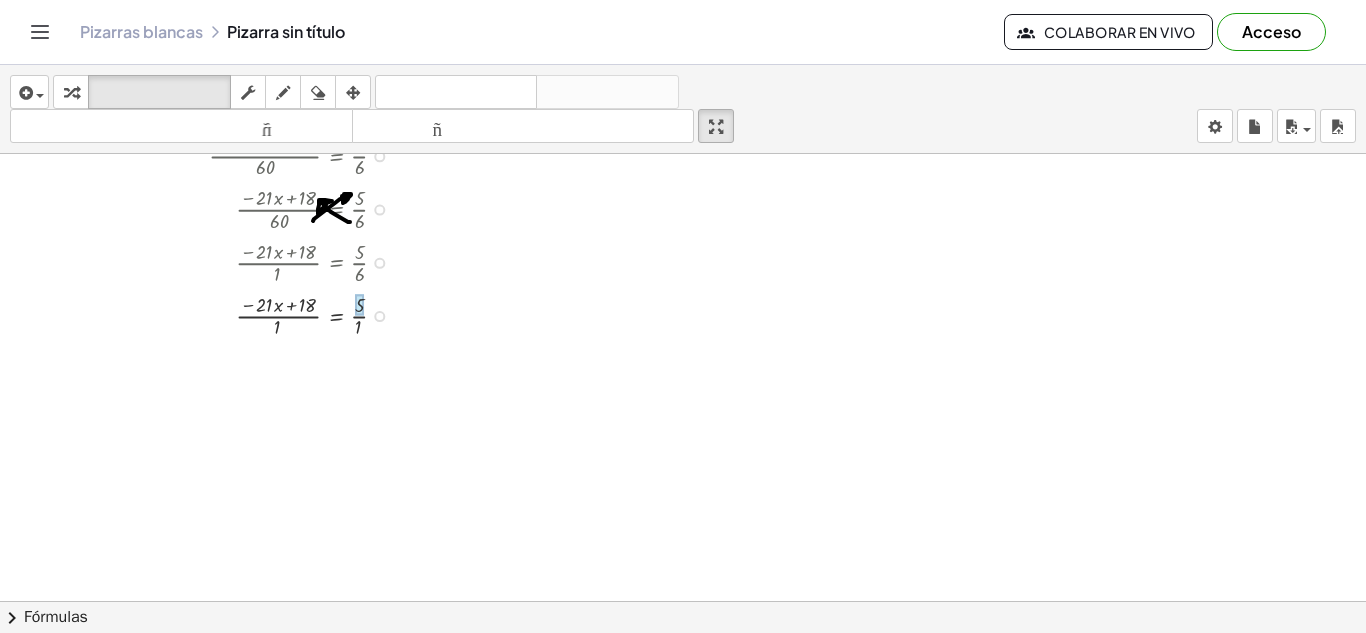 click at bounding box center [359, 305] 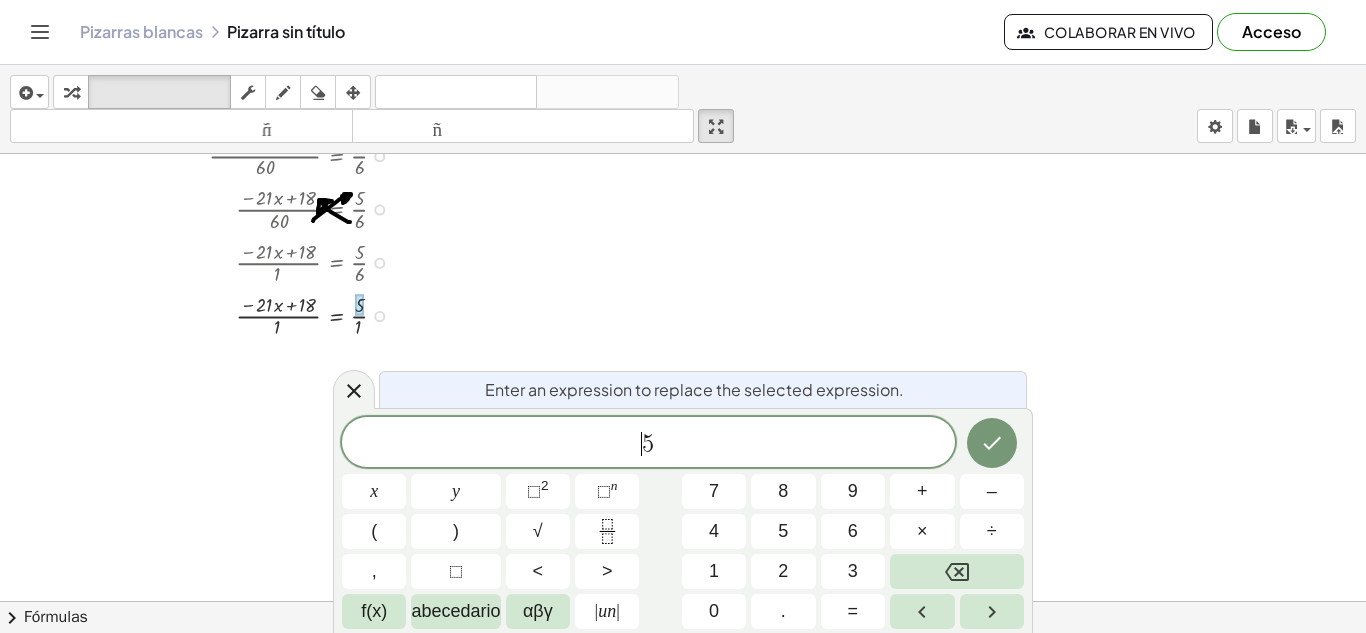 click on "​ 5" 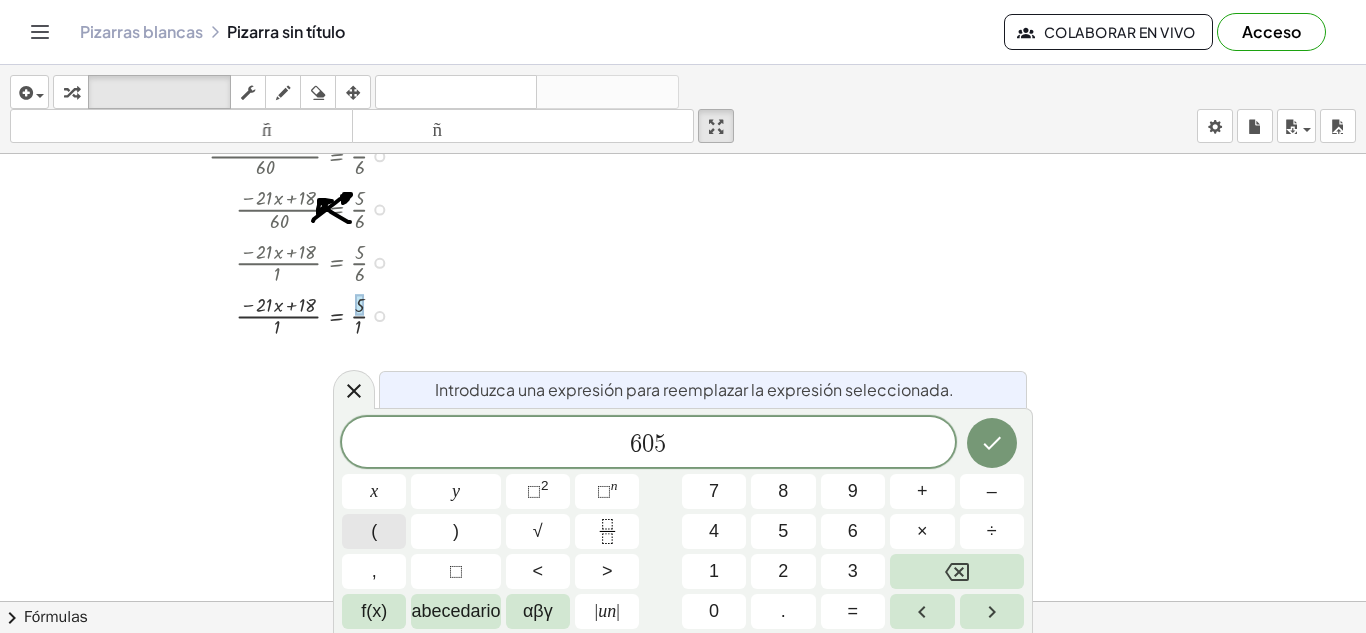 click on "(" at bounding box center [374, 531] 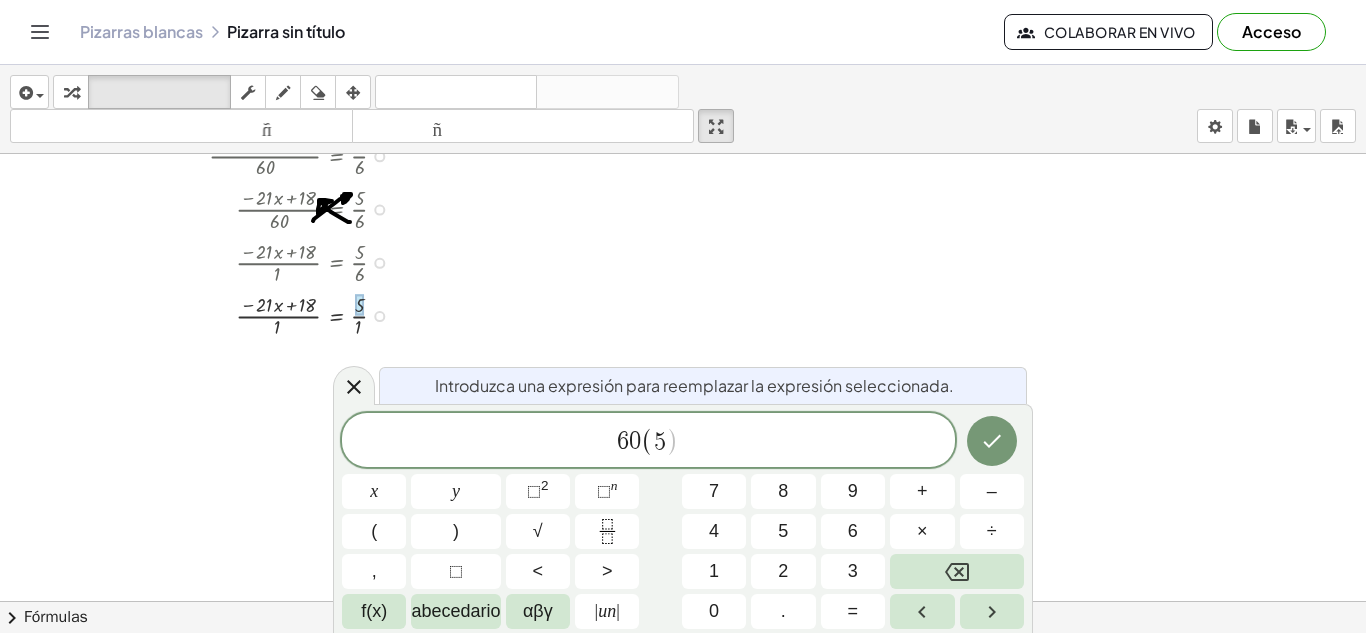 click on "6 0 ( ​ 5 )" at bounding box center (648, 441) 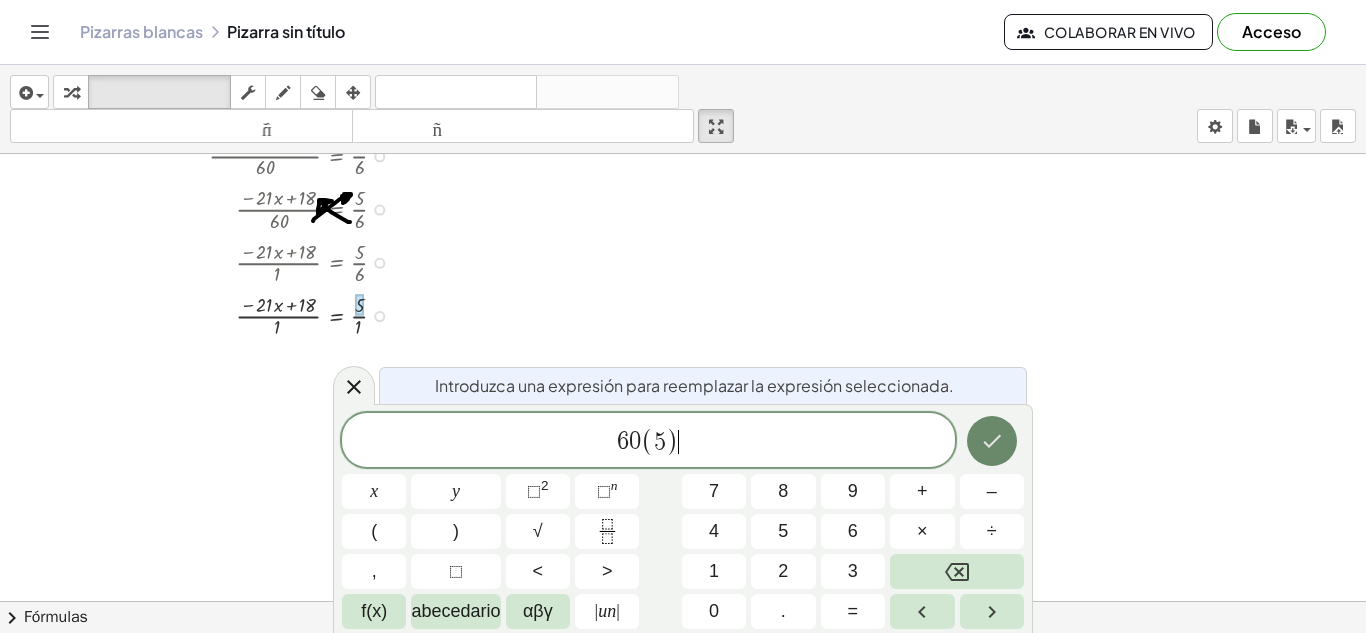 click at bounding box center [992, 441] 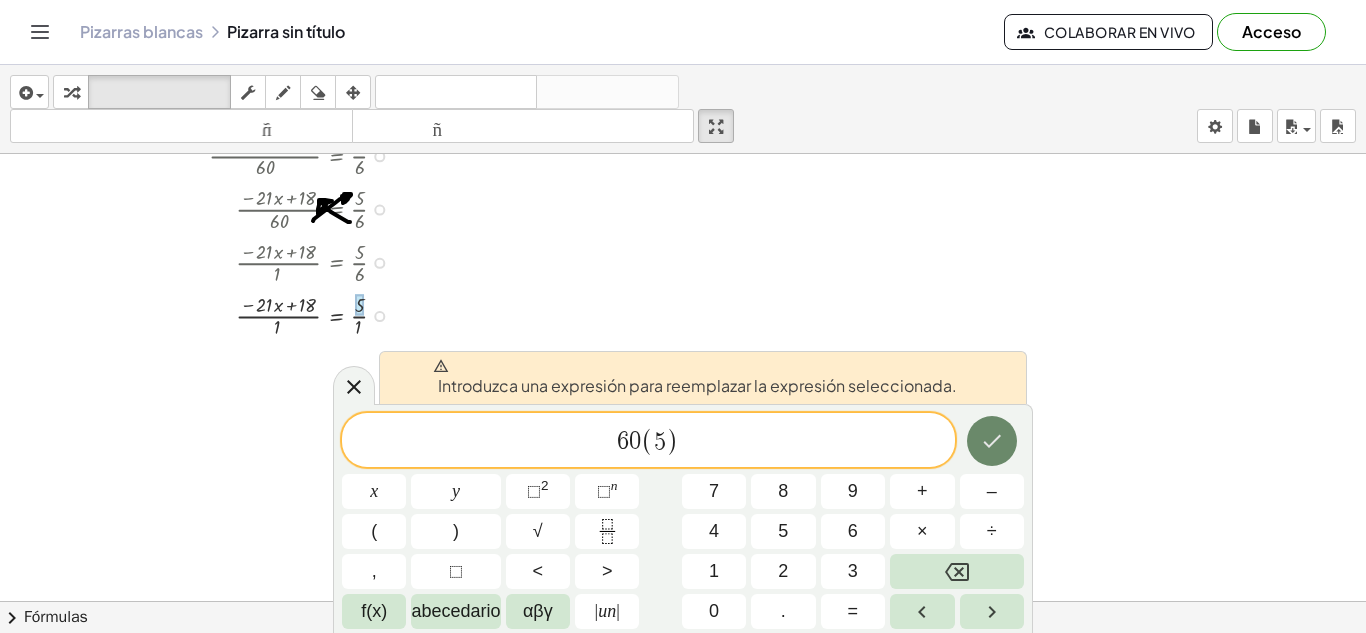 click at bounding box center [992, 441] 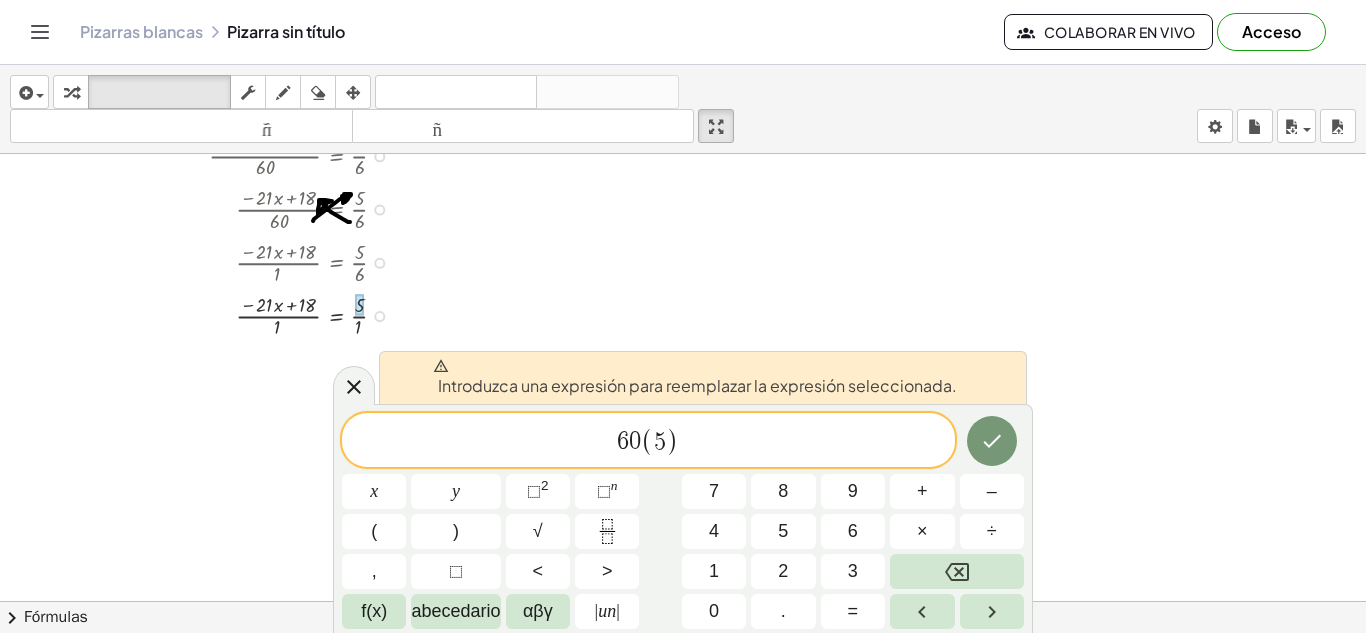 click at bounding box center [683, -1441] 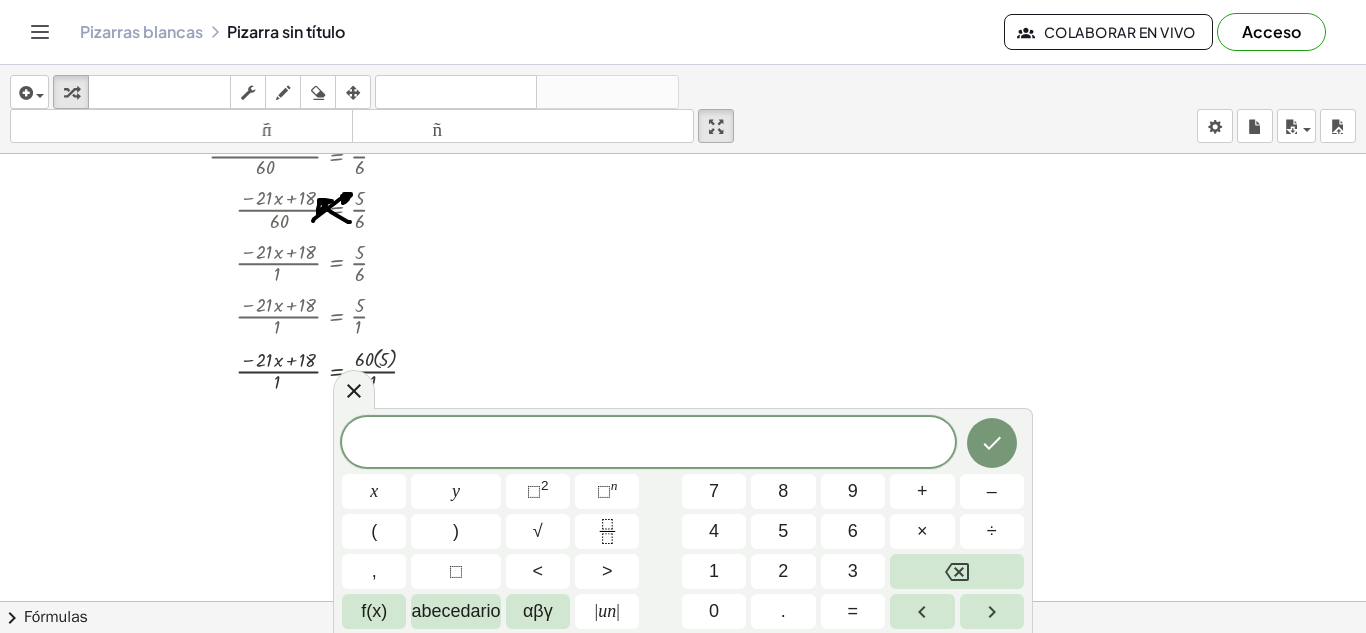 click at bounding box center (992, 443) 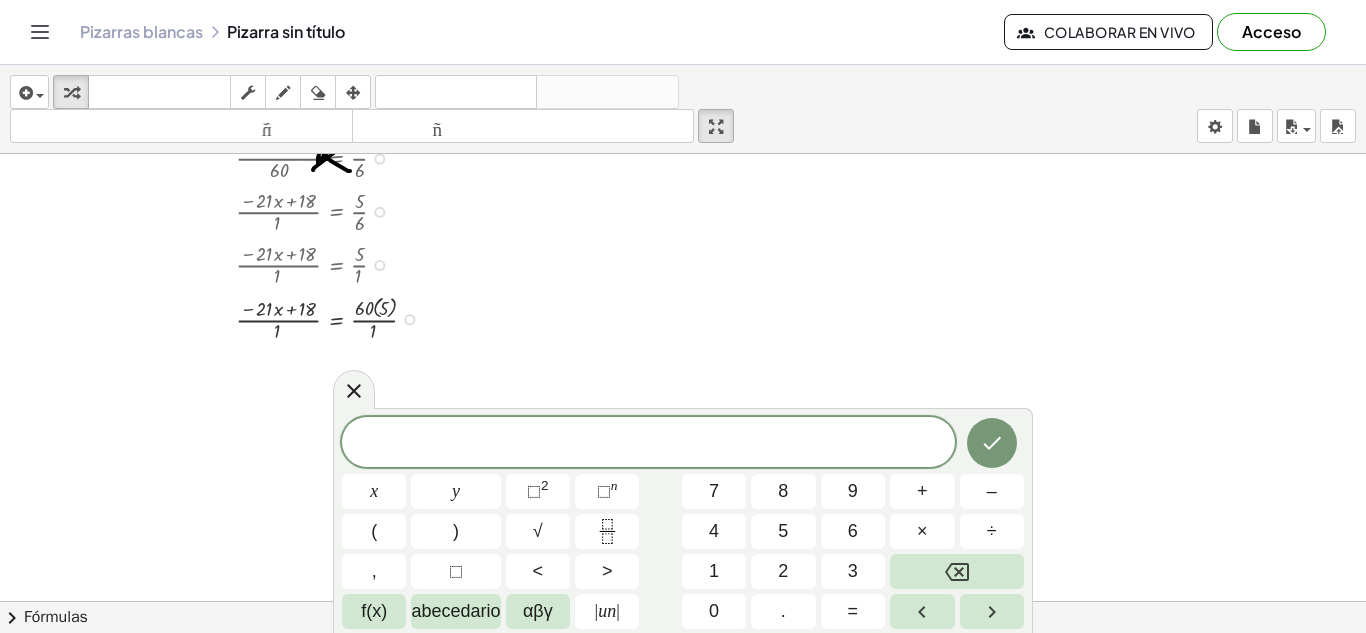 click at bounding box center [283, 317] 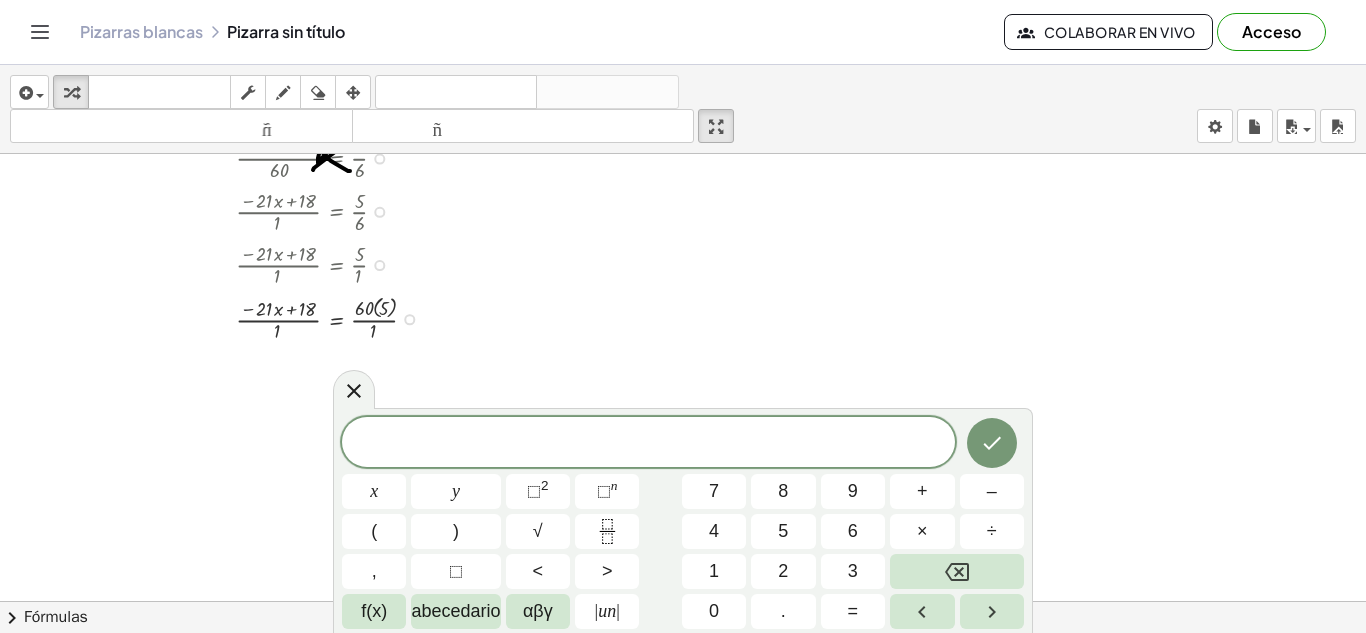 click at bounding box center [283, 317] 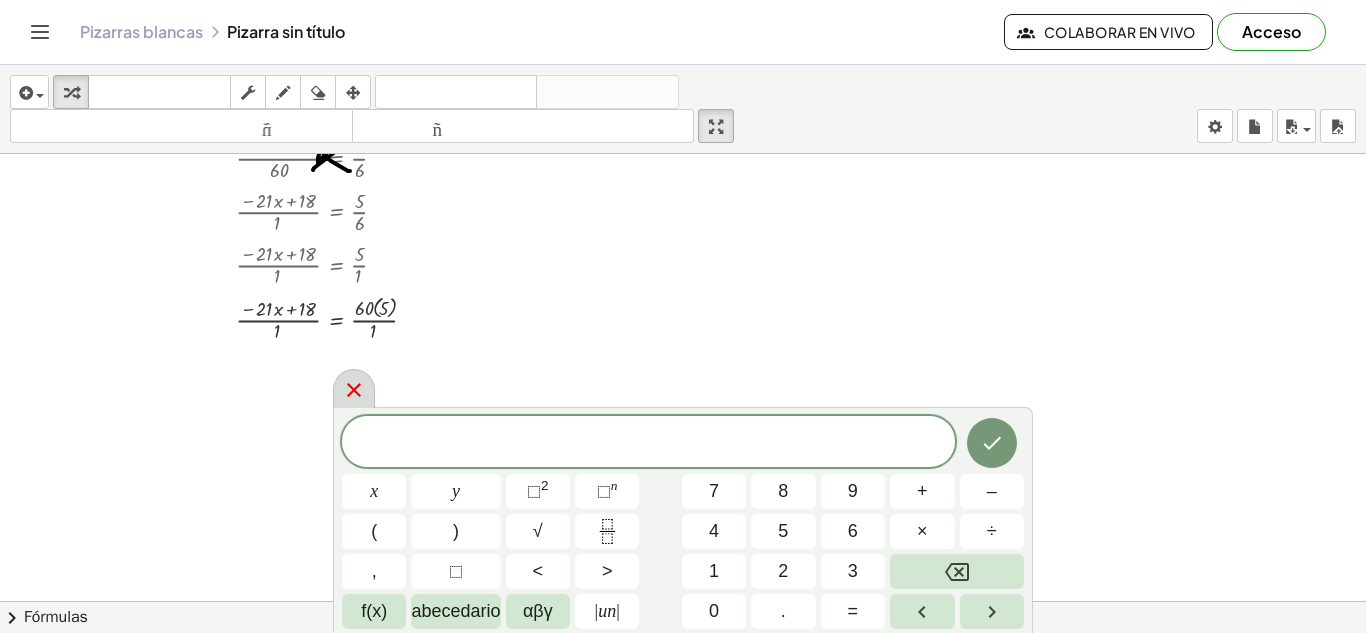 click 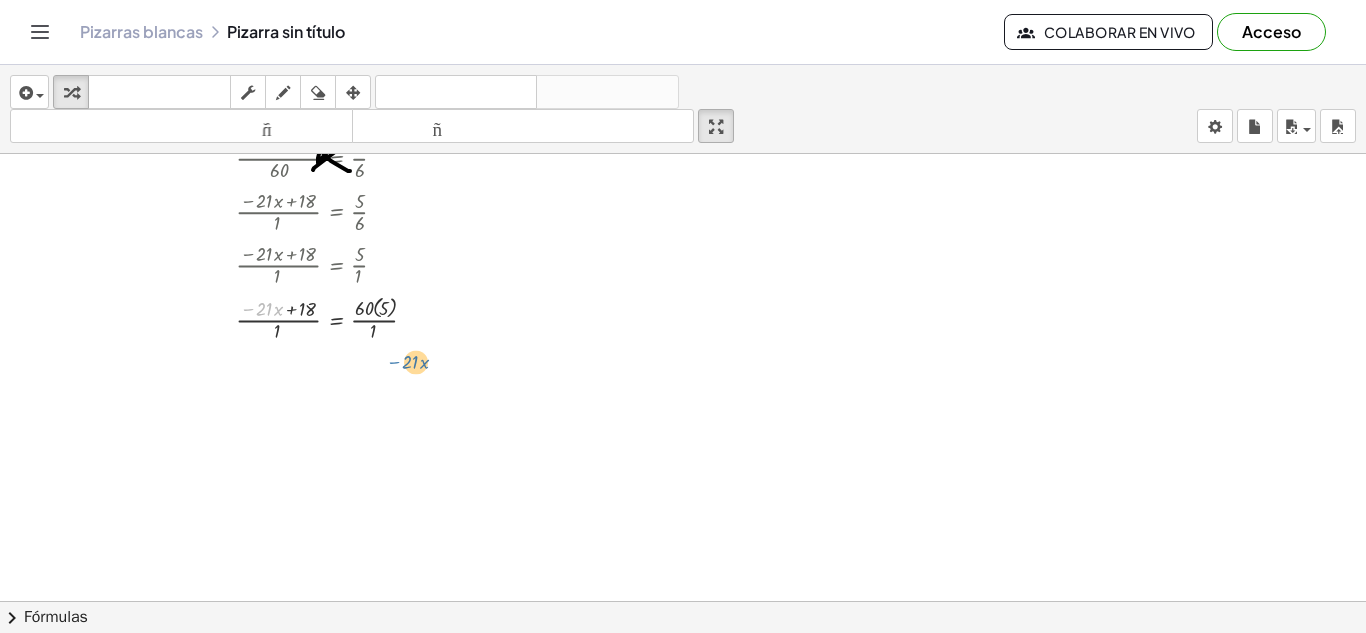 drag, startPoint x: 217, startPoint y: 307, endPoint x: 362, endPoint y: 360, distance: 154.38264 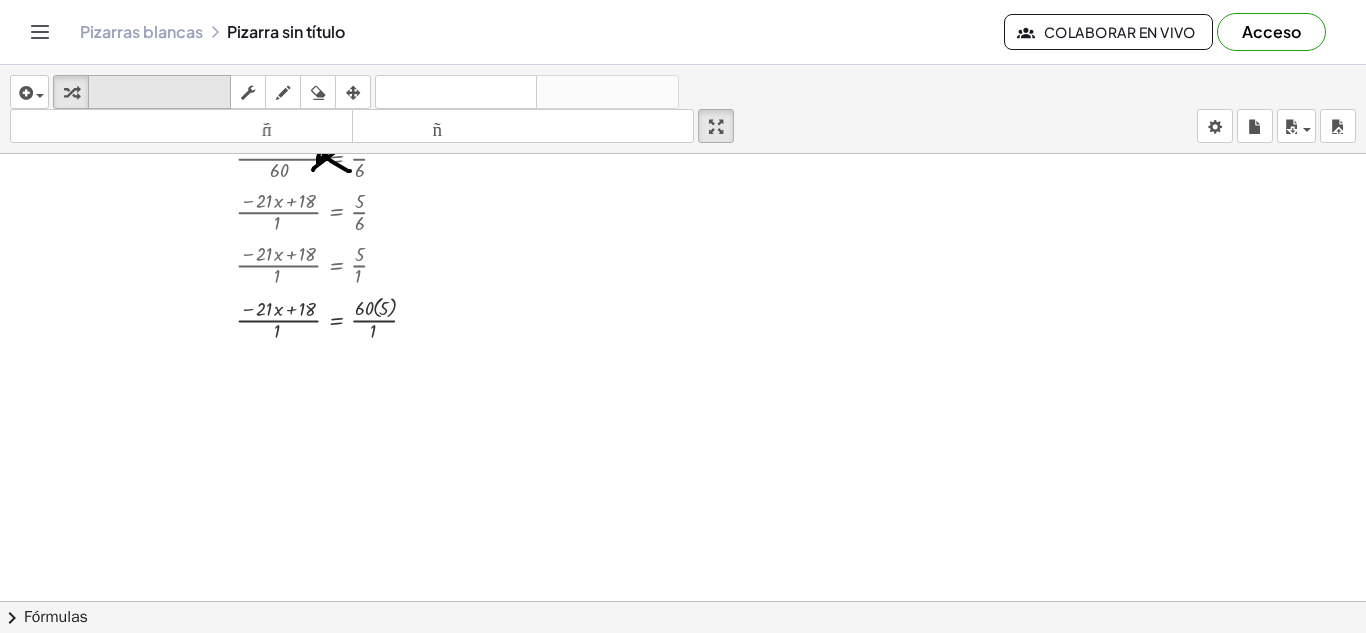 click on "teclado teclado" at bounding box center [159, 92] 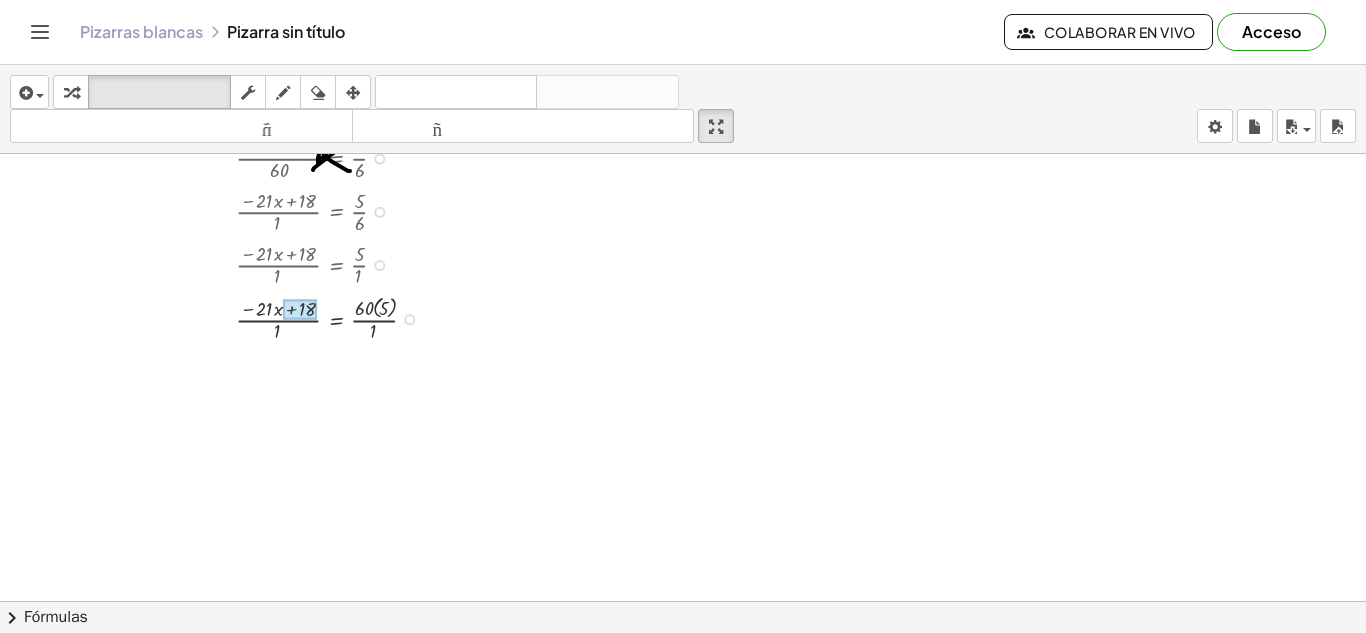 drag, startPoint x: 231, startPoint y: 290, endPoint x: 287, endPoint y: 314, distance: 60.926186 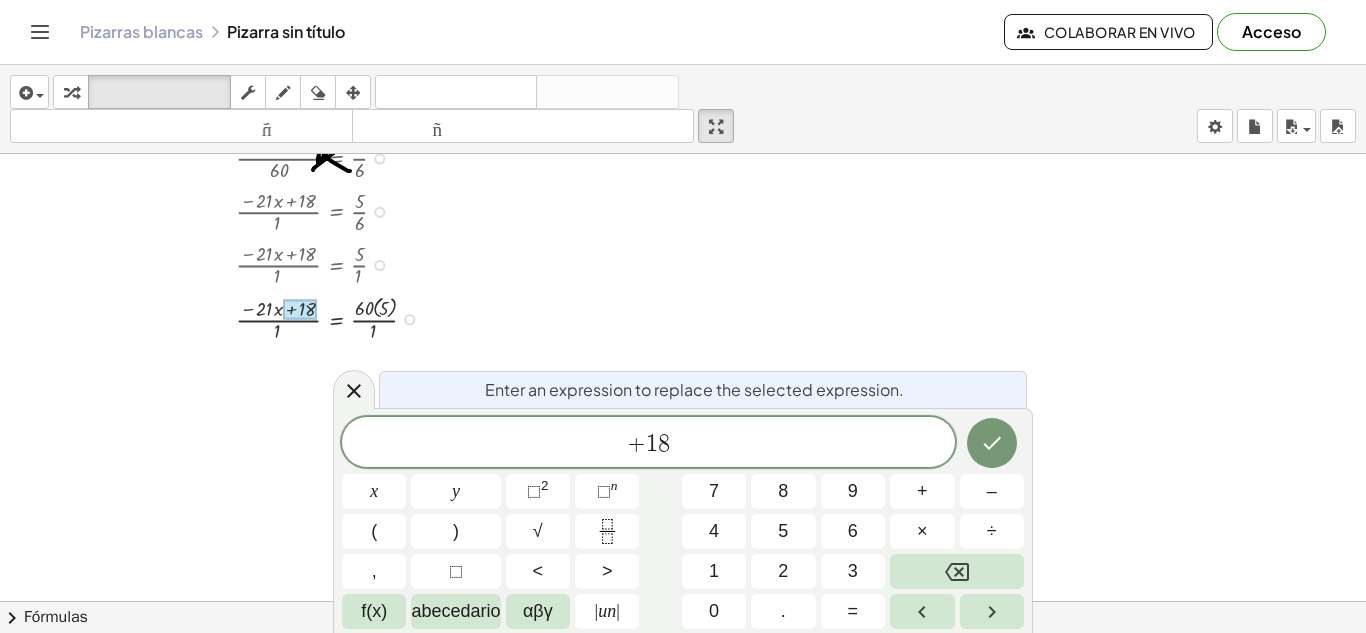 drag, startPoint x: 237, startPoint y: 308, endPoint x: 308, endPoint y: 322, distance: 72.36712 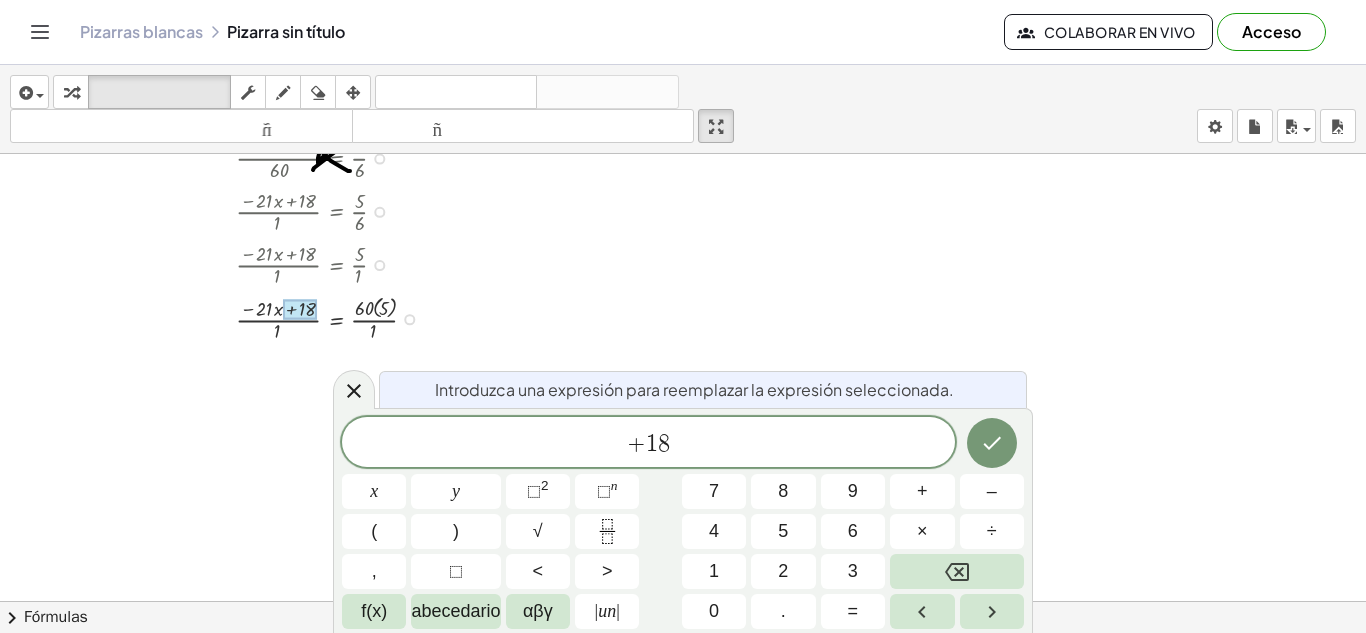 click at bounding box center [300, 310] 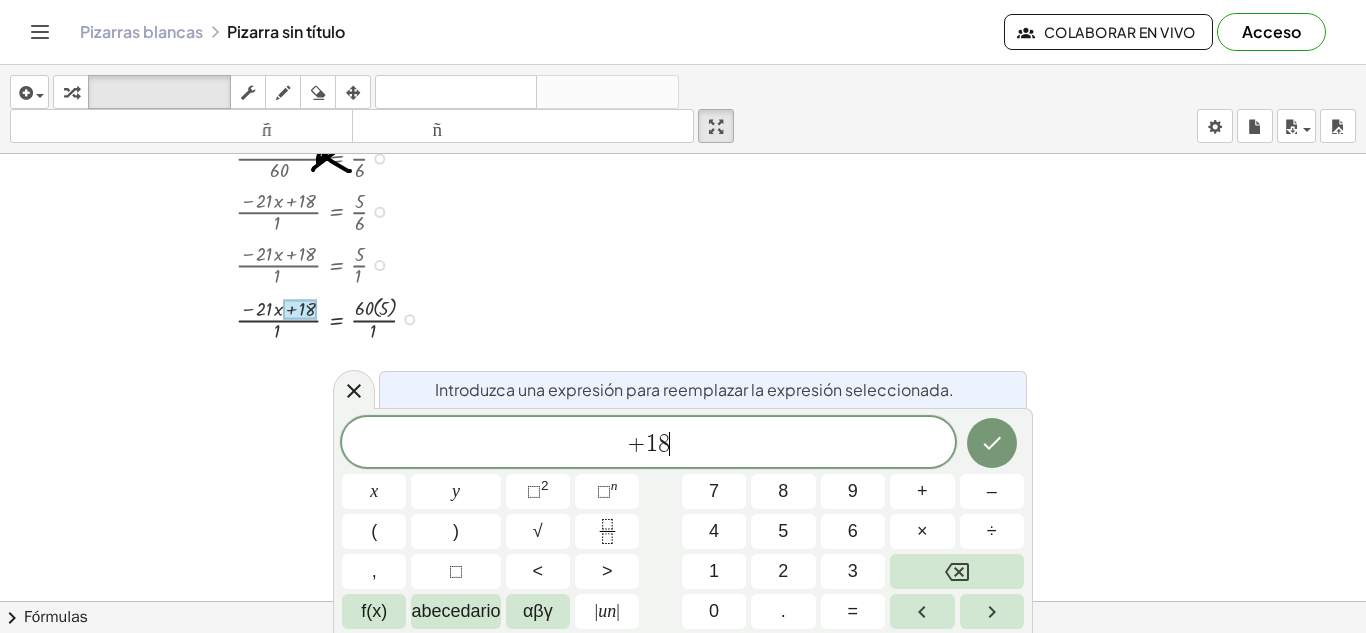 click on "+ 1 8 ​" at bounding box center [648, 444] 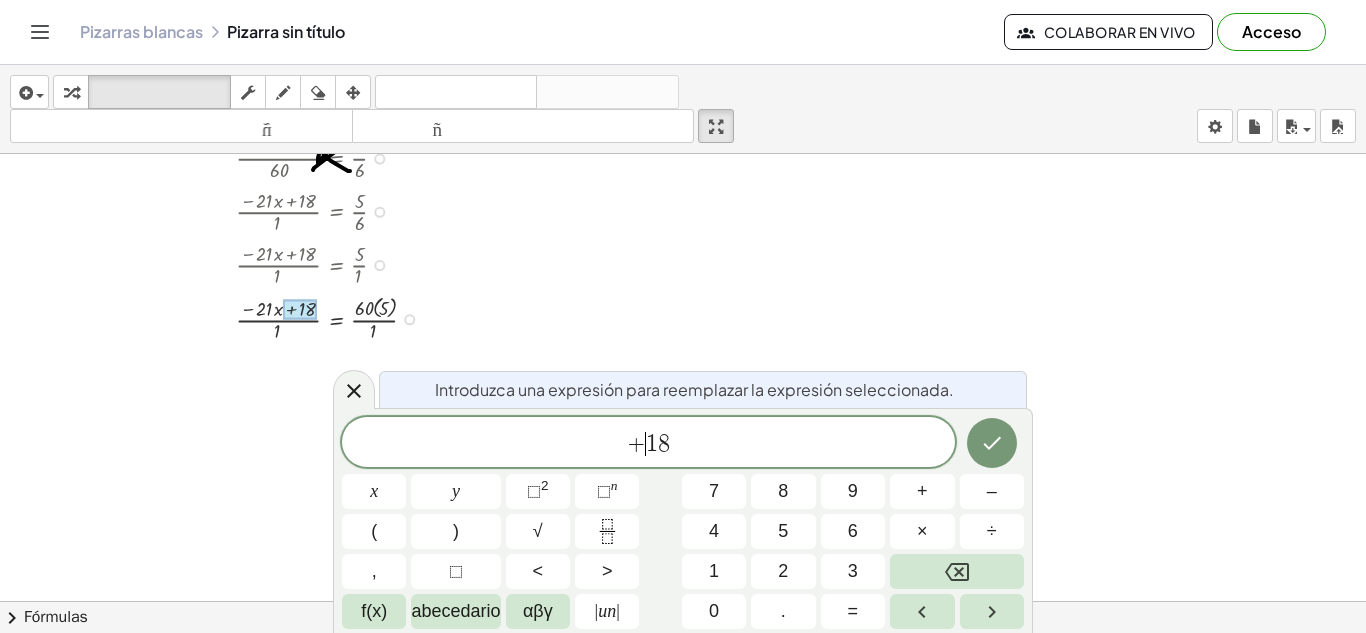 click on "+" at bounding box center (636, 444) 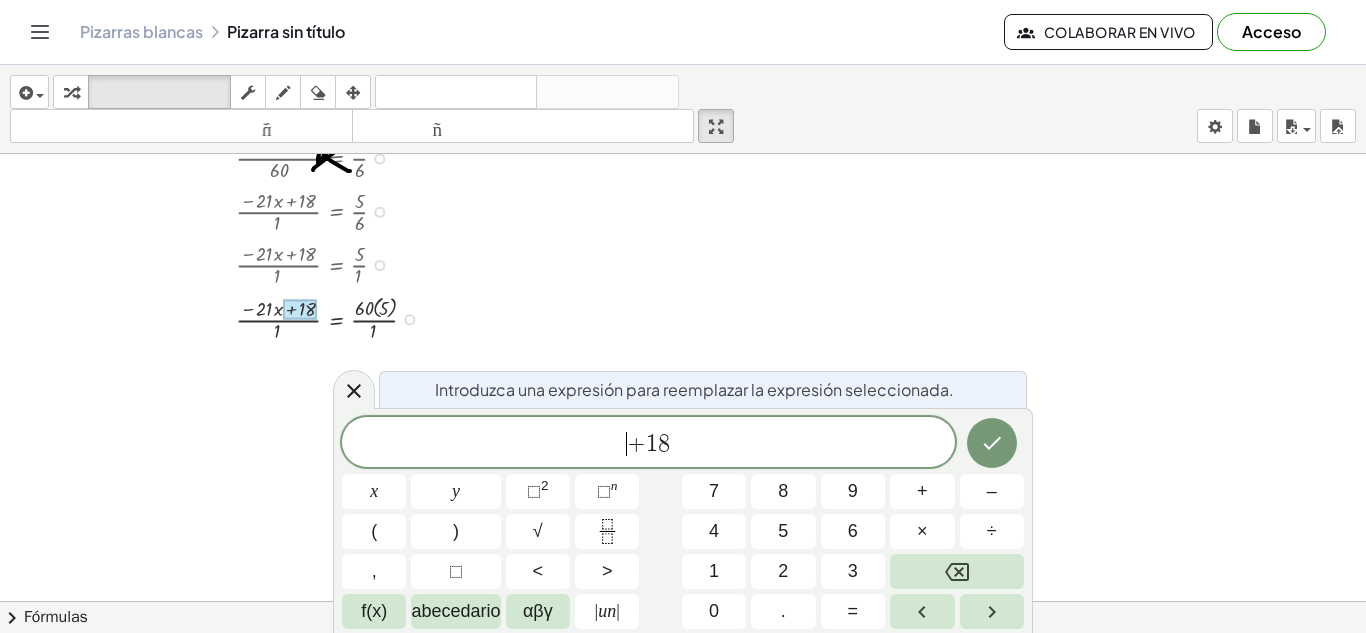 click on "​ + 1 8" at bounding box center (648, 444) 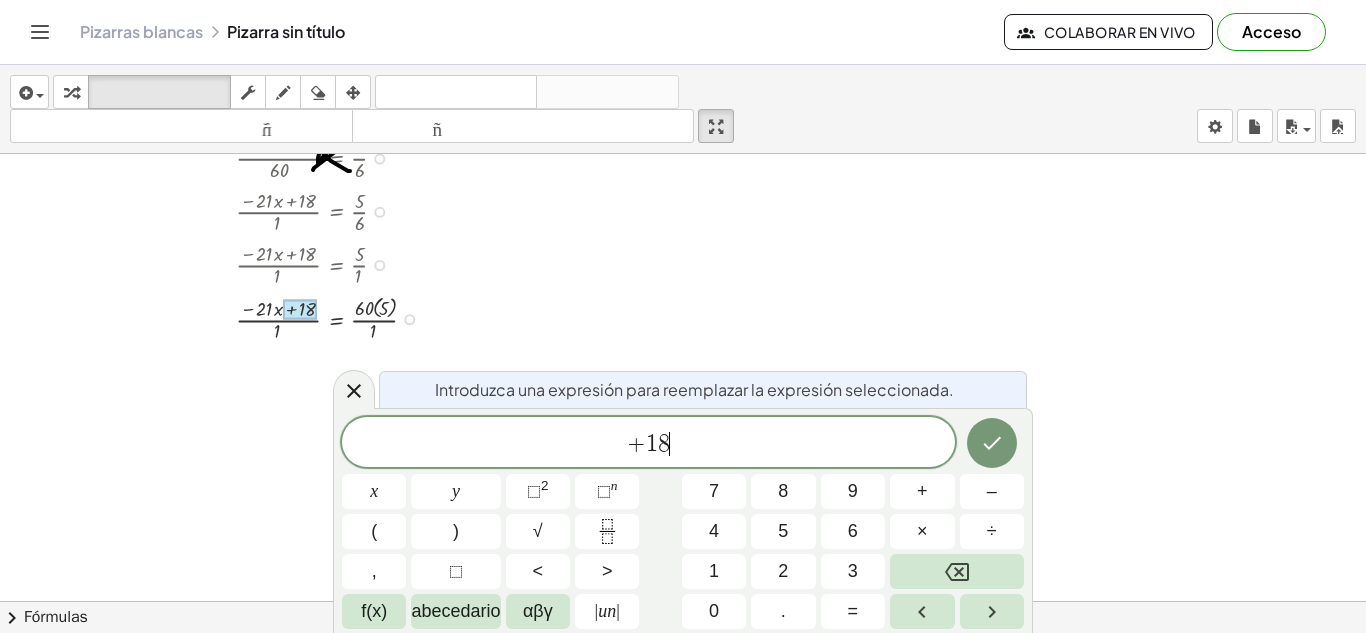 click on "+ 1 8 ​" at bounding box center [648, 444] 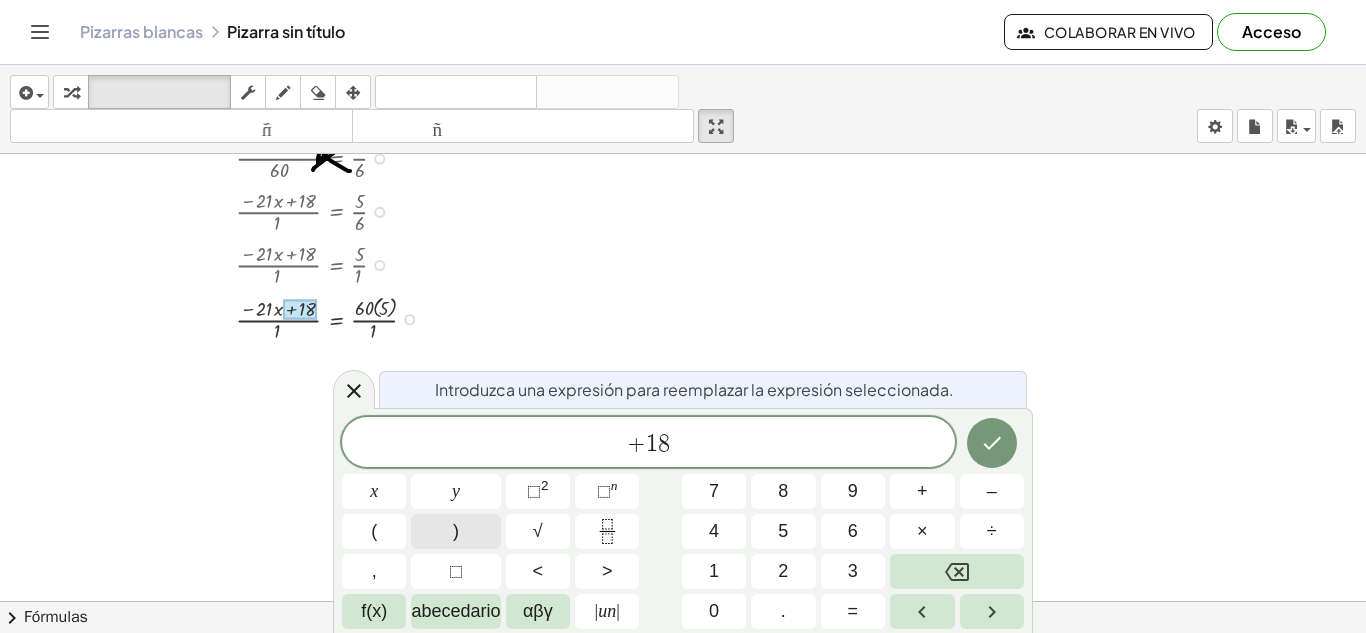 click on ")" at bounding box center [455, 531] 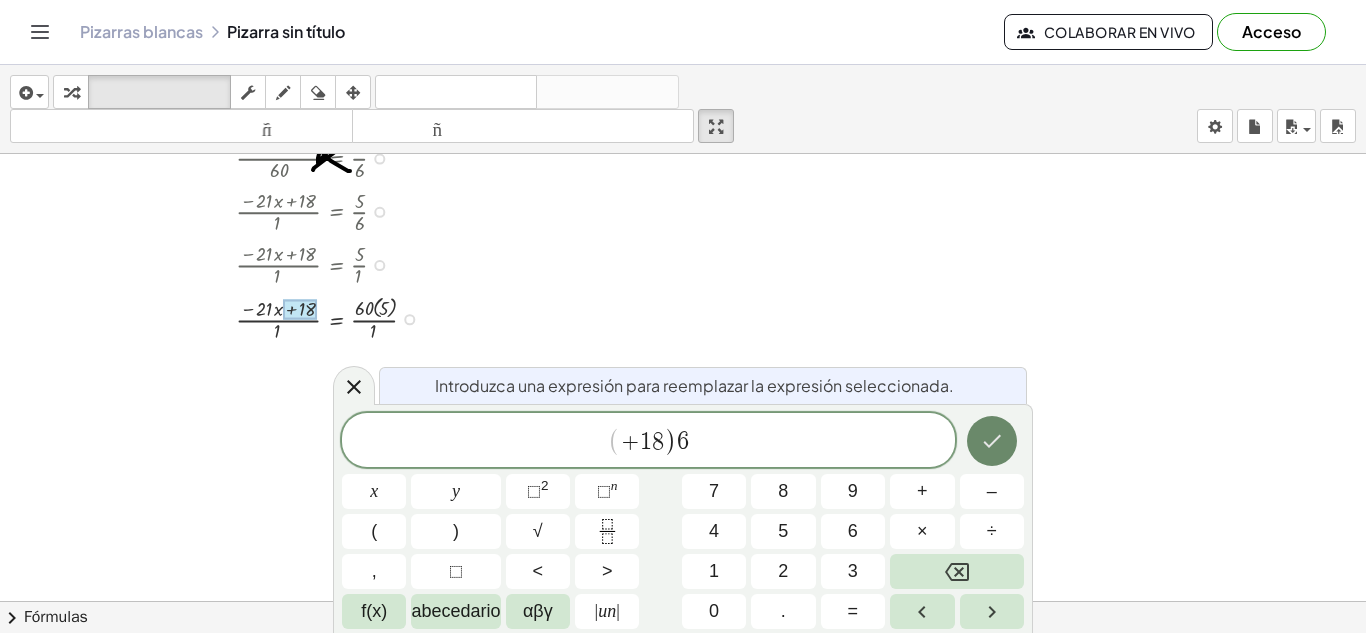 click at bounding box center (992, 441) 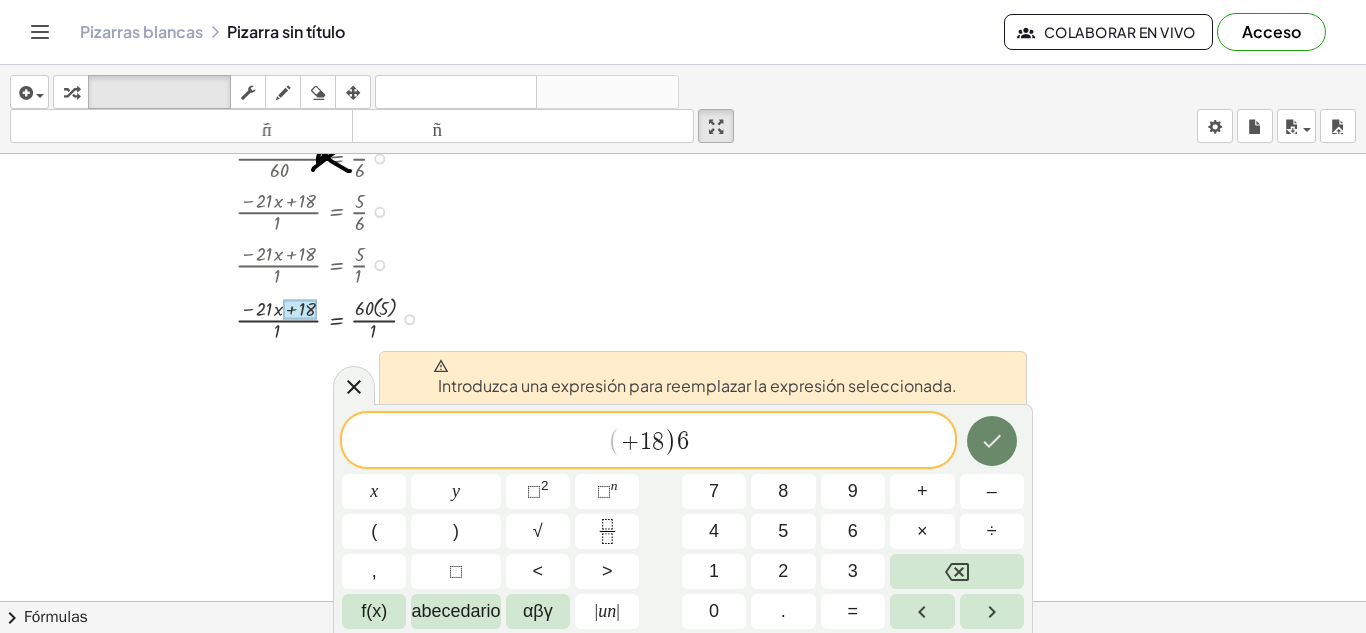 click at bounding box center [992, 441] 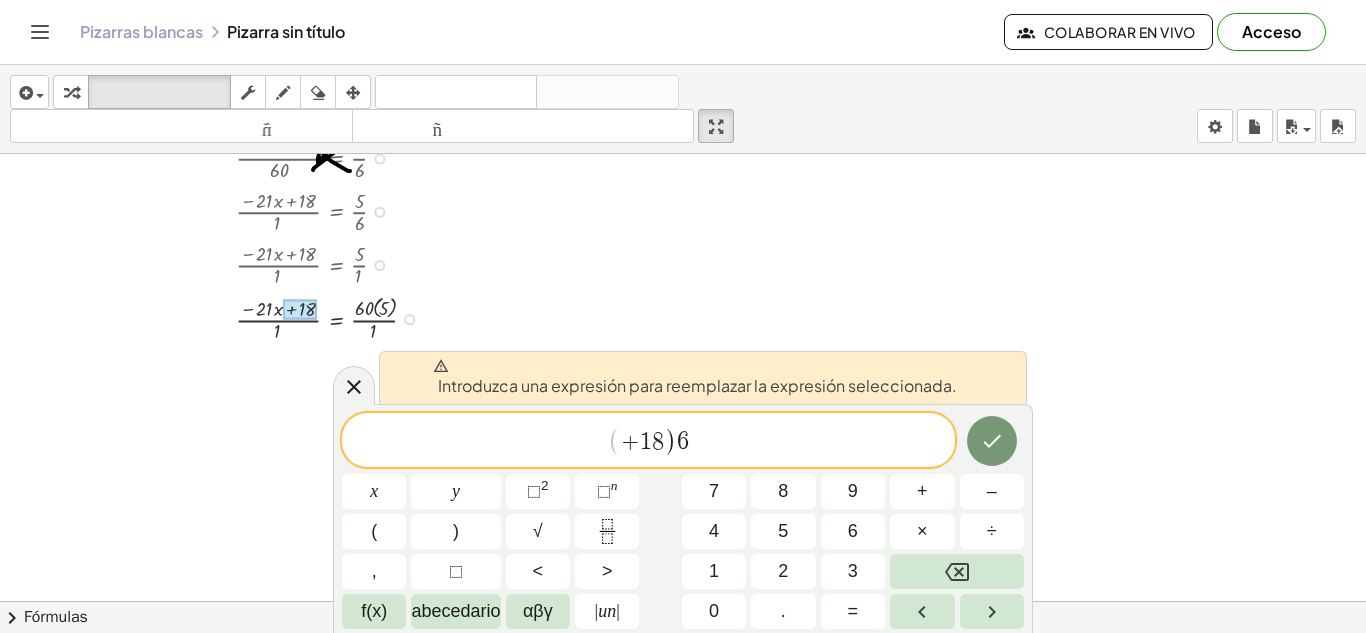 click at bounding box center [683, -1492] 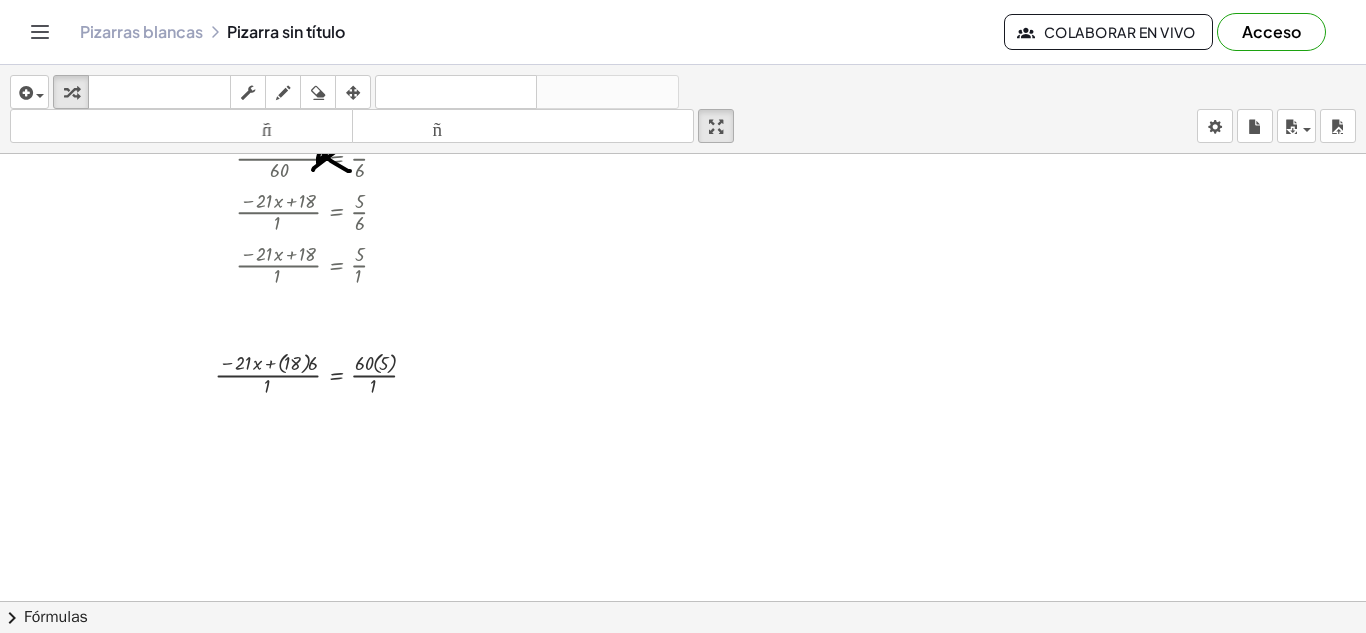 click at bounding box center [683, -1492] 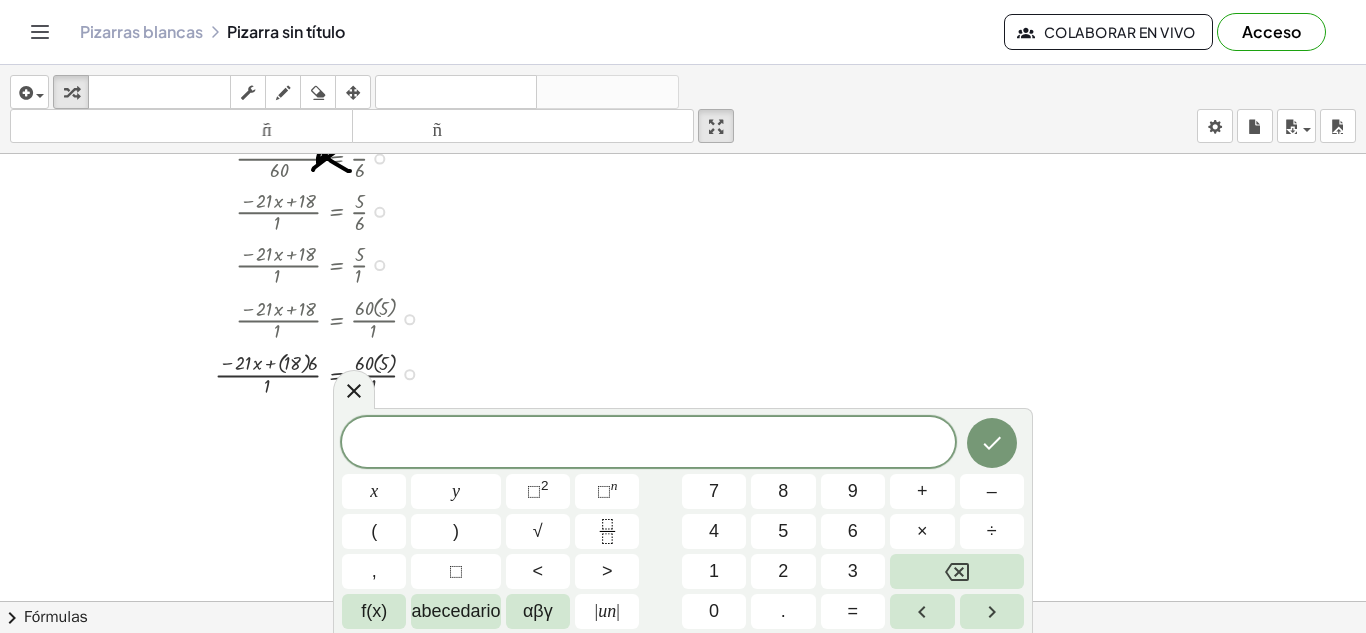 click at bounding box center (283, 372) 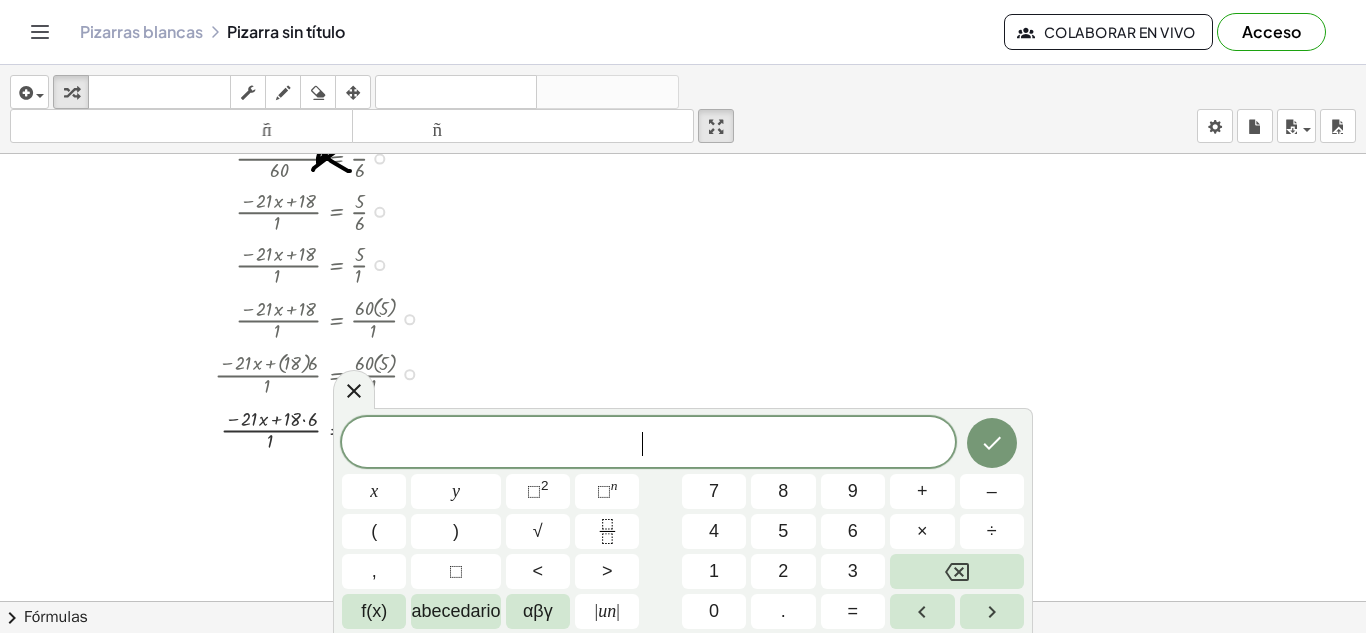 click at bounding box center (283, 427) 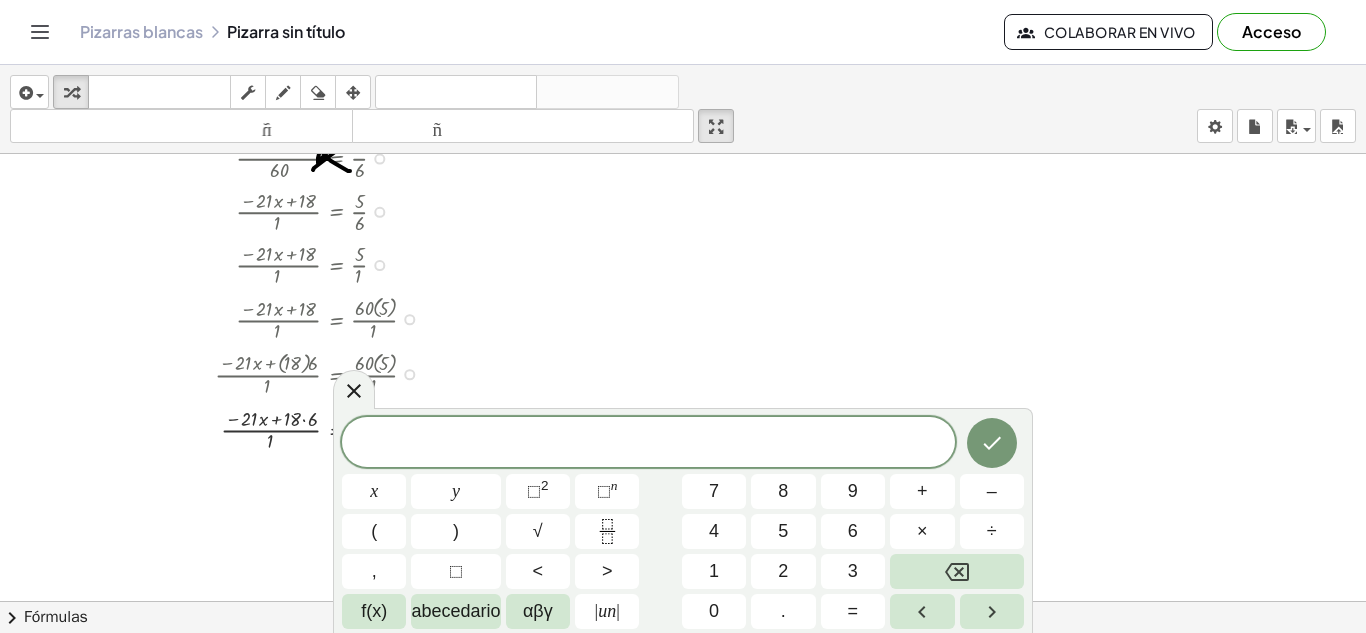click at bounding box center [283, 427] 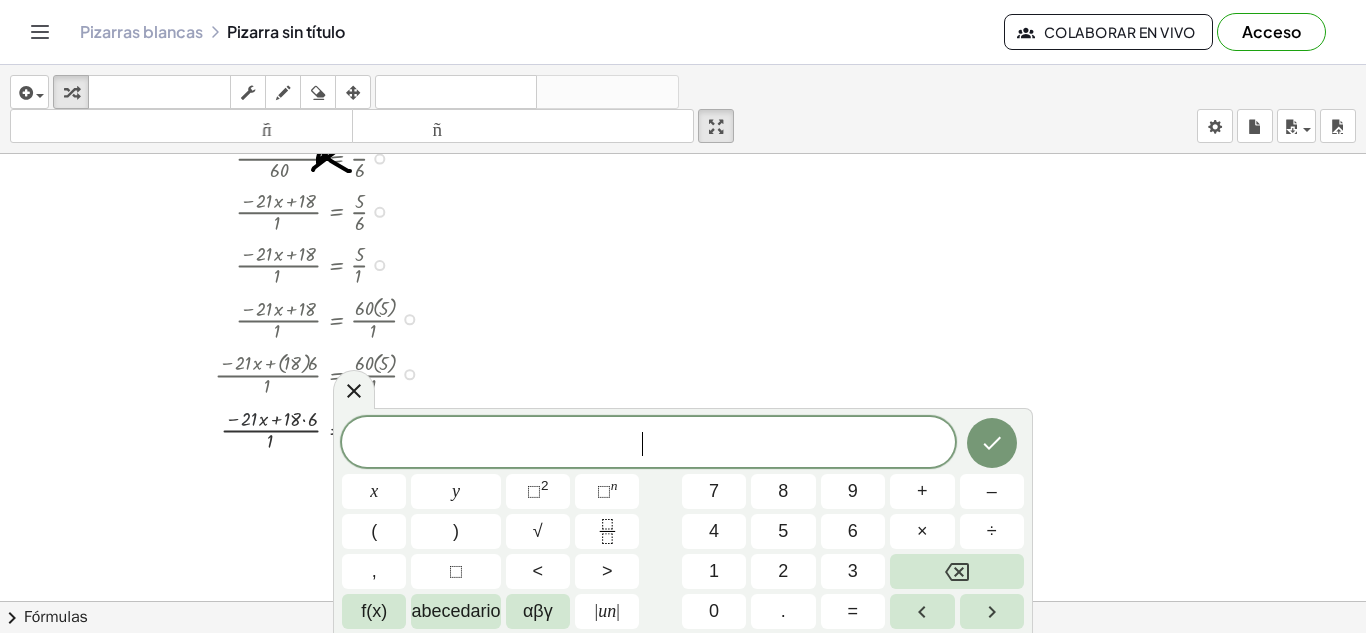 click at bounding box center [283, 427] 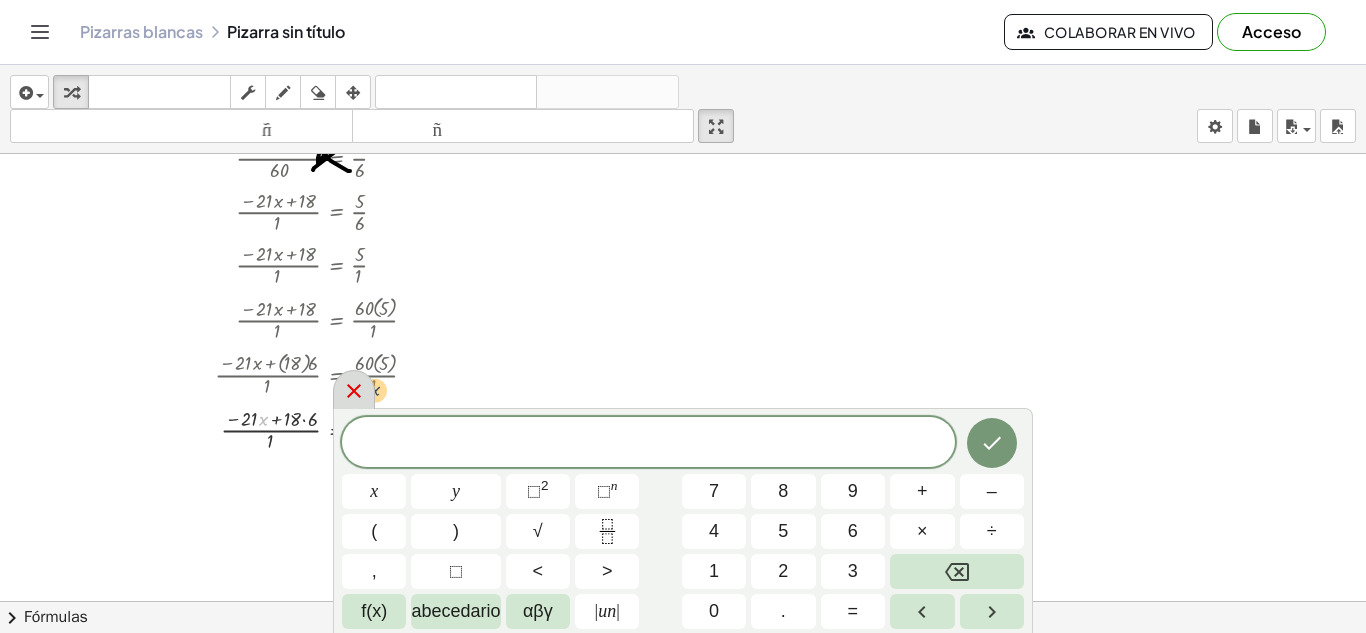 drag, startPoint x: 260, startPoint y: 420, endPoint x: 358, endPoint y: 389, distance: 102.78619 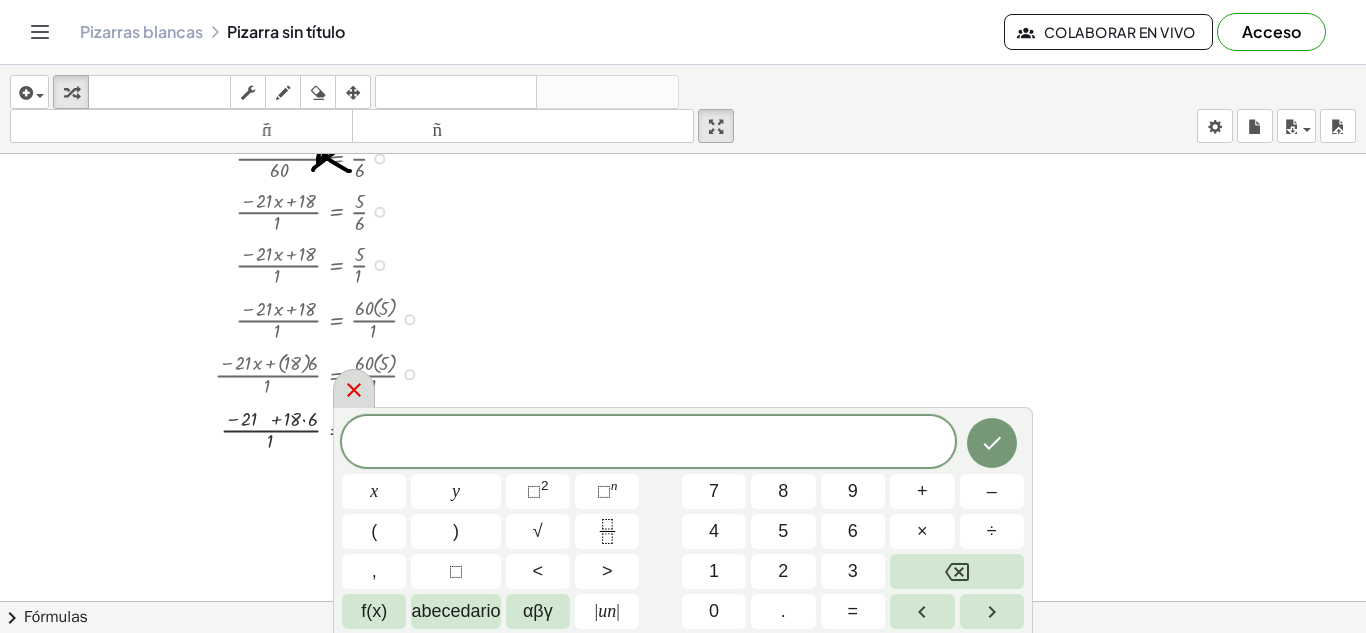 click 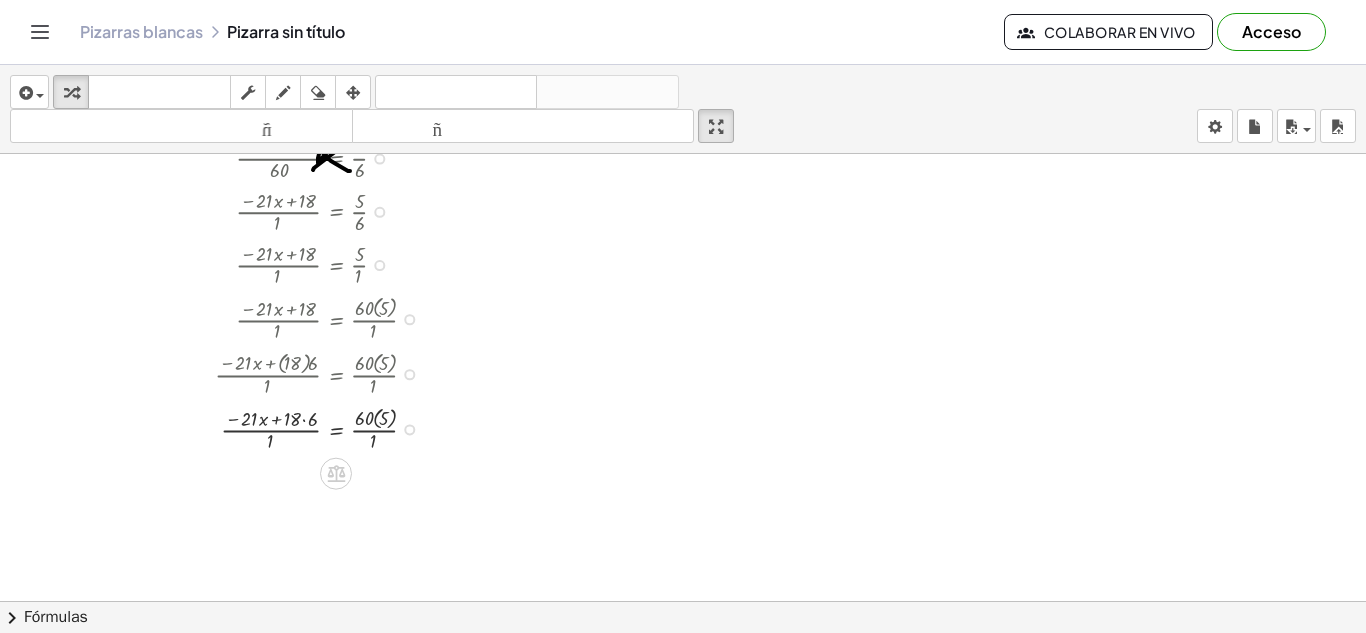 click at bounding box center (409, 319) 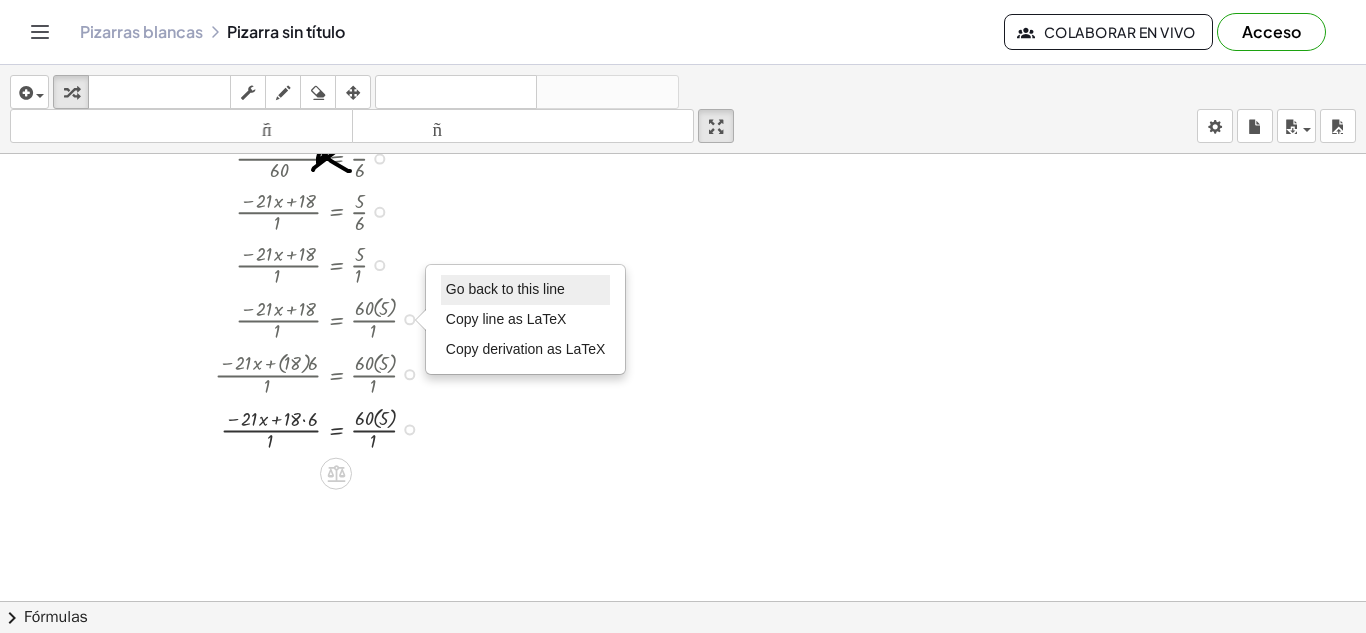 click on "Go back to this line" at bounding box center (526, 290) 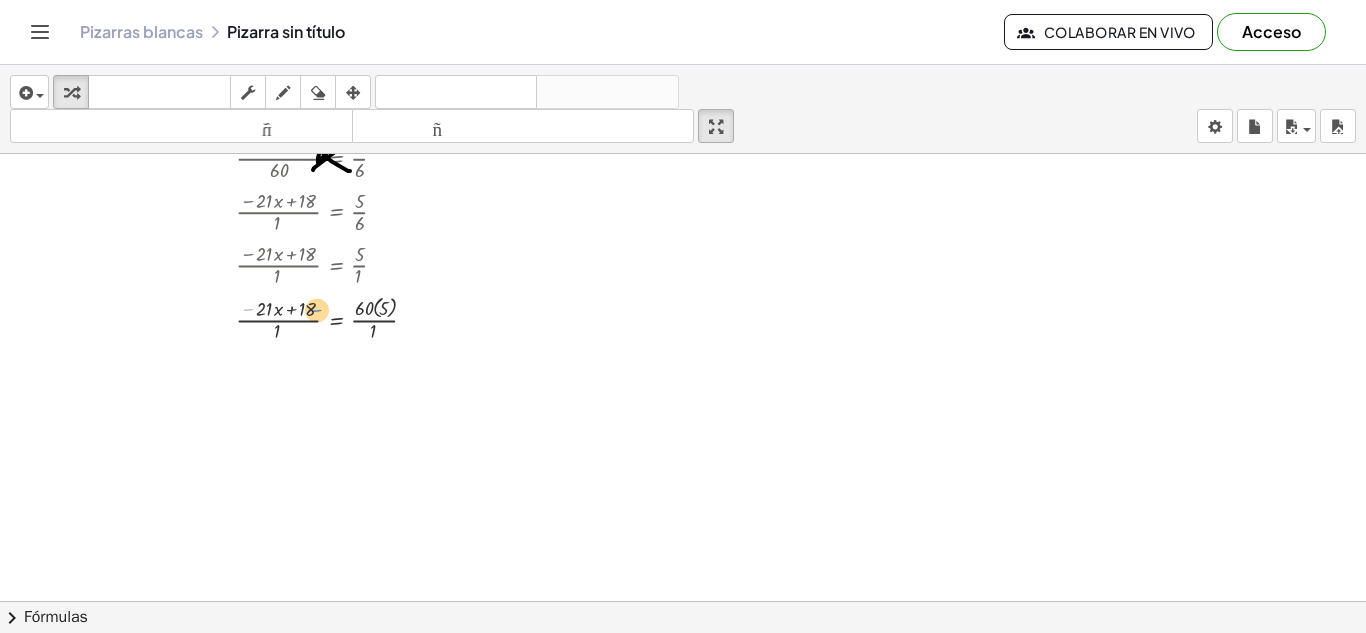 drag, startPoint x: 243, startPoint y: 312, endPoint x: 314, endPoint y: 314, distance: 71.02816 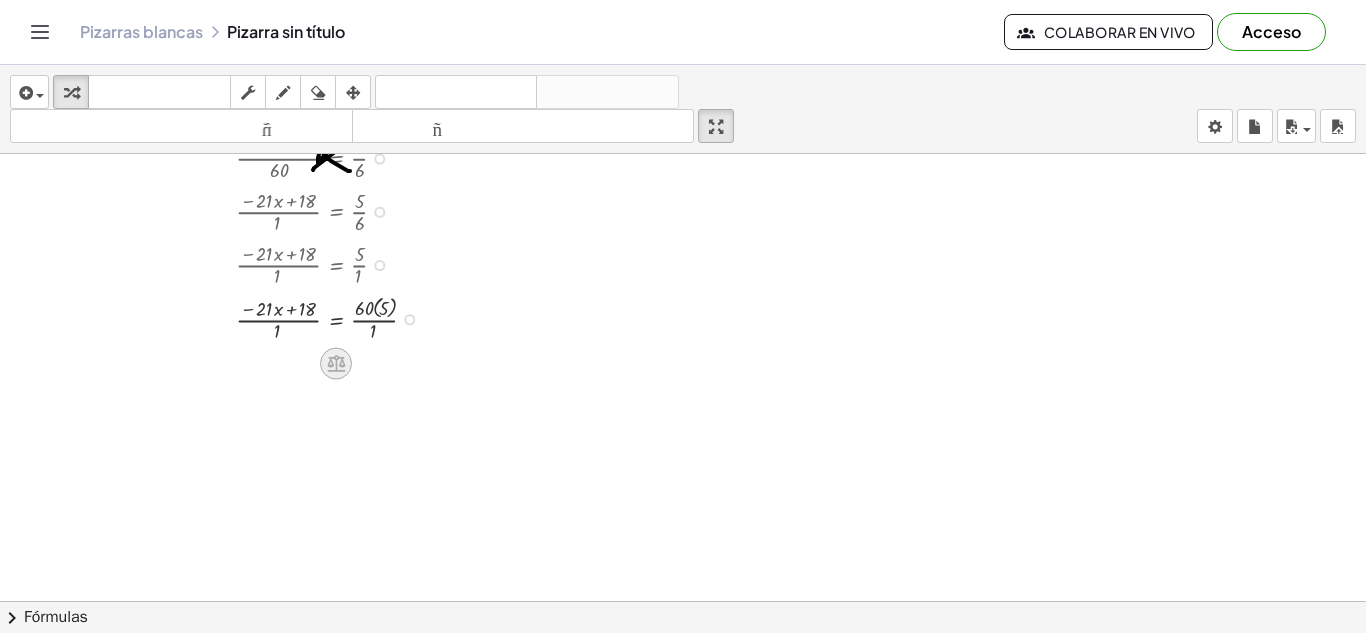 click 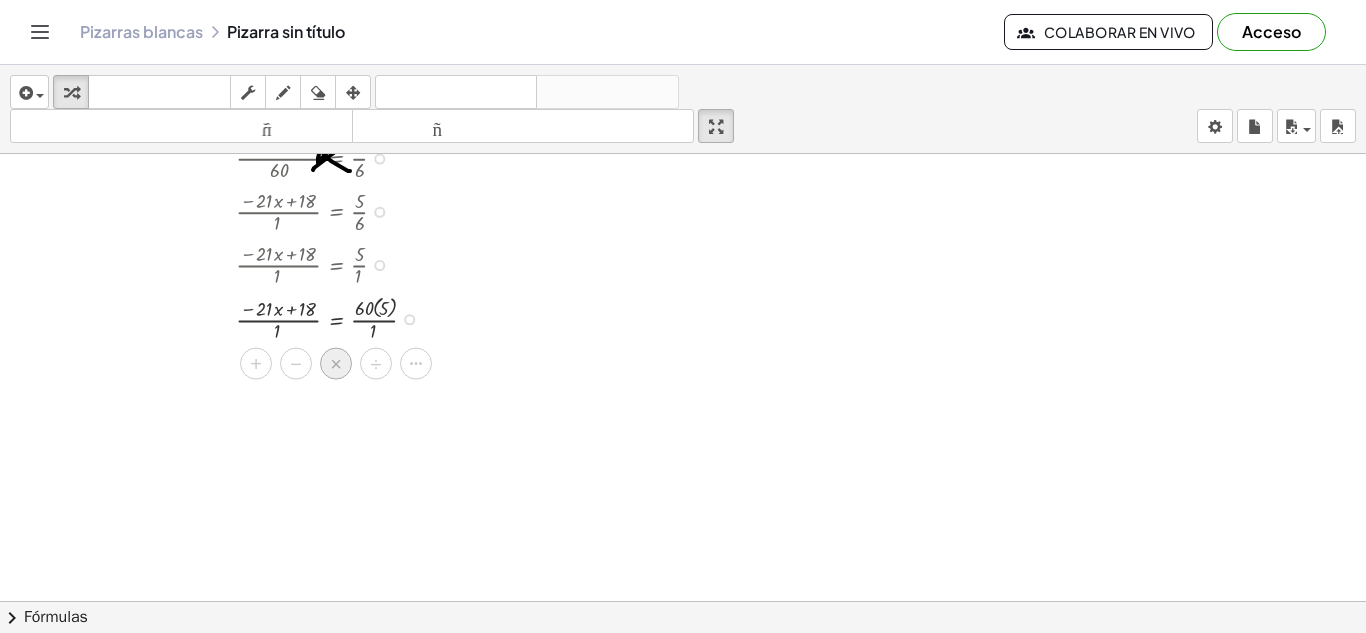 click on "×" at bounding box center (336, 363) 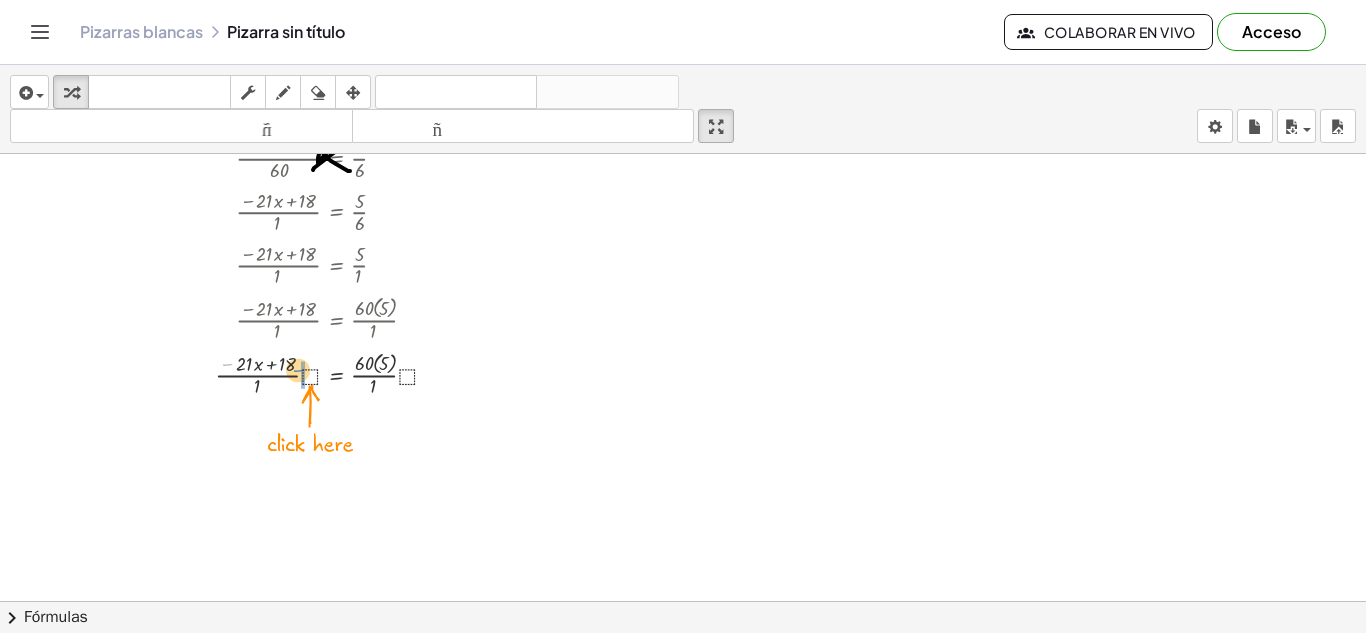 drag, startPoint x: 214, startPoint y: 356, endPoint x: 285, endPoint y: 362, distance: 71.25307 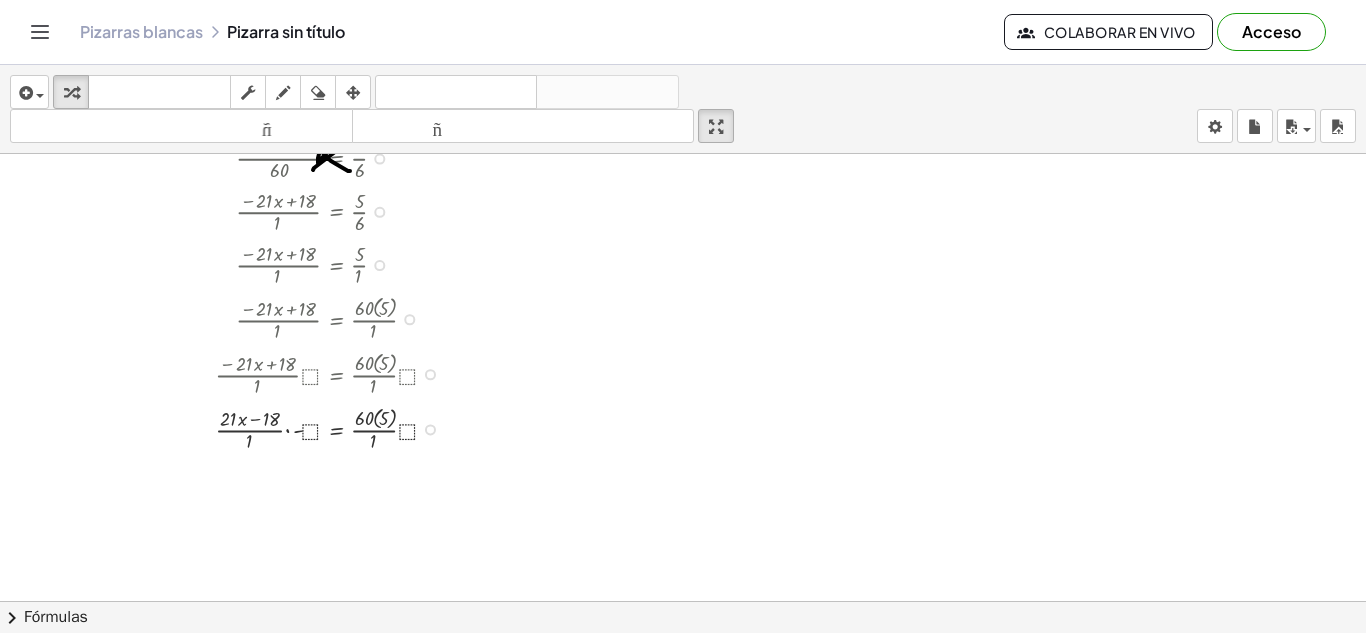 click at bounding box center (409, 319) 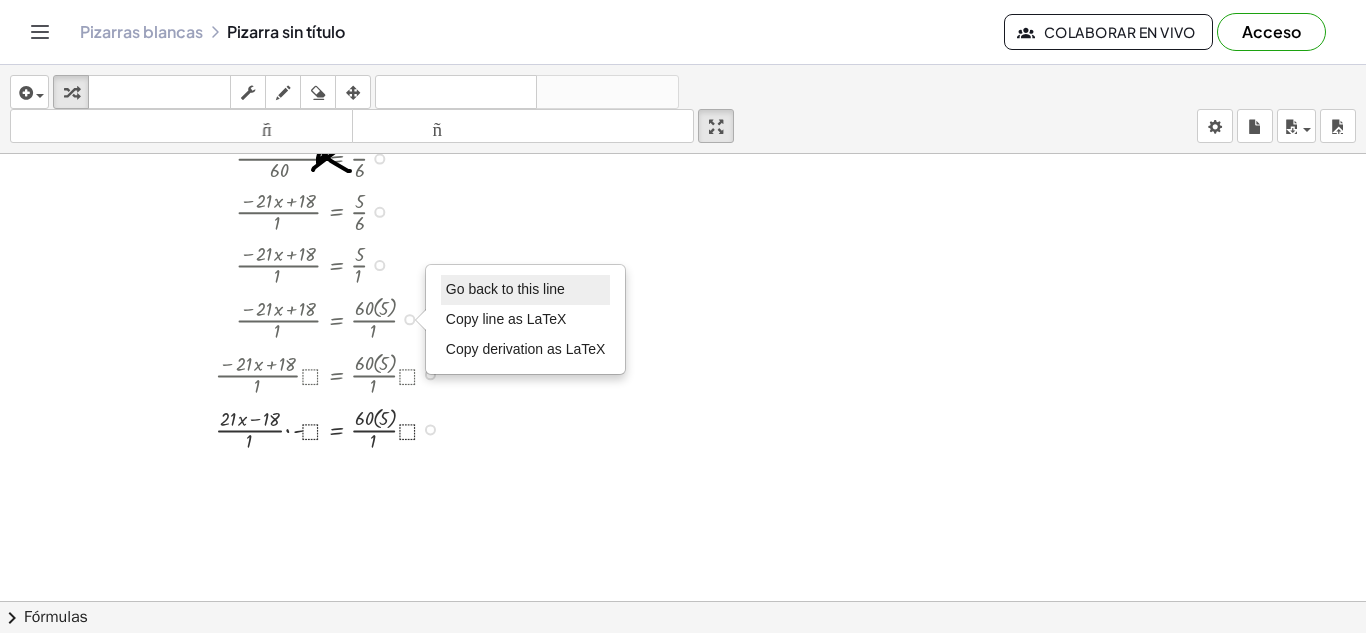 click on "Go back to this line" at bounding box center (505, 289) 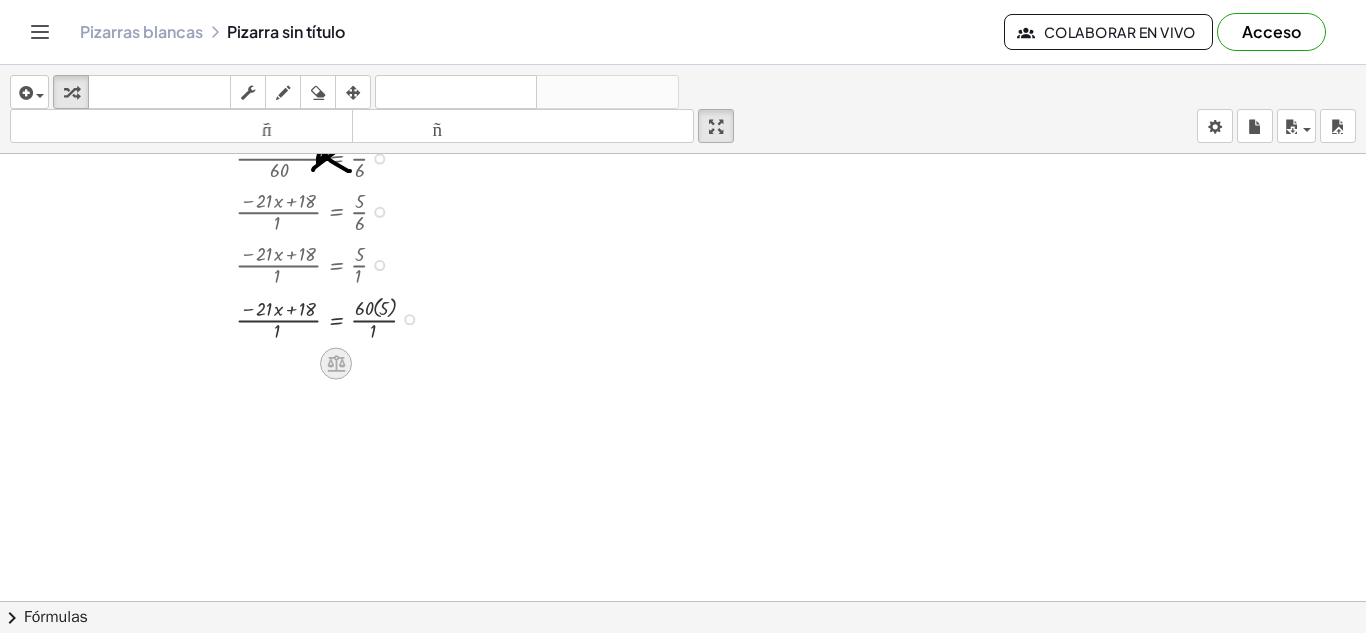 click 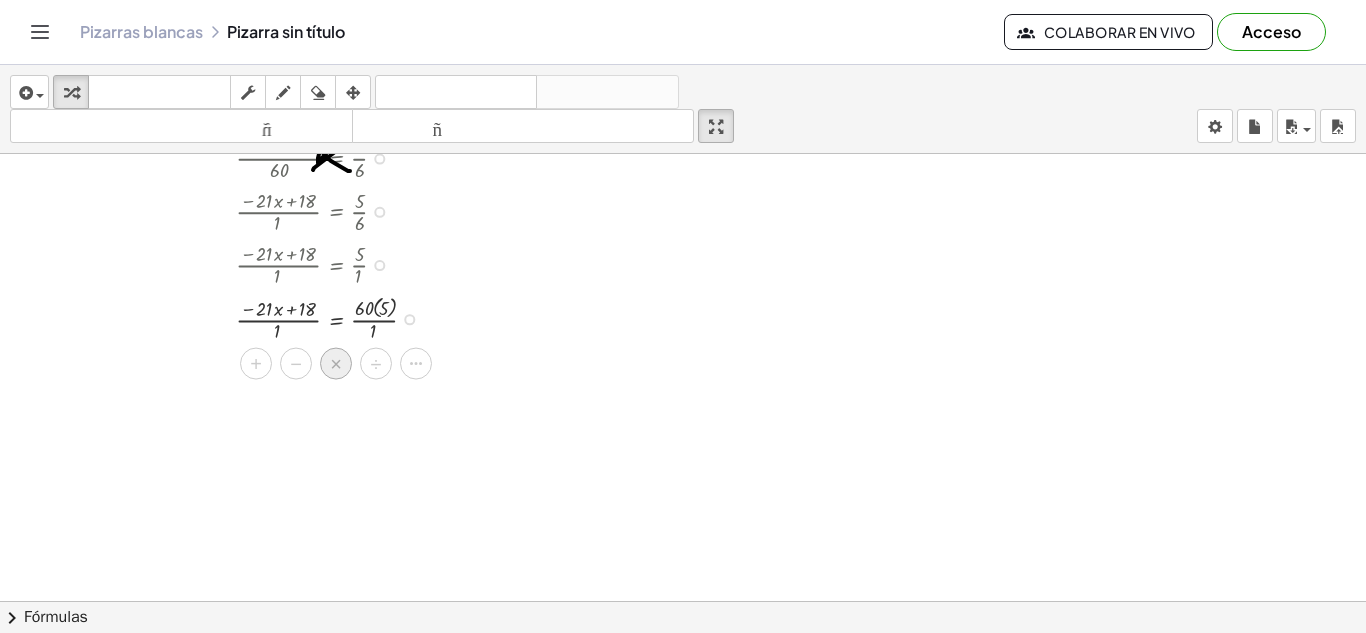click on "×" at bounding box center [336, 363] 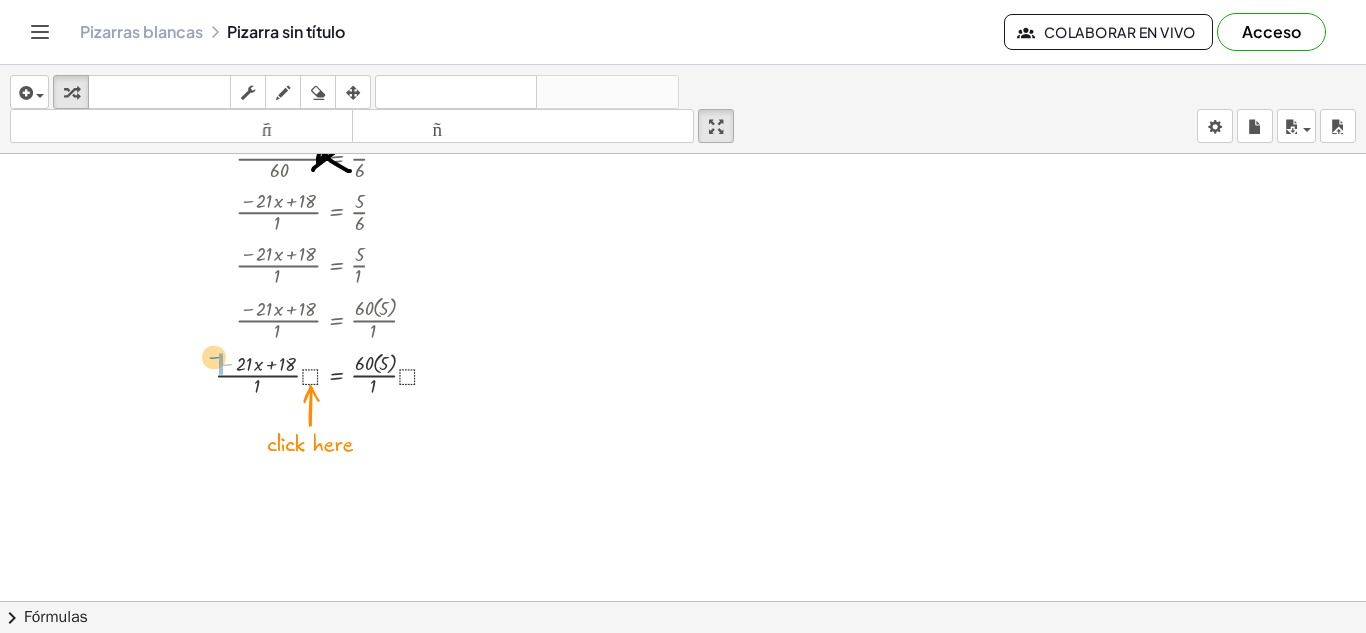 drag, startPoint x: 214, startPoint y: 363, endPoint x: 201, endPoint y: 356, distance: 14.764823 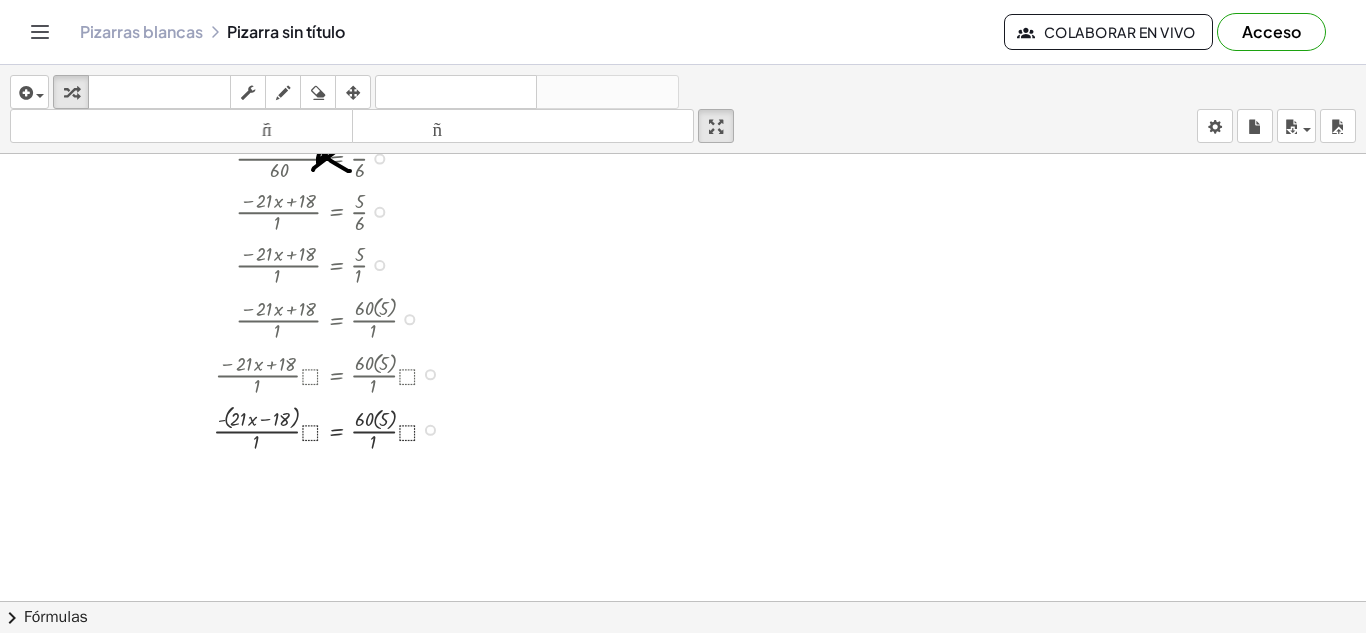 click at bounding box center [409, 319] 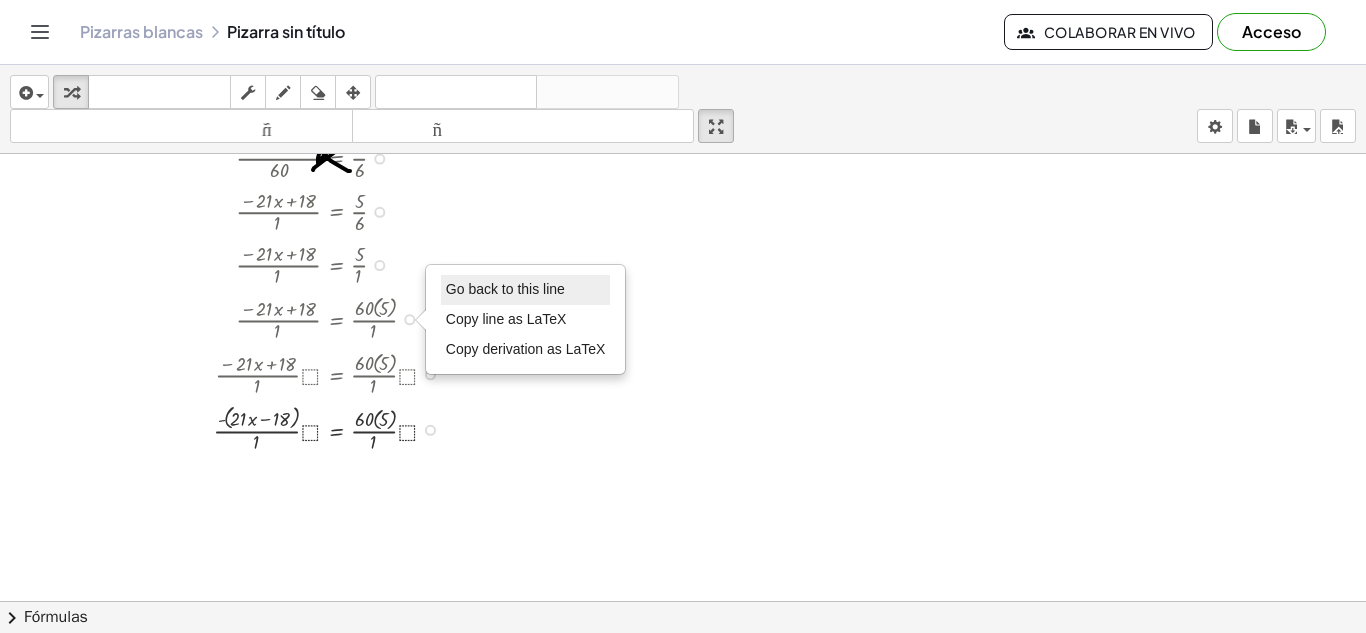 click on "Go back to this line" at bounding box center (505, 289) 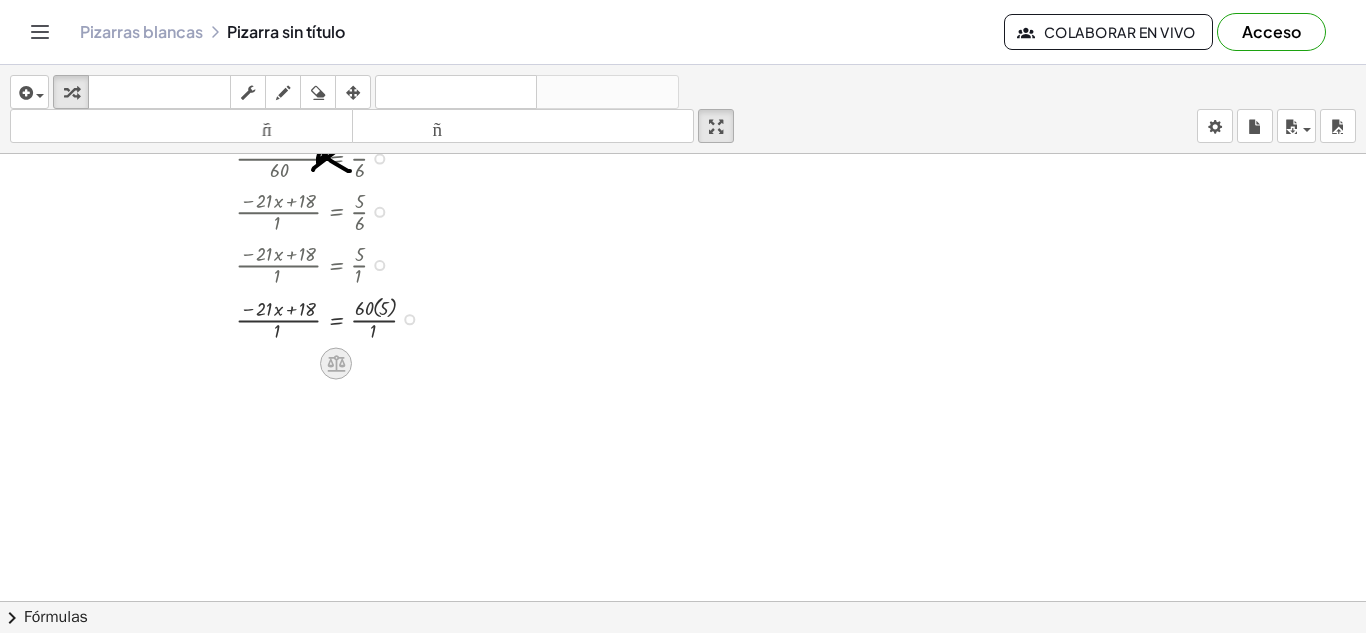 click 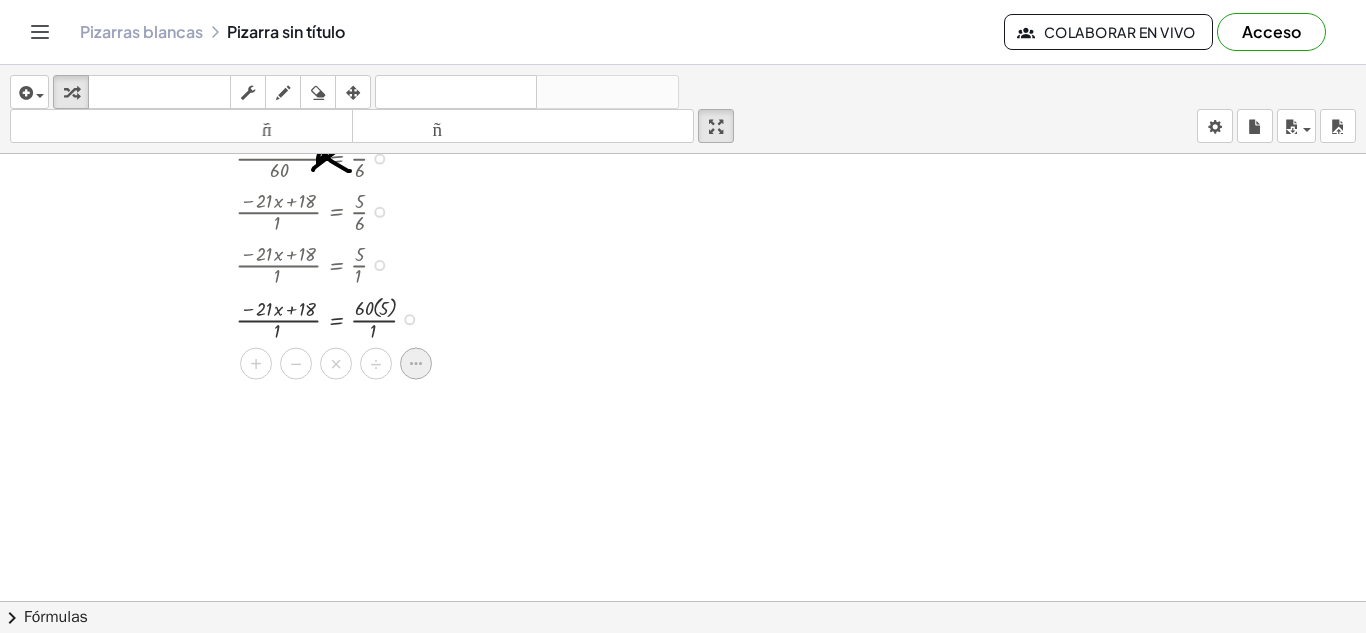 click at bounding box center (416, 363) 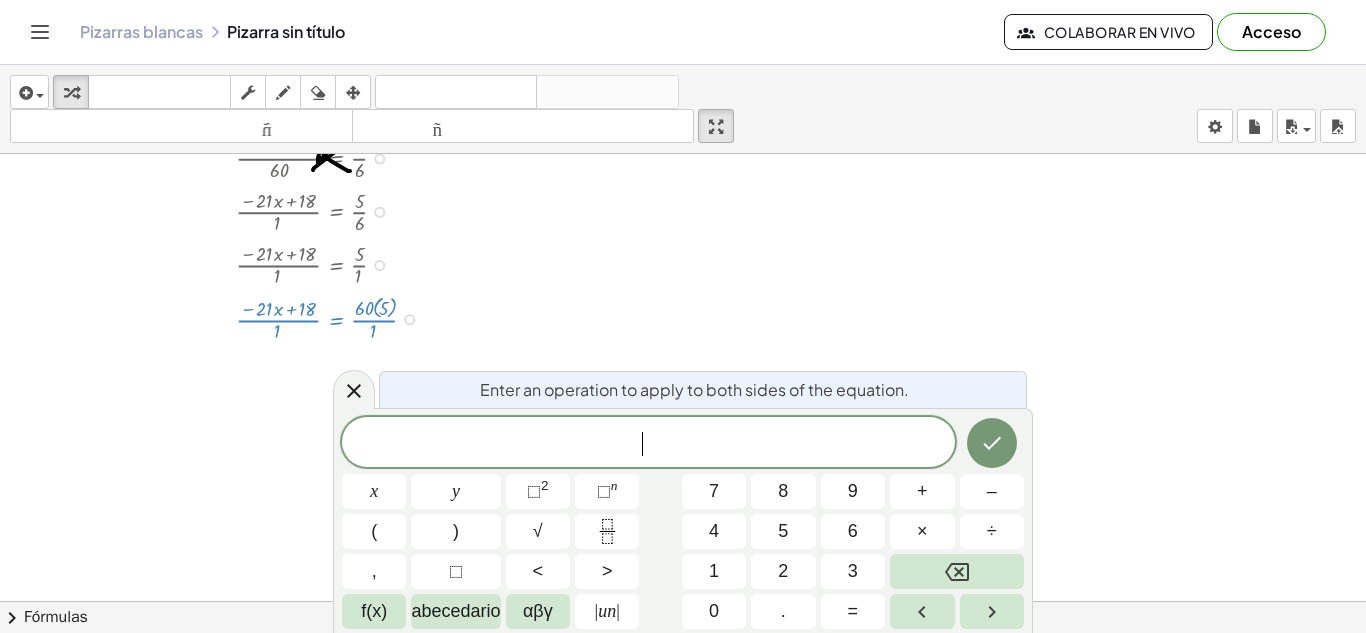 click on "​ x y ⬚ 2 ⬚ n 7 8 9 + – ( ) √ 4 5 6 × ÷ , ⬚ < > 1 2 3 f(x) abecedario αβγ |  un  | 0 . =" at bounding box center [683, 523] 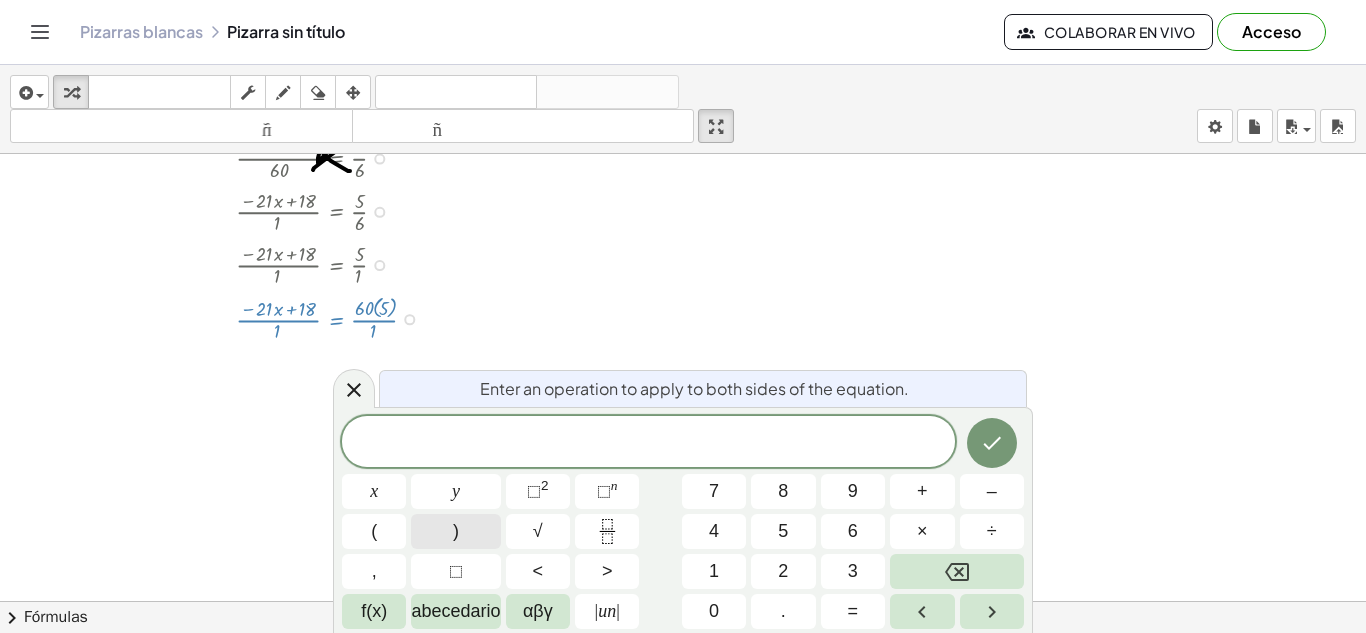 click on ")" at bounding box center (455, 531) 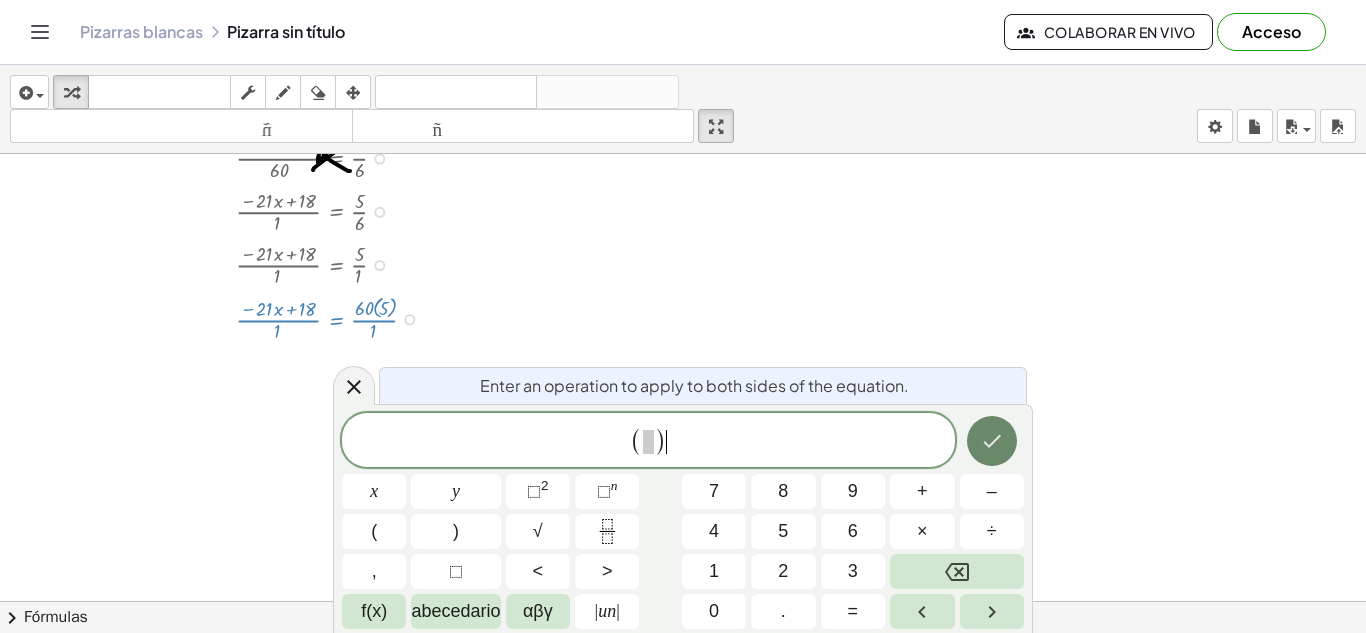 click at bounding box center (992, 441) 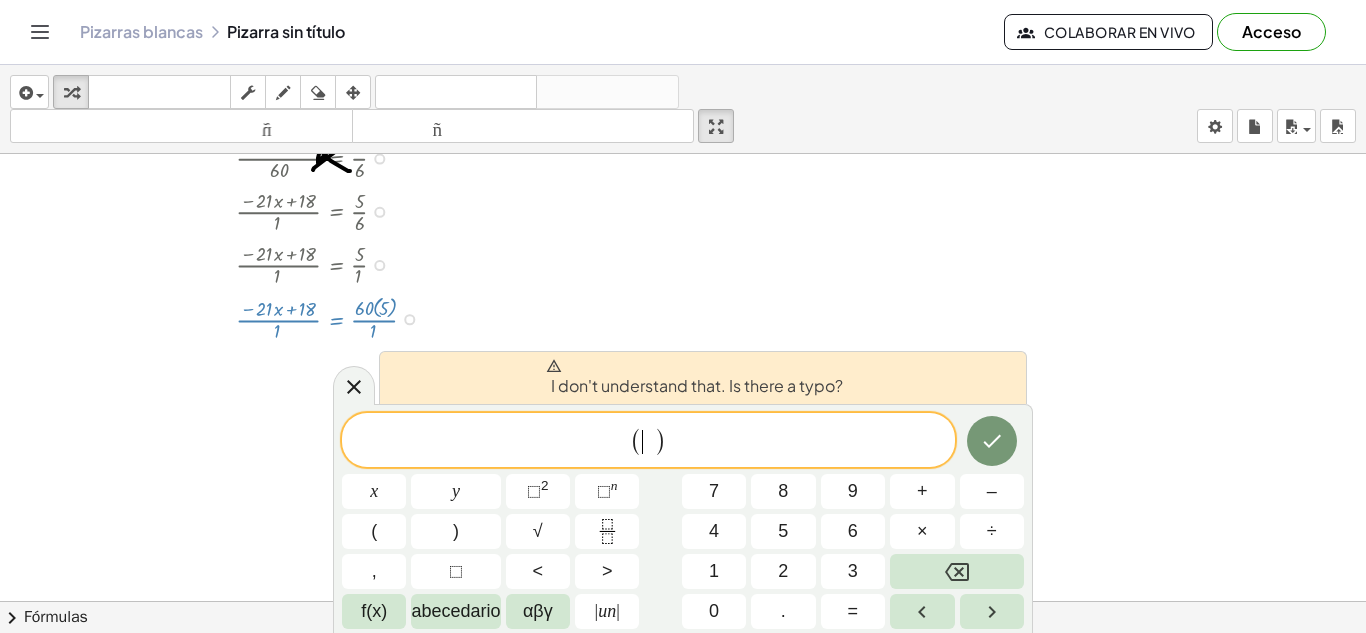 click on "​" at bounding box center [648, 442] 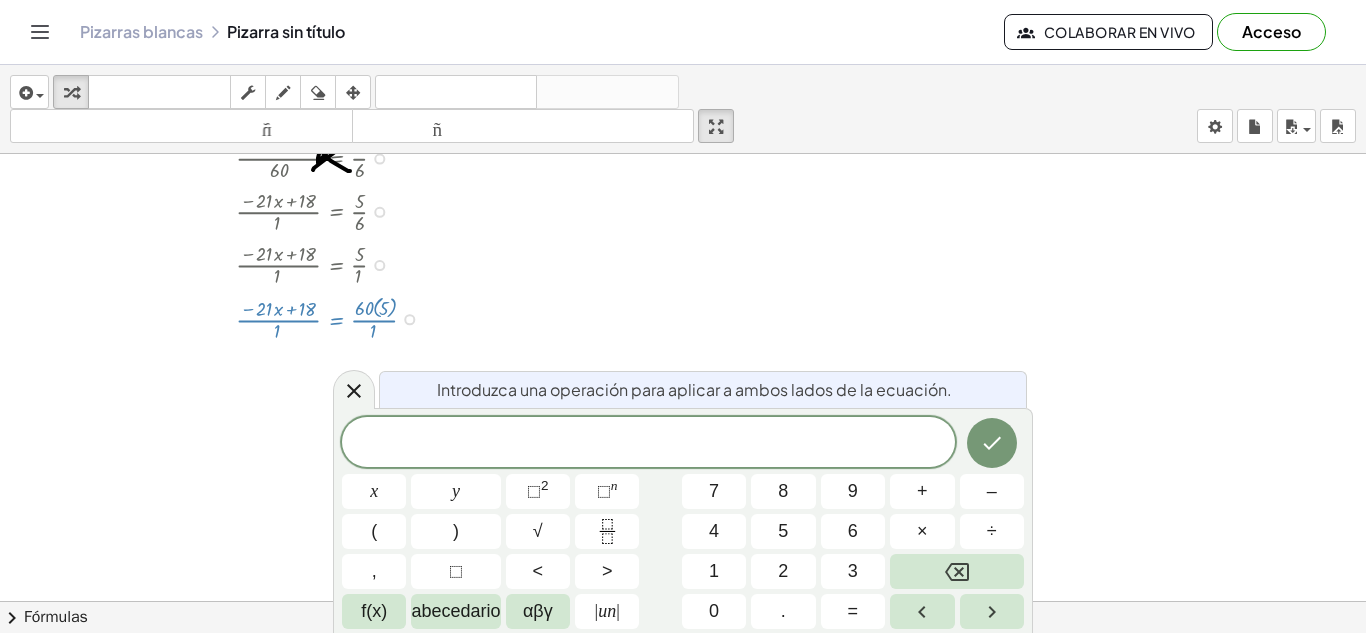click at bounding box center [283, 317] 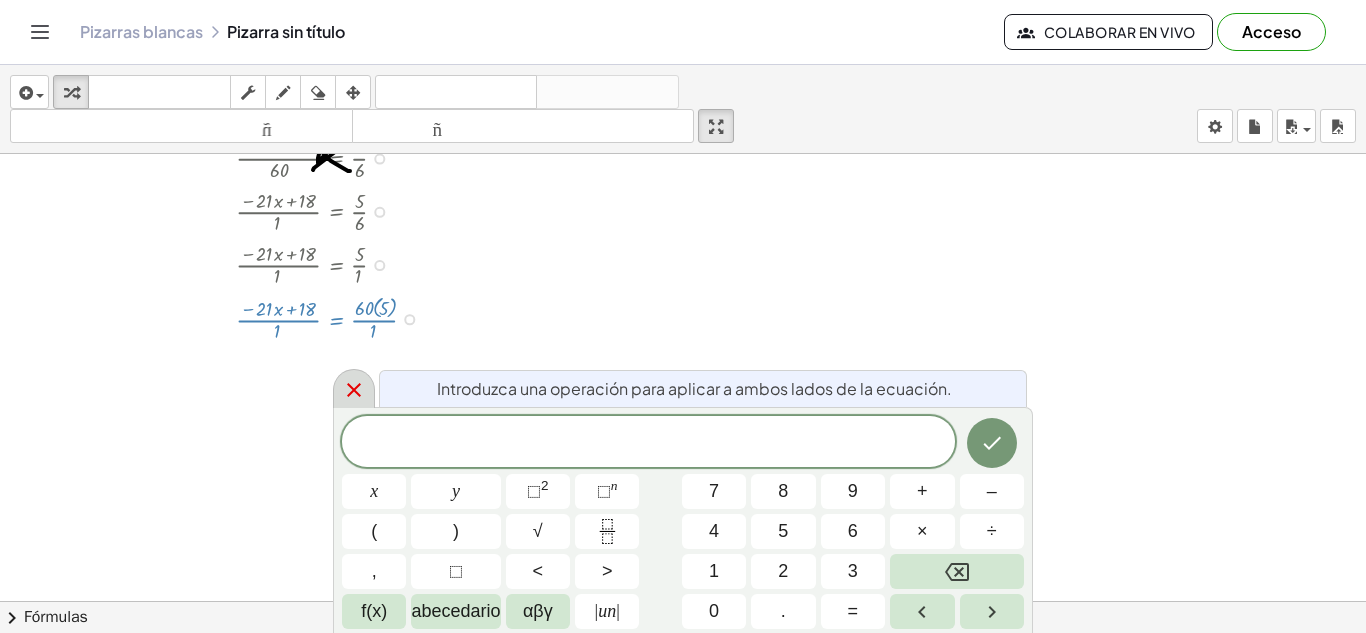 click 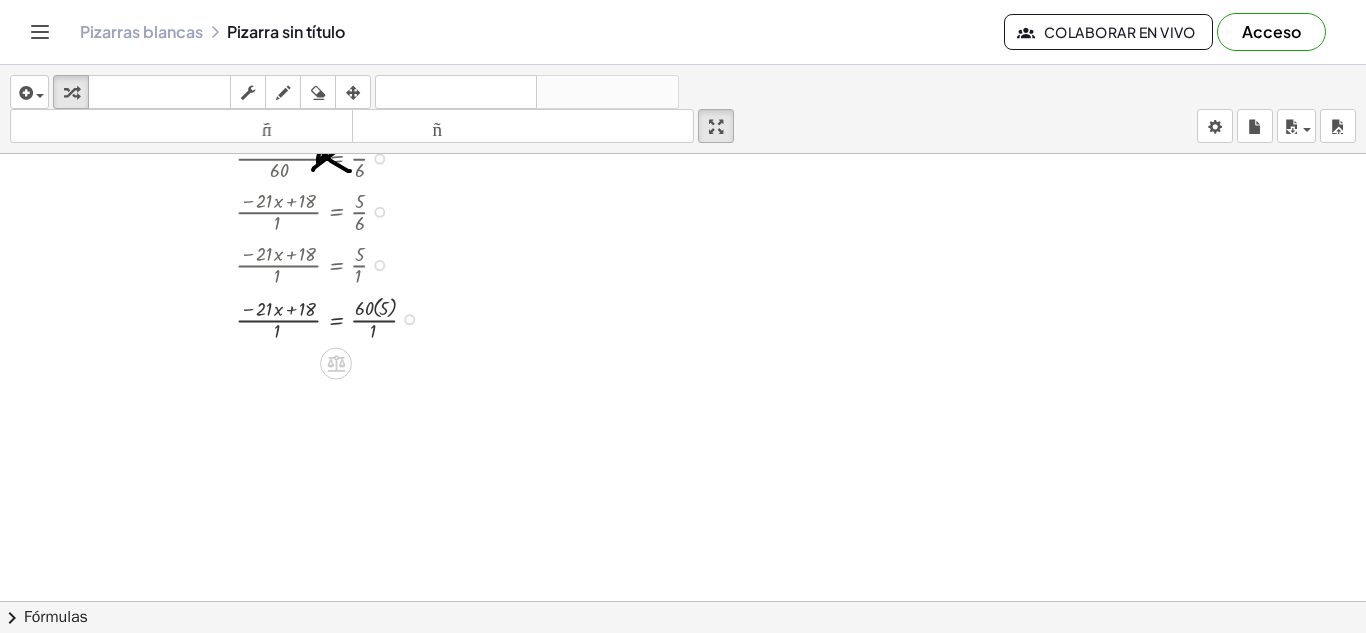 click 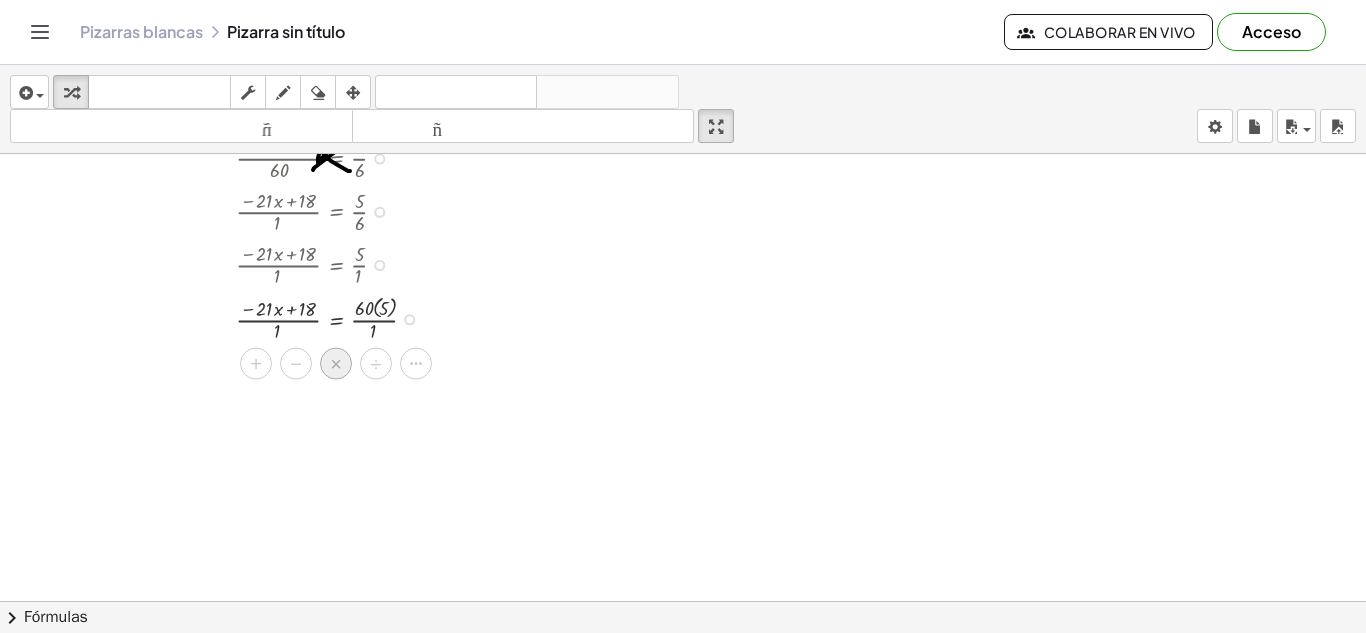 click on "×" at bounding box center (336, 363) 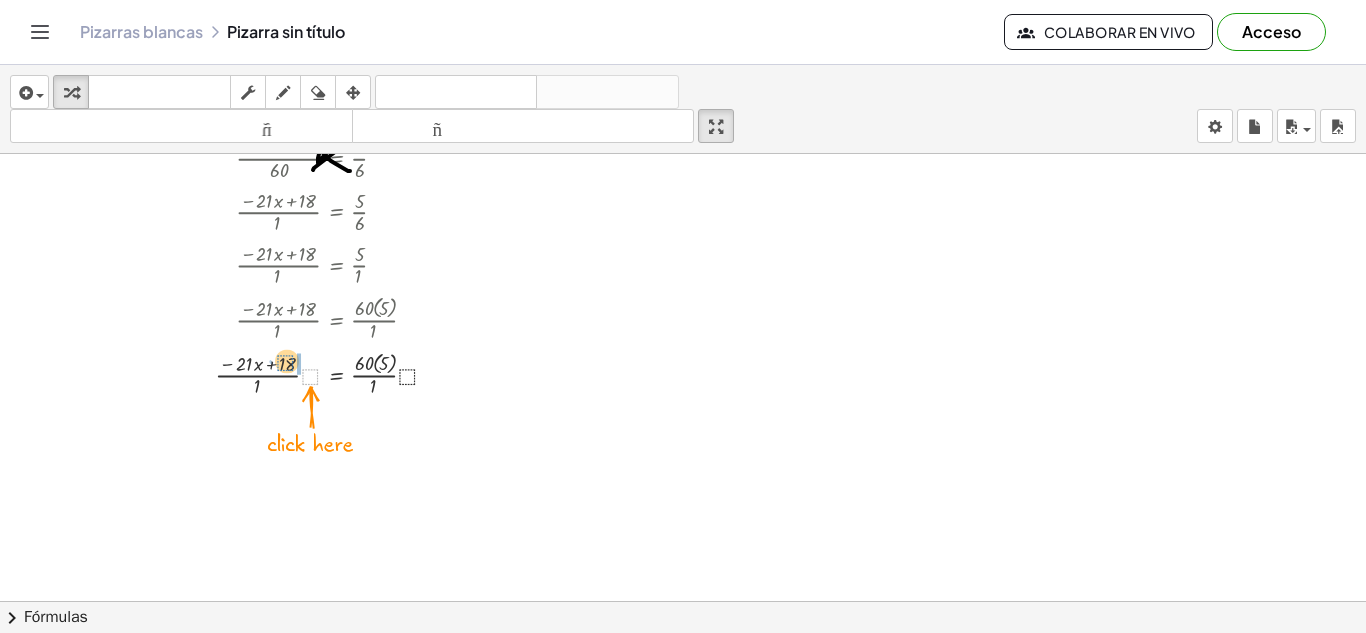 drag, startPoint x: 307, startPoint y: 370, endPoint x: 283, endPoint y: 356, distance: 27.784887 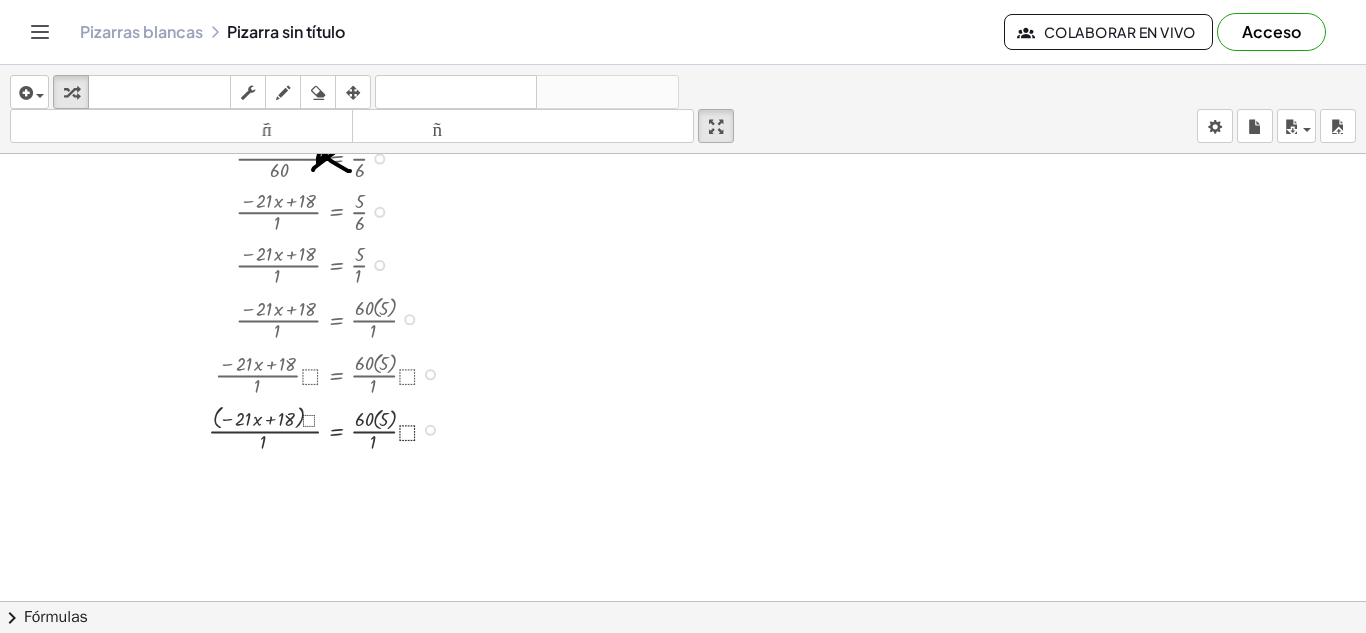 click at bounding box center [293, 428] 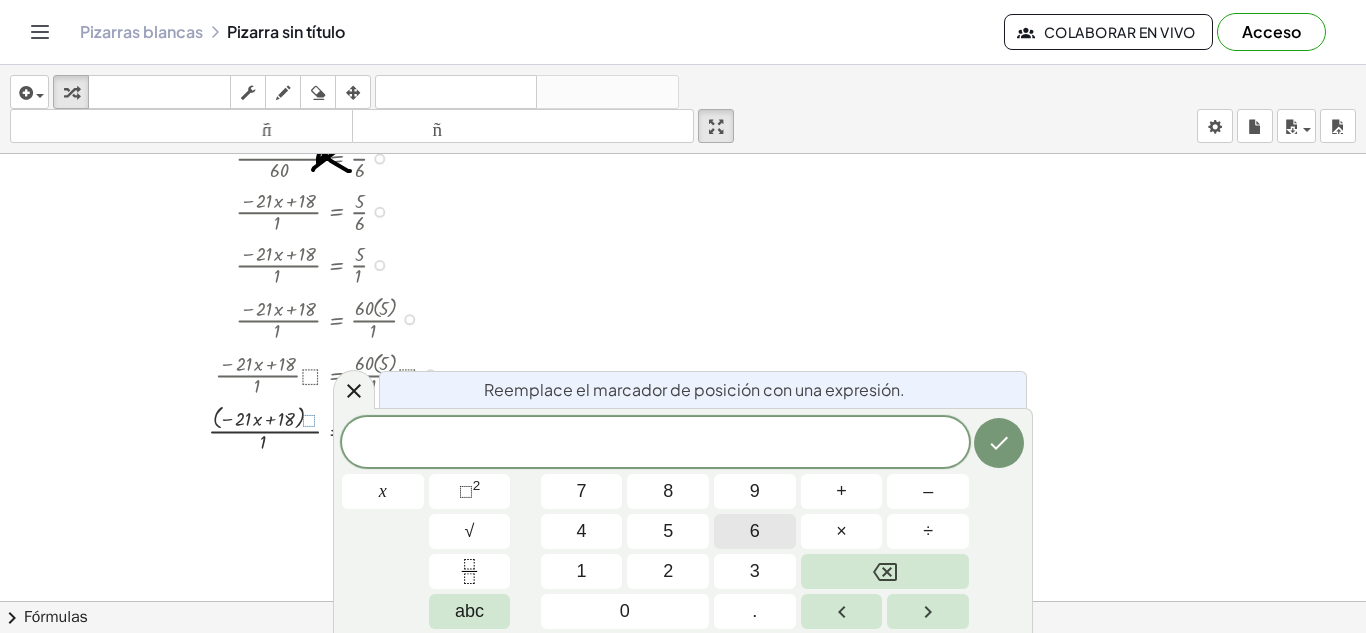 click on "6" at bounding box center [755, 531] 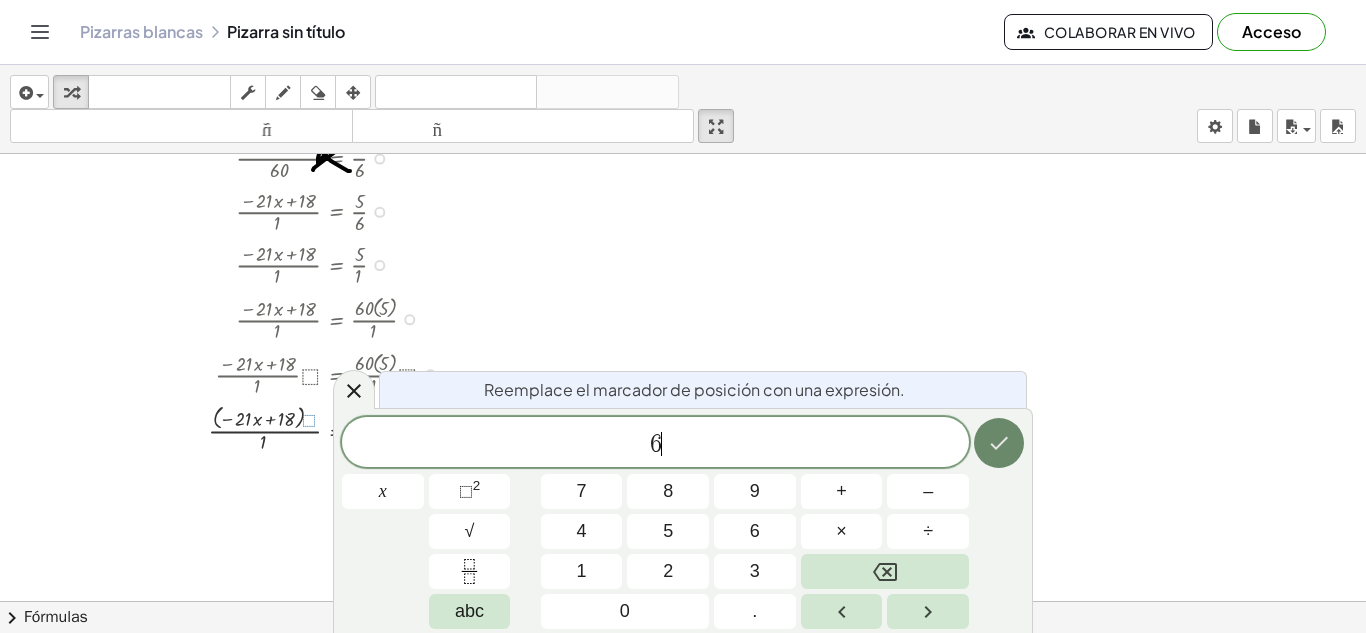 click at bounding box center (999, 443) 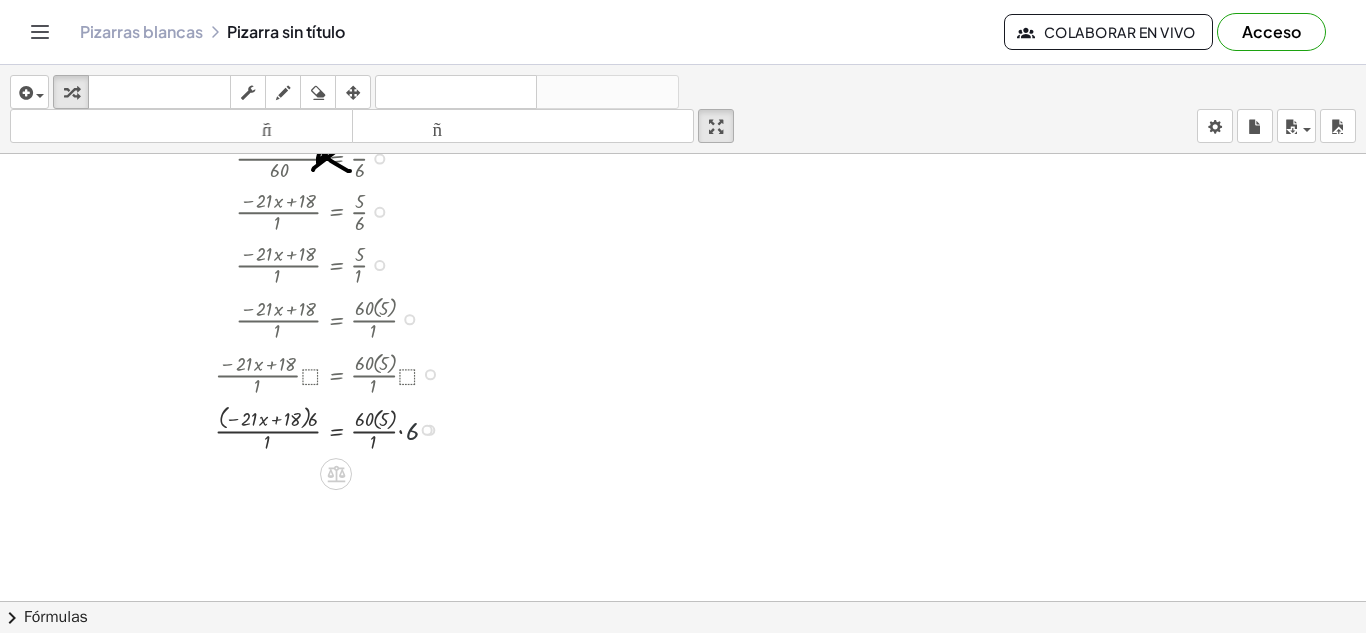 click at bounding box center [293, 428] 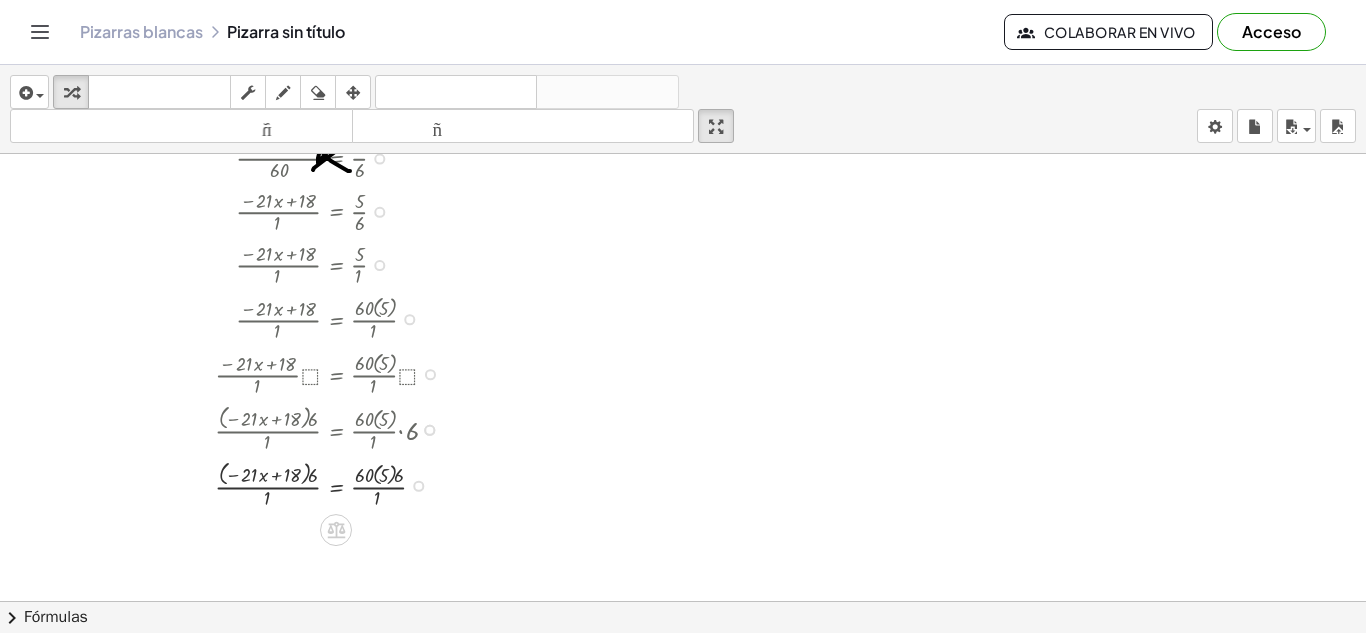 click at bounding box center [298, 428] 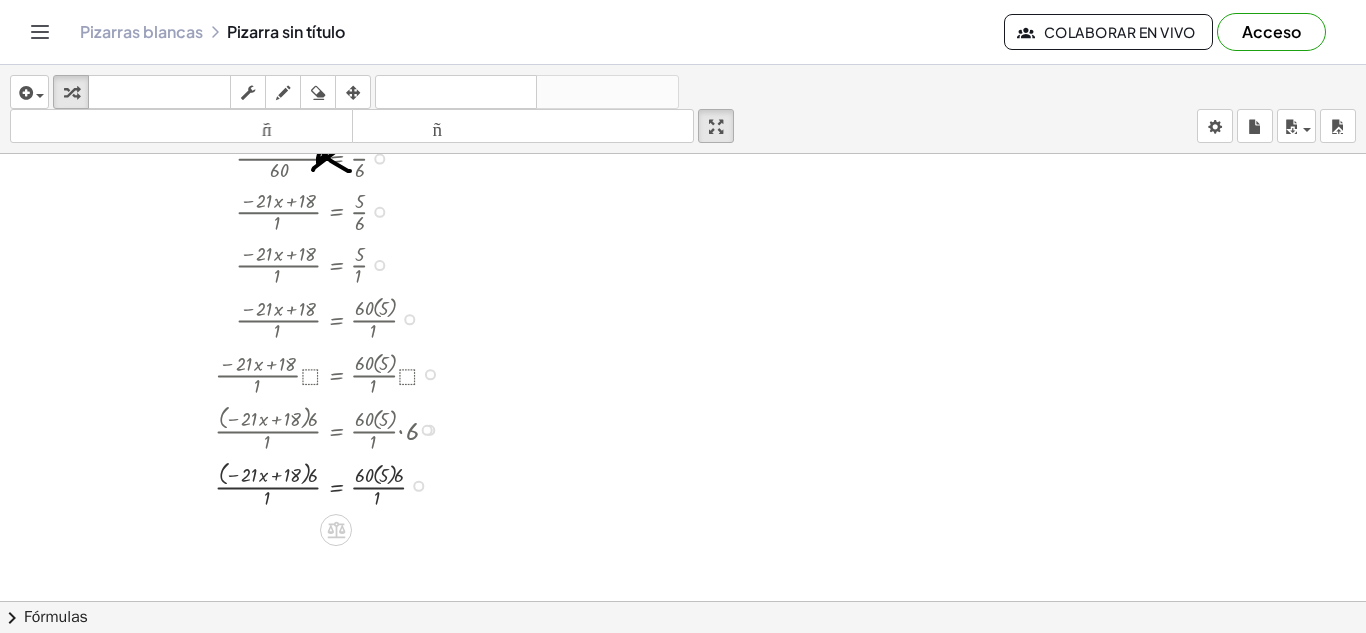 click at bounding box center [427, 430] 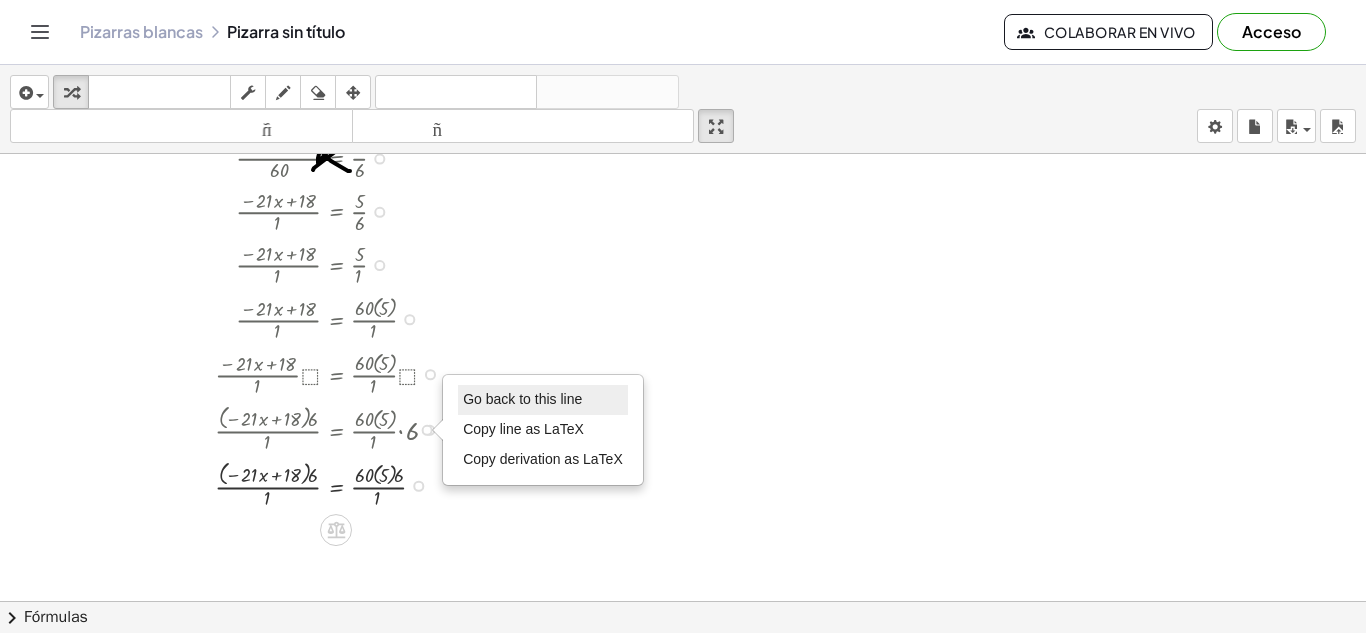 click on "Go back to this line" at bounding box center [522, 399] 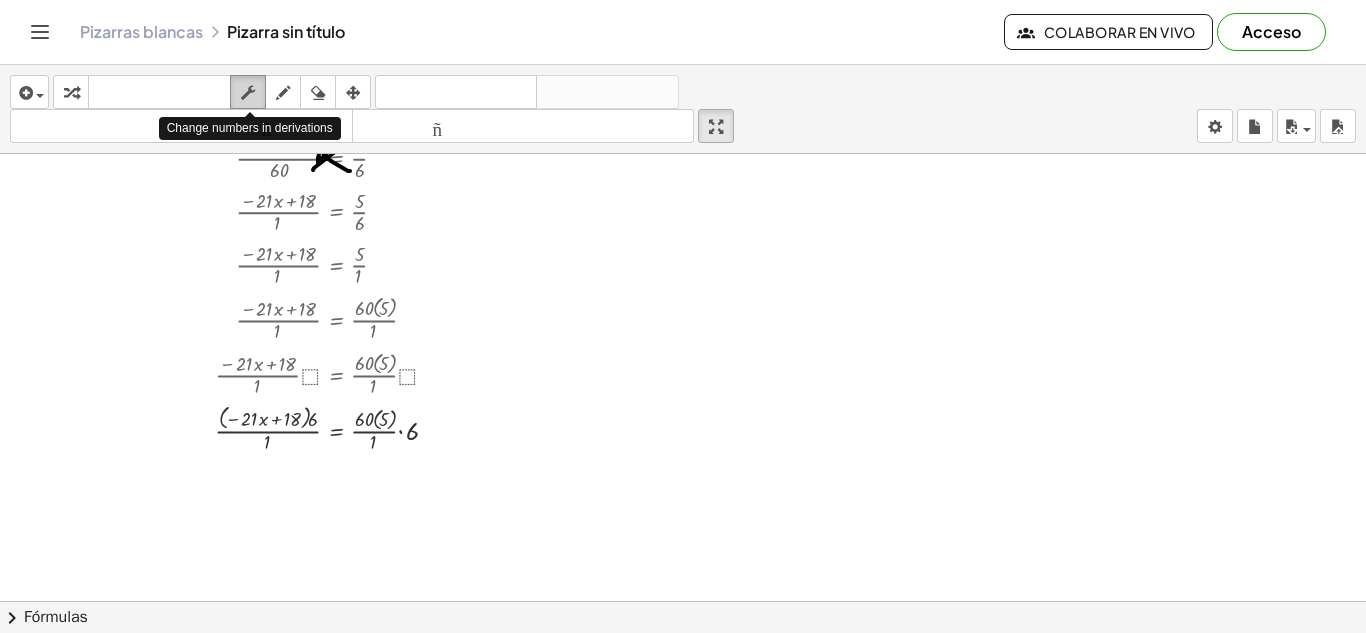 click at bounding box center [248, 93] 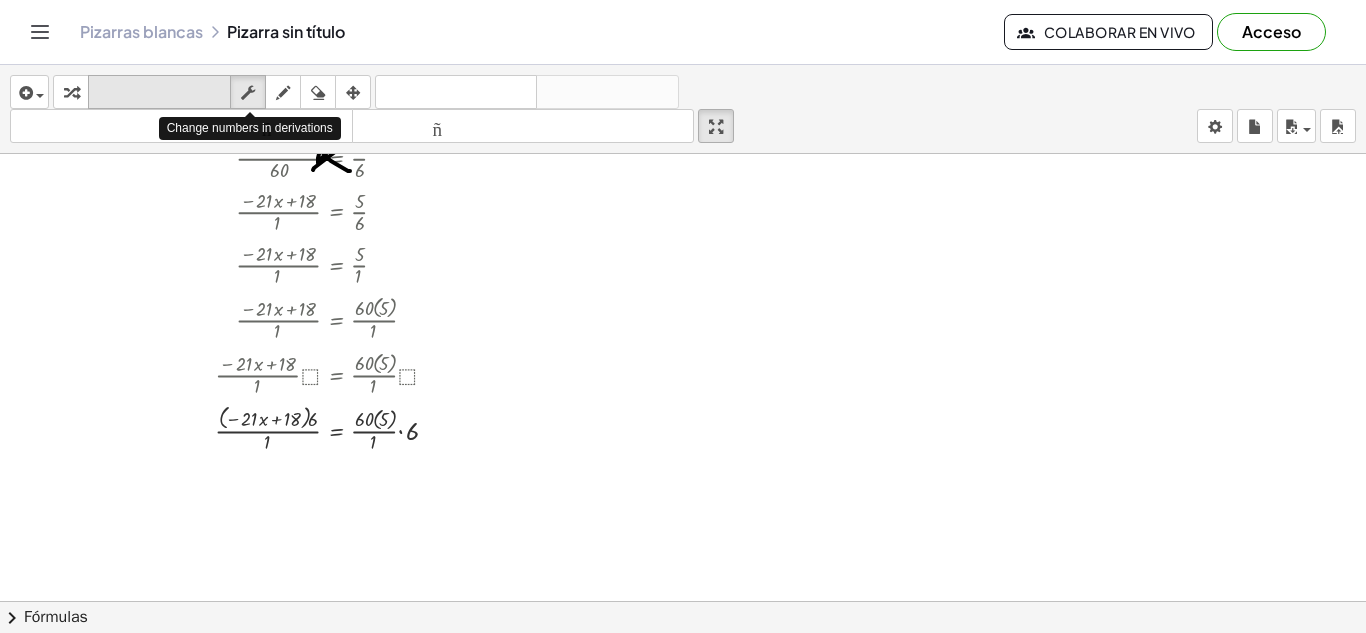 click on "teclado" at bounding box center (159, 92) 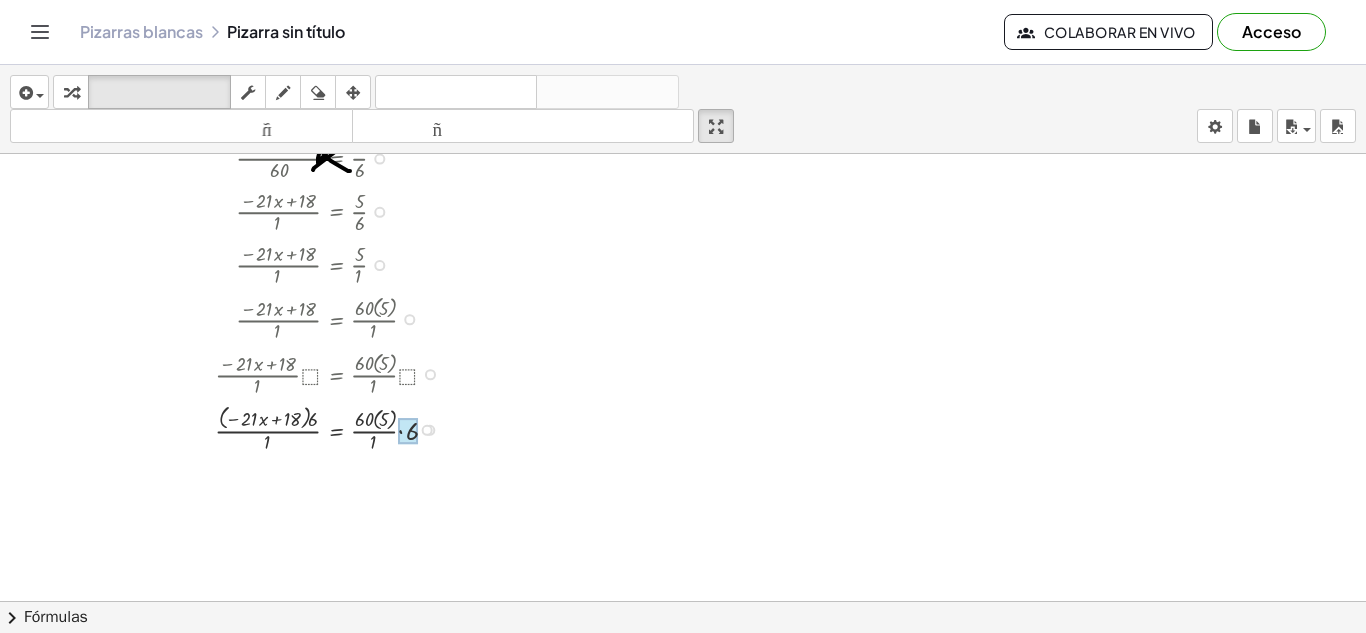 click at bounding box center [408, 431] 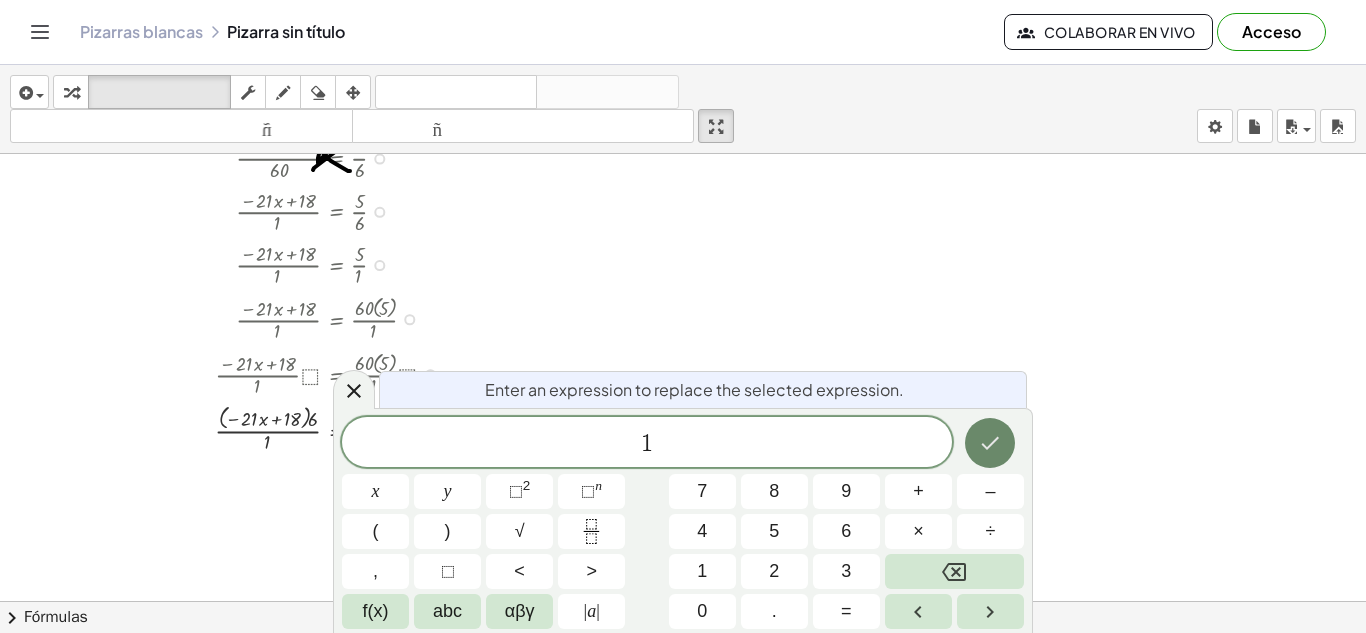 click at bounding box center [990, 443] 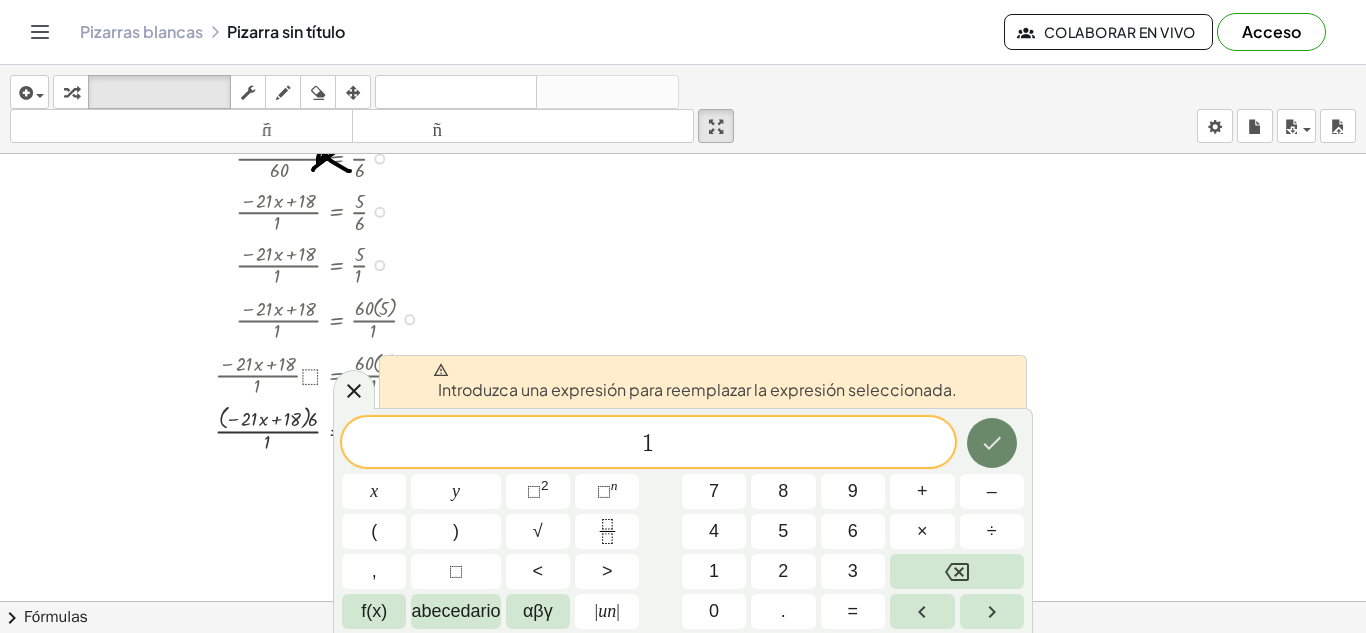 click at bounding box center [992, 443] 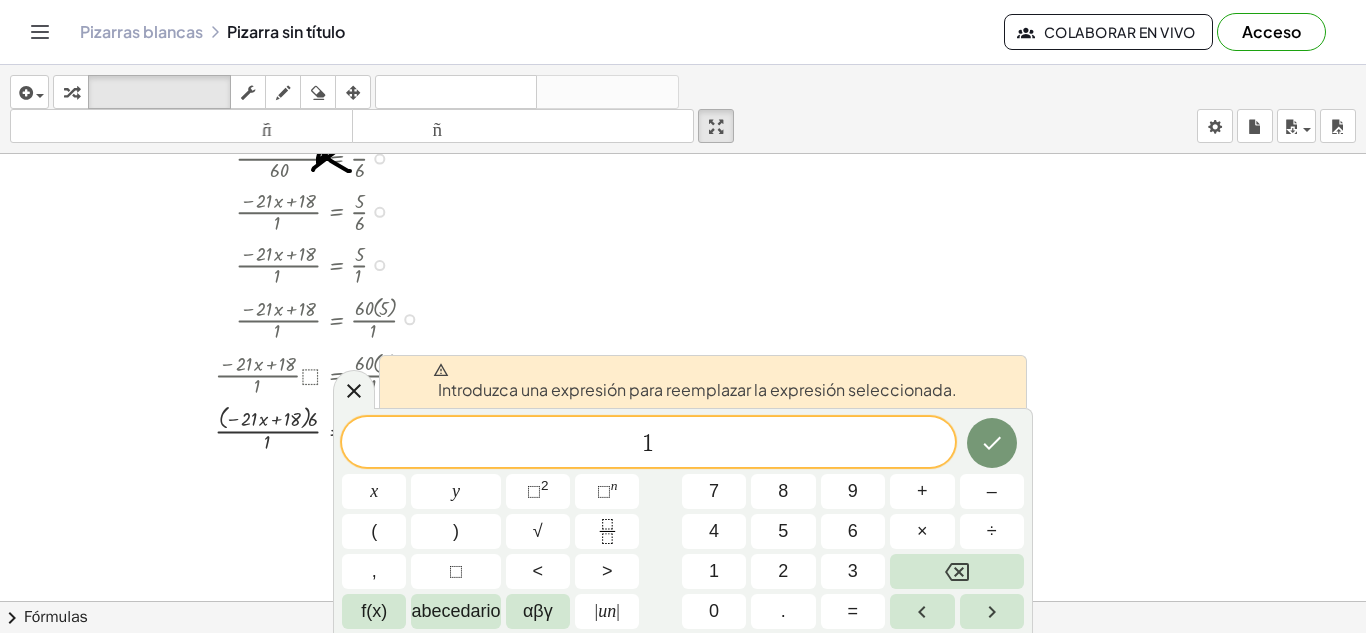 click at bounding box center [683, -1492] 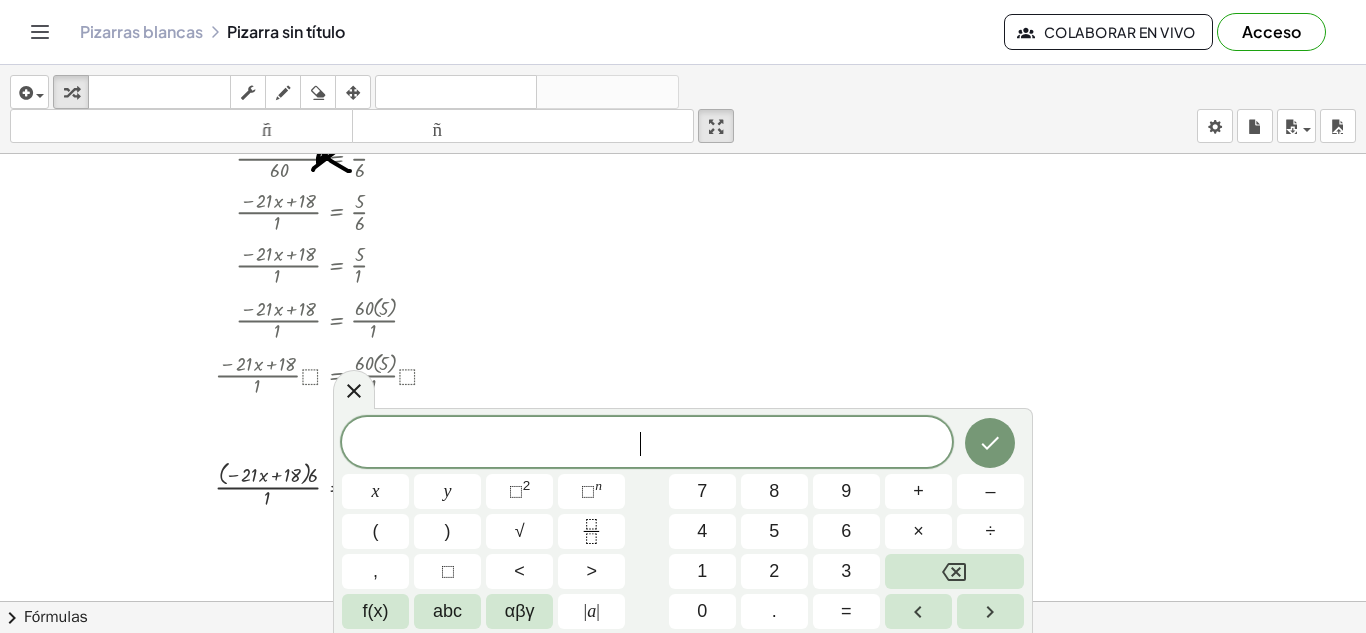 click at bounding box center (990, 443) 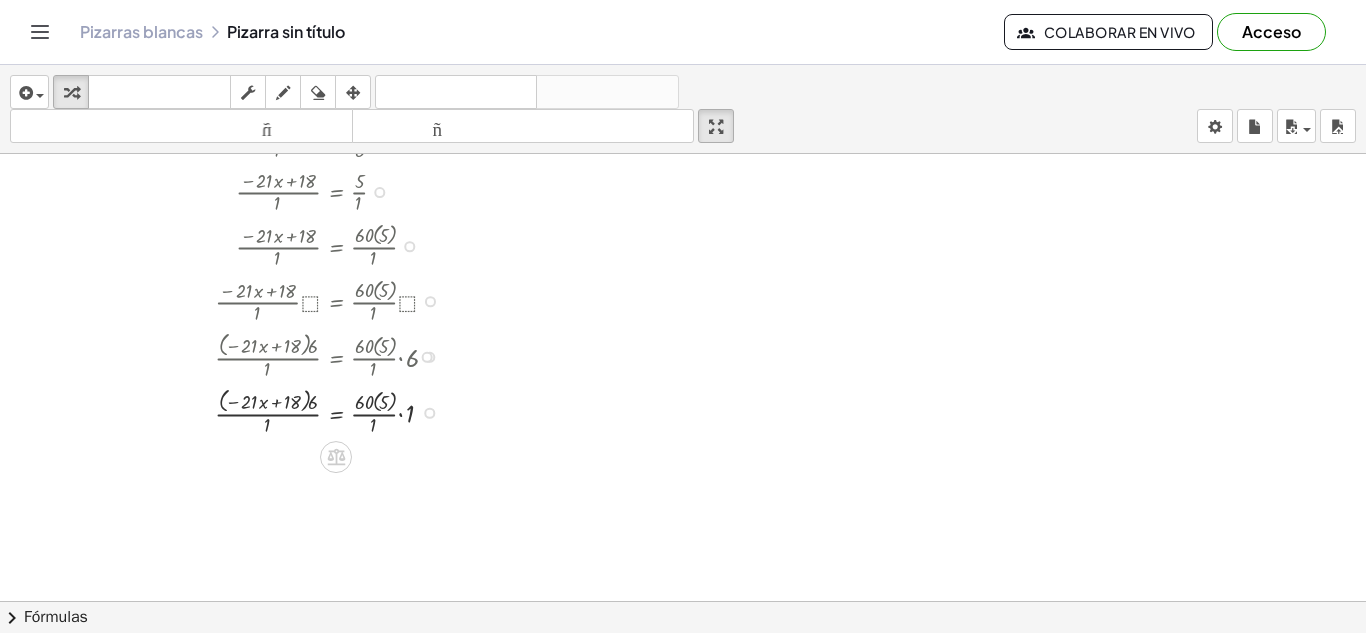 scroll, scrollTop: 3957, scrollLeft: 0, axis: vertical 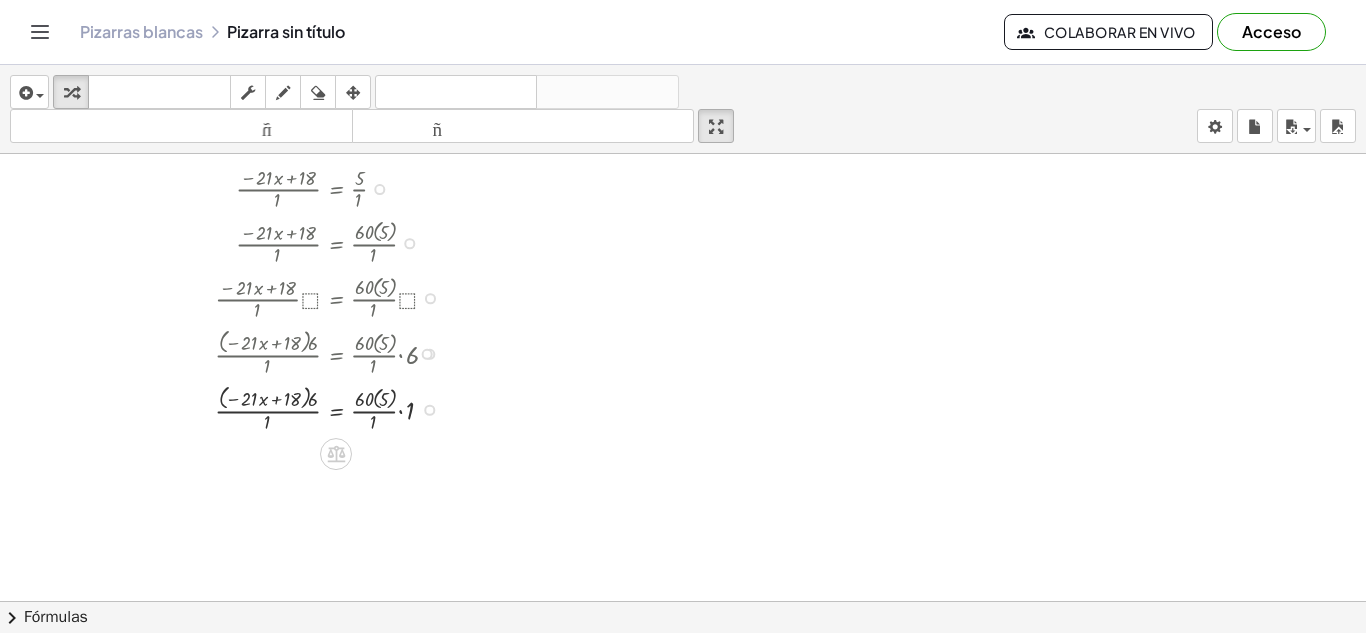 click at bounding box center (293, 408) 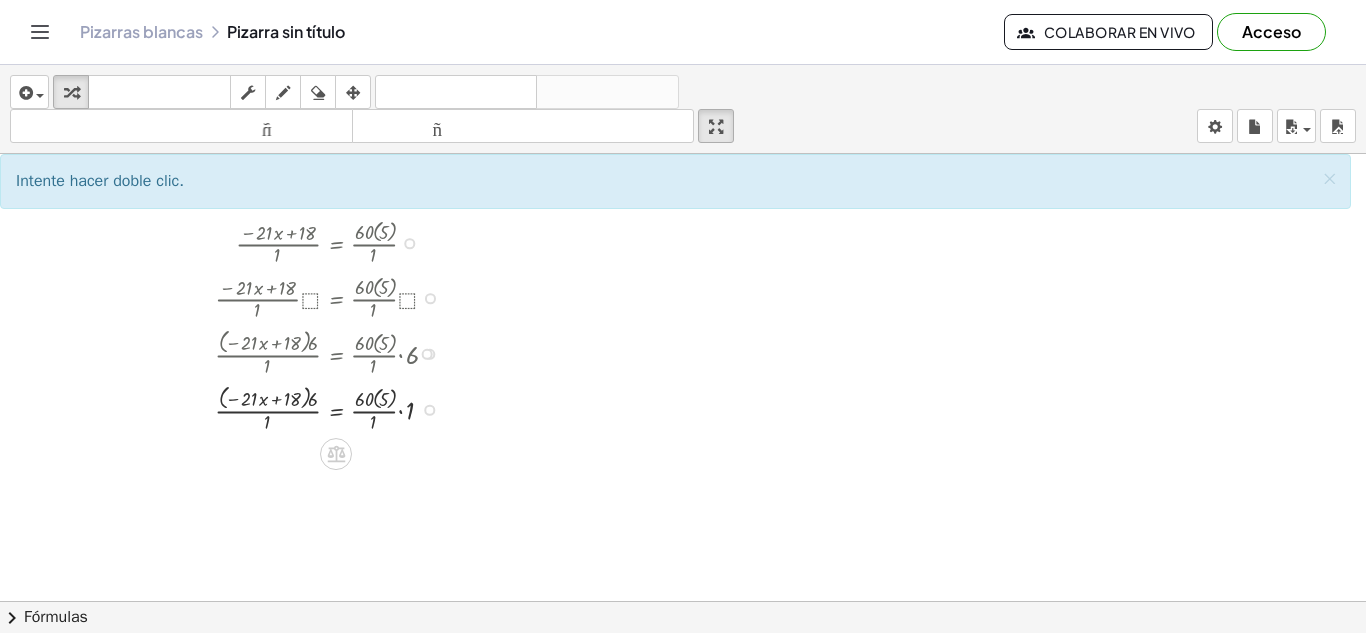 click at bounding box center [293, 408] 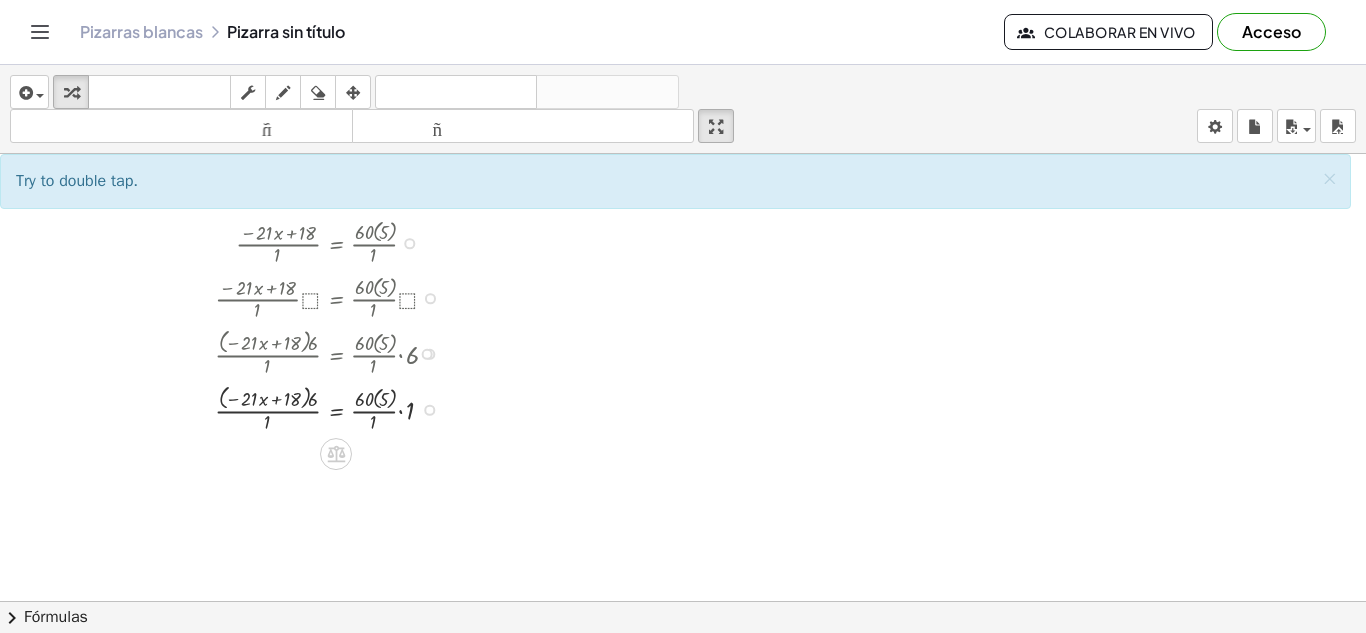 click at bounding box center [293, 408] 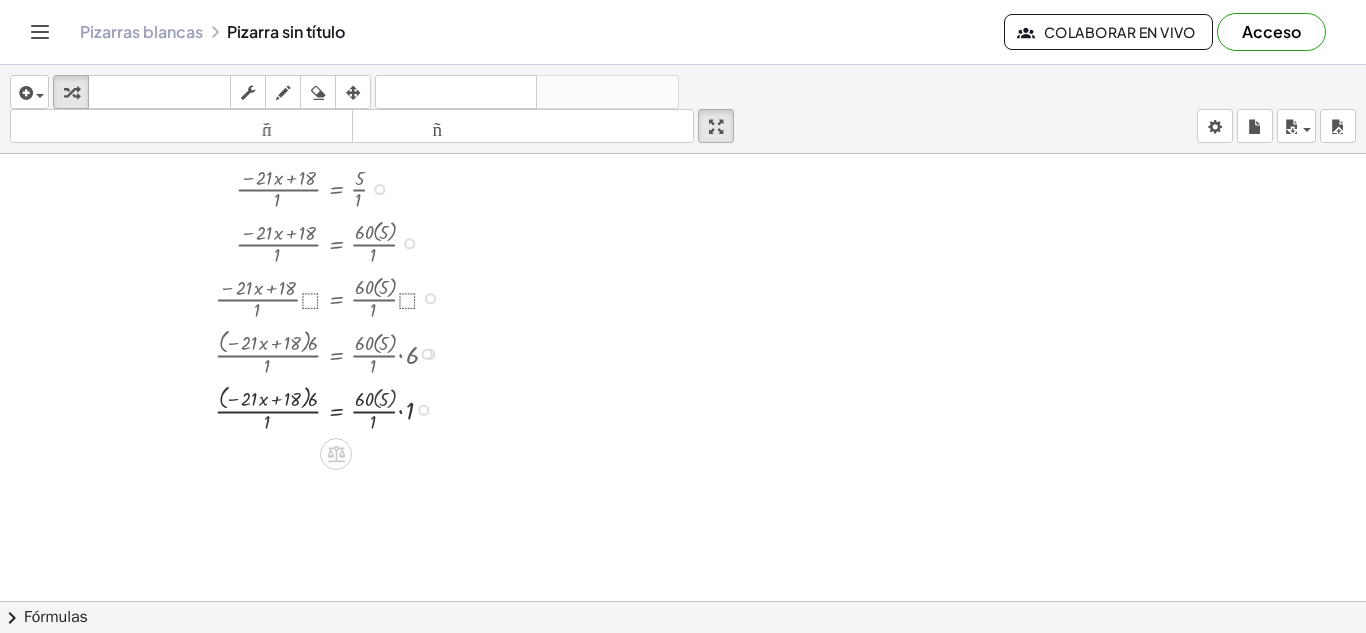 click at bounding box center [293, 408] 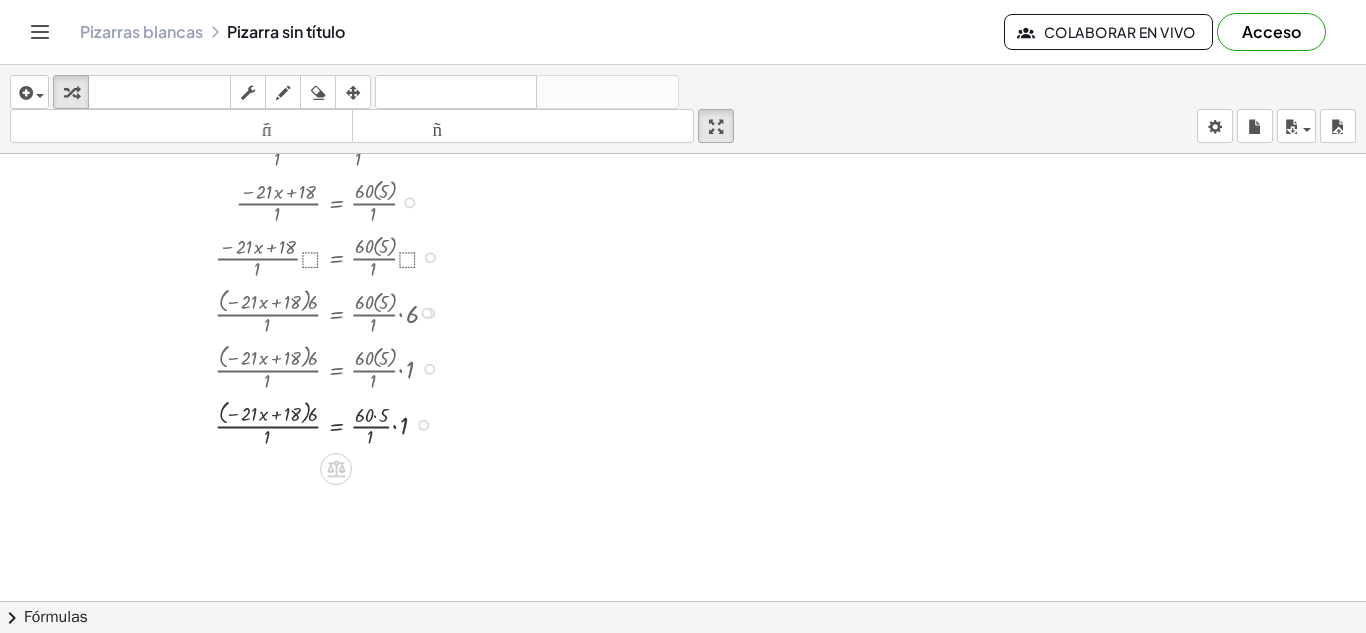 scroll, scrollTop: 4002, scrollLeft: 0, axis: vertical 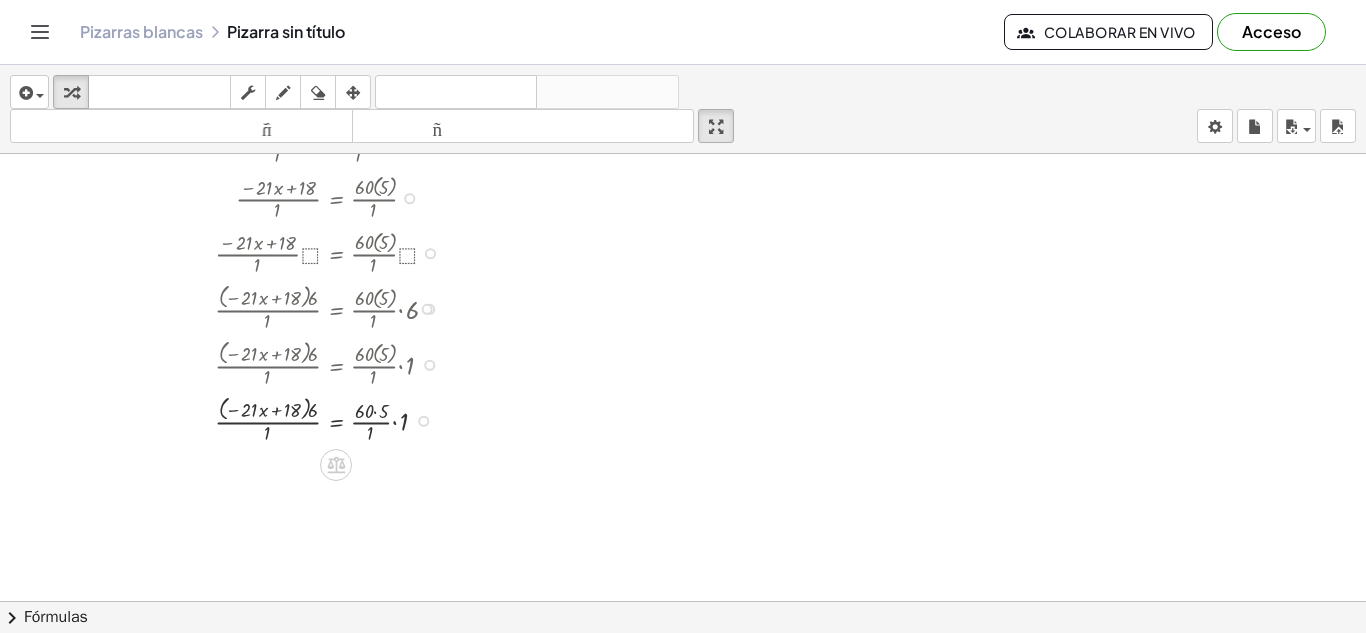 click at bounding box center [293, 419] 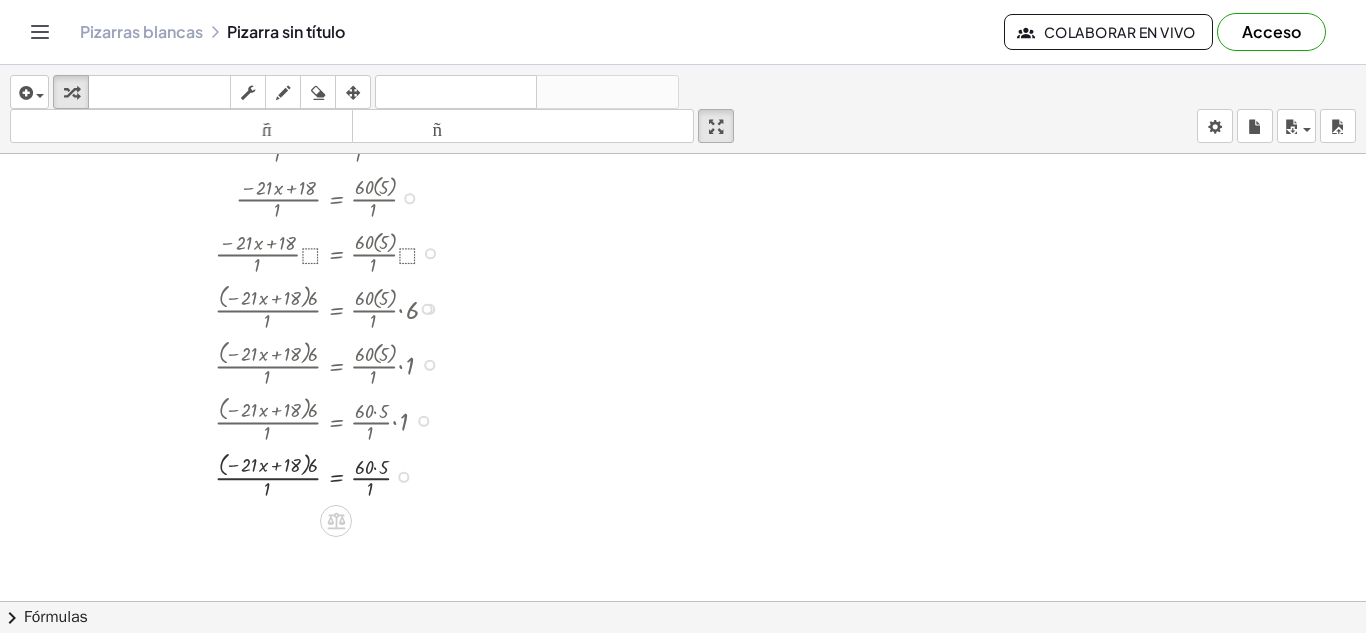 click at bounding box center (293, 475) 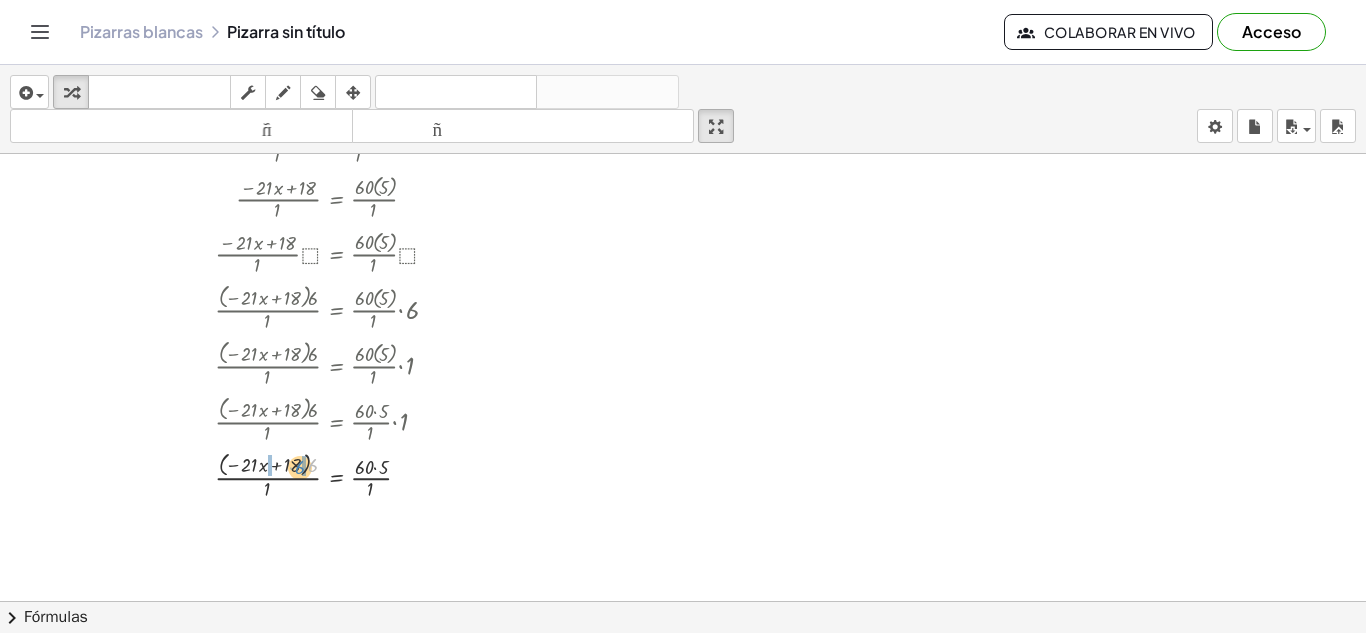 drag, startPoint x: 314, startPoint y: 466, endPoint x: 302, endPoint y: 468, distance: 12.165525 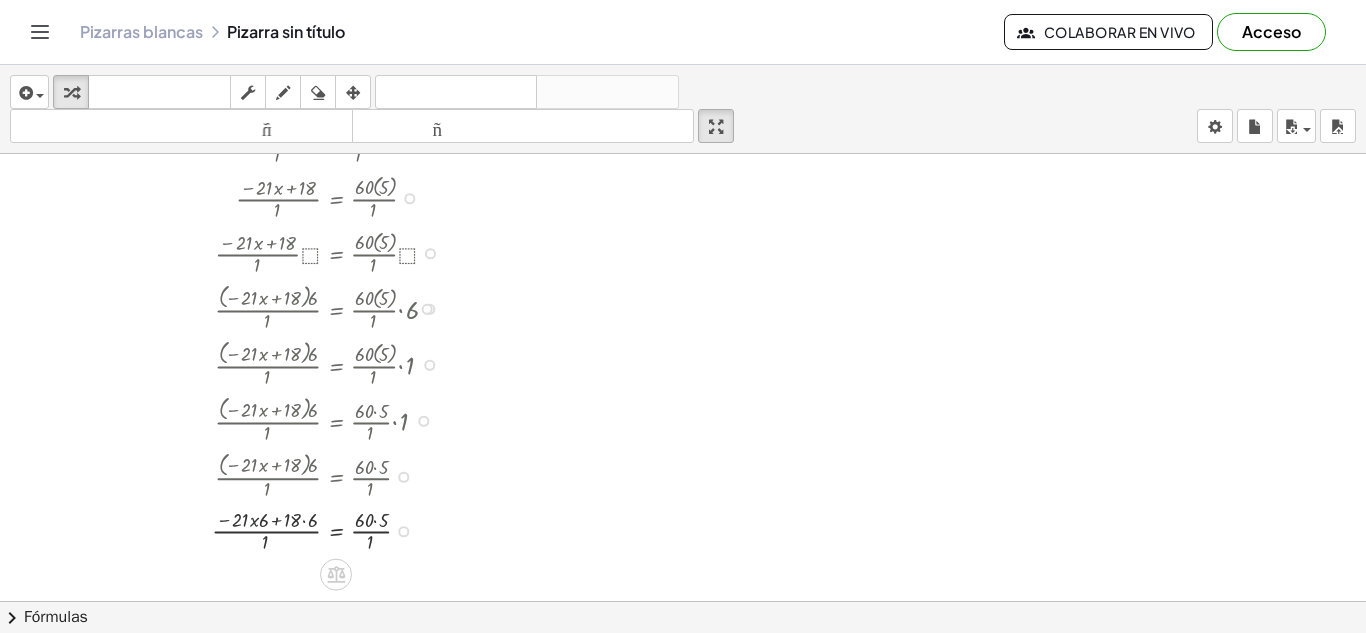 click at bounding box center [293, 529] 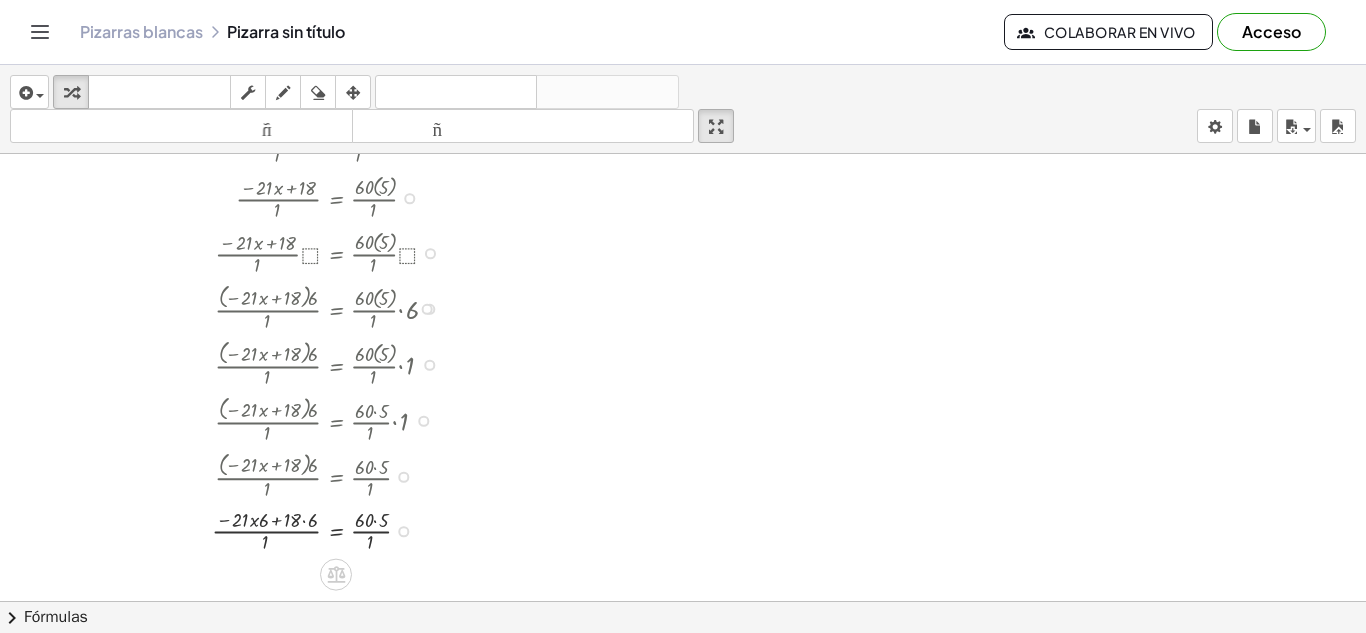 click at bounding box center [293, 529] 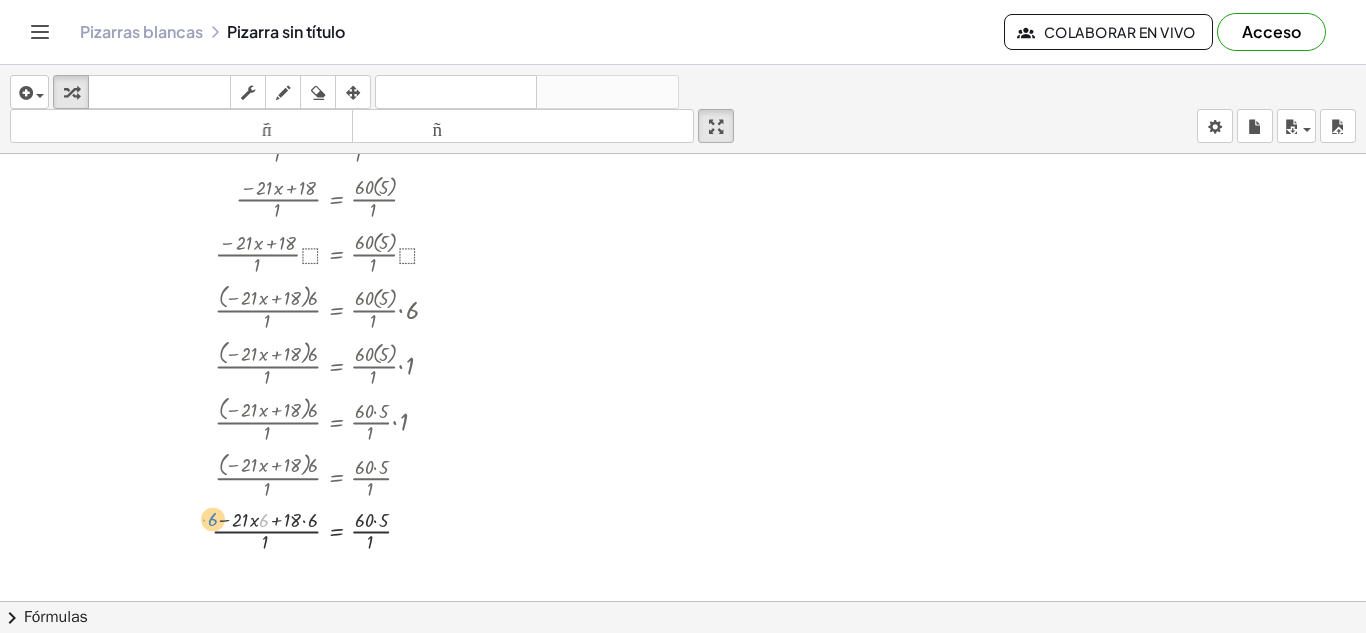 drag, startPoint x: 265, startPoint y: 524, endPoint x: 214, endPoint y: 523, distance: 51.009804 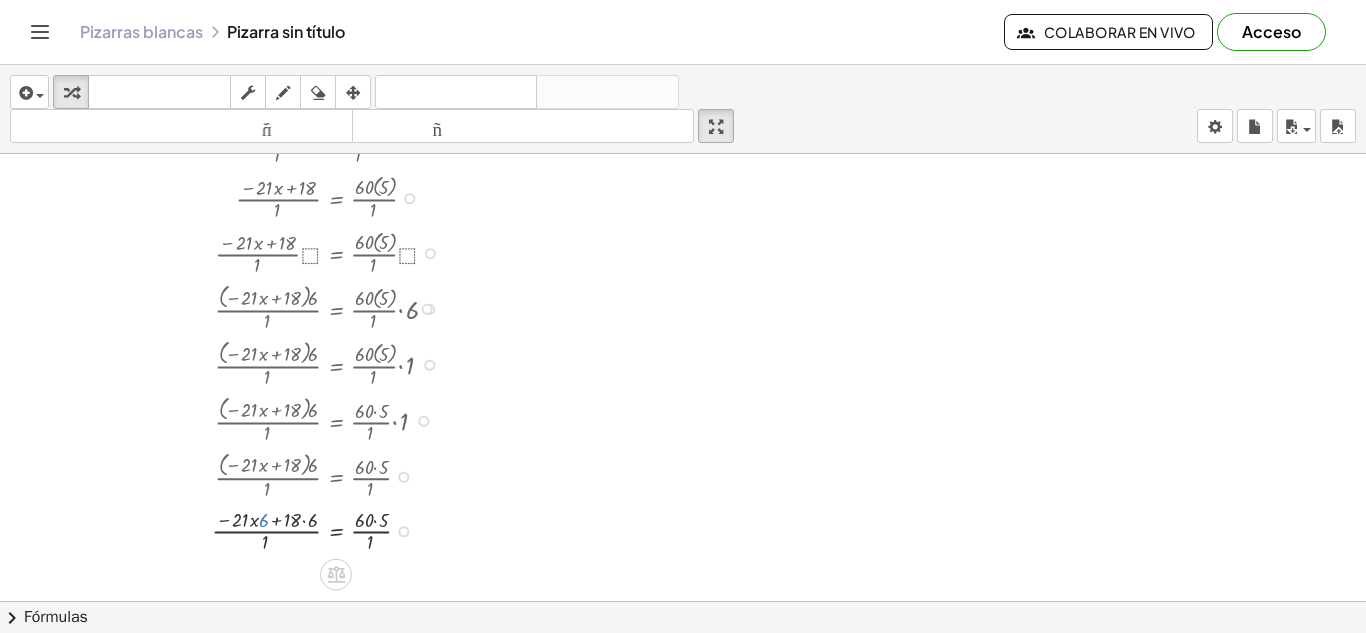 click at bounding box center (293, 529) 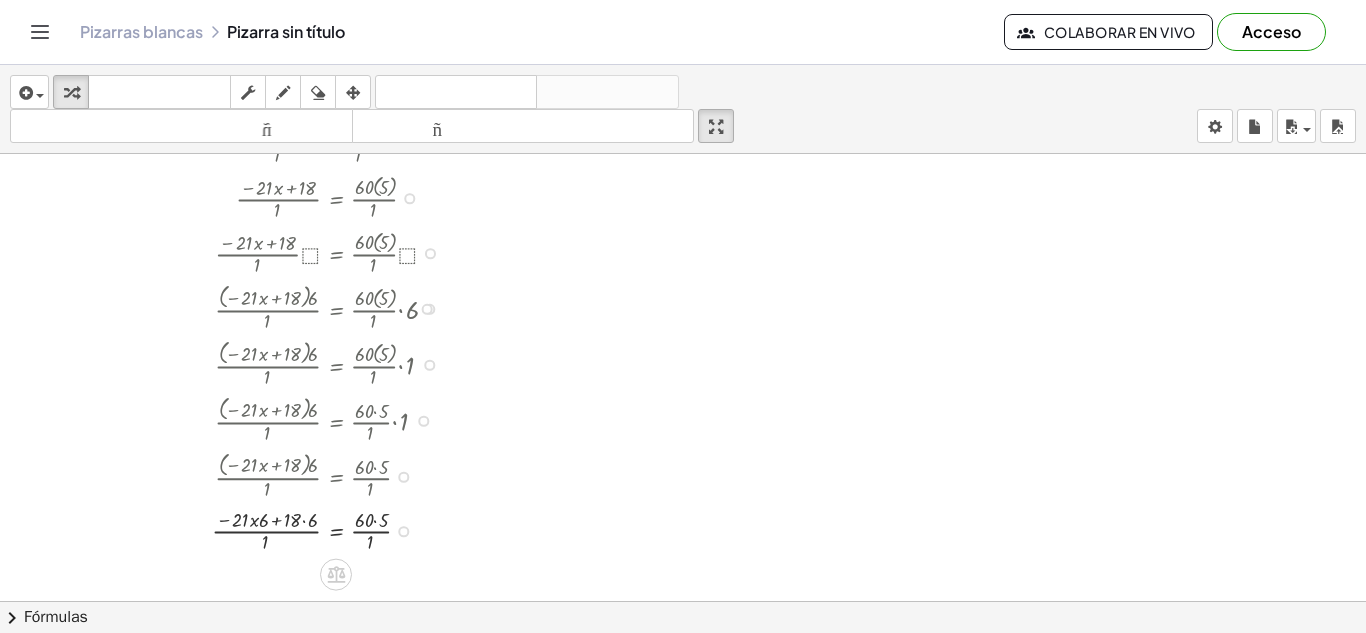 click at bounding box center (293, 529) 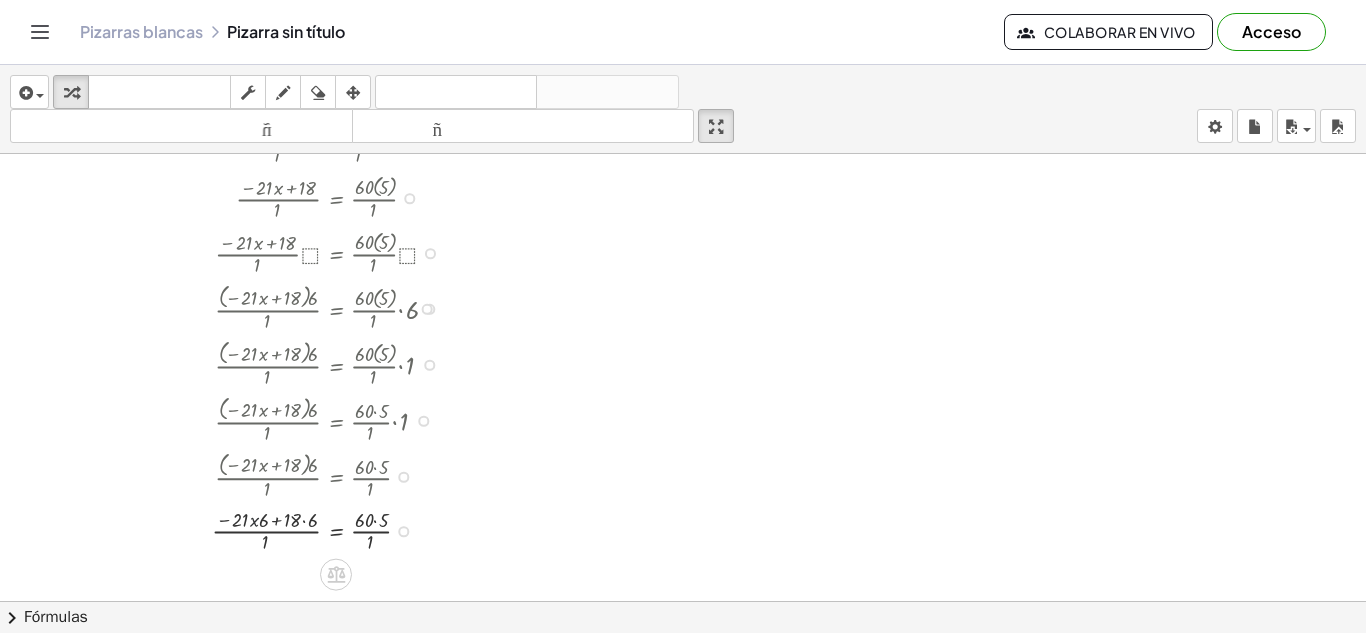 click at bounding box center [293, 529] 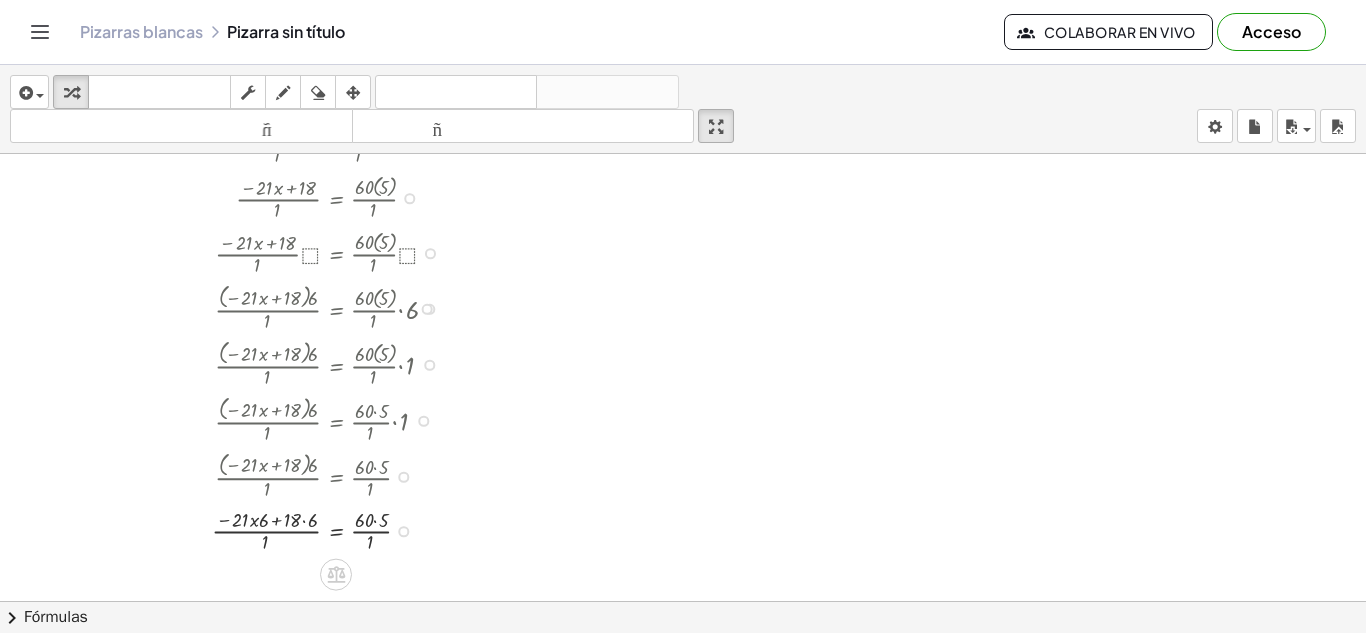 click at bounding box center [293, 529] 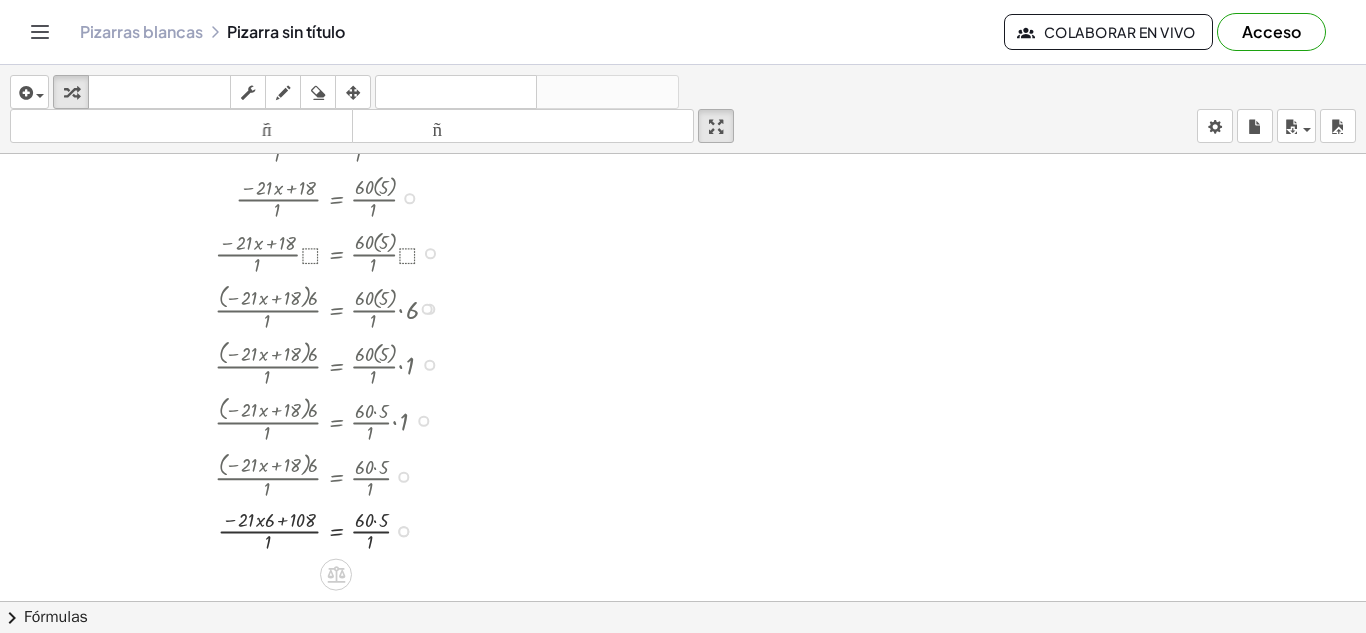 click at bounding box center [293, 529] 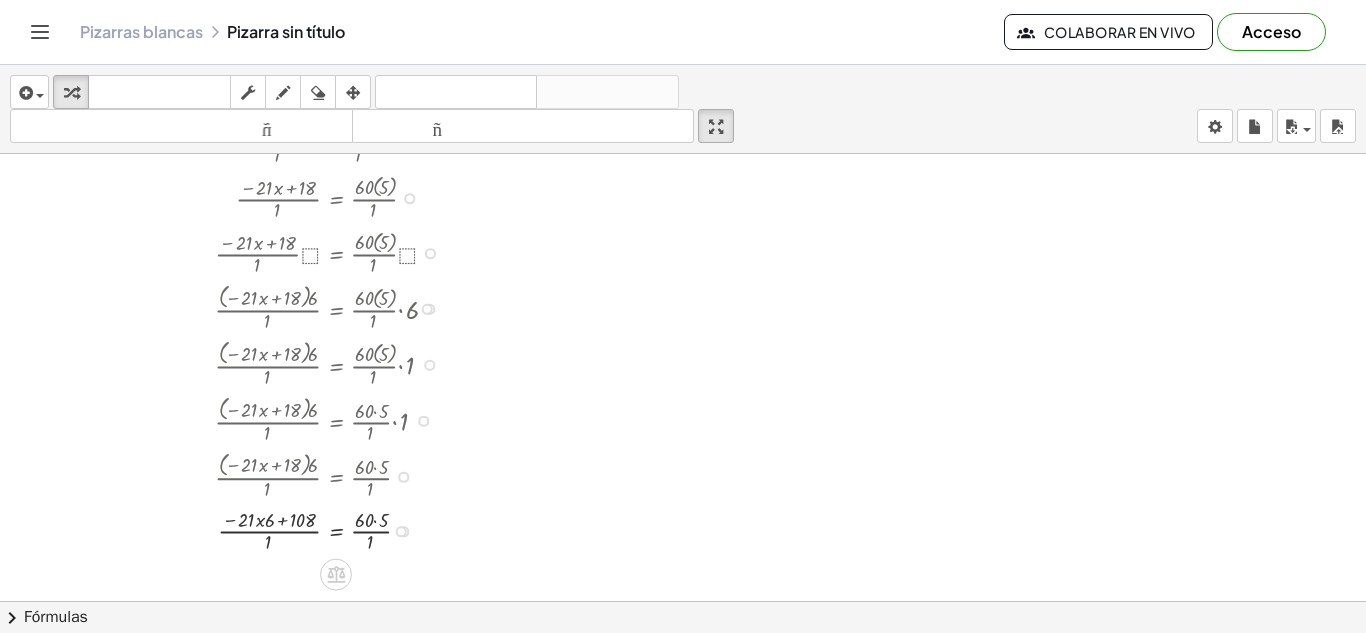 click at bounding box center (293, 529) 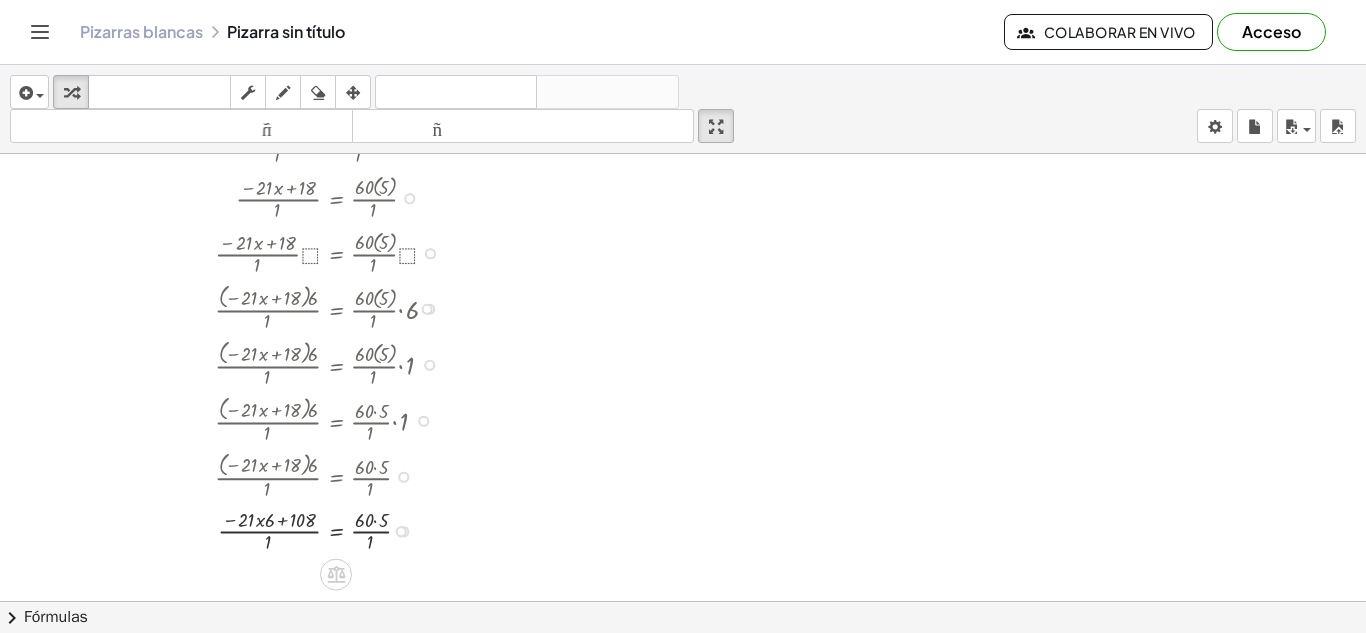 click at bounding box center [293, 529] 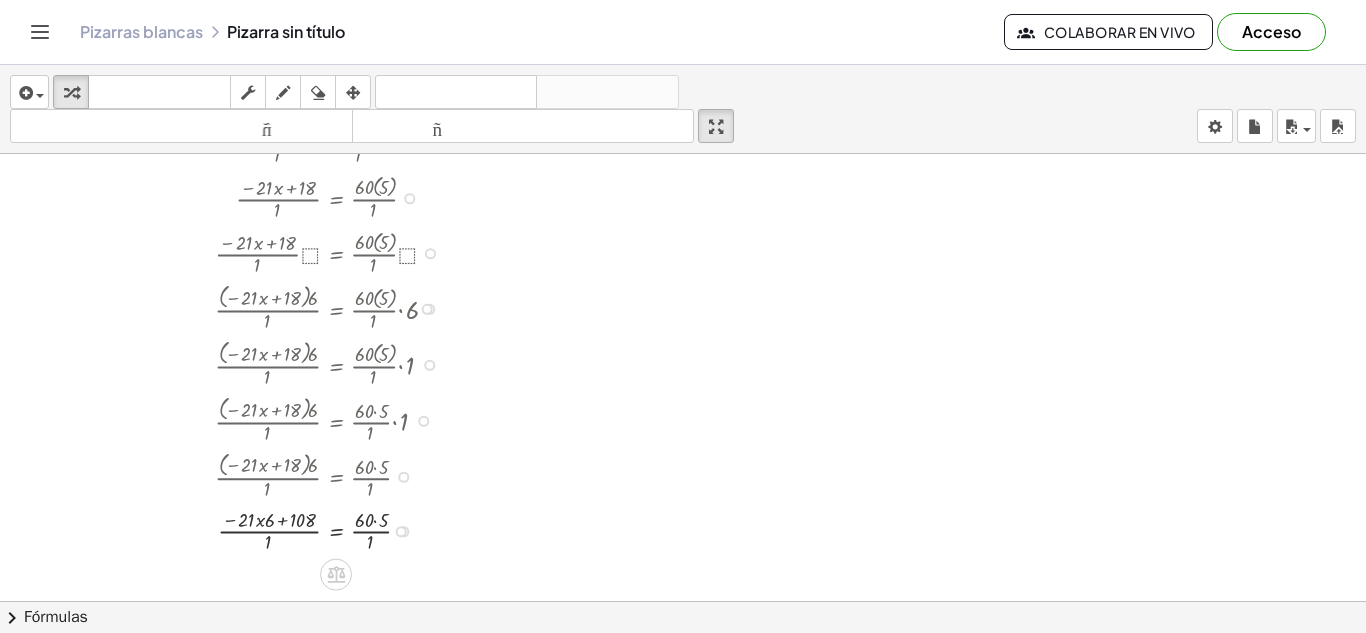 click at bounding box center [293, 529] 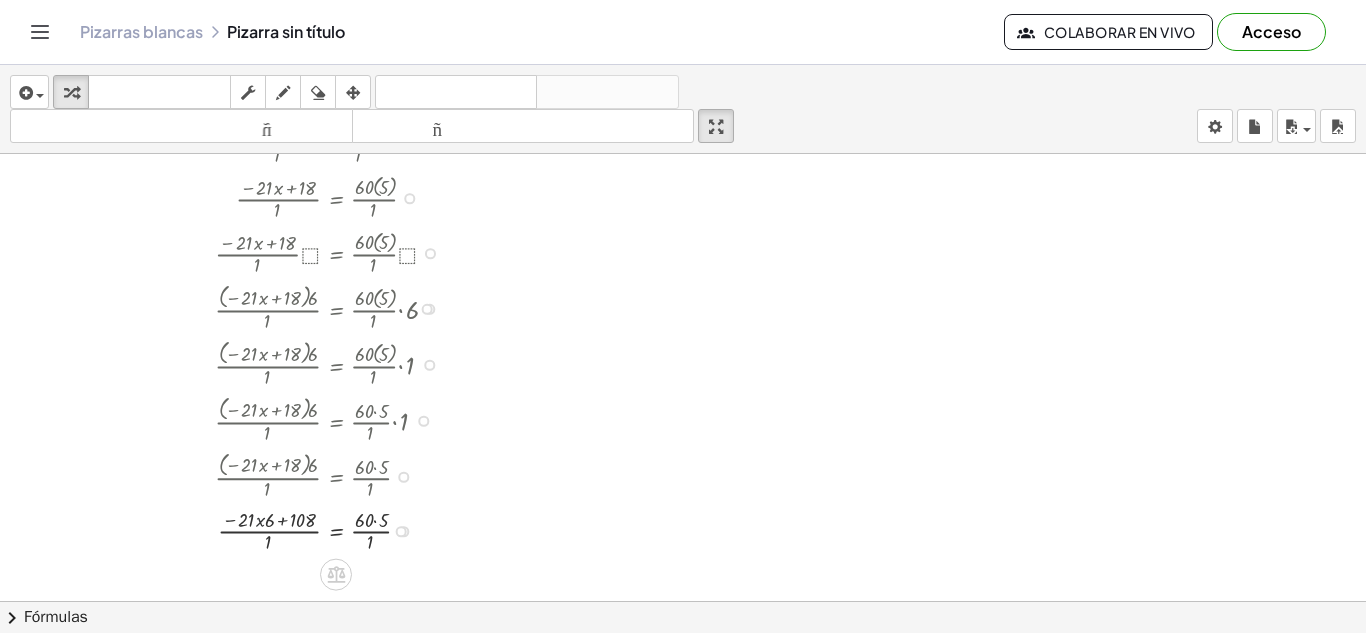 click at bounding box center (293, 529) 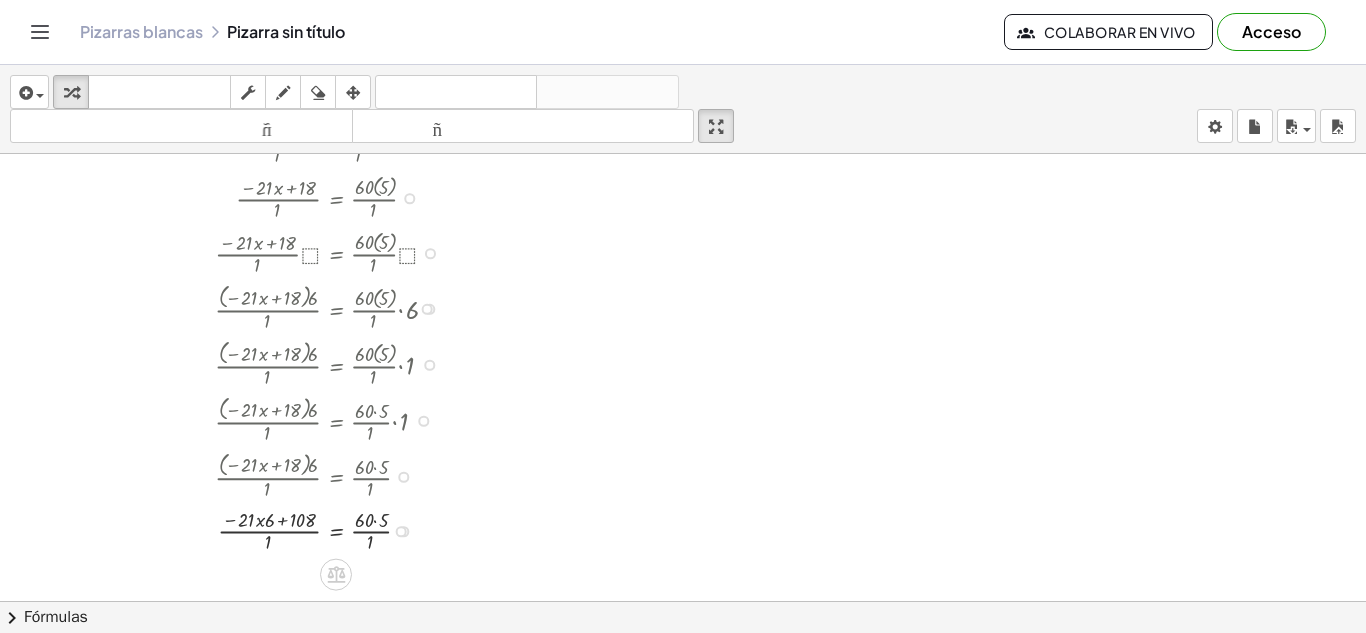 click at bounding box center (293, 529) 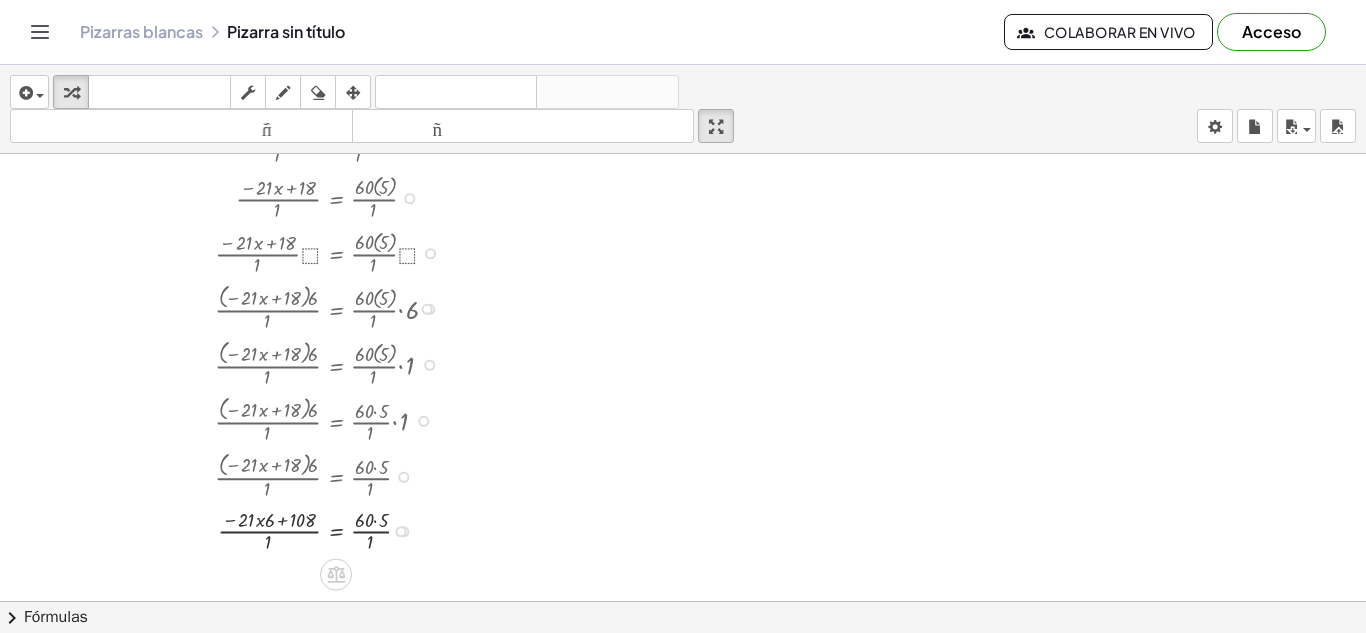 click at bounding box center [293, 529] 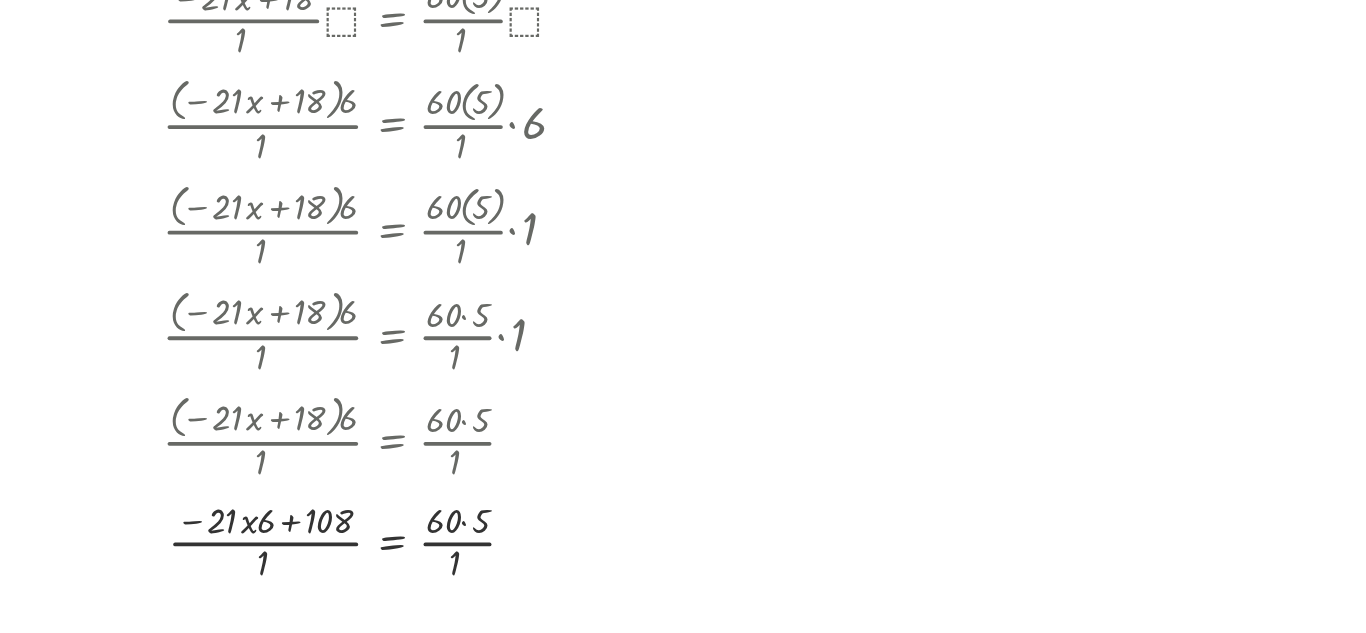scroll, scrollTop: 4099, scrollLeft: 0, axis: vertical 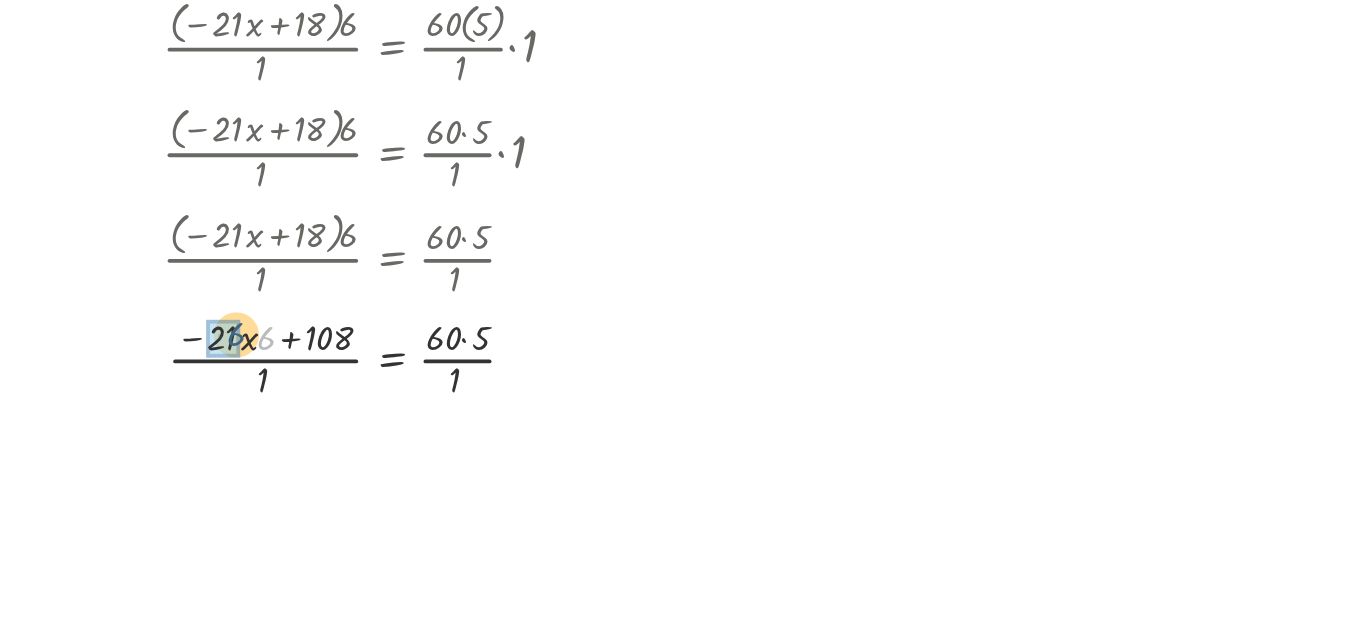 drag, startPoint x: 267, startPoint y: 422, endPoint x: 254, endPoint y: 420, distance: 13.152946 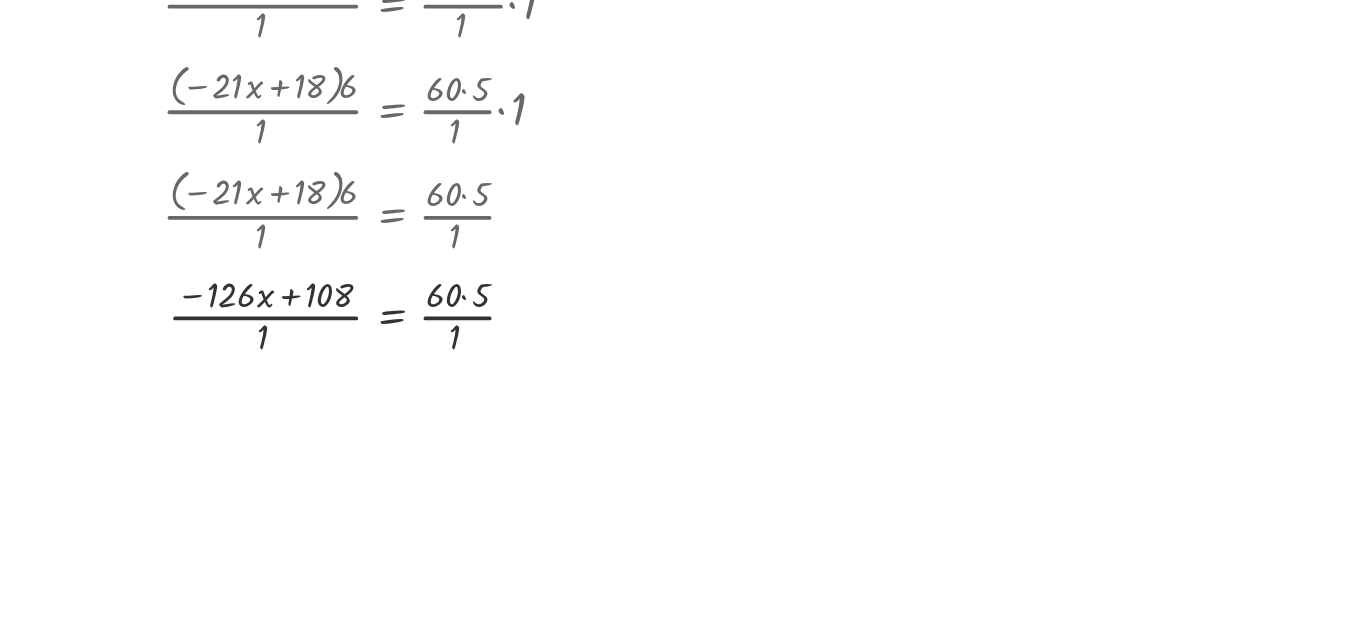 scroll, scrollTop: 4123, scrollLeft: 0, axis: vertical 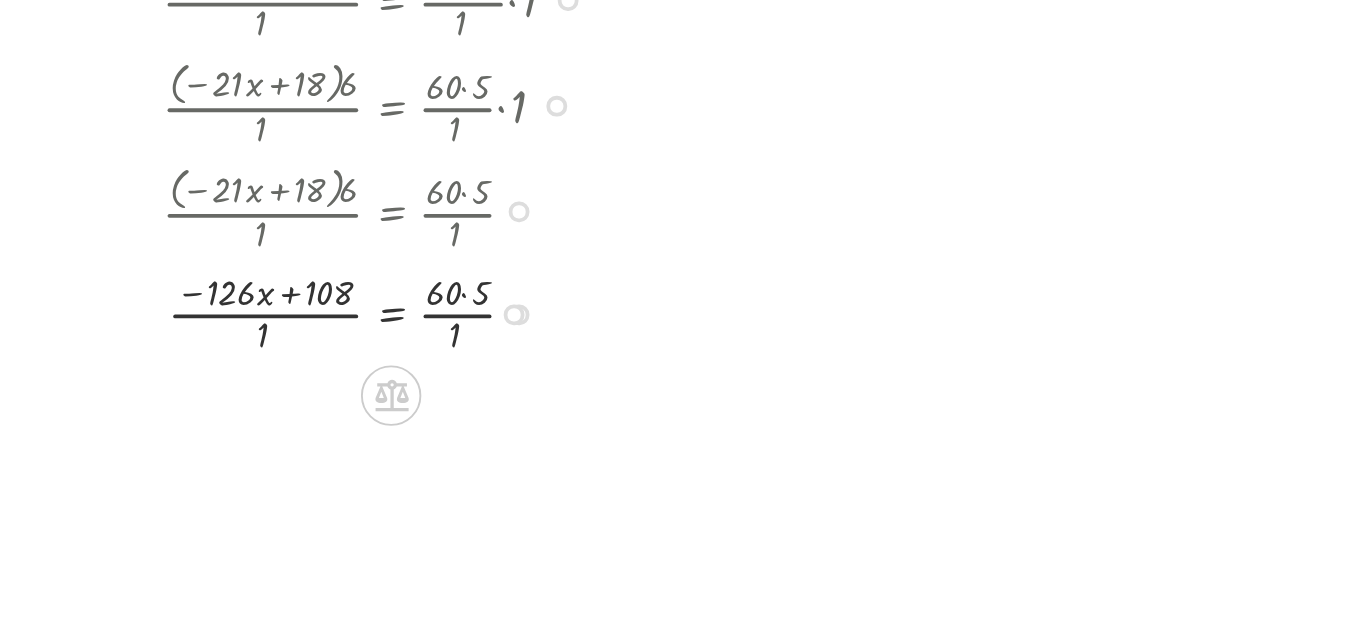 click at bounding box center [293, 408] 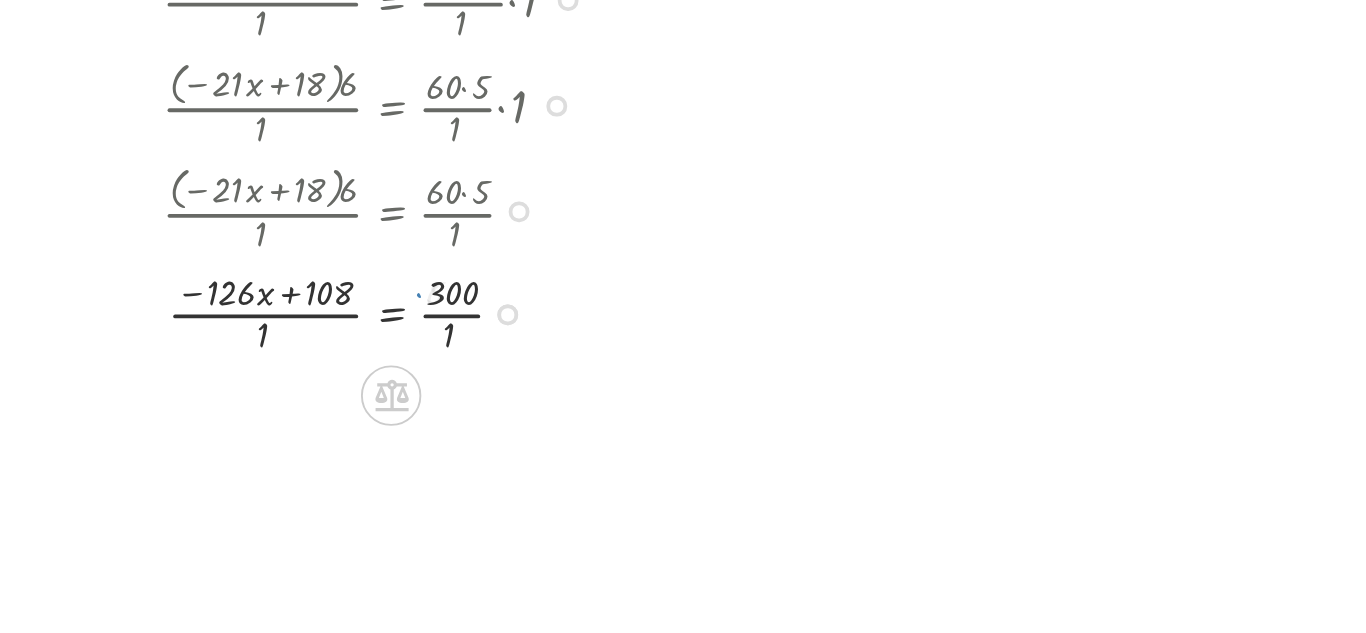 scroll, scrollTop: 4141, scrollLeft: 0, axis: vertical 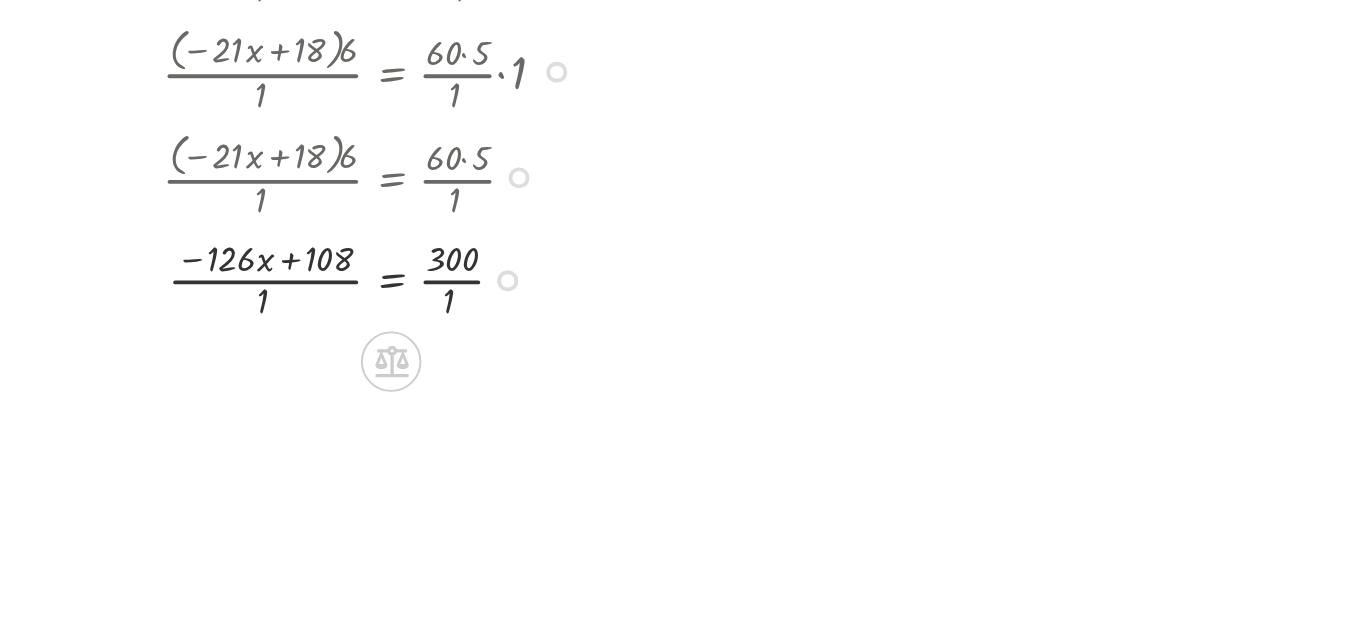 click at bounding box center [293, 390] 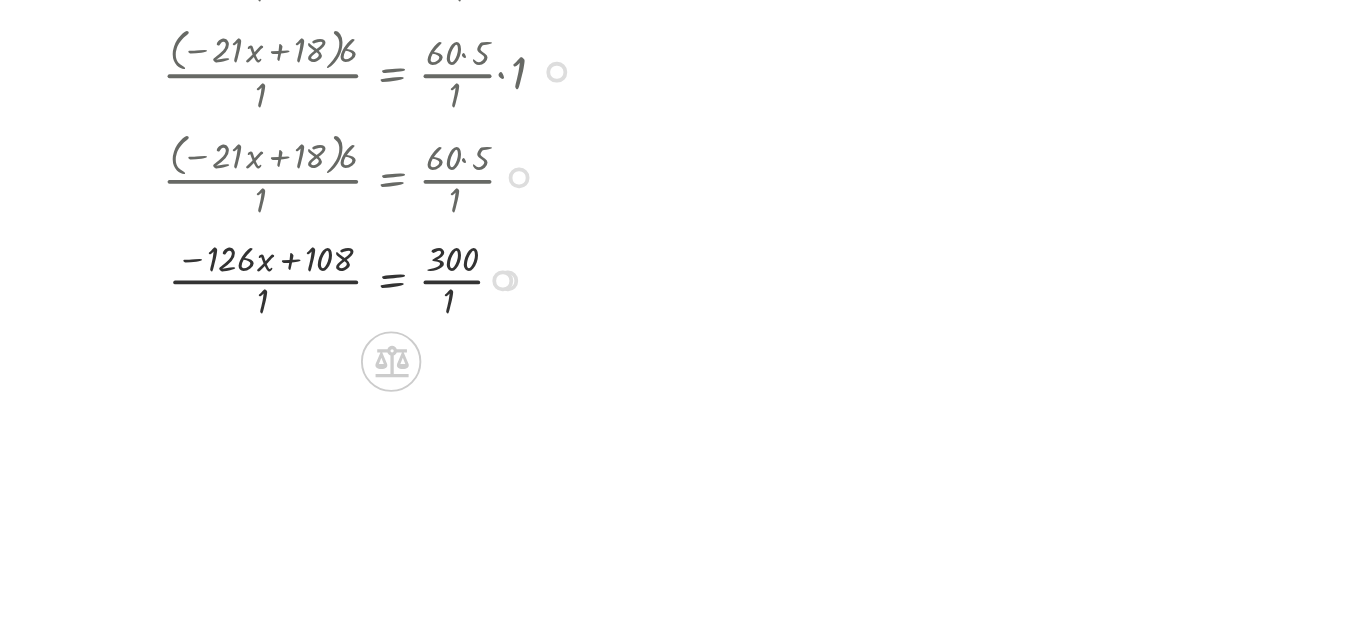click at bounding box center (293, 390) 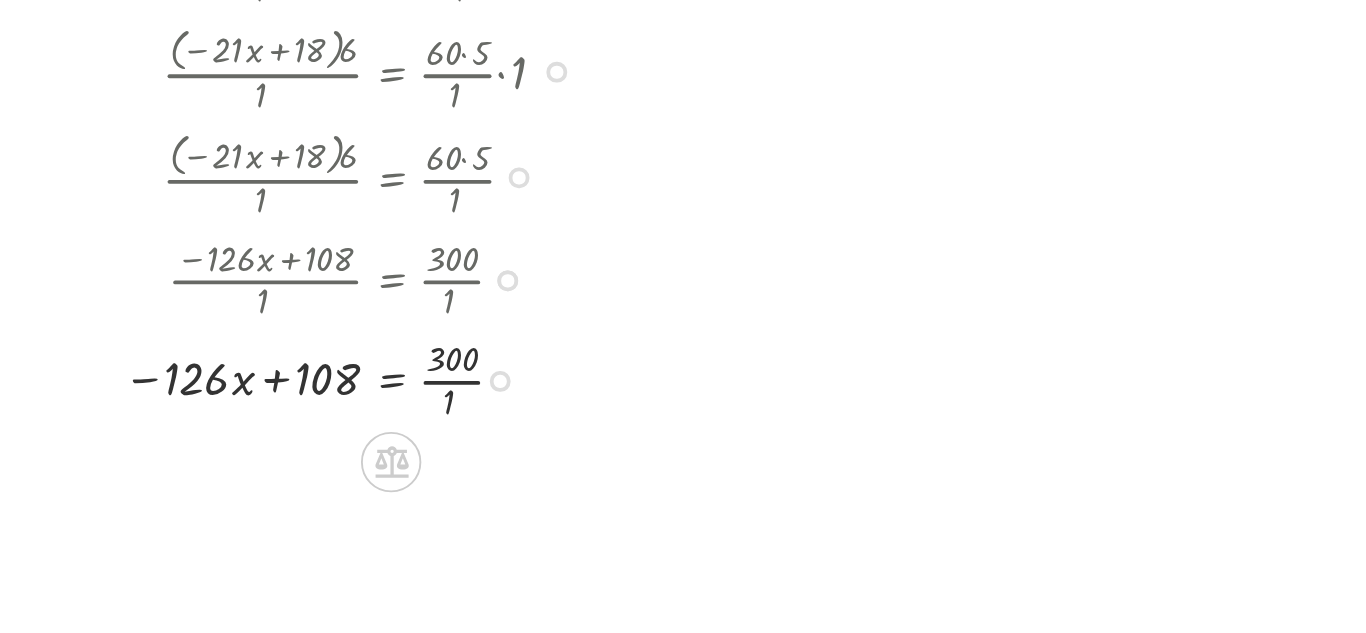 click at bounding box center [307, 390] 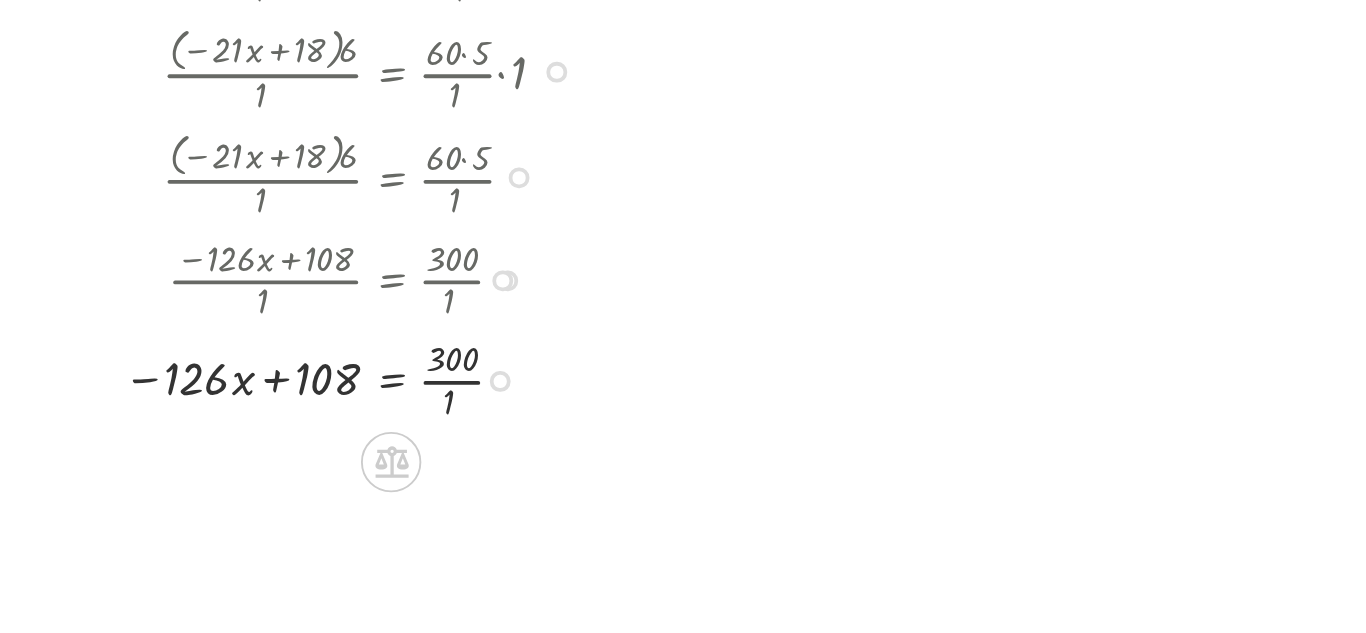 click at bounding box center (293, 443) 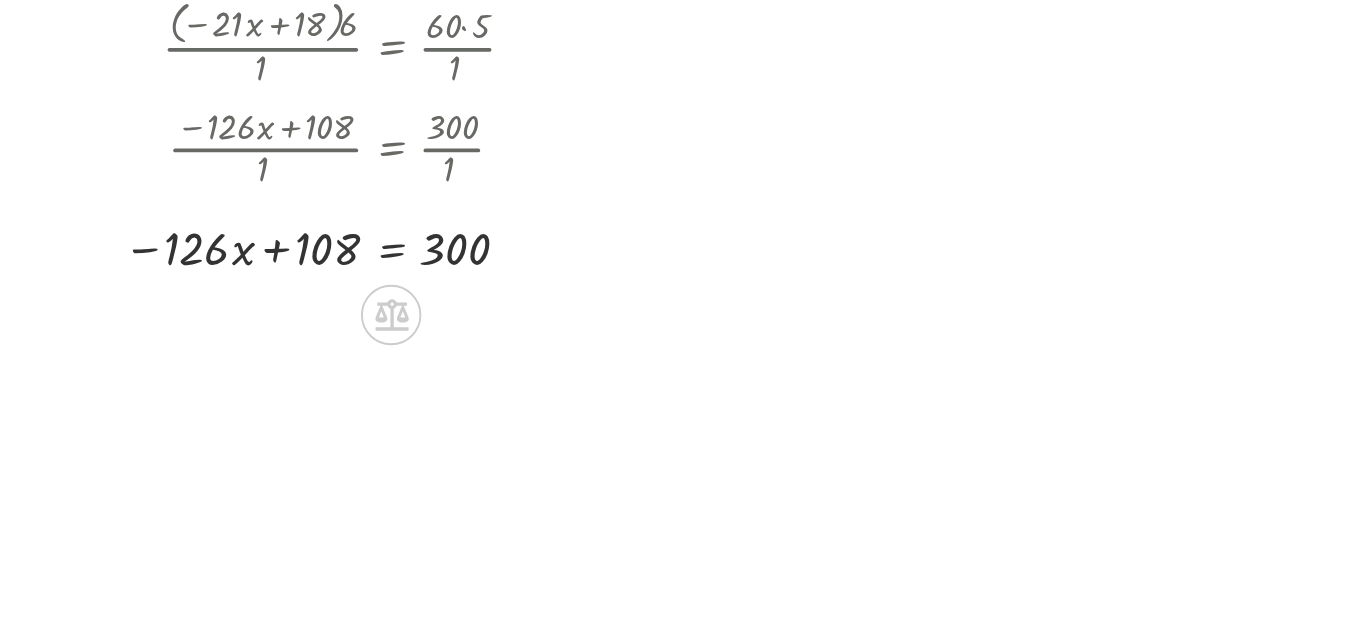 scroll, scrollTop: 4212, scrollLeft: 0, axis: vertical 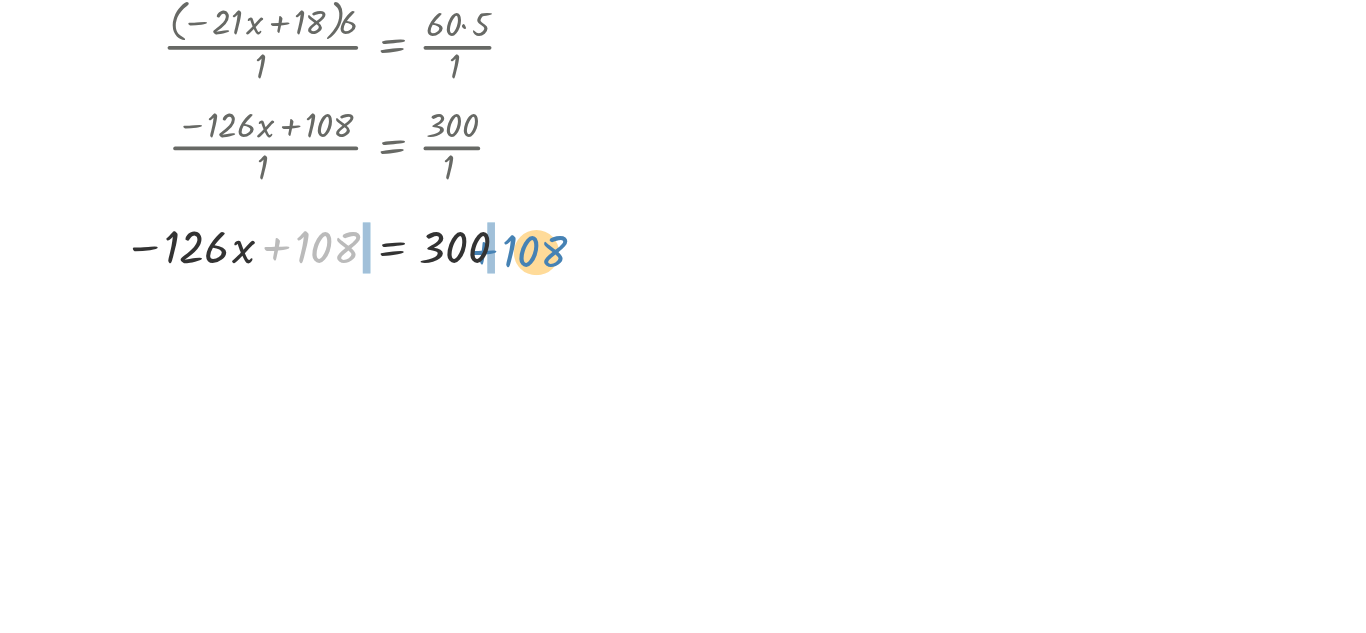 drag, startPoint x: 288, startPoint y: 372, endPoint x: 398, endPoint y: 374, distance: 110.01818 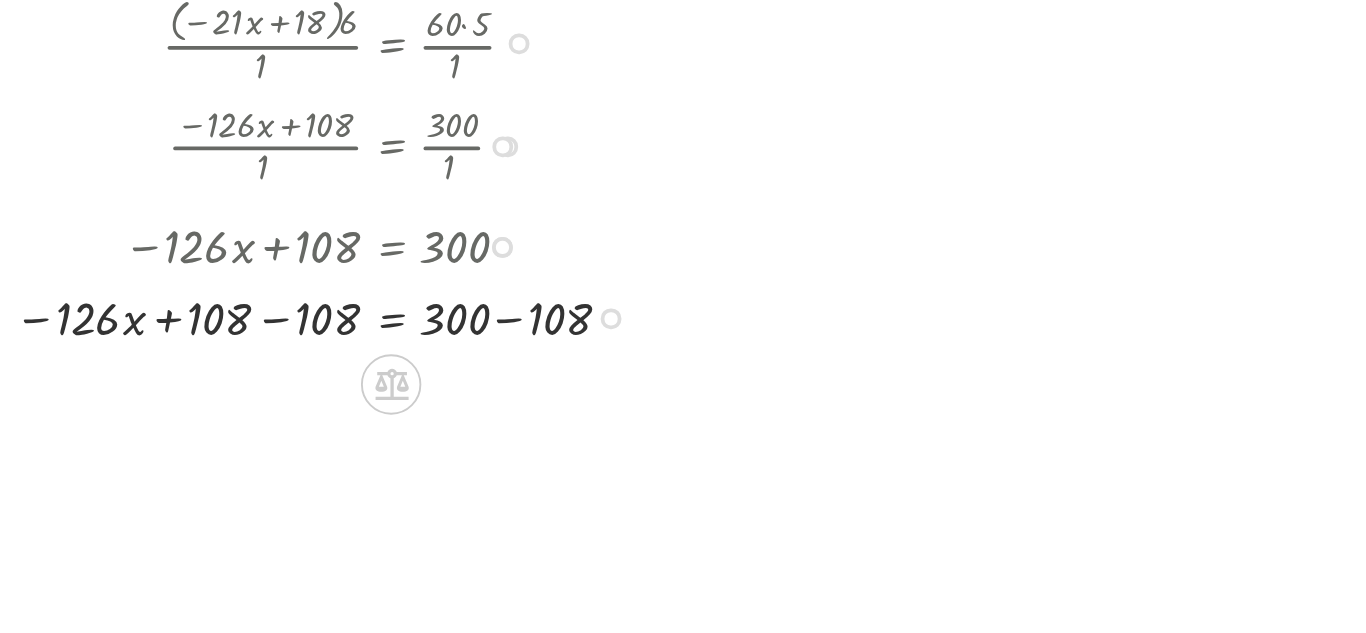 drag, startPoint x: 253, startPoint y: 369, endPoint x: 268, endPoint y: 417, distance: 50.289165 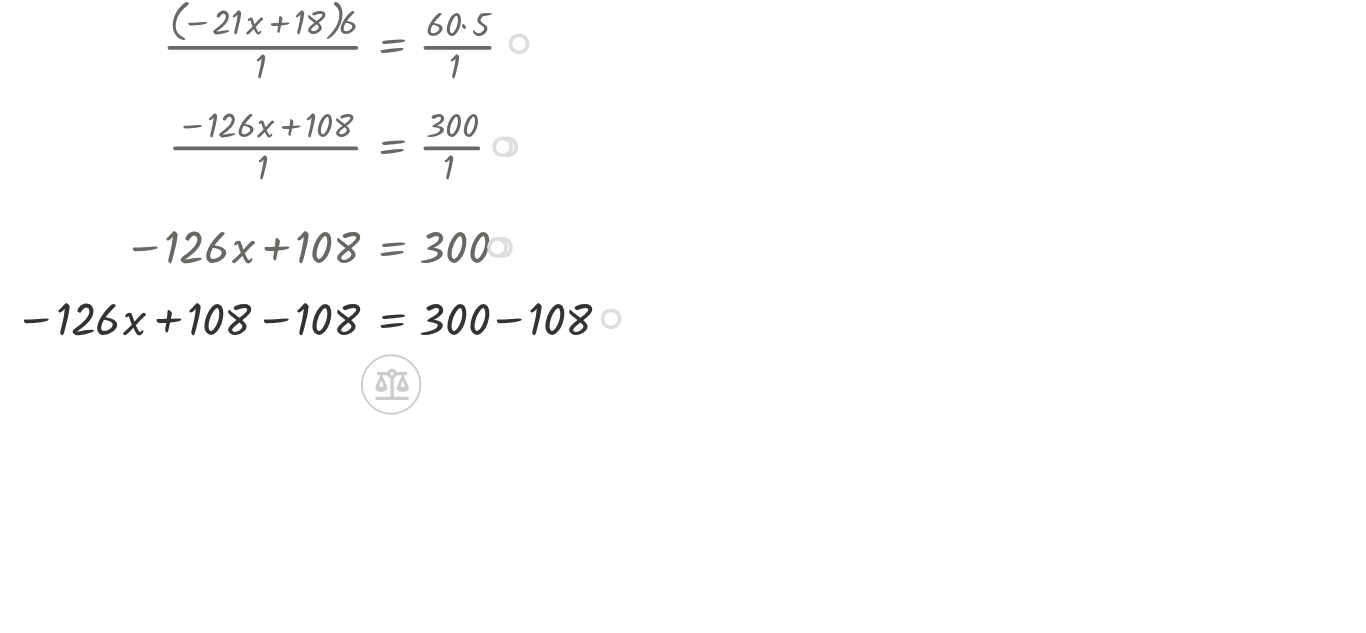click at bounding box center [304, 411] 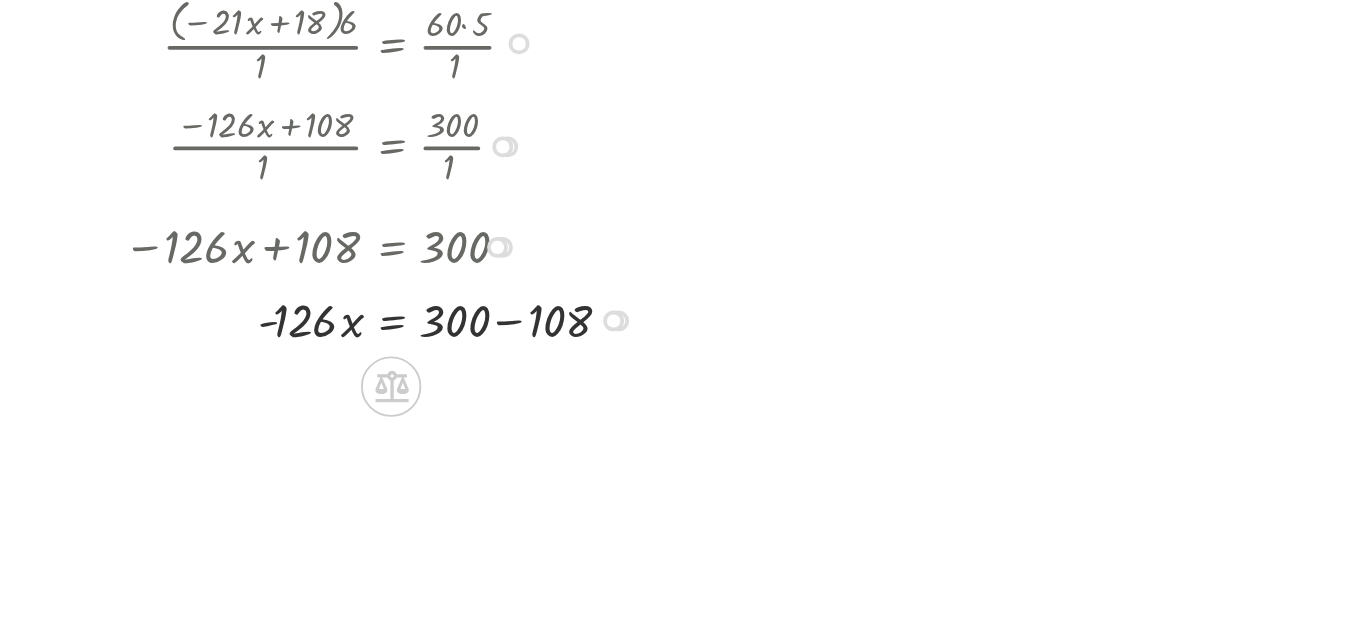 click on "+ · · 3 · 5 · ( · ( + · 2 · x − 1 ) · 3 ) − · ( + · 3 · x − 2 ) · 4 = · 5 · 6 + · 3 · ( + · 2 · x − 1 ) · 5 · 3 − · ( + · 3 · x − 2 ) · 4 = · 5 · 6 + · 3 · ( + · 2 · x − 1 ) · 15 − · ( + · 3 · x − 2 ) · 4 = · 5 · 6 + · ( + · 3 · 2 · x − · 3 · 1 ) · 15 − · ( + · 3 · x − 2 ) · 4 = · 5 · 6 + · ( + · 6 · x − · 3 · 1 ) · 15 − · ( + · 3 · x − 2 ) · 4 = · 5 · 6 + · ( + · 6 · x − 3 ) · 15 − · ( + · 3 · x − 2 ) · 4 = · 5 · 6 + · ( + · 6 · x − 3 ) · 4 · 15 · 4 − · 15 · ( + · 3 · x − 2 ) · 15 · 4 = · 5 · 6 + · ( + · 6 · x − 3 ) · 4 · 15 · 4 − · 15 · ( + · 3 · x − 2 ) · 60 = · 5 · 6 + · ( + · 6 · x − 3 ) · 4 · 60 − · 15 · ( + · 3 · x − 2 ) · 60 = · 5 · 6 · ( + · ( + · 6 · x − 3 ) · 4 − · 15 · ( + · 3 · x − 2 ) ) · 60 = · 5 · 6 · ( + · 6 · x · 4" at bounding box center (336, -1216) 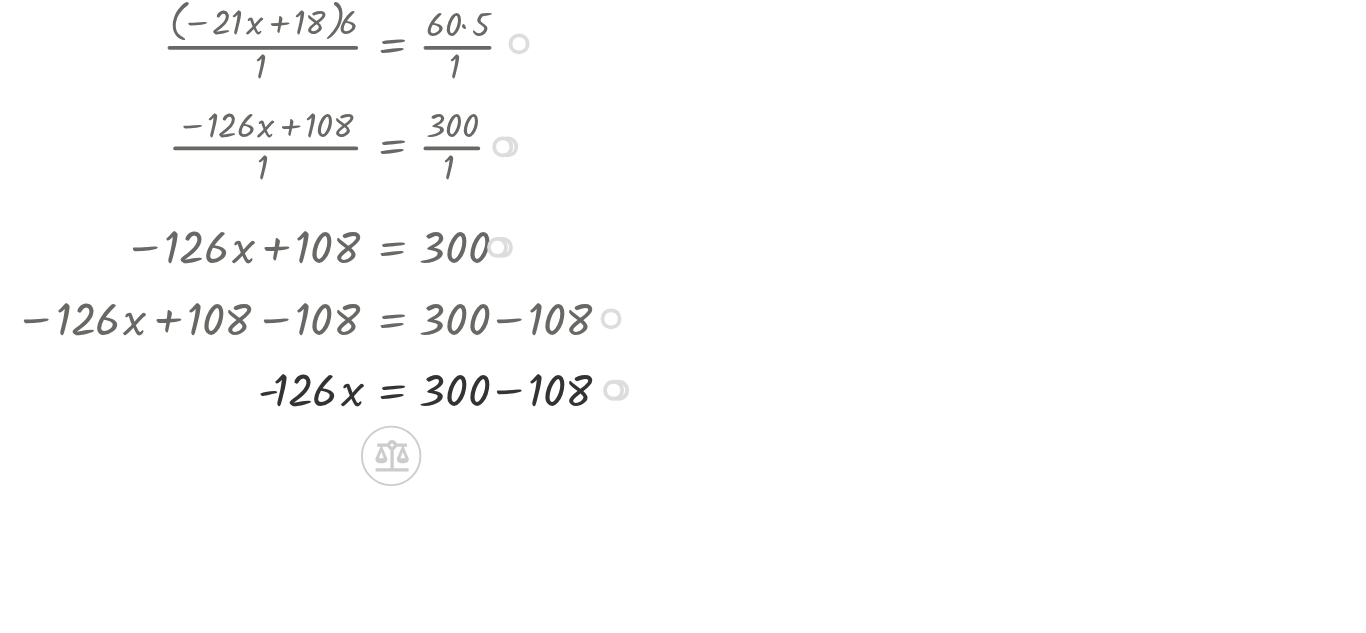 click at bounding box center [306, 449] 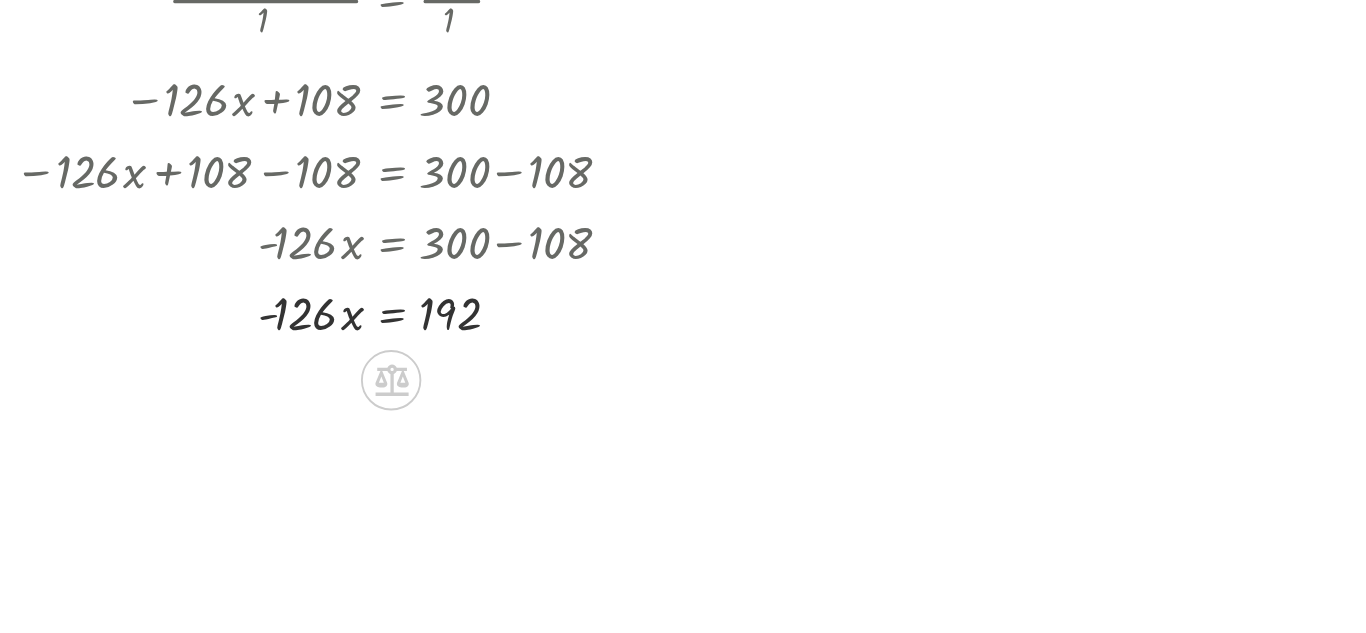 scroll, scrollTop: 4291, scrollLeft: 0, axis: vertical 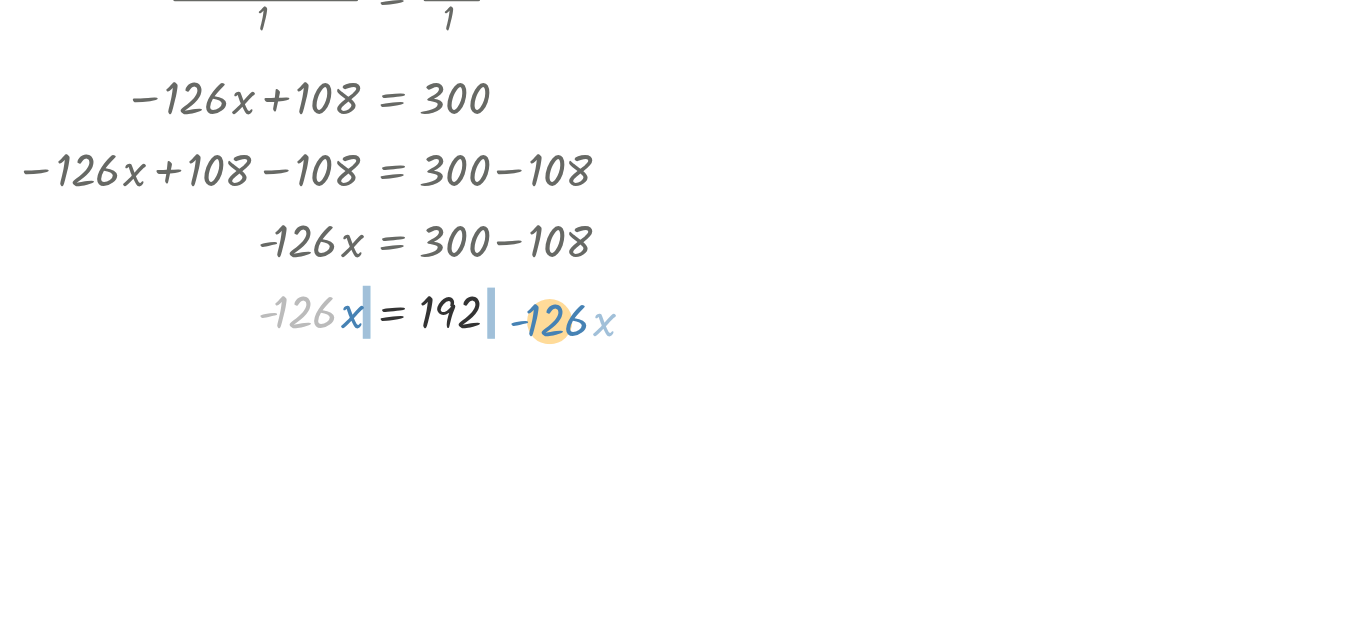 drag, startPoint x: 299, startPoint y: 410, endPoint x: 433, endPoint y: 414, distance: 134.0597 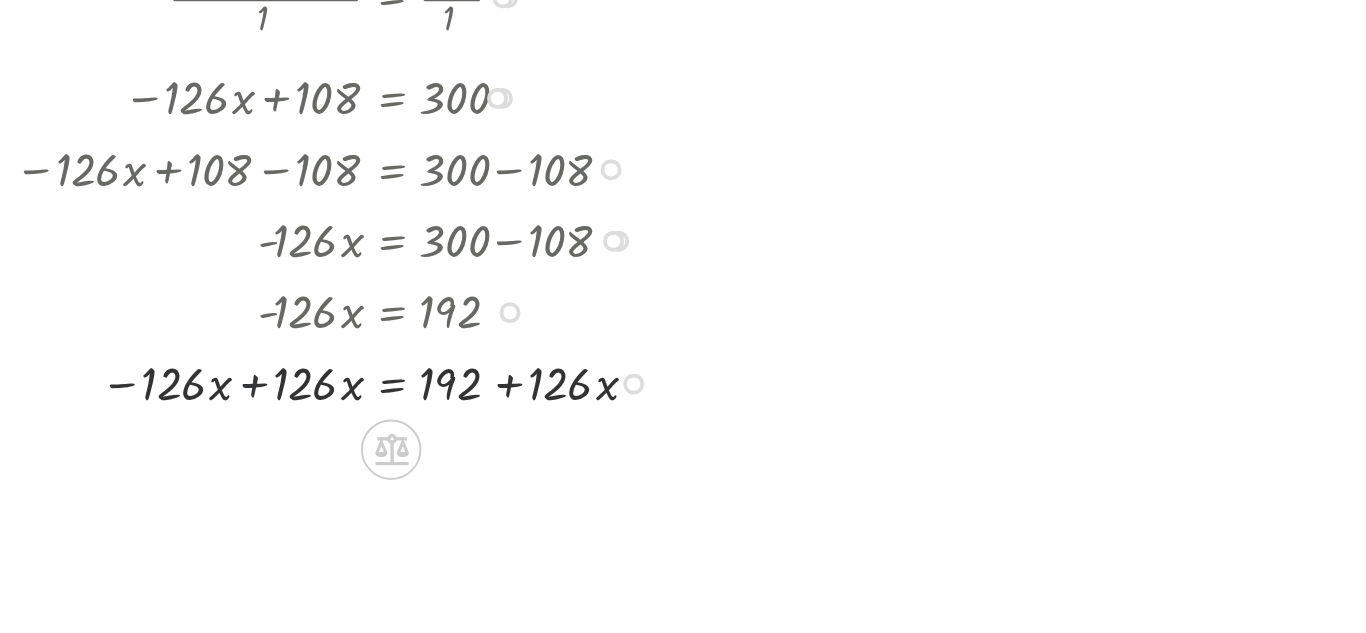 click at bounding box center (310, 445) 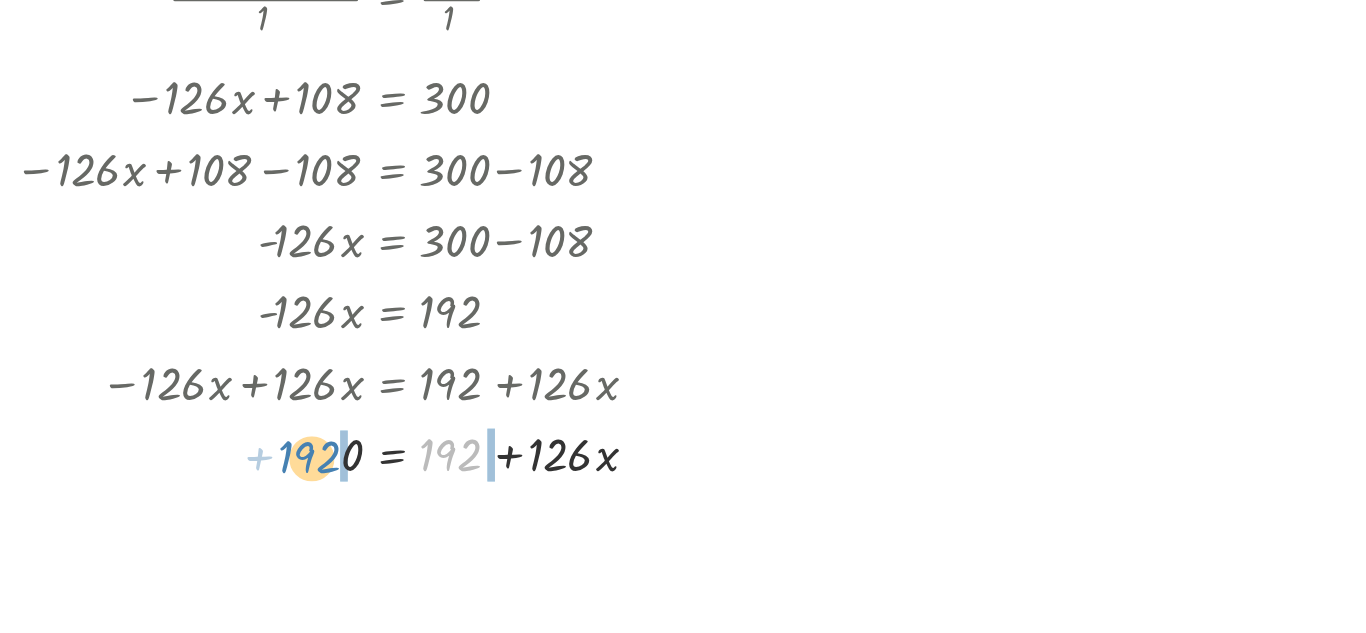 drag, startPoint x: 377, startPoint y: 481, endPoint x: 302, endPoint y: 482, distance: 75.00667 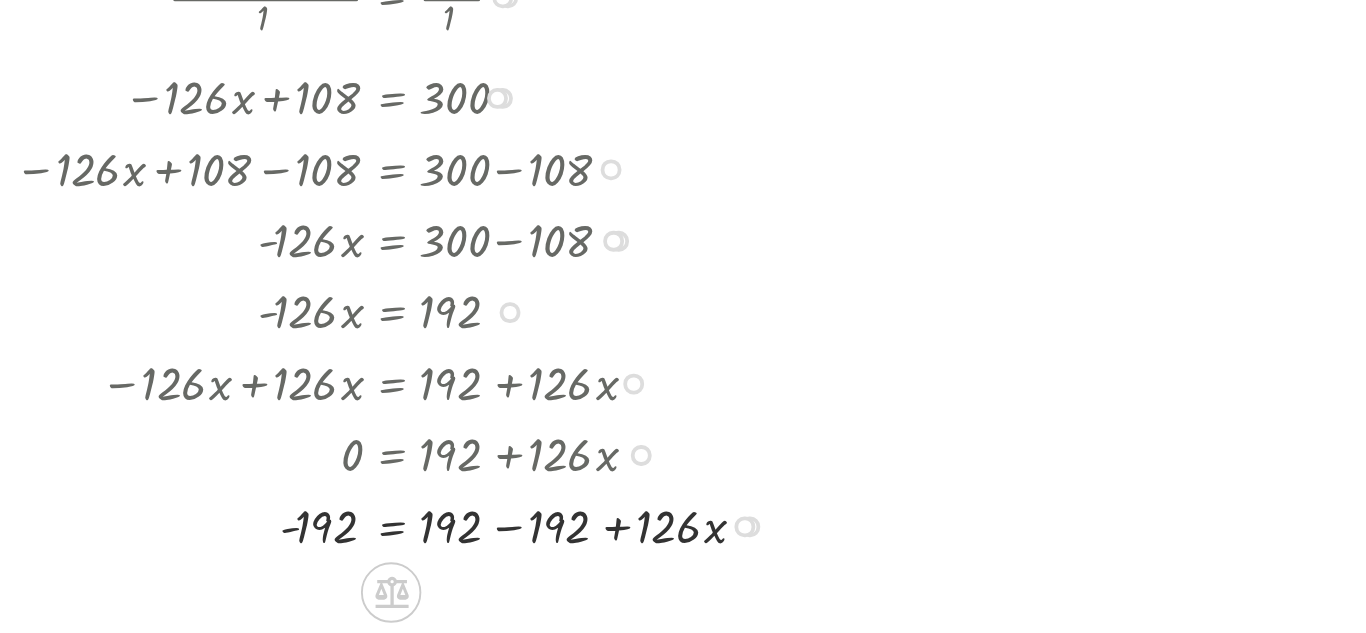 click at bounding box center [341, 521] 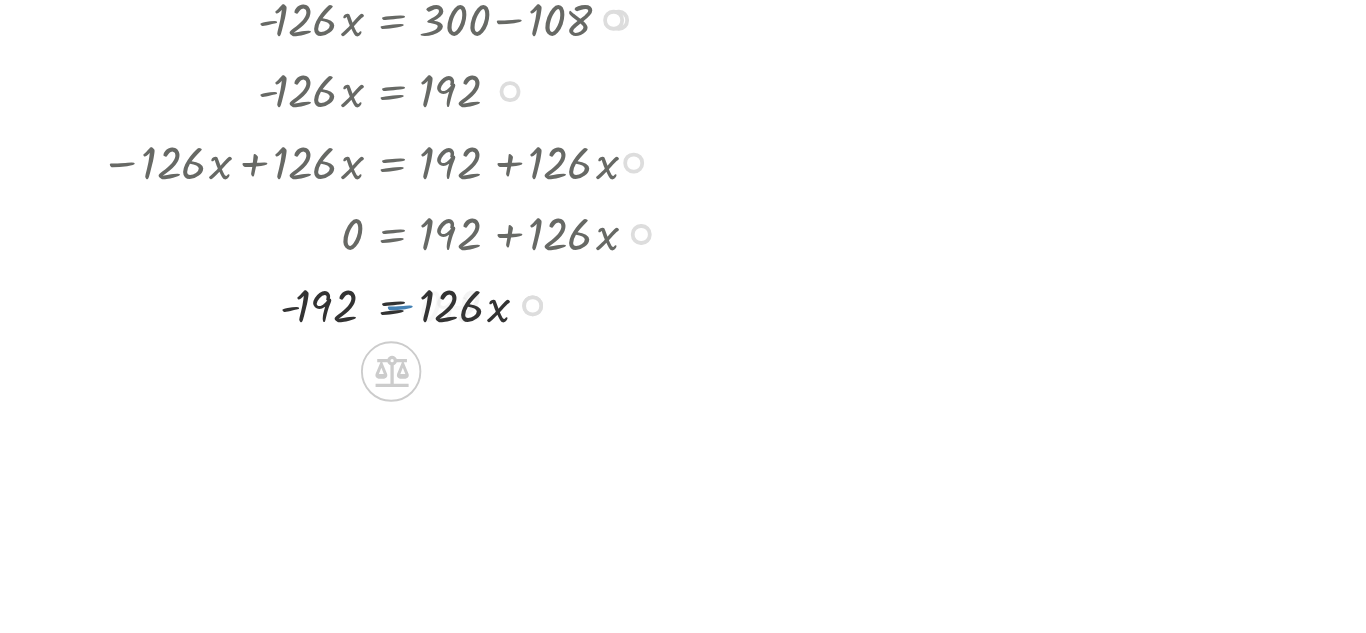 scroll, scrollTop: 4428, scrollLeft: 0, axis: vertical 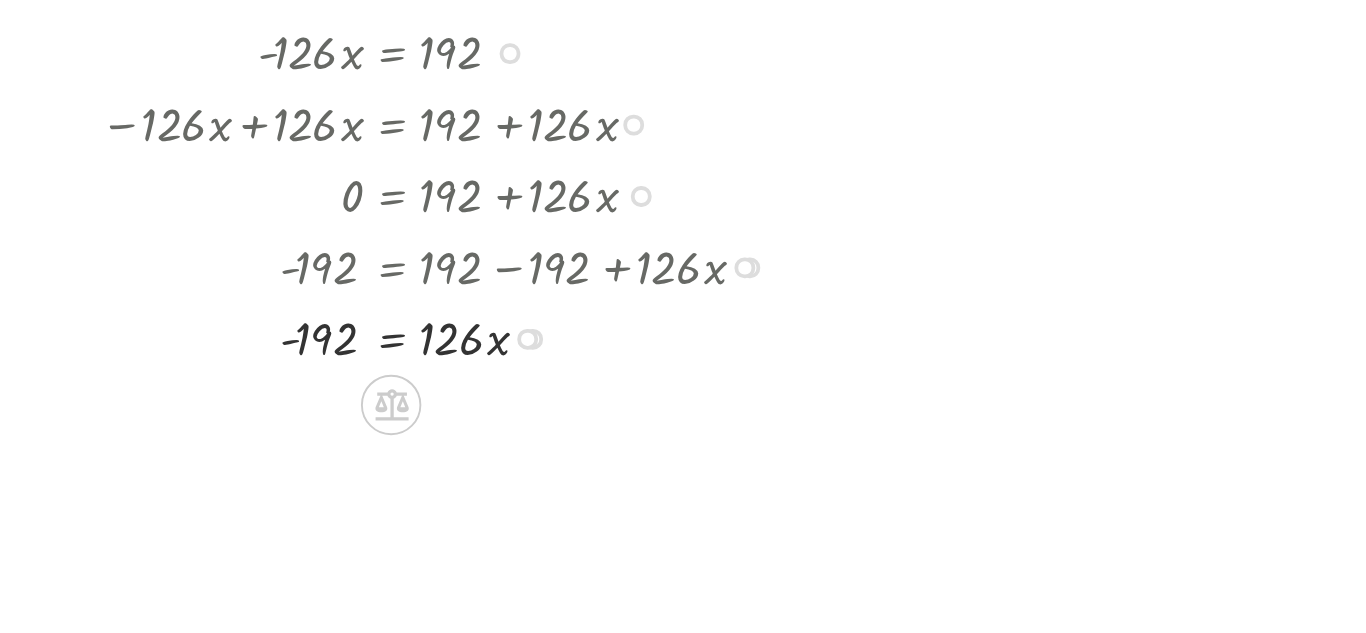 click at bounding box center [341, 422] 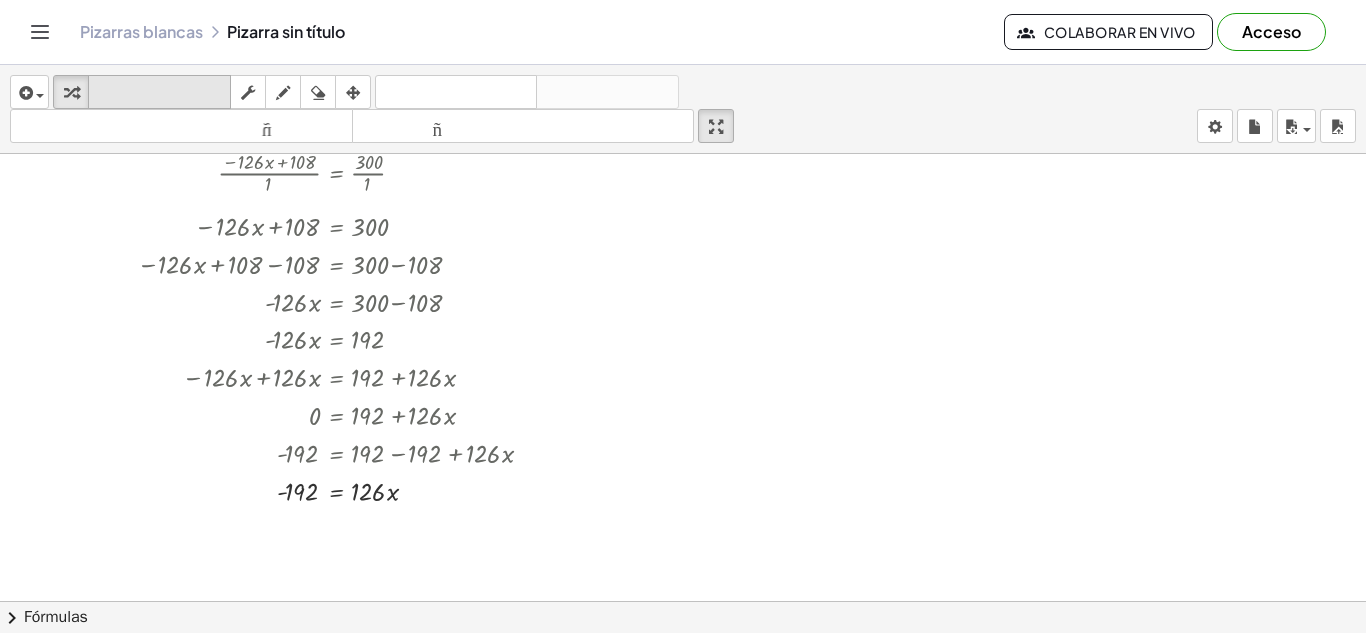 click on "teclado" at bounding box center [159, 92] 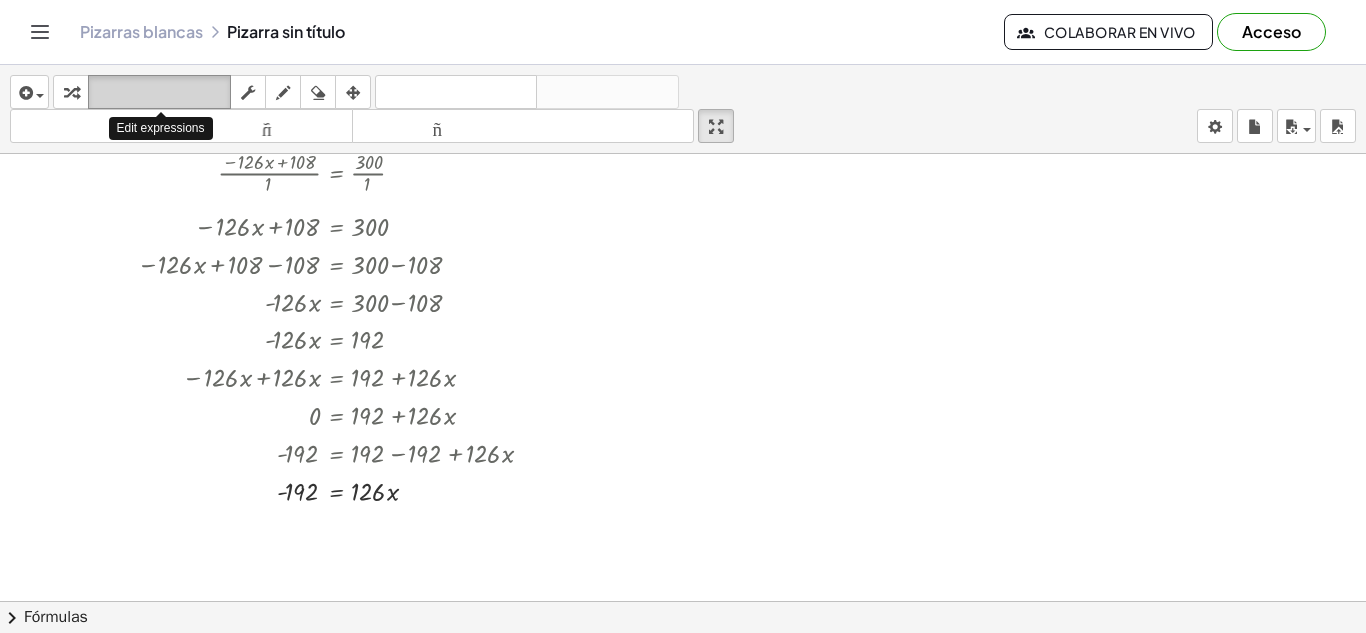 click on "teclado" at bounding box center [159, 92] 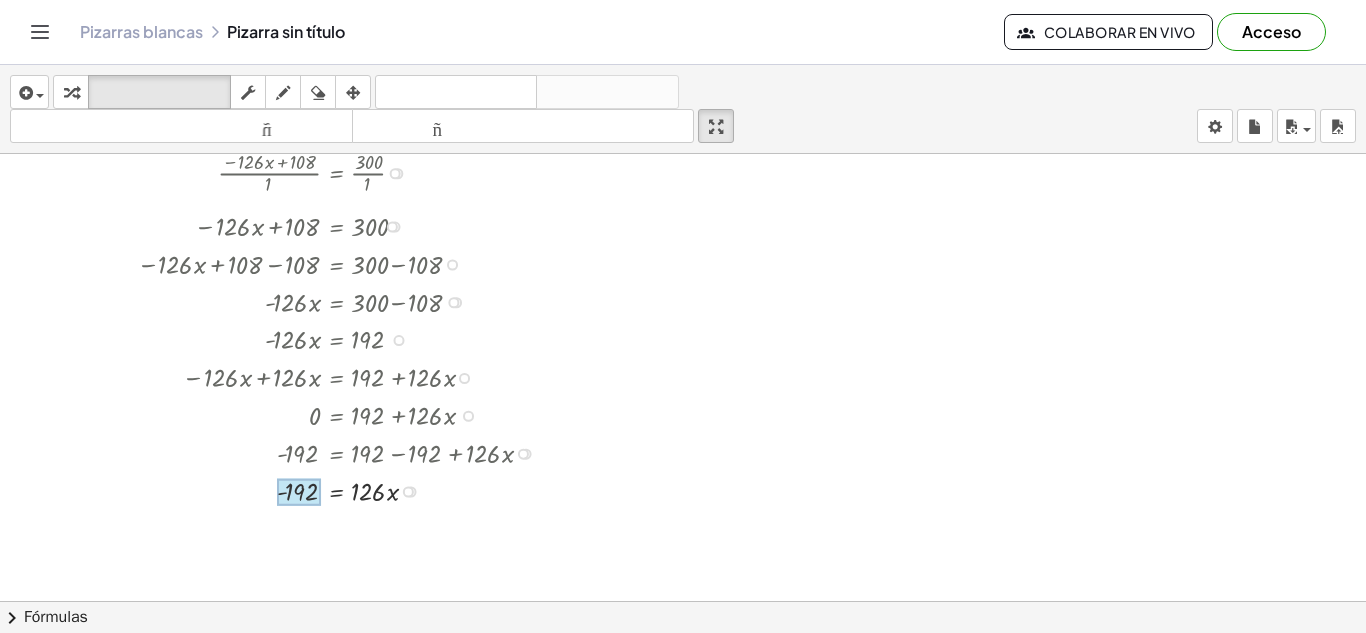 click at bounding box center (299, 492) 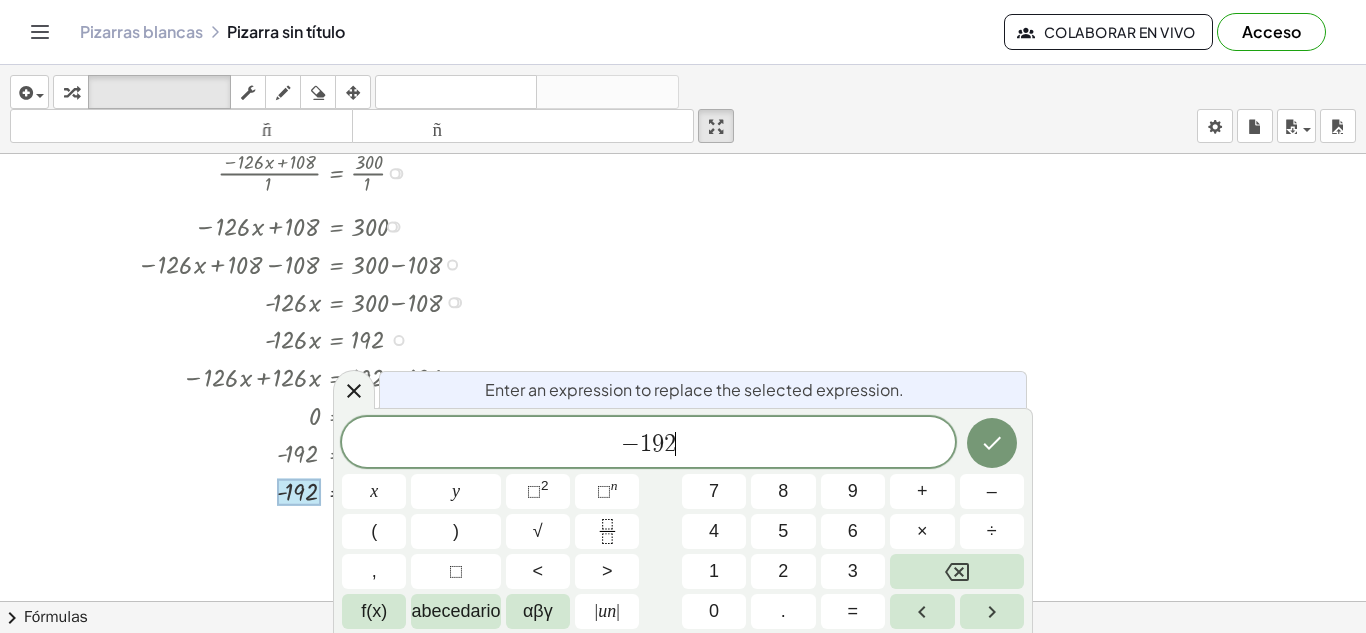click on "− 1 9 2 ​" at bounding box center (648, 444) 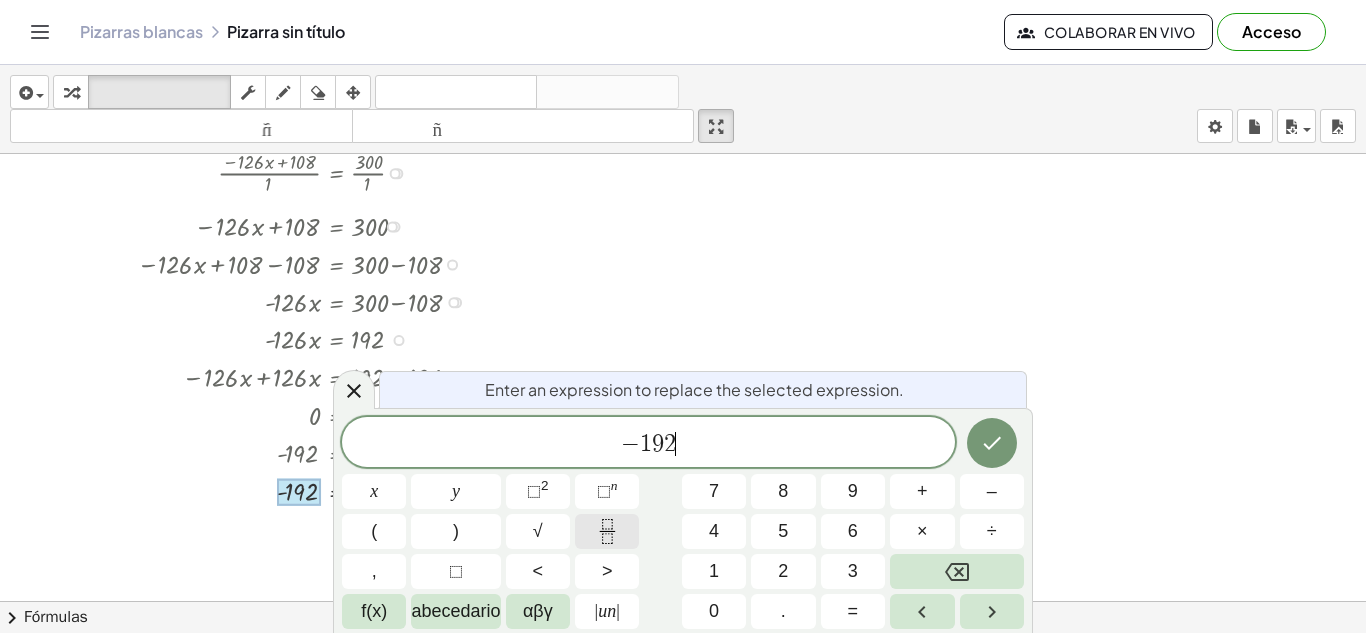 click 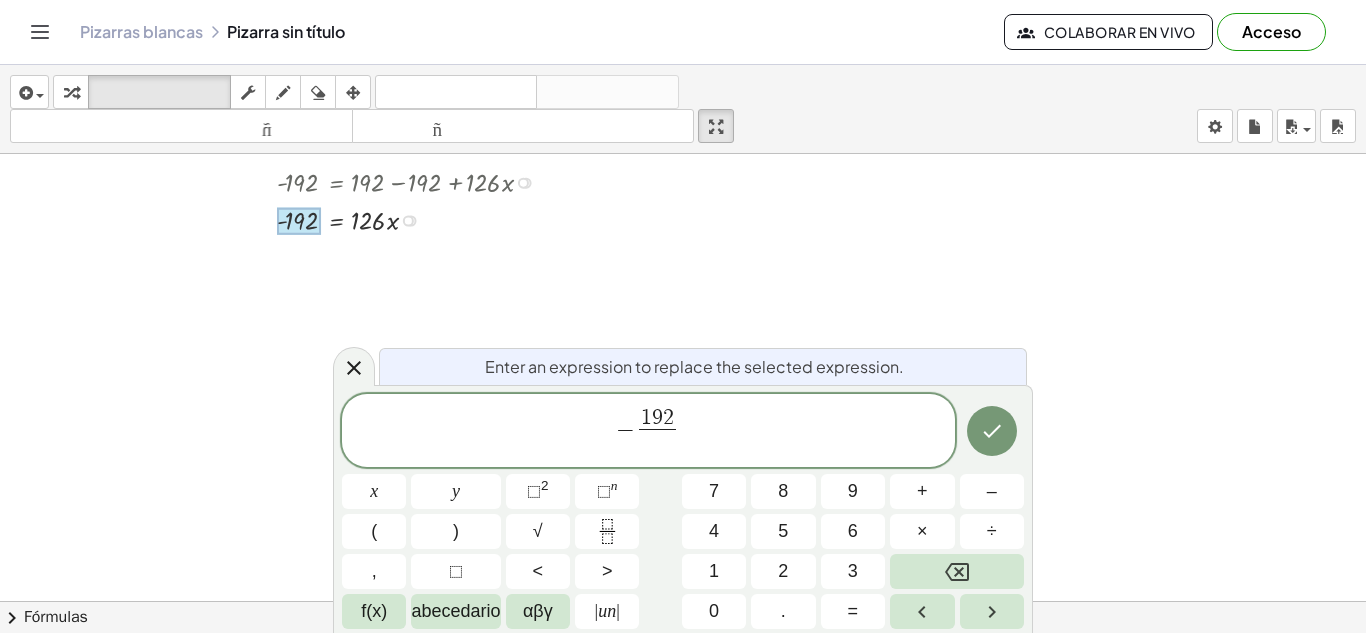 scroll, scrollTop: 4630, scrollLeft: 0, axis: vertical 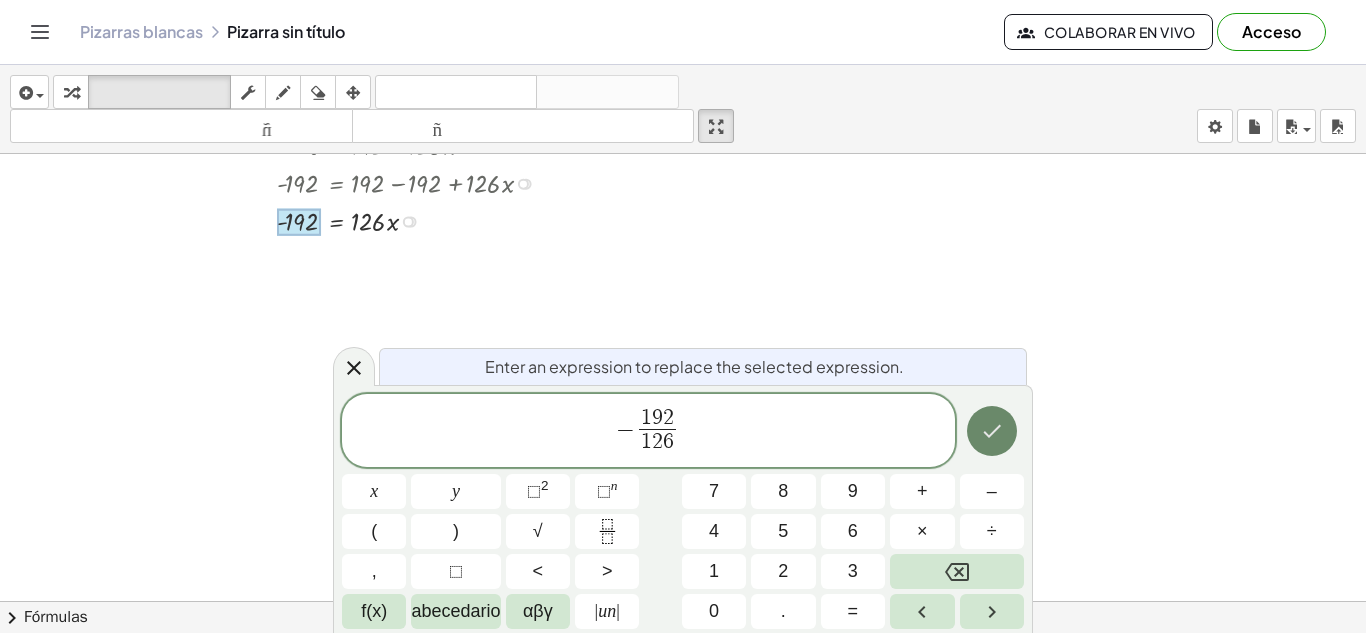 click 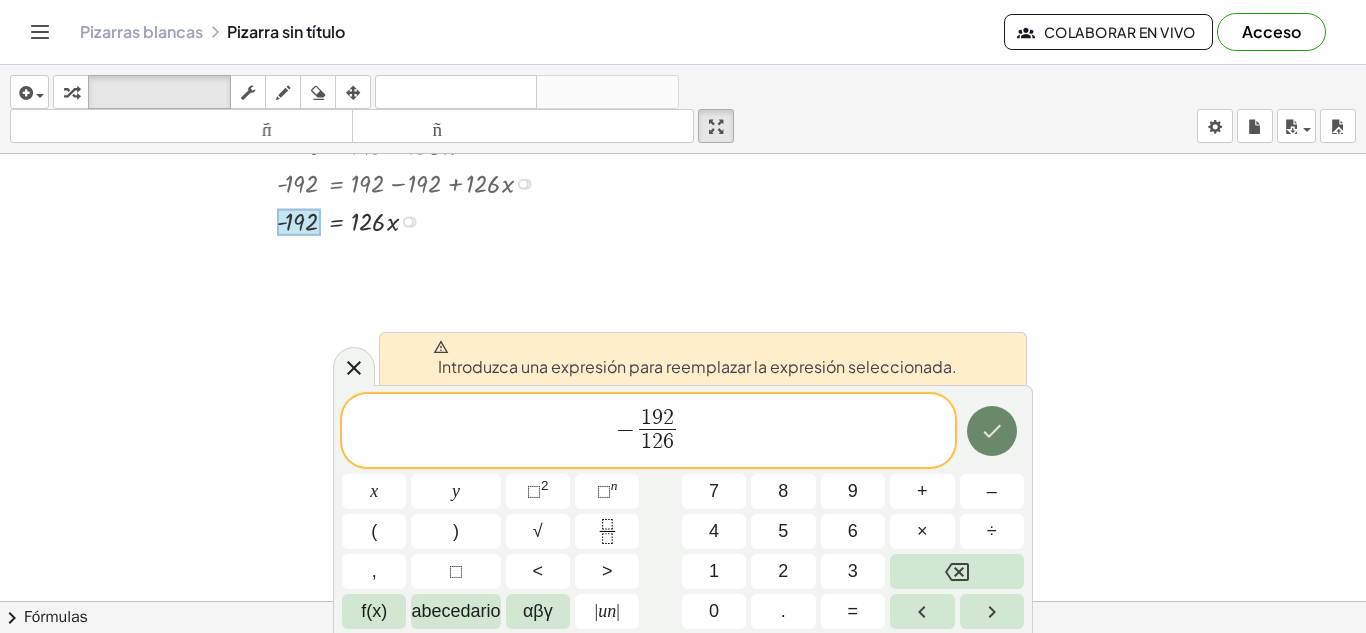 click 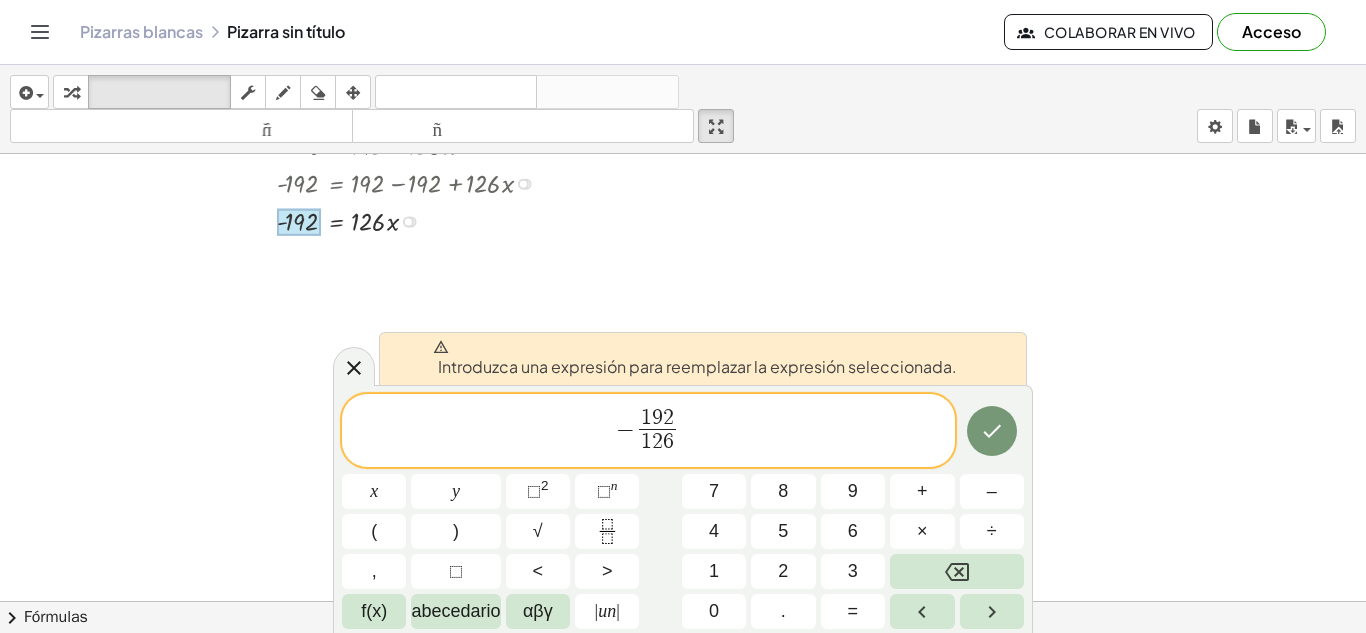 click at bounding box center [683, -1794] 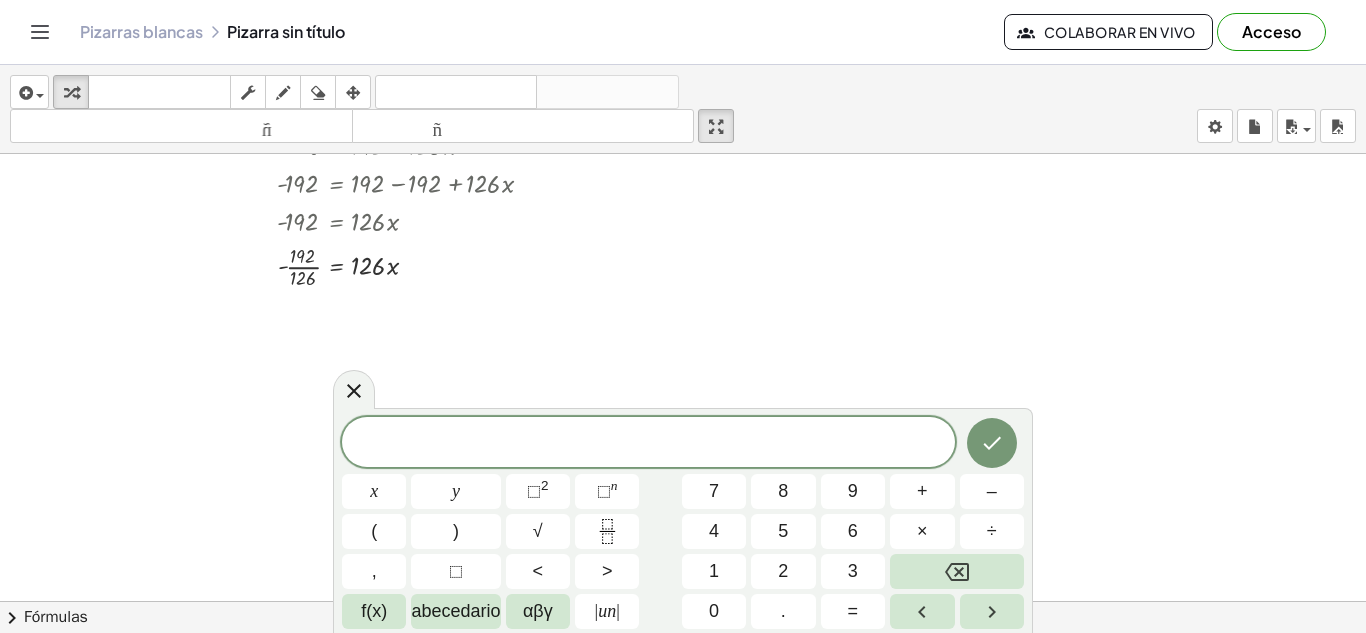 click 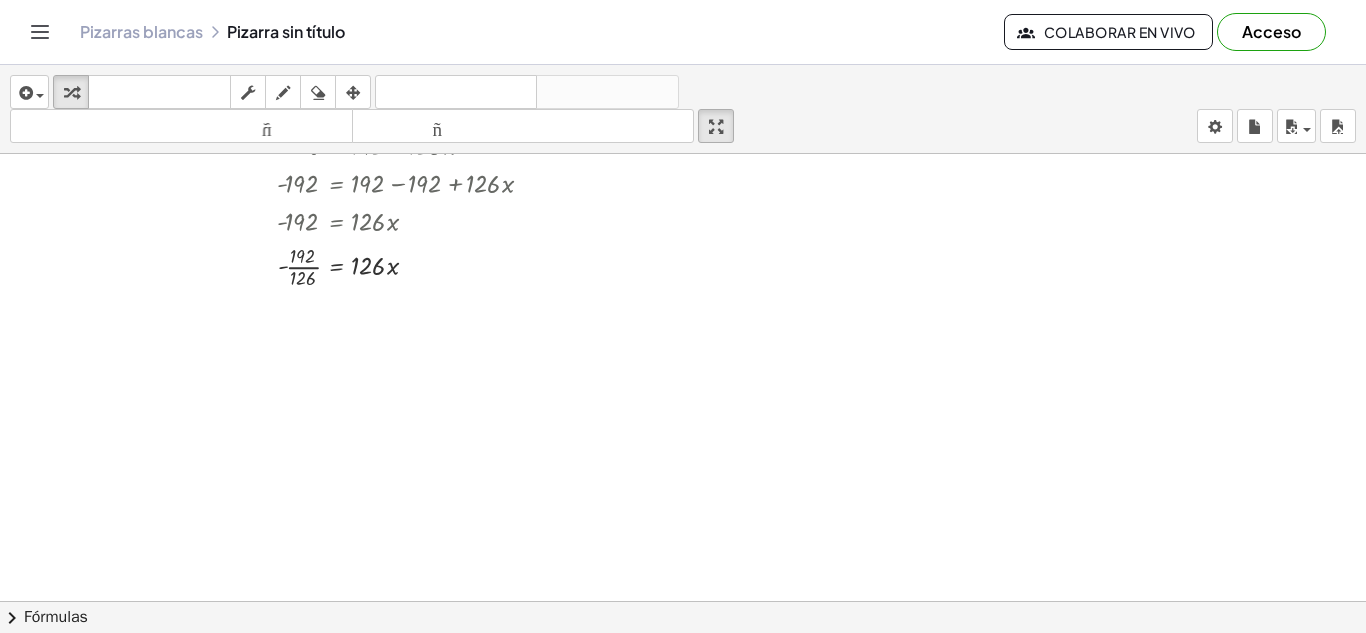 scroll, scrollTop: 4620, scrollLeft: 0, axis: vertical 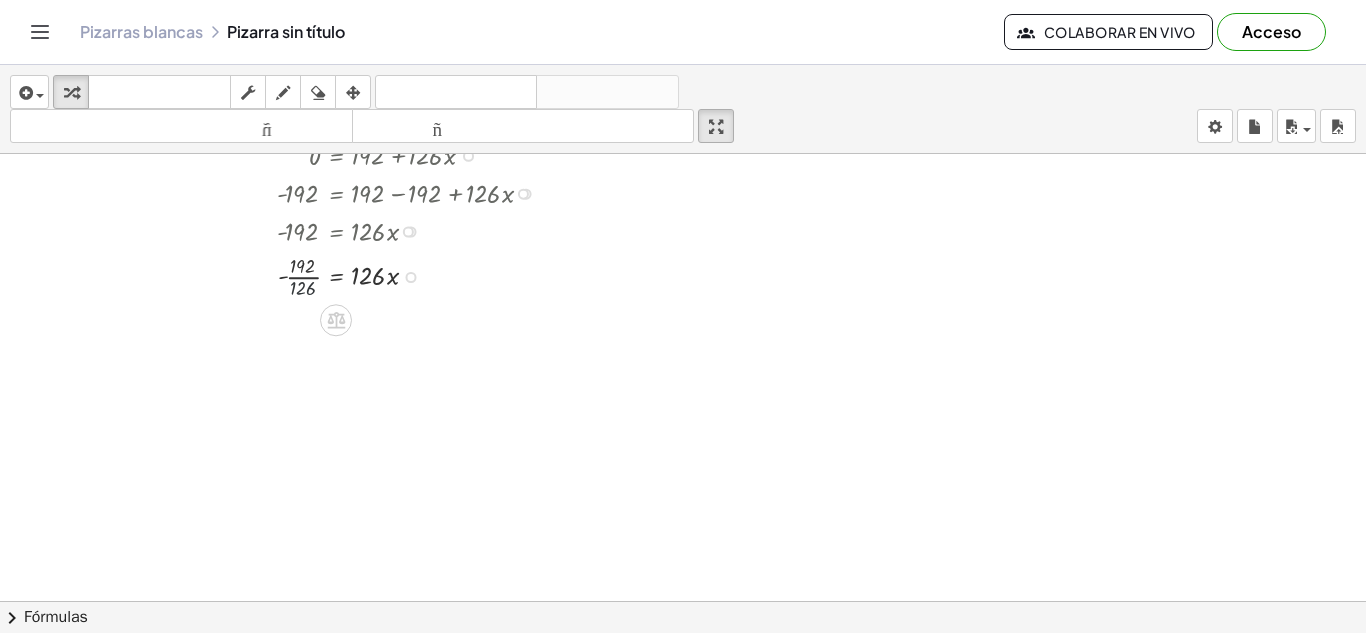 click at bounding box center [341, 275] 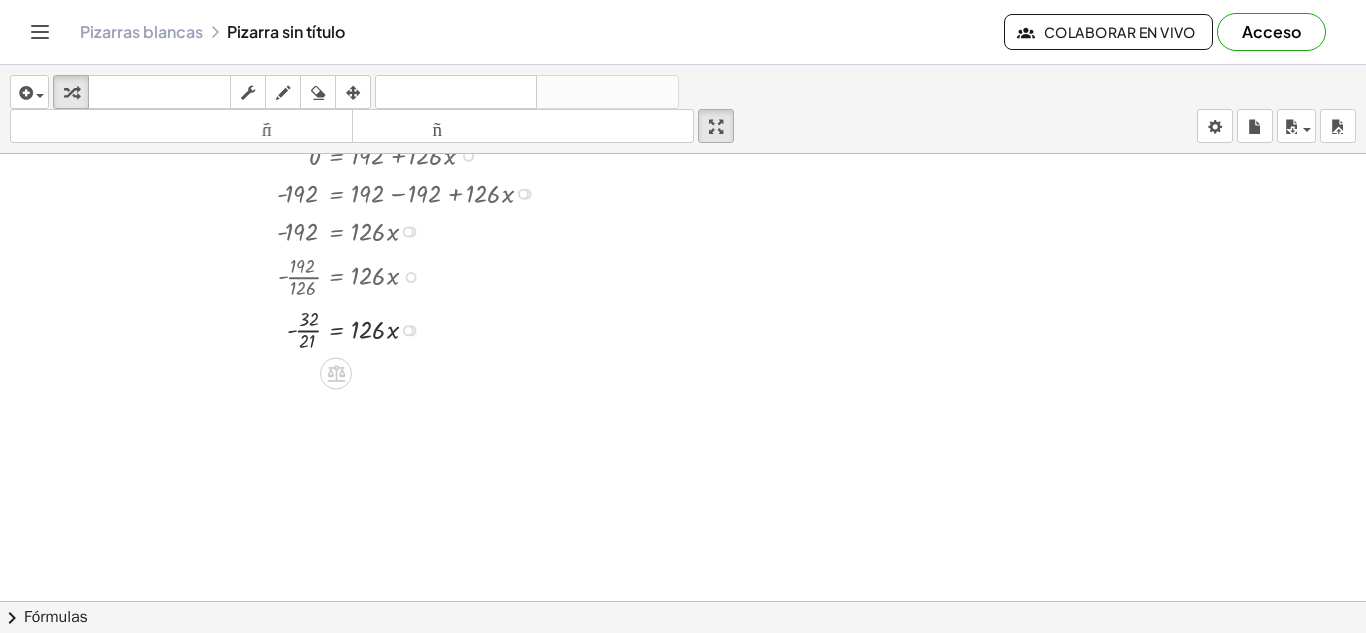 click at bounding box center [341, 328] 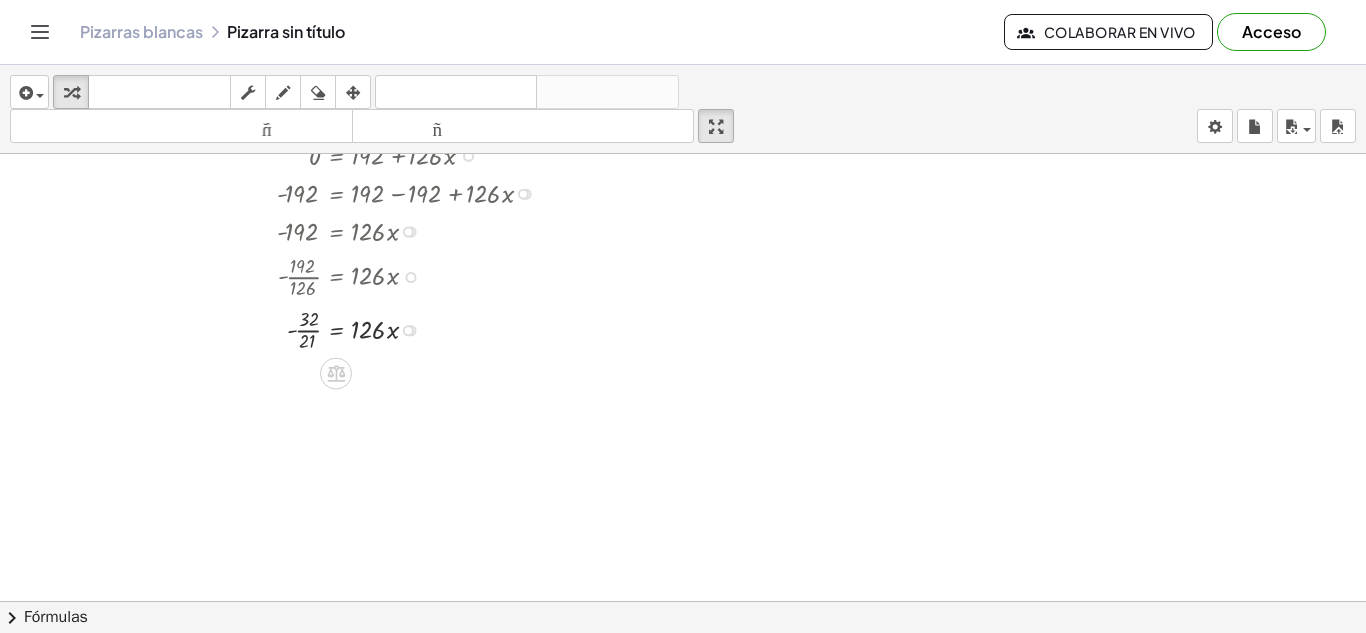 click at bounding box center (341, 328) 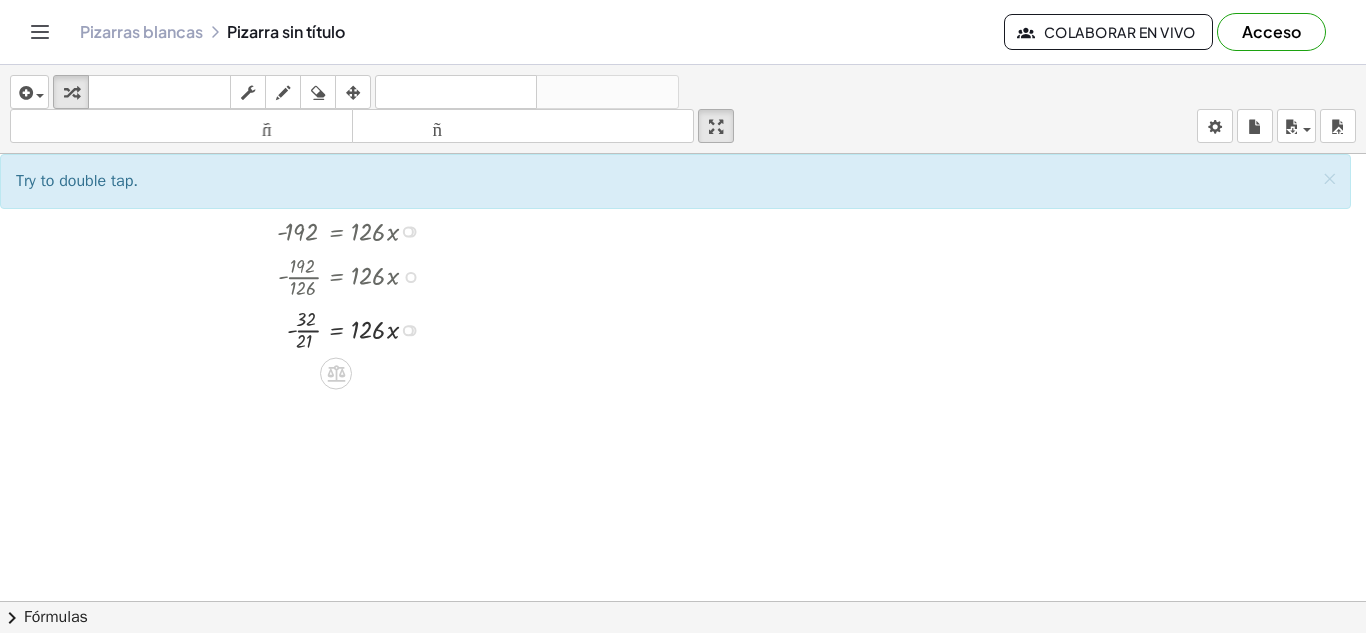 click at bounding box center [341, 328] 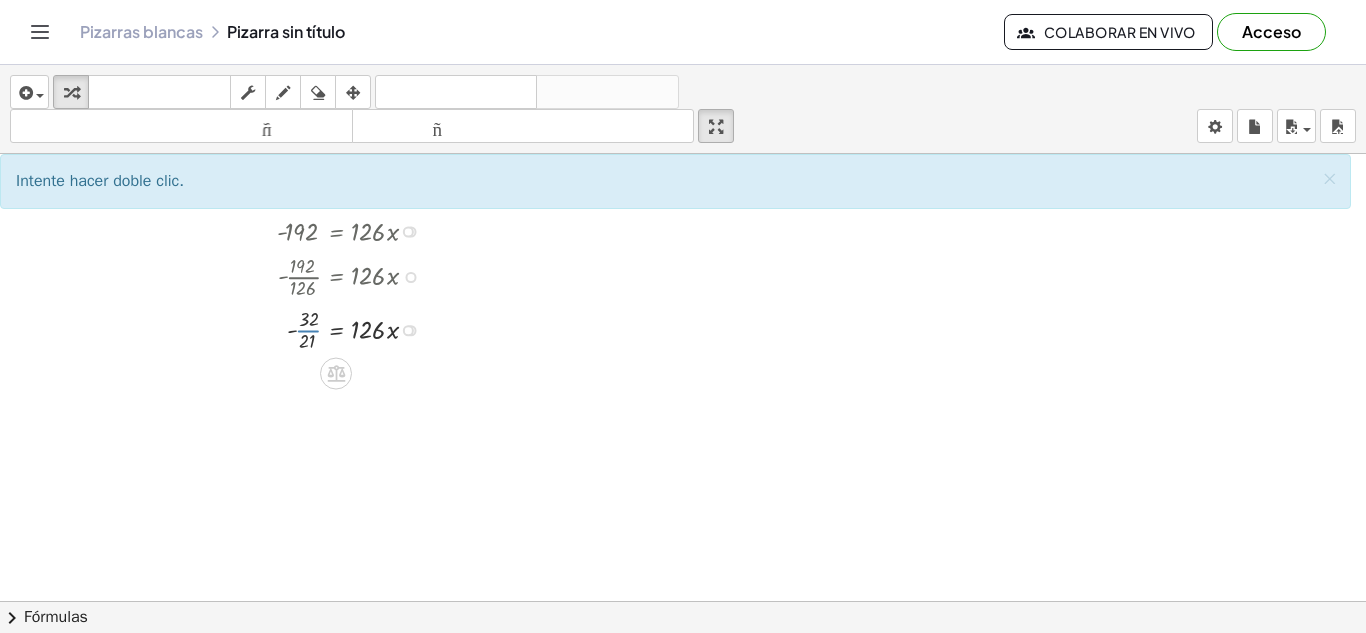 click at bounding box center [341, 328] 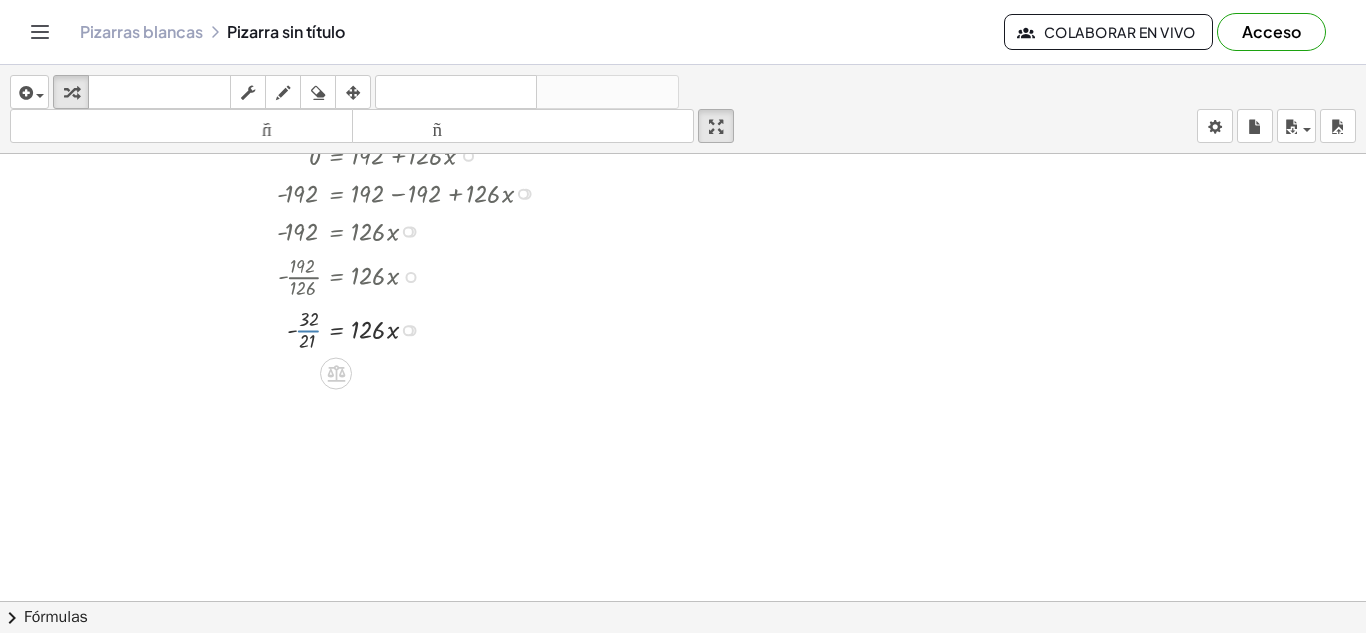 click at bounding box center (341, 328) 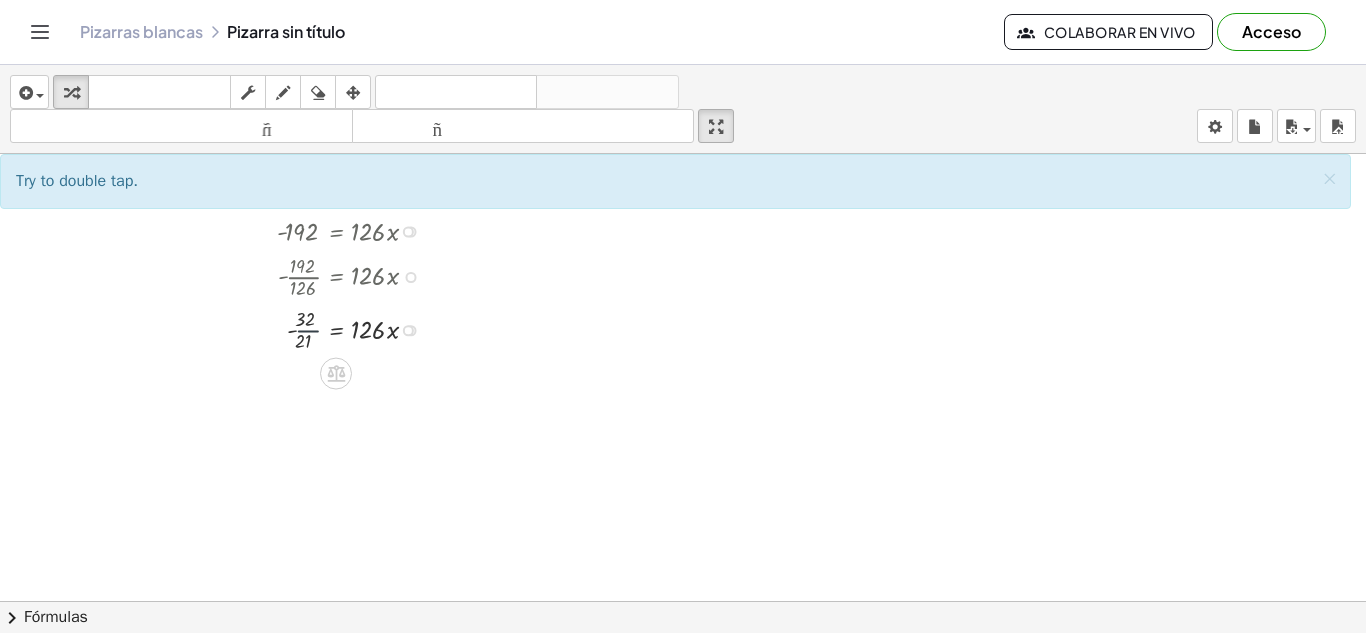 click at bounding box center [341, 328] 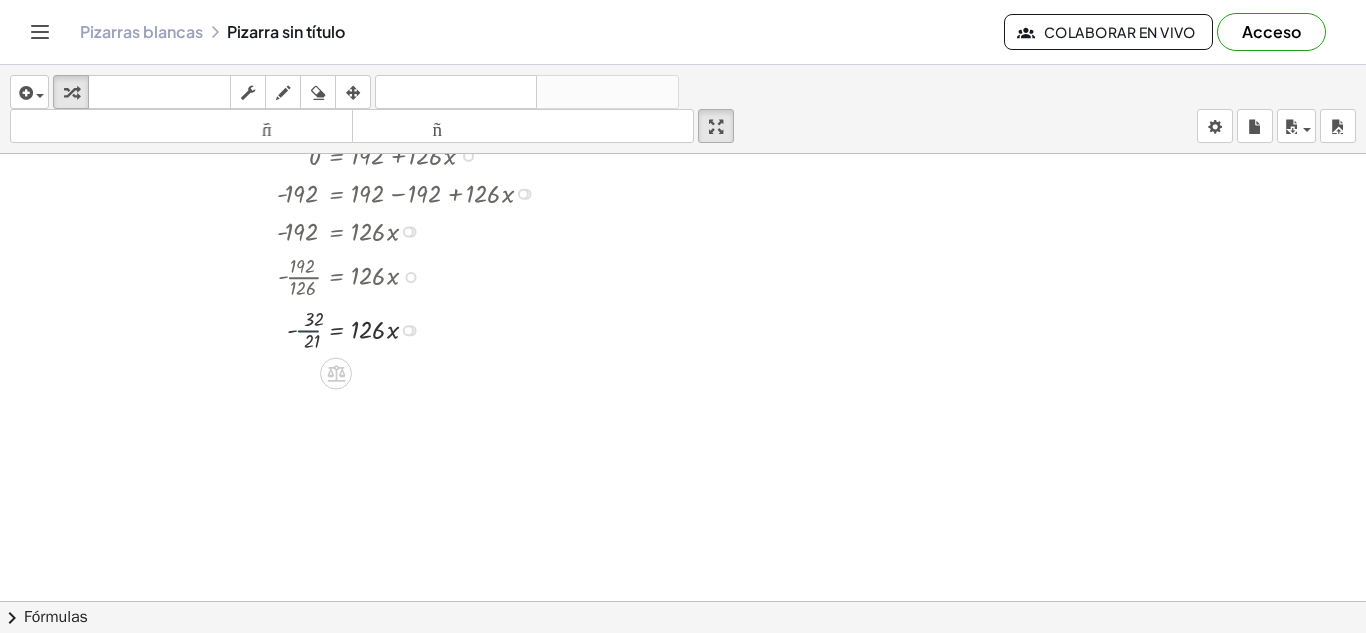 click at bounding box center [341, 328] 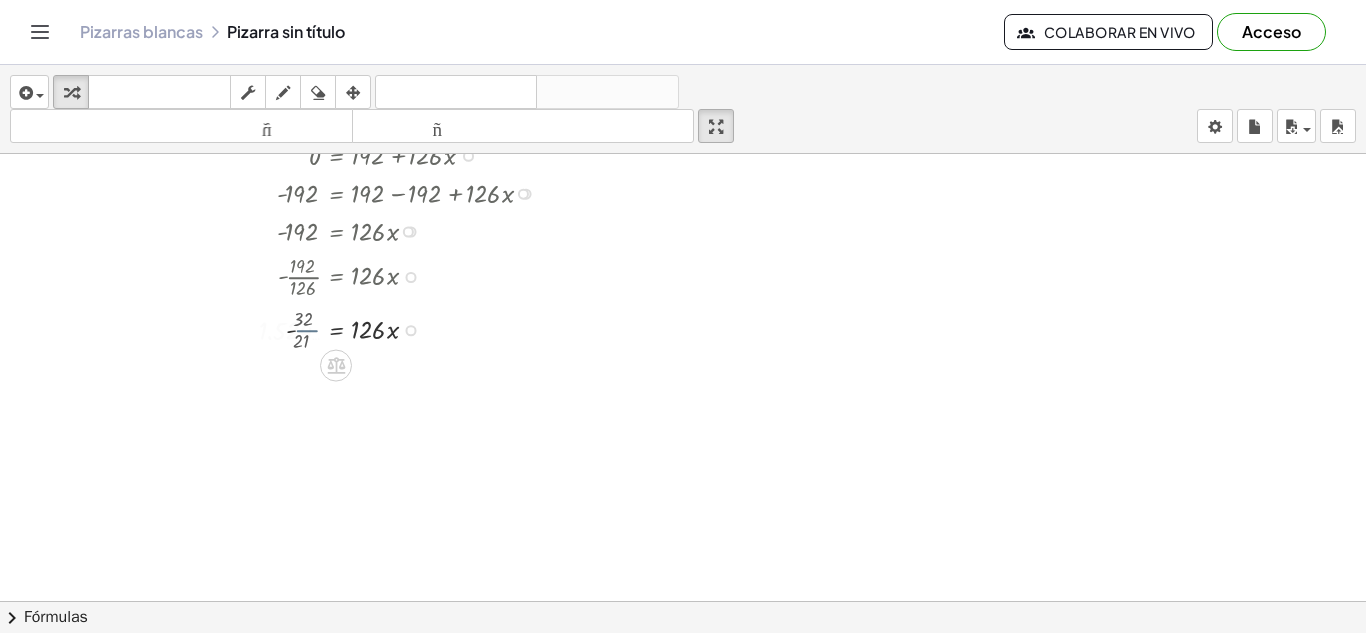 click at bounding box center (341, 329) 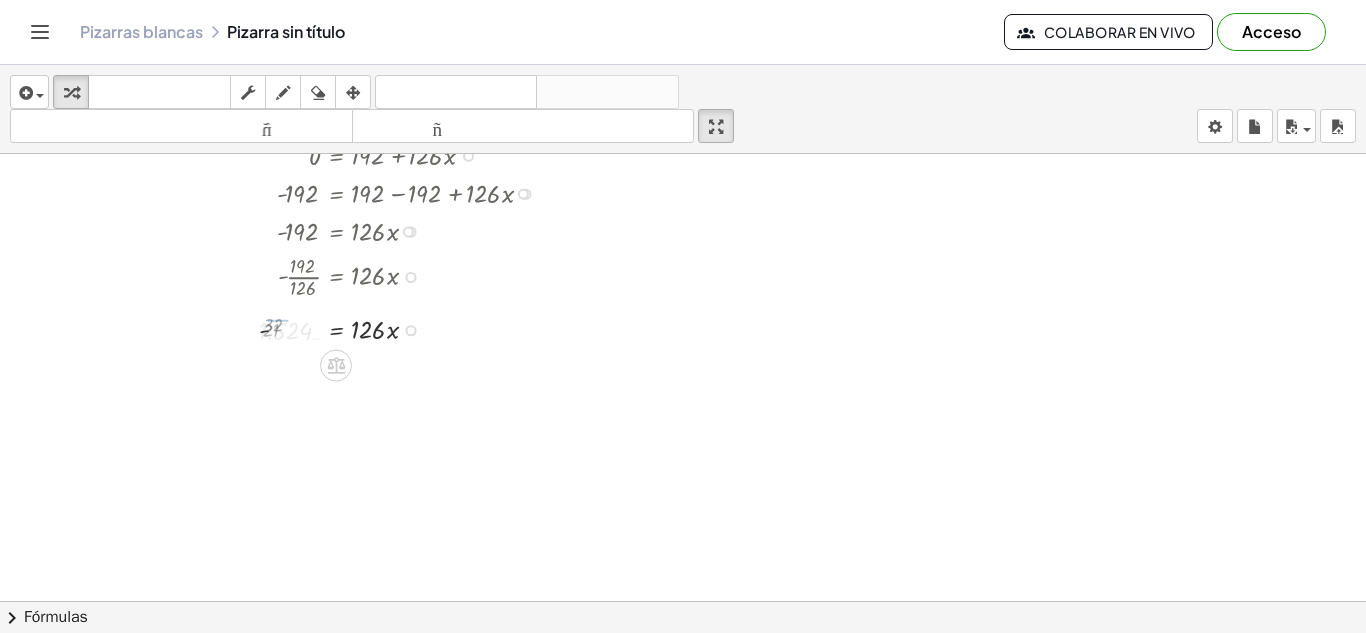 click at bounding box center (341, 329) 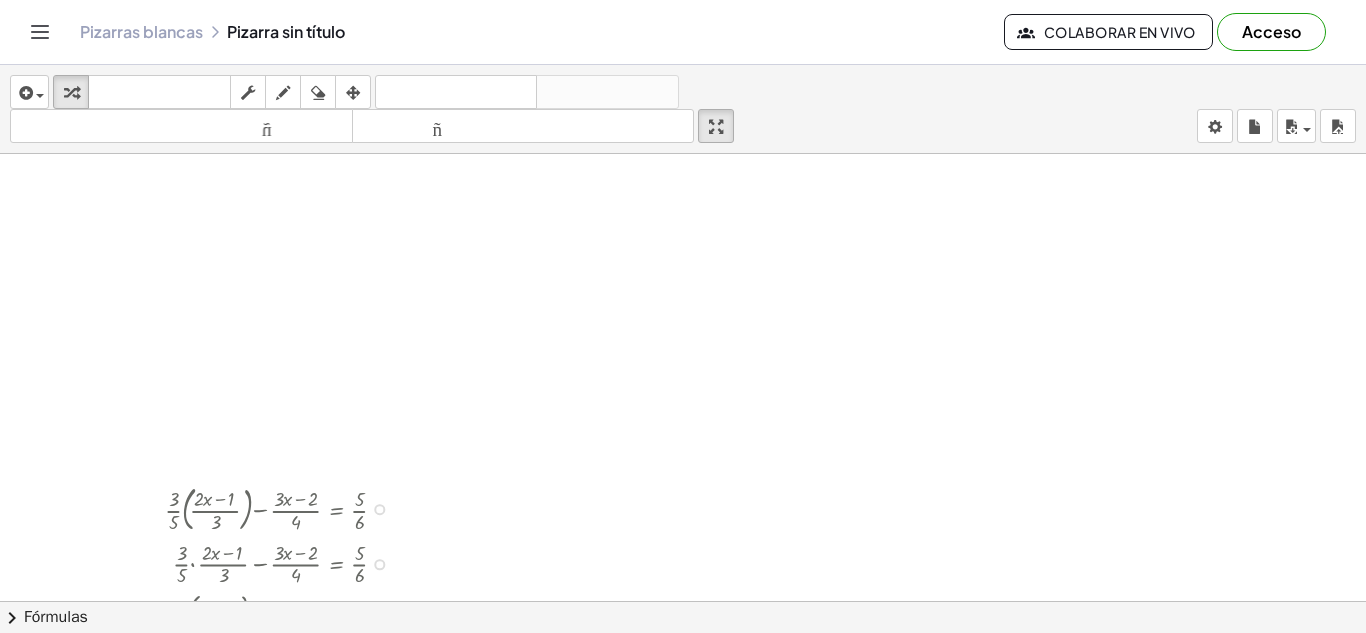 scroll, scrollTop: 2377, scrollLeft: 0, axis: vertical 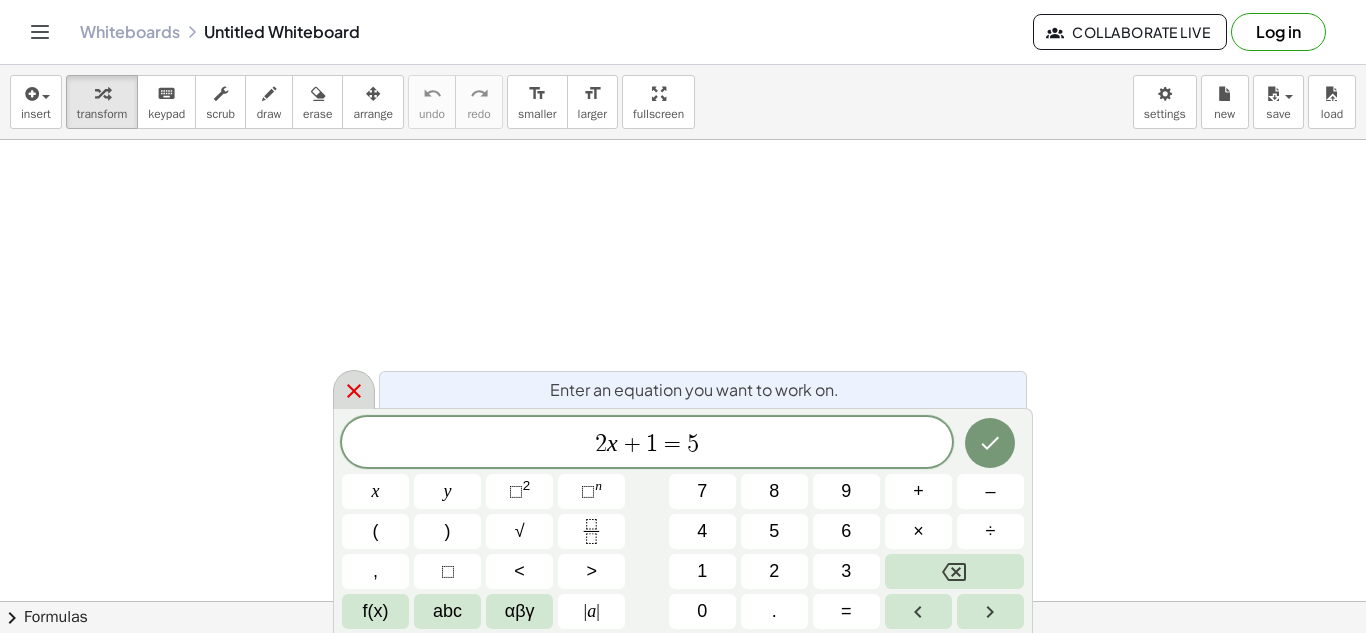 click at bounding box center (354, 389) 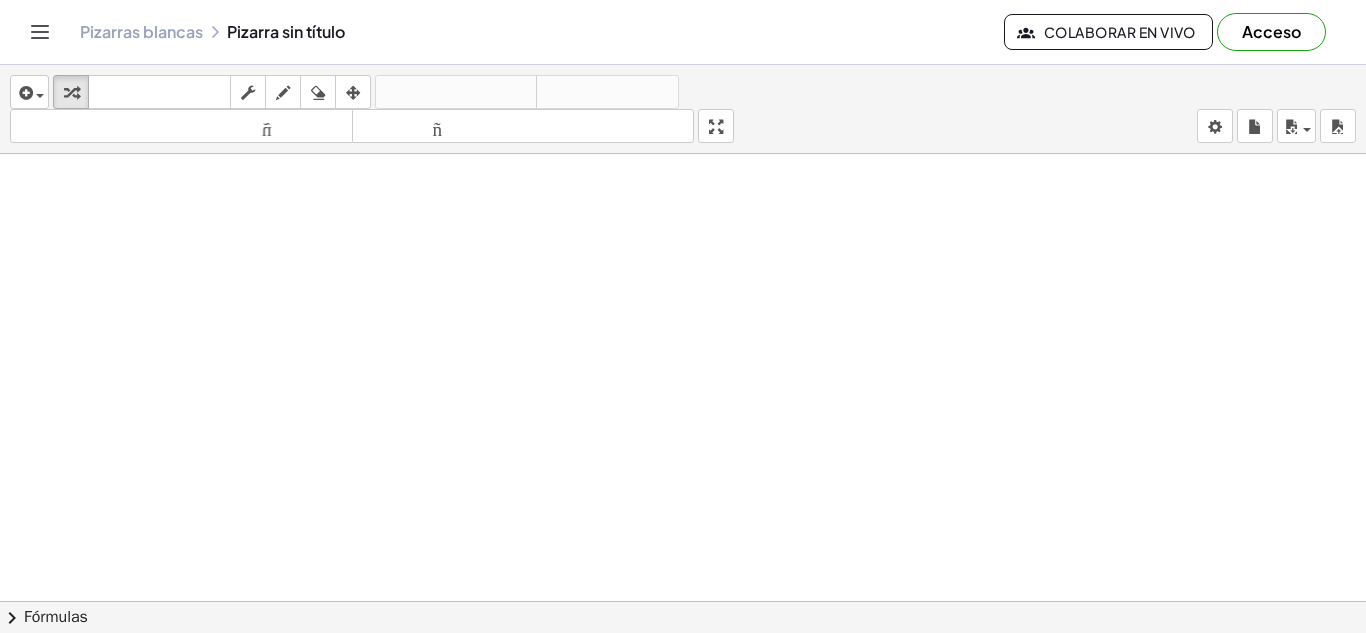 scroll, scrollTop: 3339, scrollLeft: 0, axis: vertical 